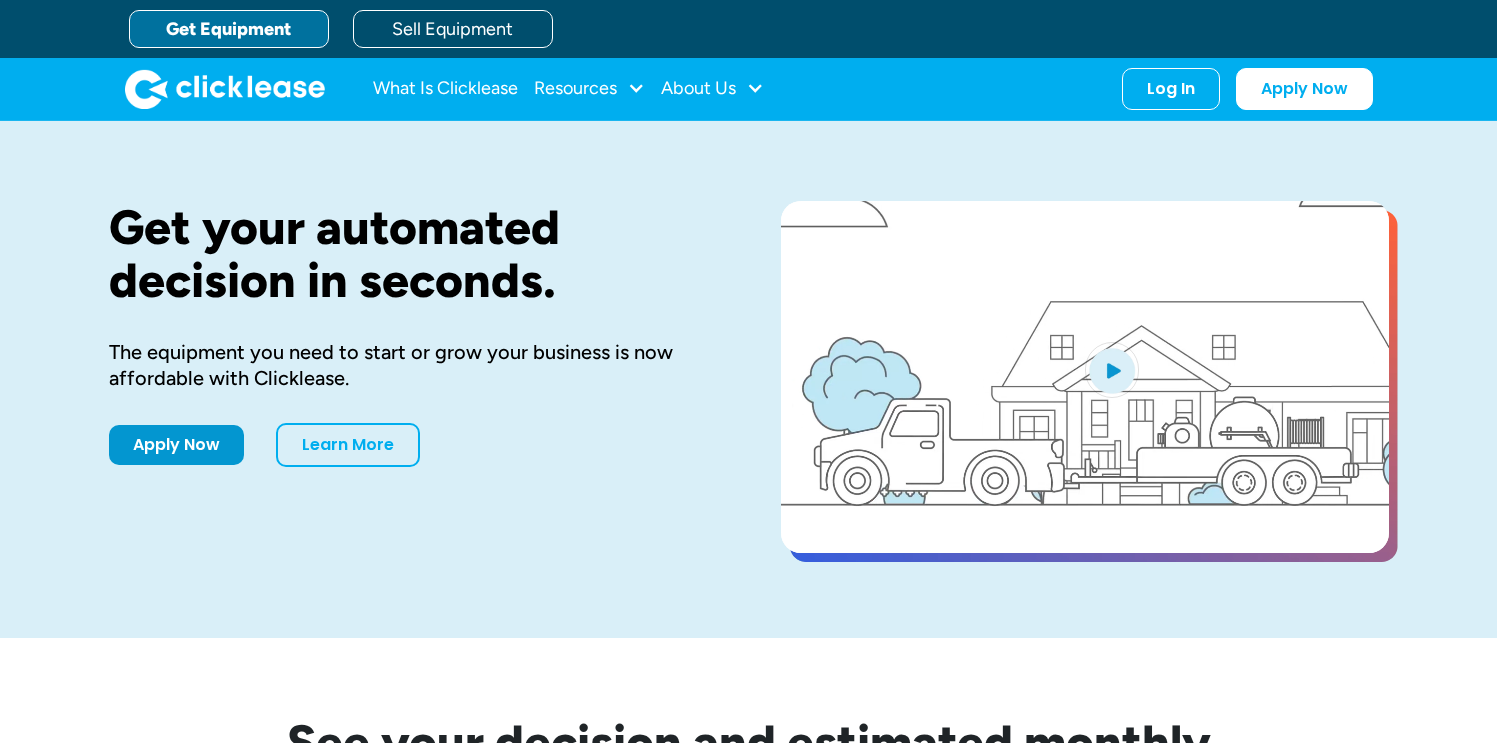 scroll, scrollTop: 0, scrollLeft: 0, axis: both 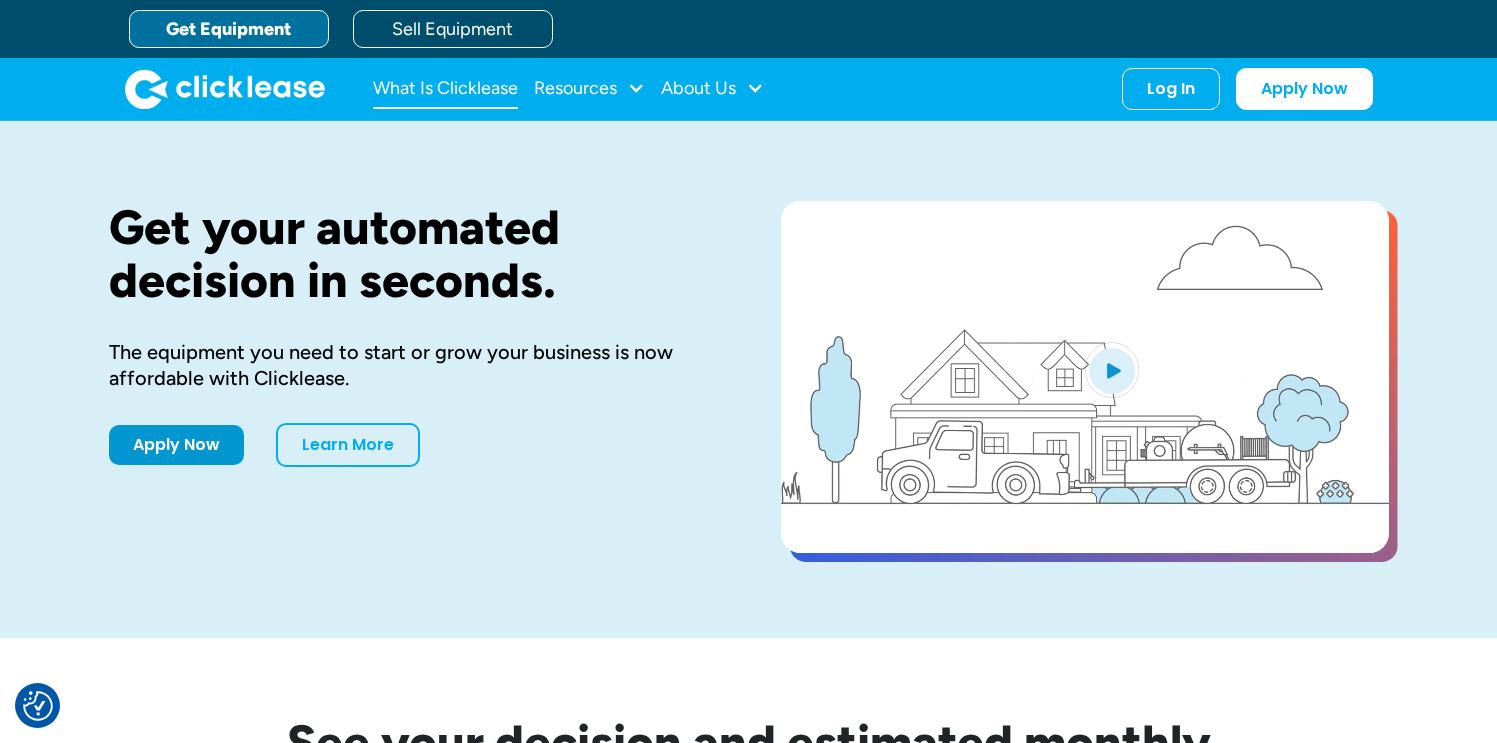 click on "What Is Clicklease" at bounding box center [445, 89] 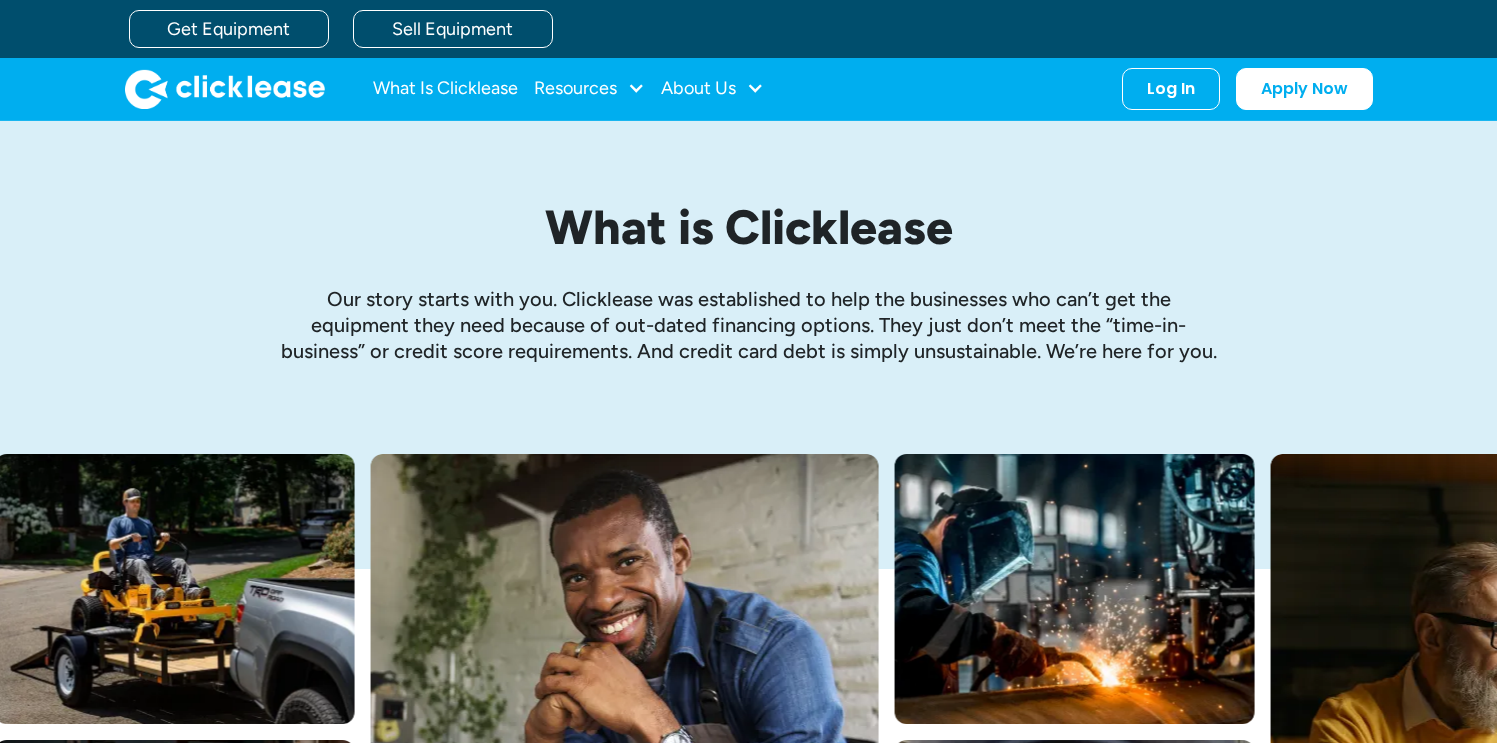 scroll, scrollTop: 0, scrollLeft: 0, axis: both 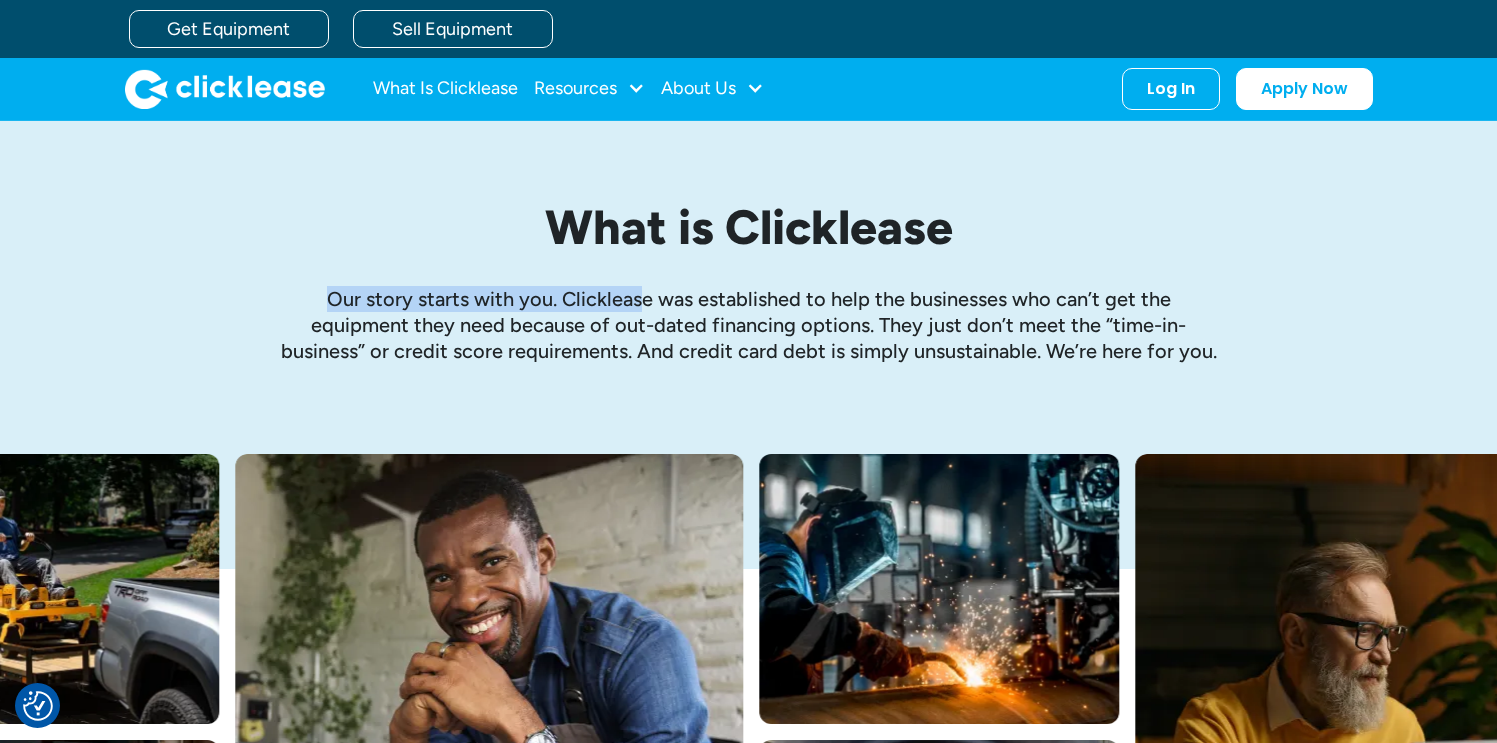 drag, startPoint x: 334, startPoint y: 310, endPoint x: 651, endPoint y: 313, distance: 317.0142 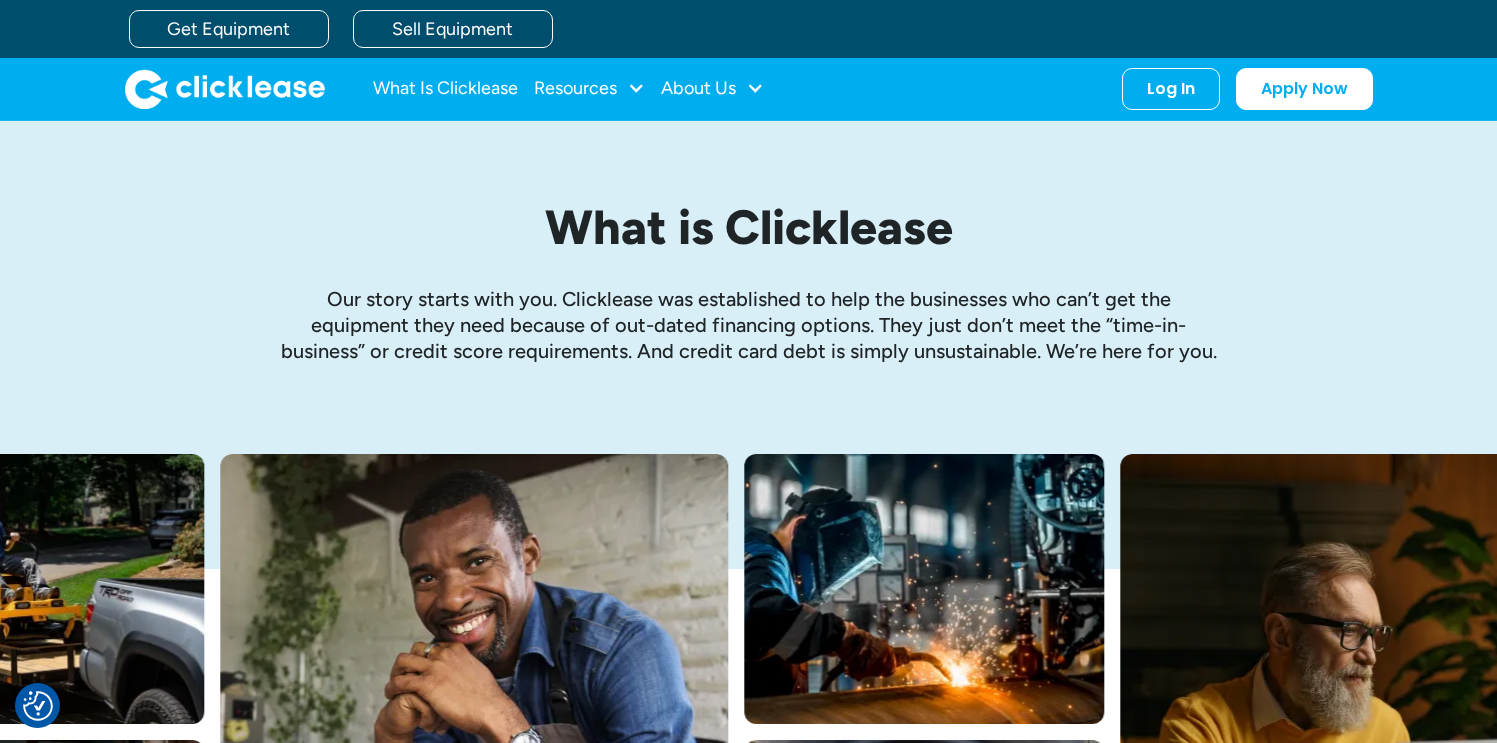 click on "Our story starts with you. Clicklease was established to help the businesses who can’t get the equipment they need because of out-dated financing options. They just don’t meet the “time-in-business” or credit score requirements. And credit card debt is simply unsustainable. We’re here for you." at bounding box center (749, 325) 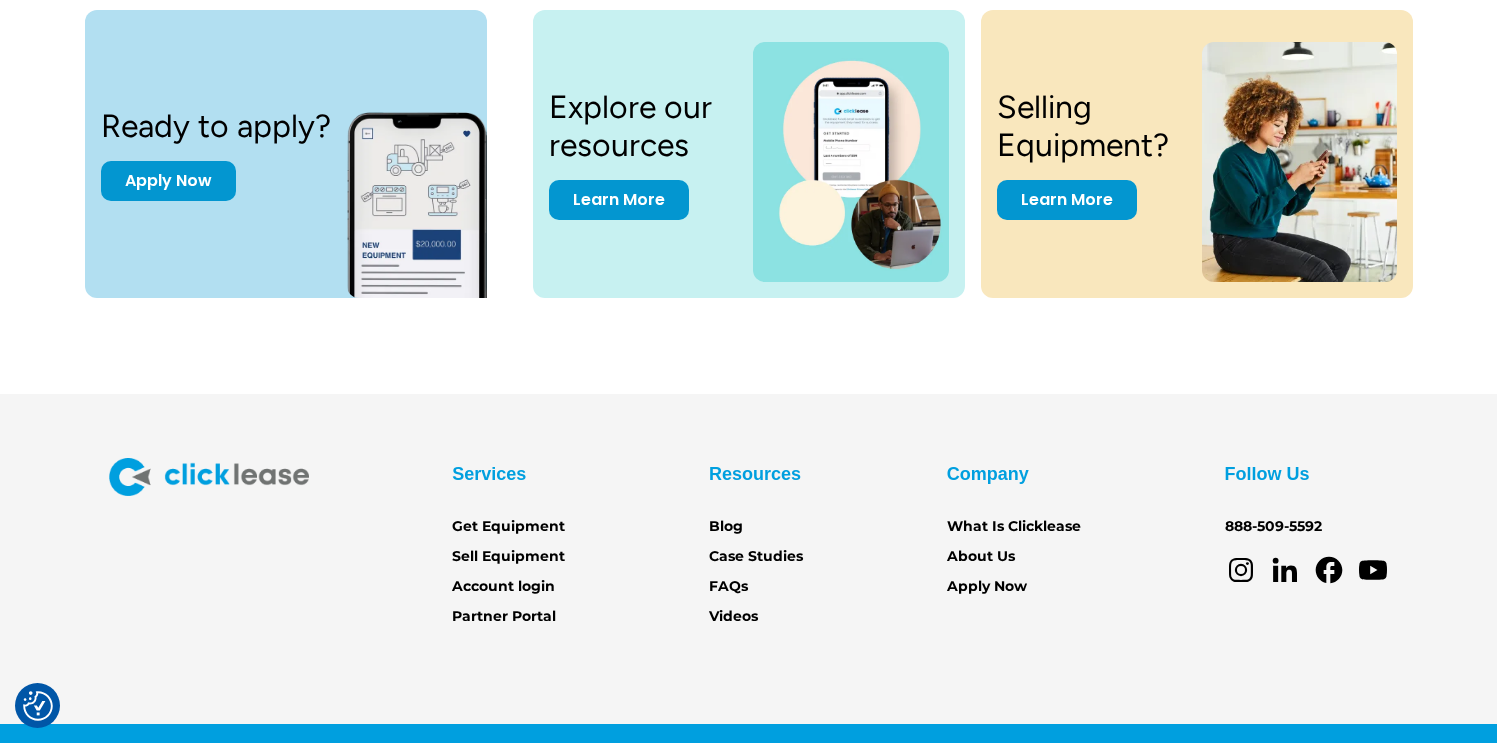 scroll, scrollTop: 2799, scrollLeft: 0, axis: vertical 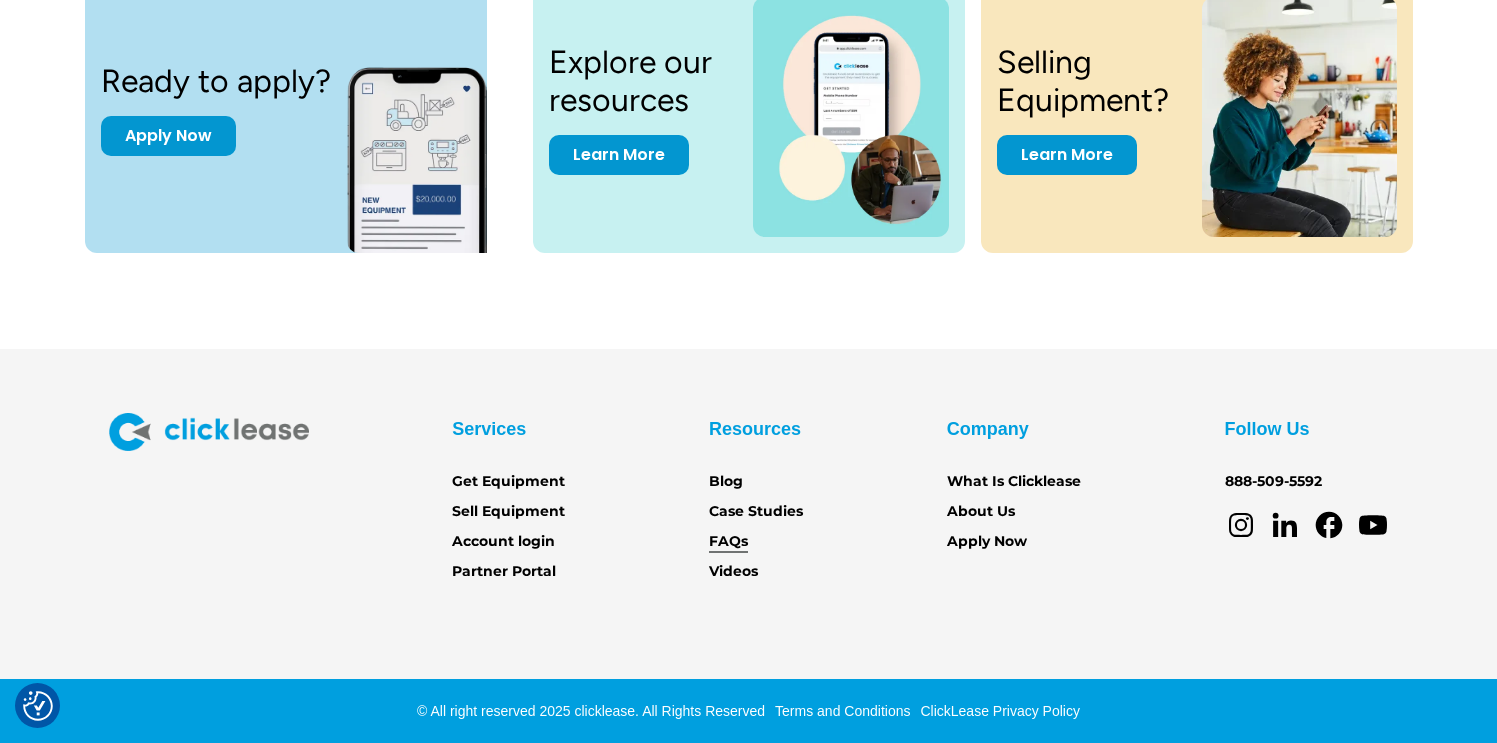 click on "FAQs" at bounding box center [728, 542] 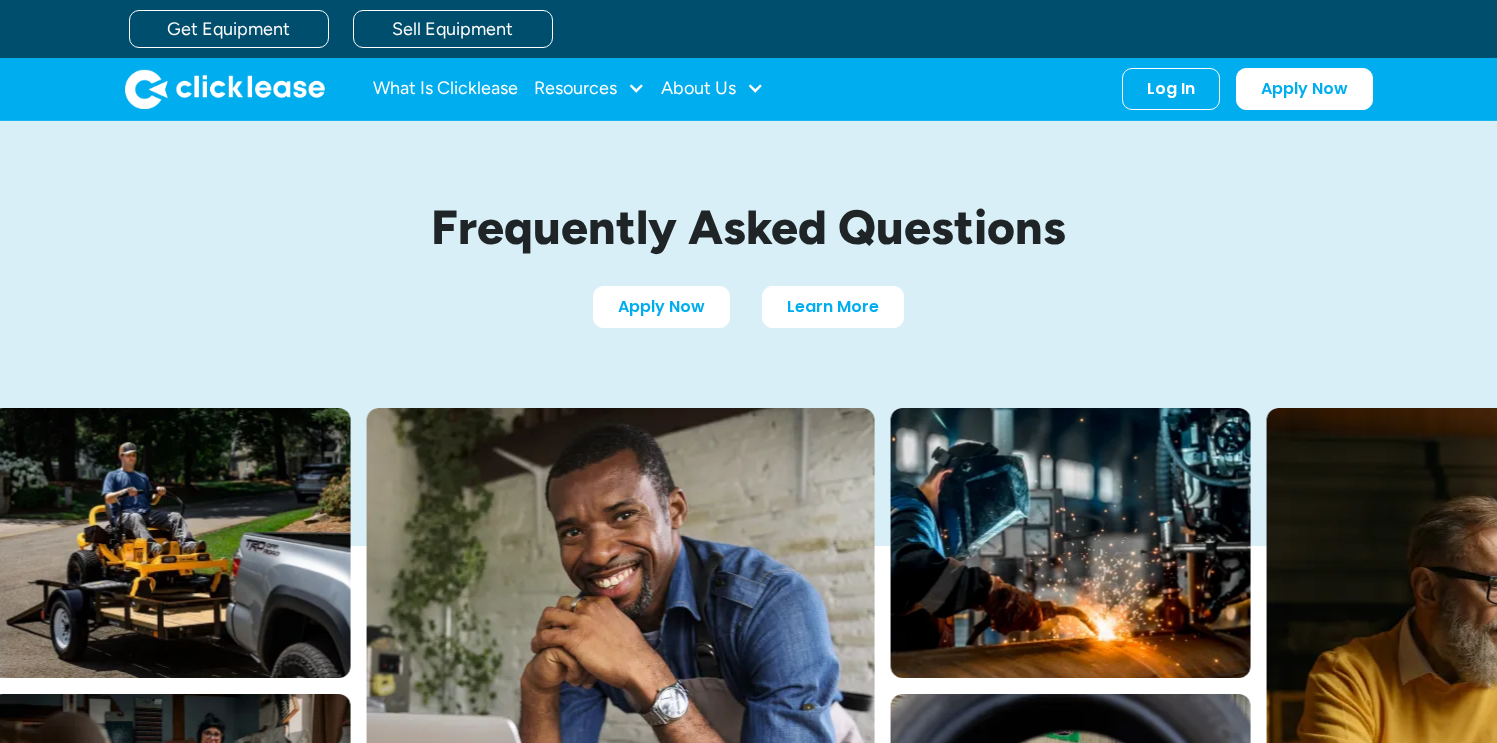 scroll, scrollTop: 0, scrollLeft: 0, axis: both 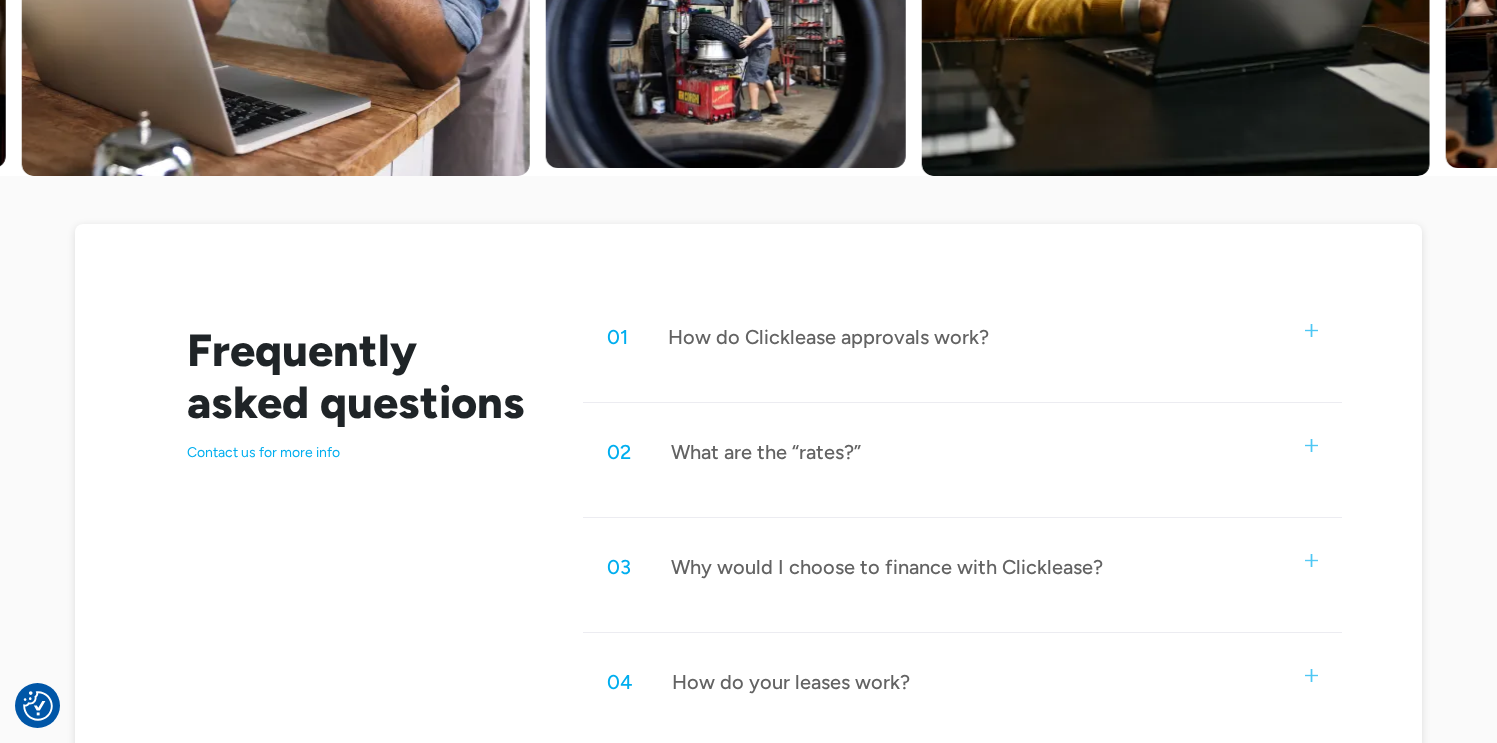 click at bounding box center [1311, 330] 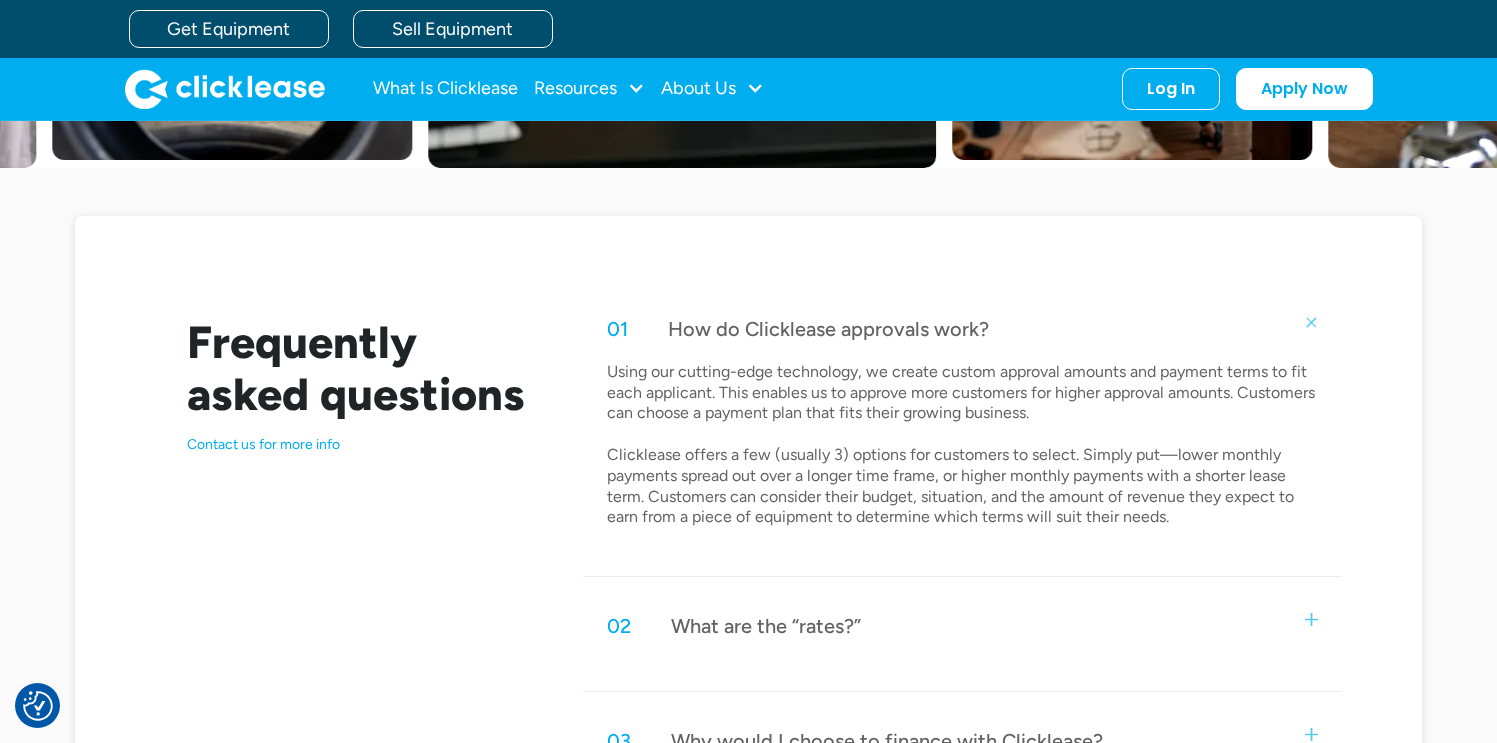 scroll, scrollTop: 804, scrollLeft: 0, axis: vertical 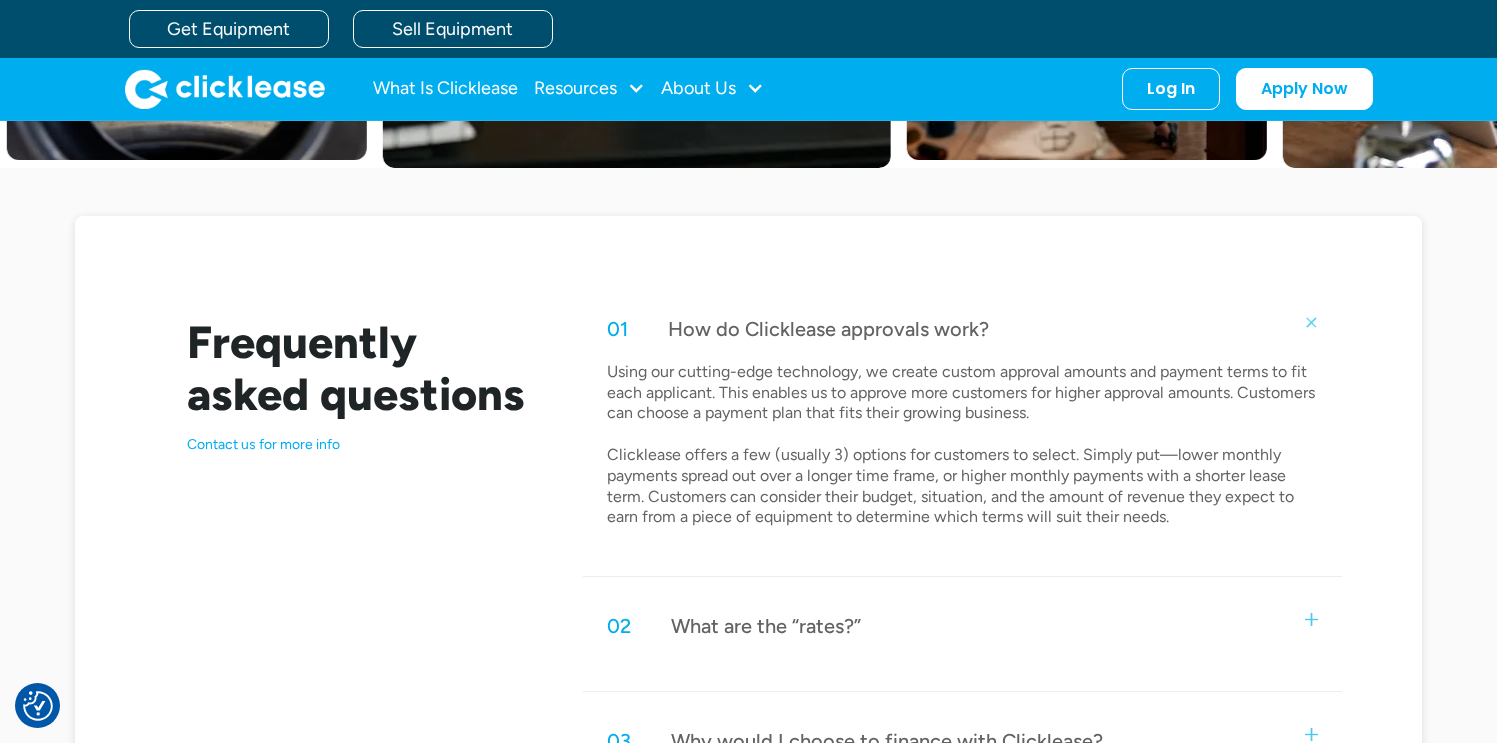 click at bounding box center (1312, 322) 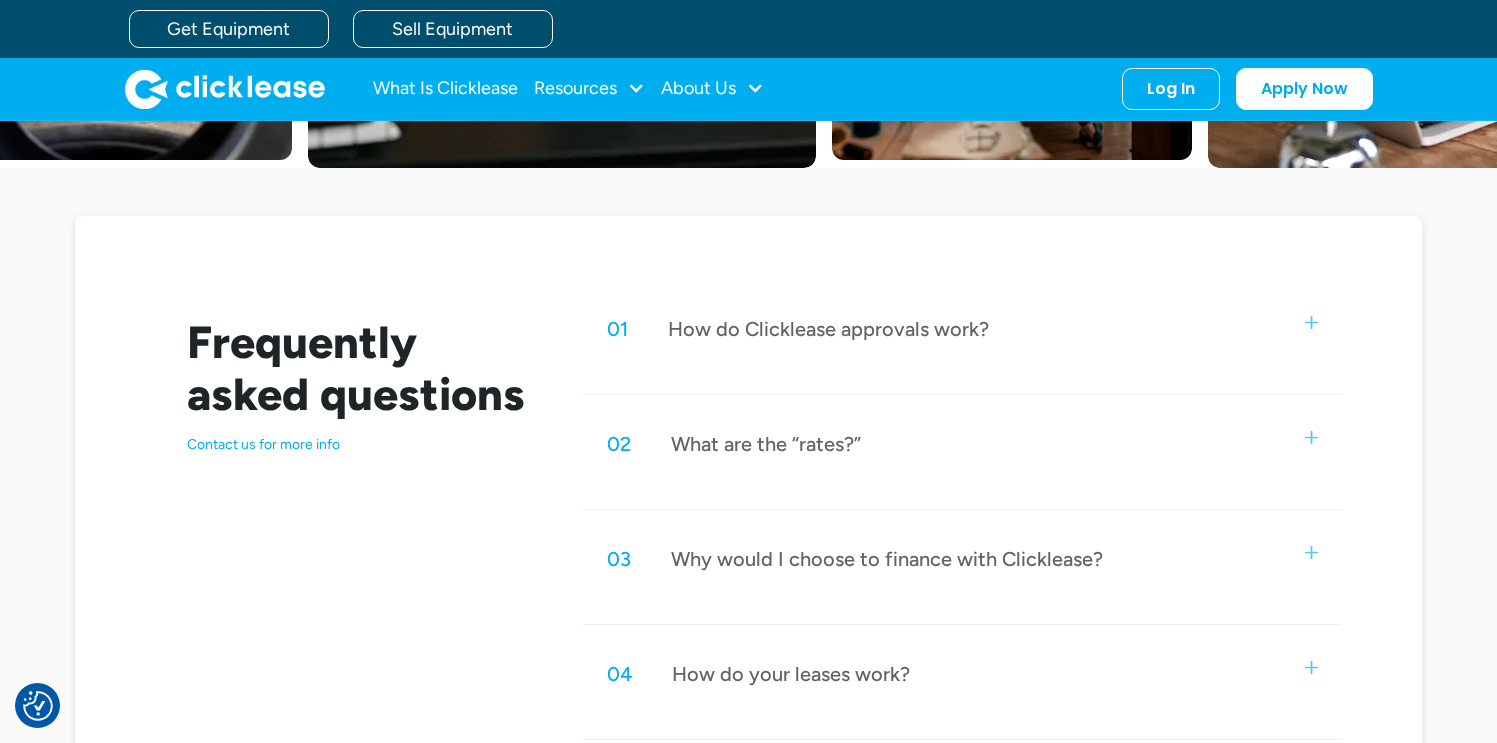 click at bounding box center (1311, 437) 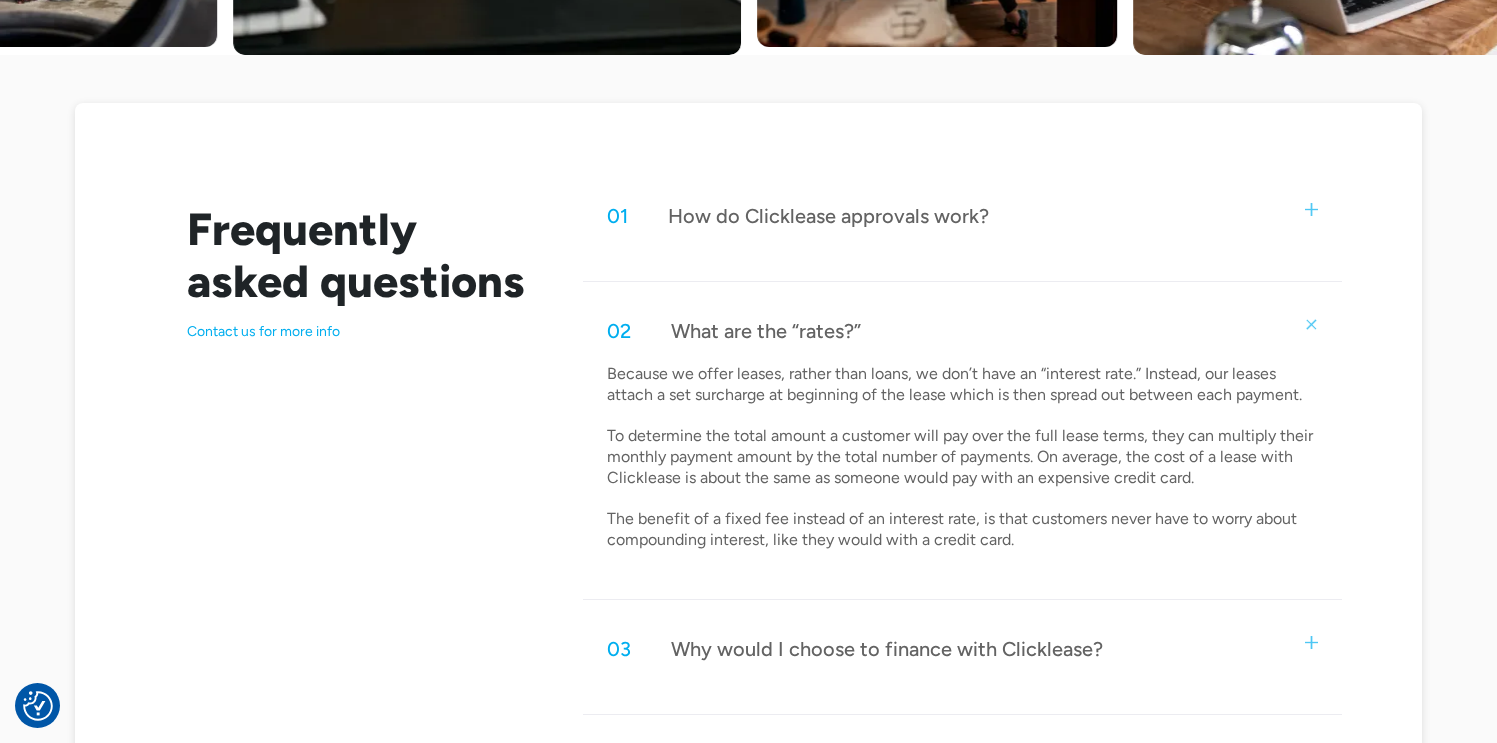 scroll, scrollTop: 921, scrollLeft: 0, axis: vertical 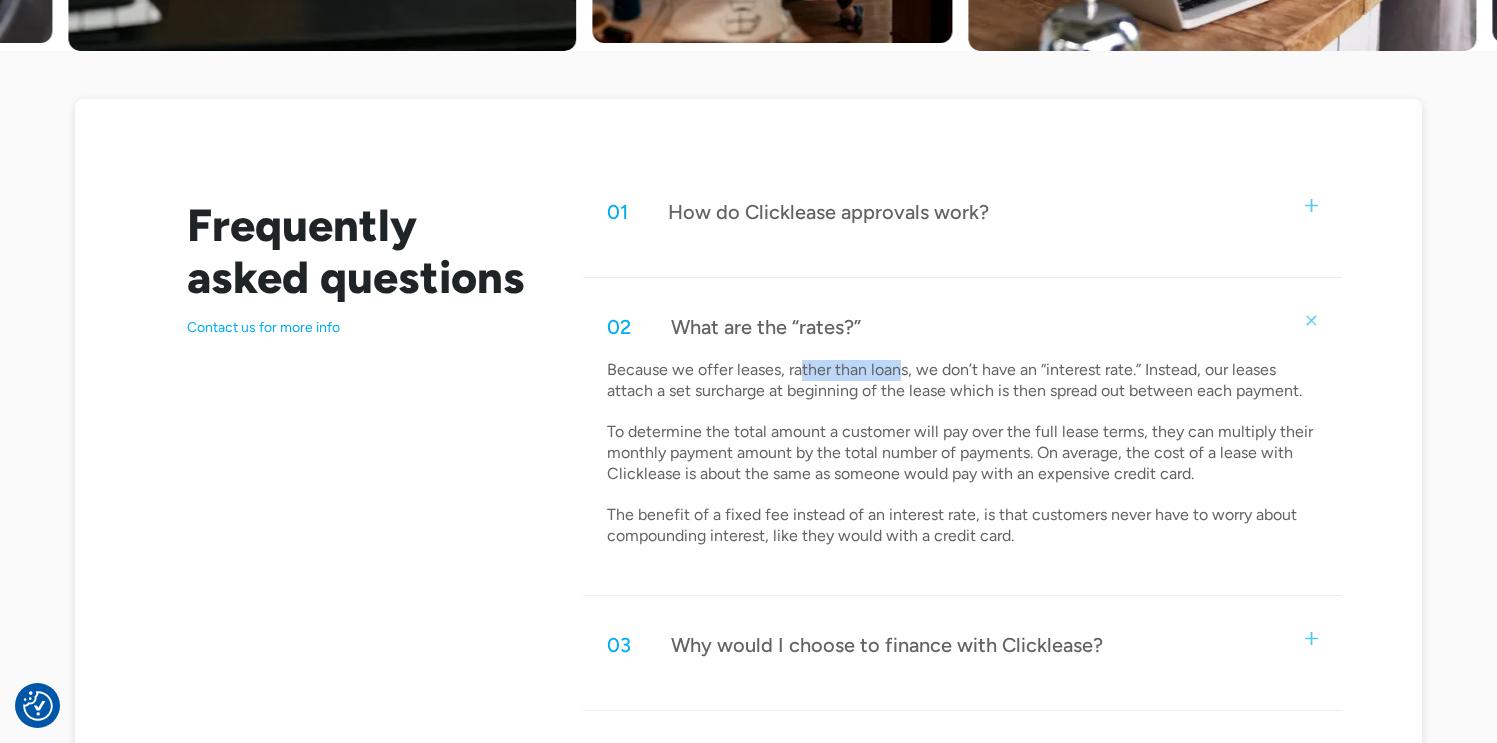 drag, startPoint x: 802, startPoint y: 380, endPoint x: 901, endPoint y: 379, distance: 99.00505 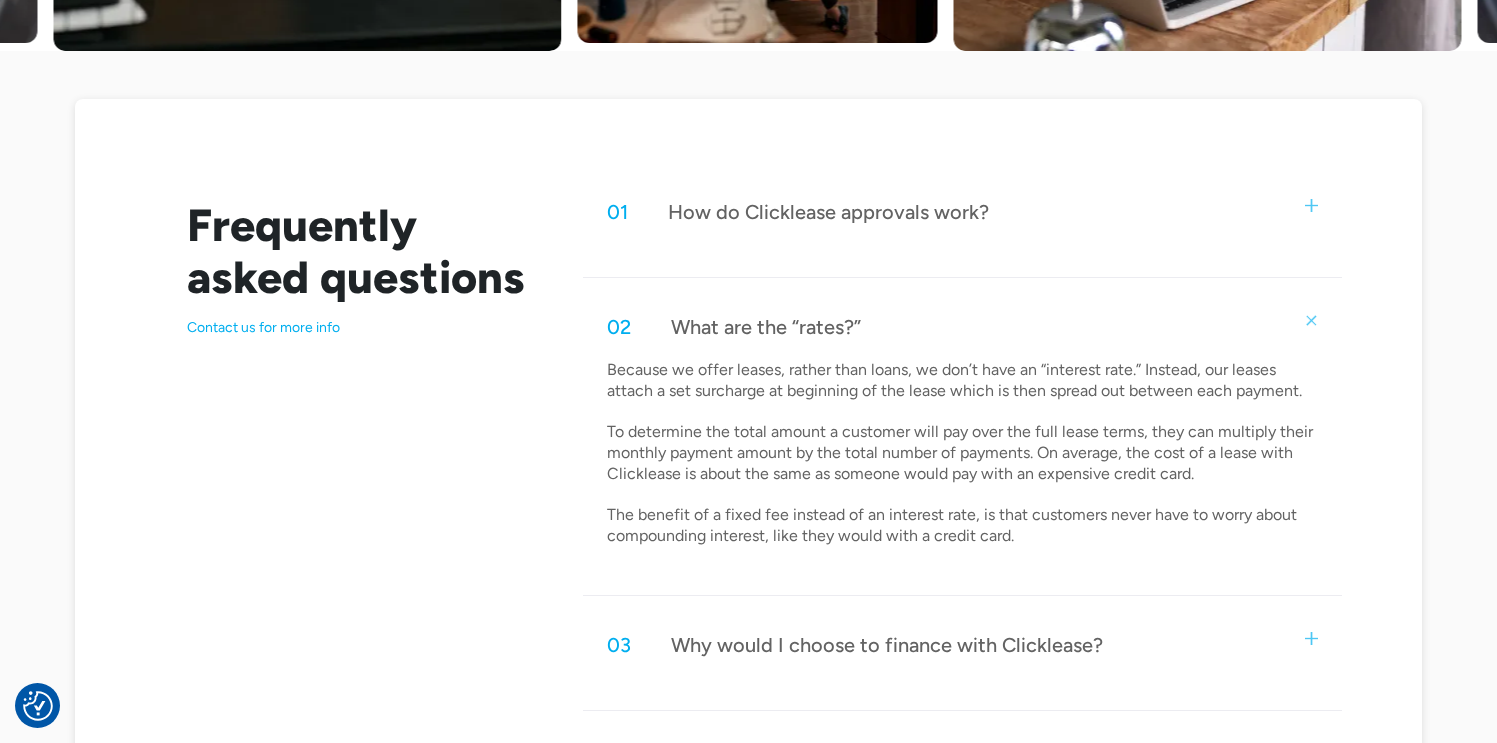 click on "Because we offer leases, rather than loans, we don’t have an “interest rate.” Instead, our leases attach a set surcharge at beginning of the lease which is then spread out between each payment. To determine the total amount a customer will pay over the full lease terms, they can multiply their monthly payment amount by the total number of payments. On average, the cost of a lease with Clicklease is about the same as someone would pay with an expensive credit card. The benefit of a fixed fee instead of an interest rate, is that customers never have to worry about compounding interest, like they would with a credit card." at bounding box center [963, 453] 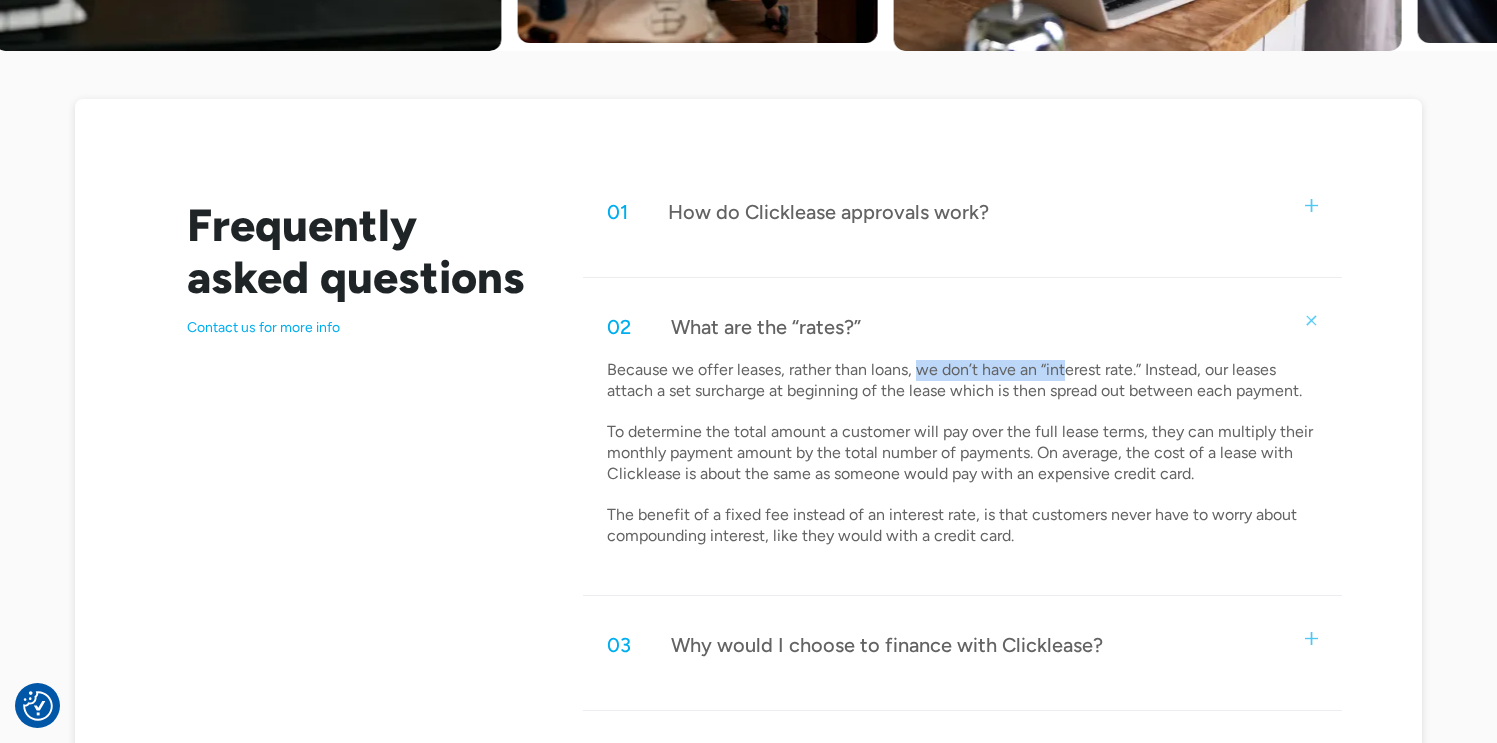 drag, startPoint x: 916, startPoint y: 370, endPoint x: 1068, endPoint y: 374, distance: 152.05263 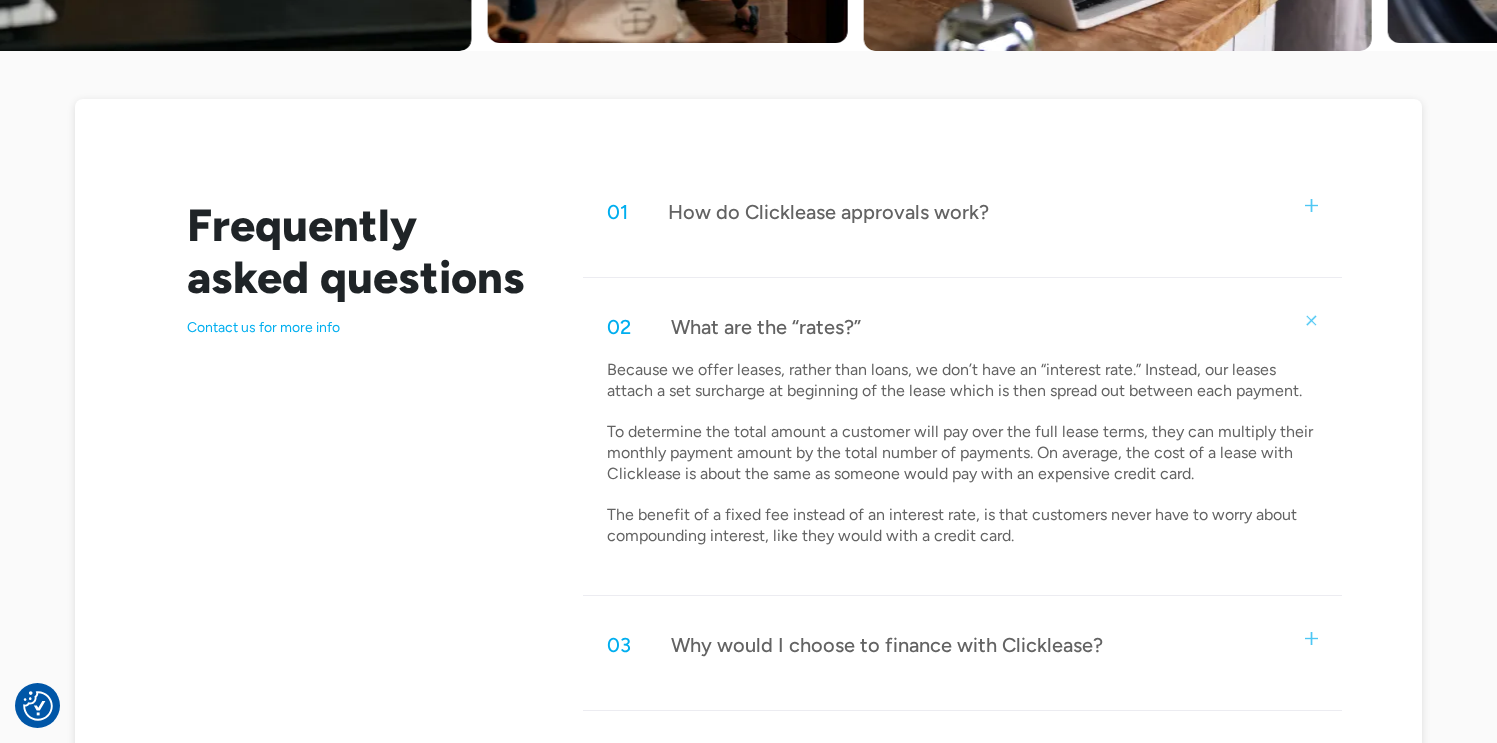 click on "Because we offer leases, rather than loans, we don’t have an “interest rate.” Instead, our leases attach a set surcharge at beginning of the lease which is then spread out between each payment. To determine the total amount a customer will pay over the full lease terms, they can multiply their monthly payment amount by the total number of payments. On average, the cost of a lease with Clicklease is about the same as someone would pay with an expensive credit card. The benefit of a fixed fee instead of an interest rate, is that customers never have to worry about compounding interest, like they would with a credit card." at bounding box center [963, 453] 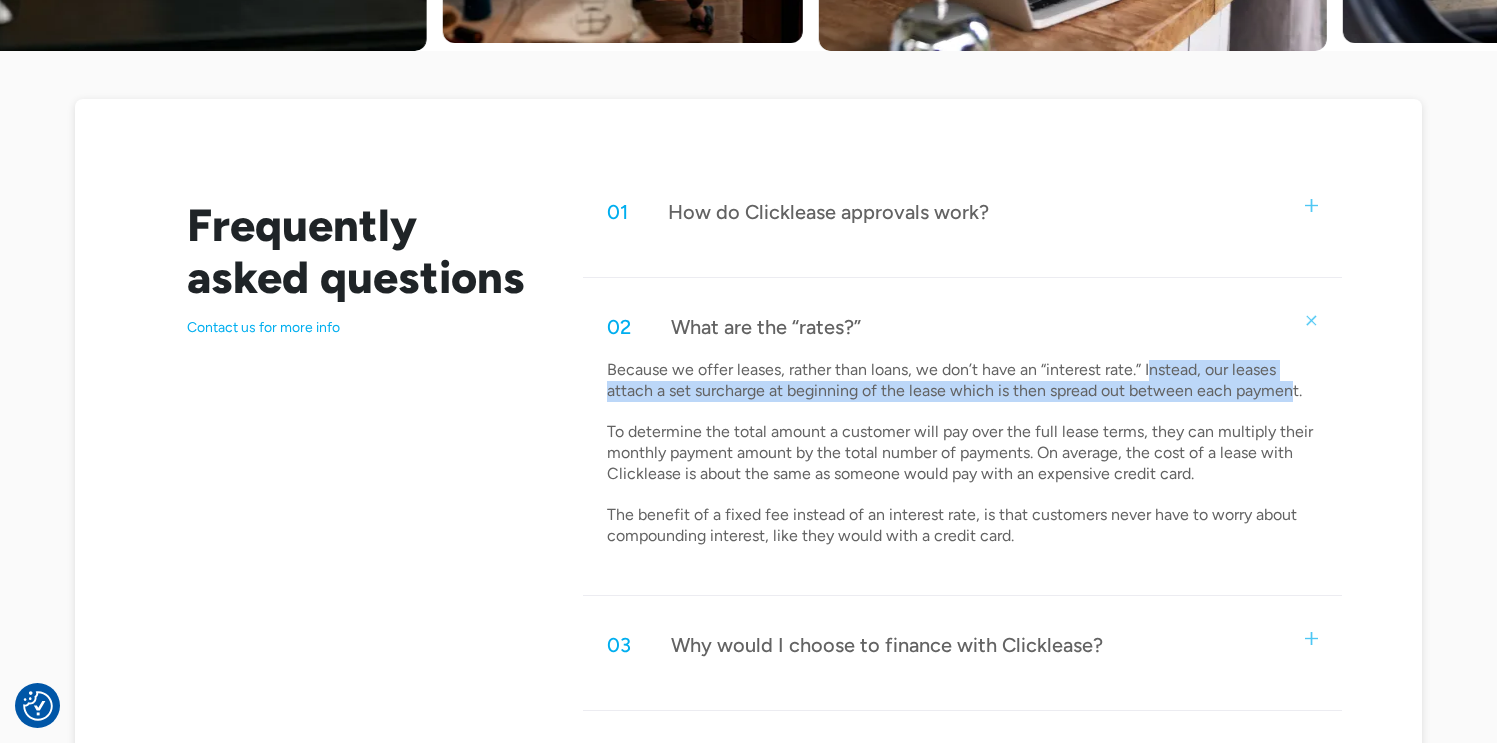 drag, startPoint x: 1148, startPoint y: 373, endPoint x: 1291, endPoint y: 387, distance: 143.68369 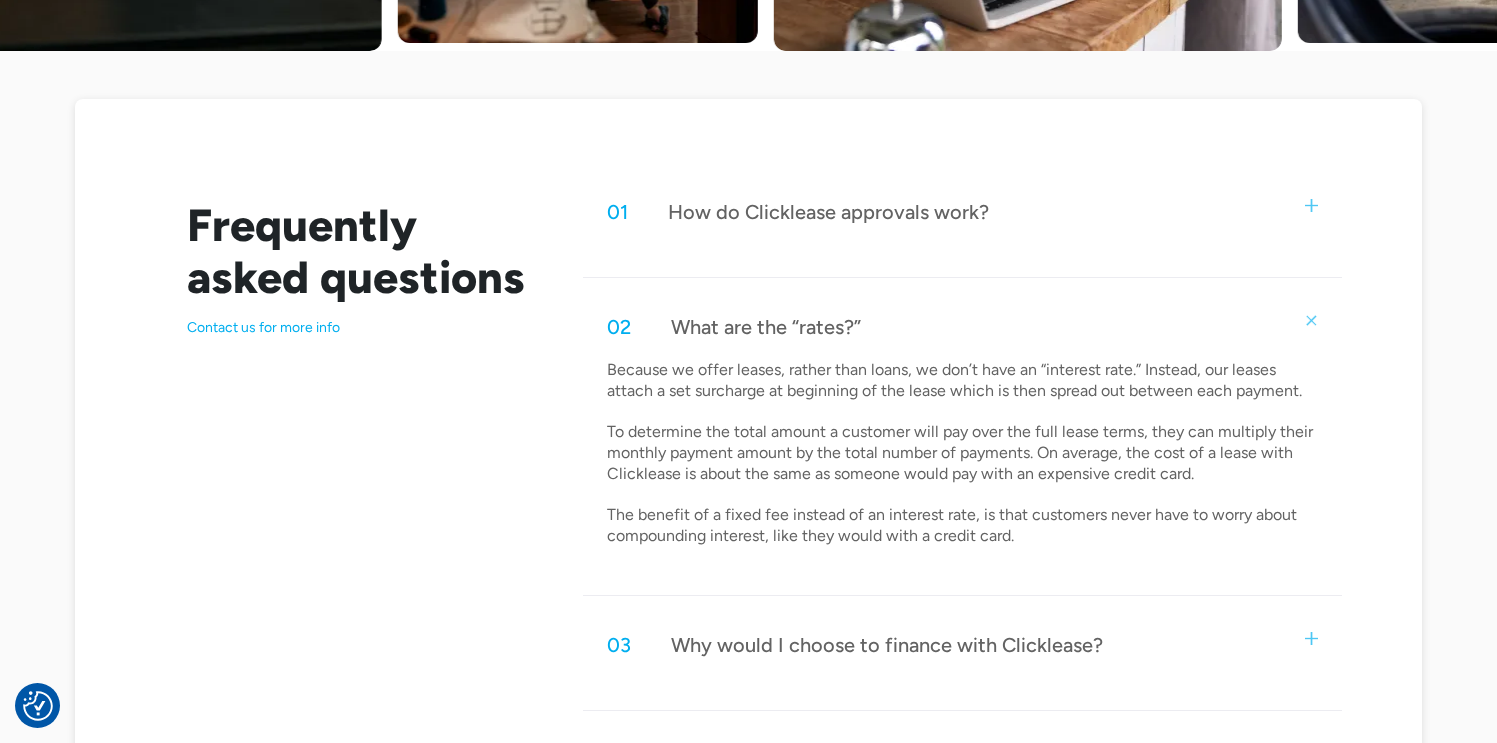 click on "Because we offer leases, rather than loans, we don’t have an “interest rate.” Instead, our leases attach a set surcharge at beginning of the lease which is then spread out between each payment. To determine the total amount a customer will pay over the full lease terms, they can multiply their monthly payment amount by the total number of payments. On average, the cost of a lease with Clicklease is about the same as someone would pay with an expensive credit card. The benefit of a fixed fee instead of an interest rate, is that customers never have to worry about compounding interest, like they would with a credit card." at bounding box center [963, 453] 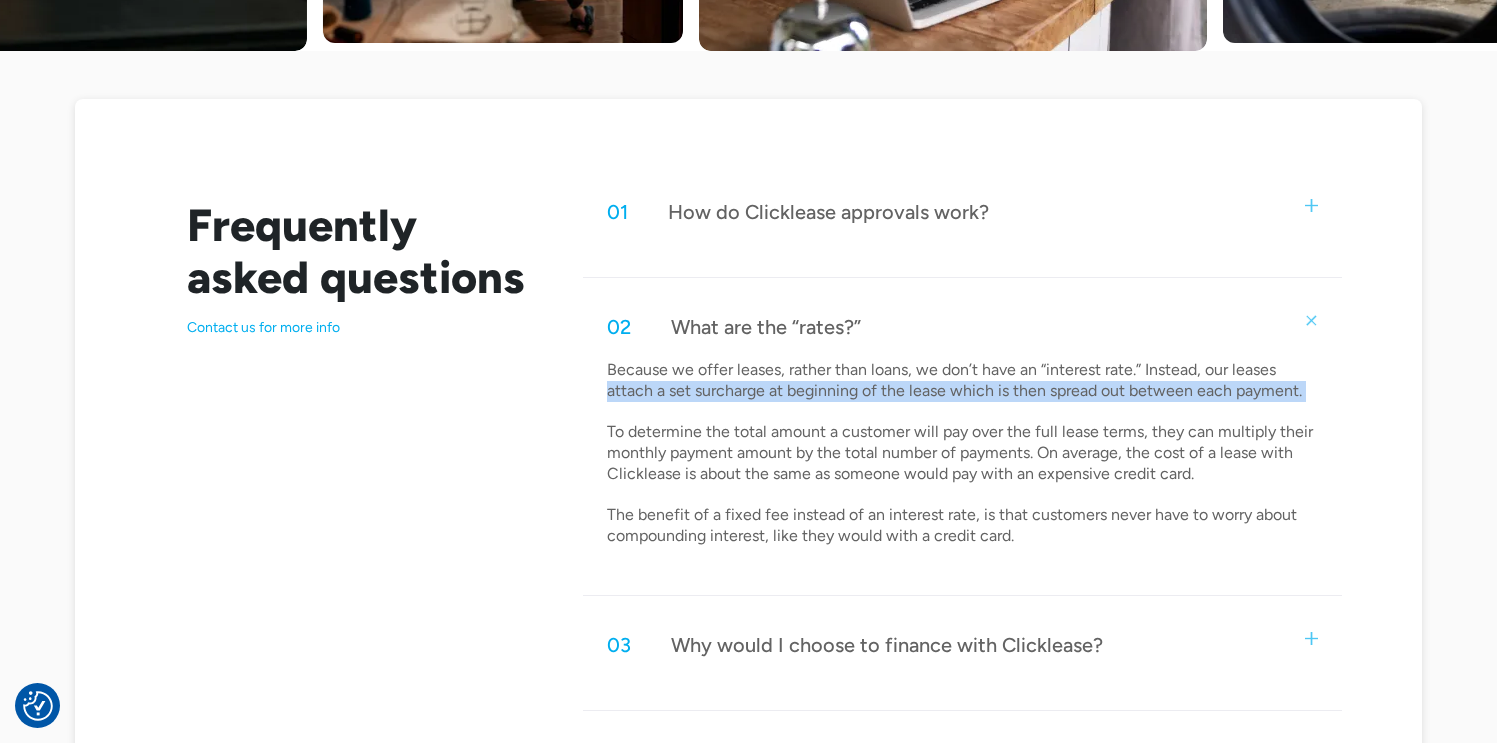 drag, startPoint x: 605, startPoint y: 397, endPoint x: 744, endPoint y: 404, distance: 139.17615 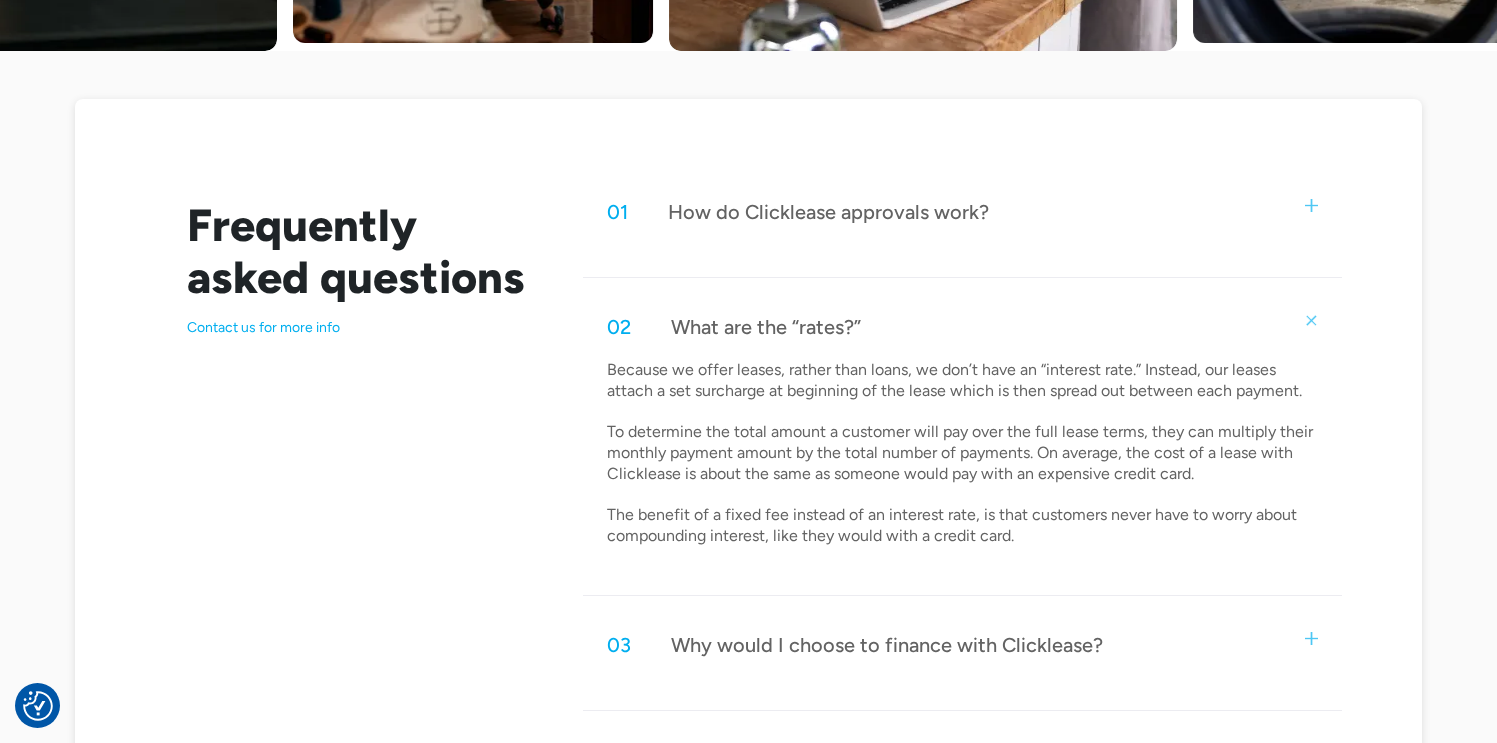 click on "Because we offer leases, rather than loans, we don’t have an “interest rate.” Instead, our leases attach a set surcharge at beginning of the lease which is then spread out between each payment. To determine the total amount a customer will pay over the full lease terms, they can multiply their monthly payment amount by the total number of payments. On average, the cost of a lease with Clicklease is about the same as someone would pay with an expensive credit card. The benefit of a fixed fee instead of an interest rate, is that customers never have to worry about compounding interest, like they would with a credit card." at bounding box center (963, 453) 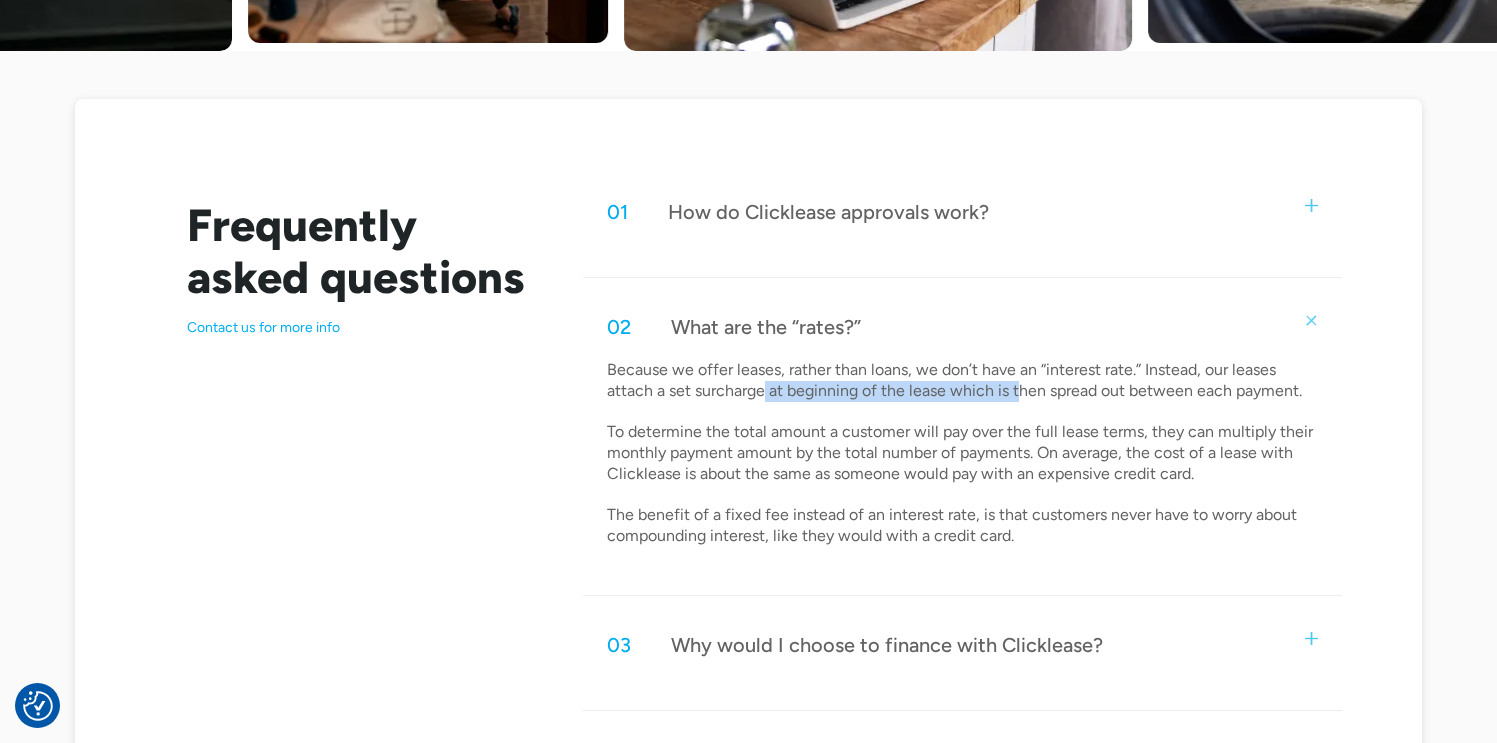 drag, startPoint x: 766, startPoint y: 395, endPoint x: 1020, endPoint y: 392, distance: 254.01772 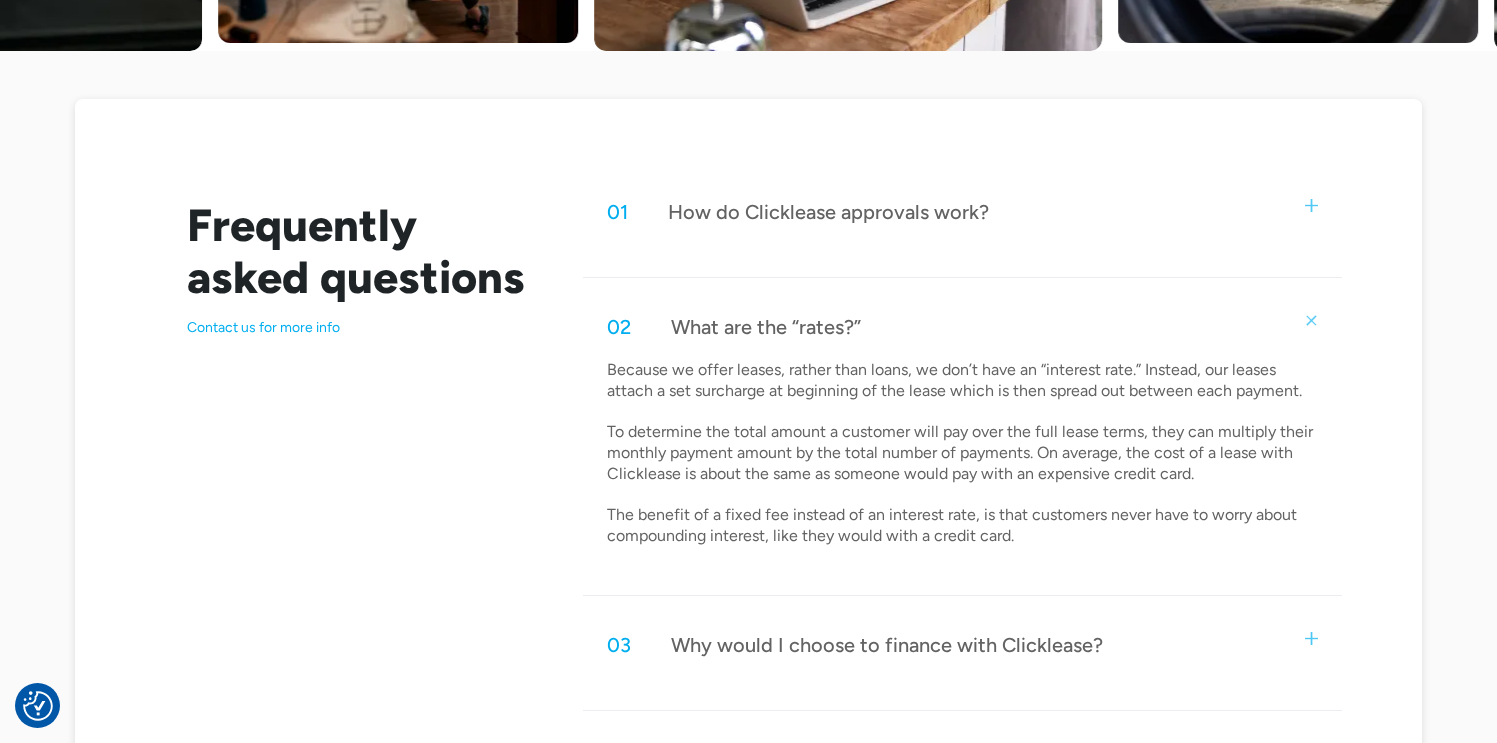 click on "Because we offer leases, rather than loans, we don’t have an “interest rate.” Instead, our leases attach a set surcharge at beginning of the lease which is then spread out between each payment. To determine the total amount a customer will pay over the full lease terms, they can multiply their monthly payment amount by the total number of payments. On average, the cost of a lease with Clicklease is about the same as someone would pay with an expensive credit card. The benefit of a fixed fee instead of an interest rate, is that customers never have to worry about compounding interest, like they would with a credit card." at bounding box center (963, 453) 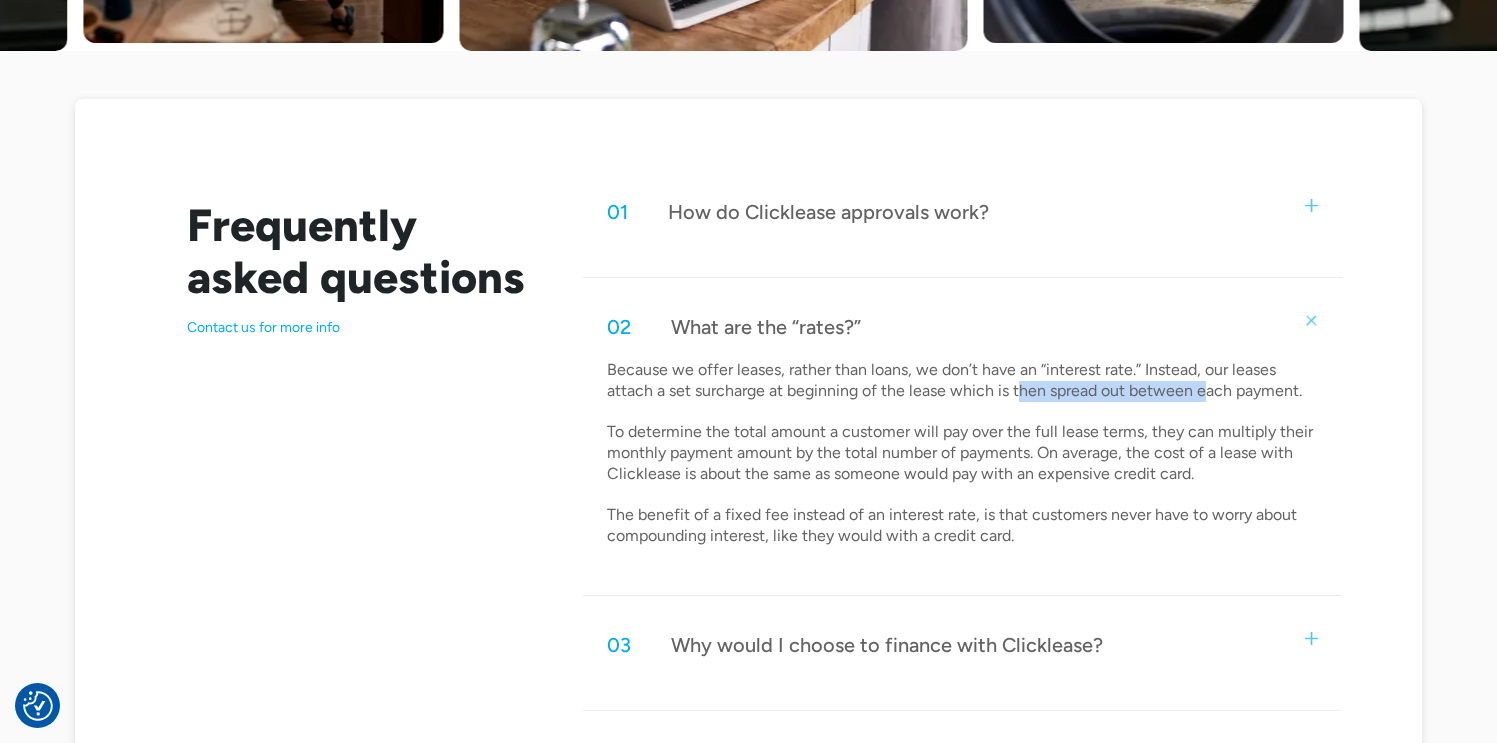 drag, startPoint x: 1016, startPoint y: 394, endPoint x: 1202, endPoint y: 392, distance: 186.01076 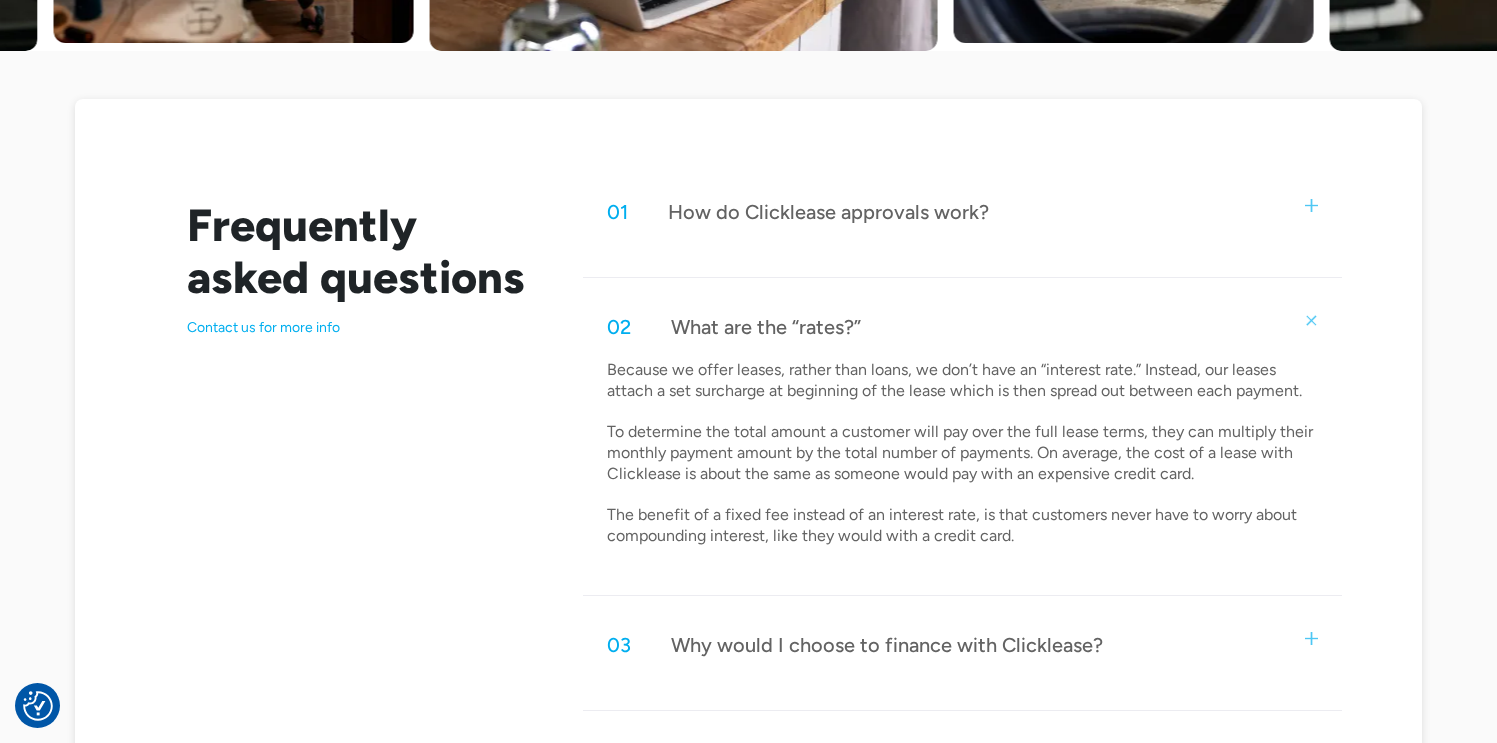 click on "Because we offer leases, rather than loans, we don’t have an “interest rate.” Instead, our leases attach a set surcharge at beginning of the lease which is then spread out between each payment. To determine the total amount a customer will pay over the full lease terms, they can multiply their monthly payment amount by the total number of payments. On average, the cost of a lease with Clicklease is about the same as someone would pay with an expensive credit card. The benefit of a fixed fee instead of an interest rate, is that customers never have to worry about compounding interest, like they would with a credit card." at bounding box center (963, 453) 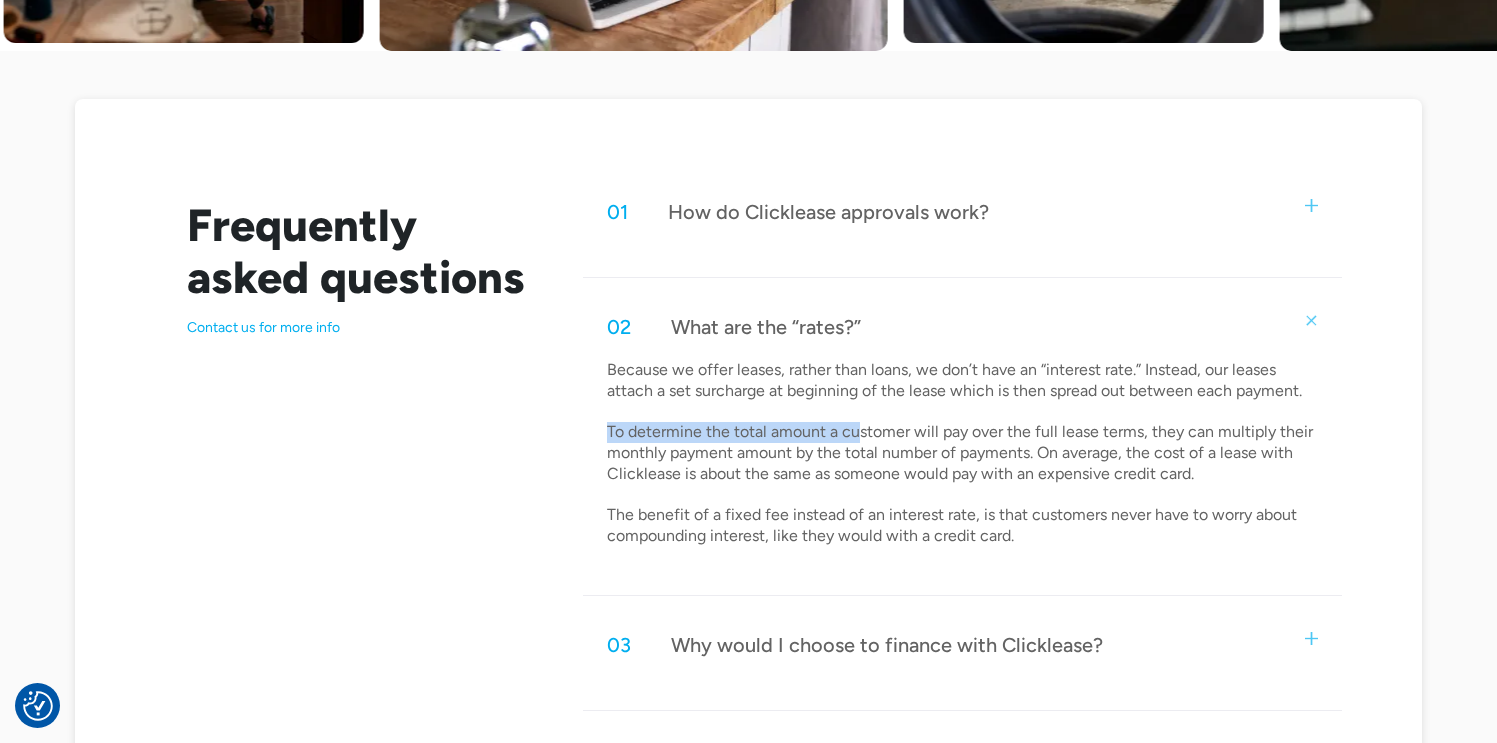 drag, startPoint x: 605, startPoint y: 432, endPoint x: 856, endPoint y: 429, distance: 251.01793 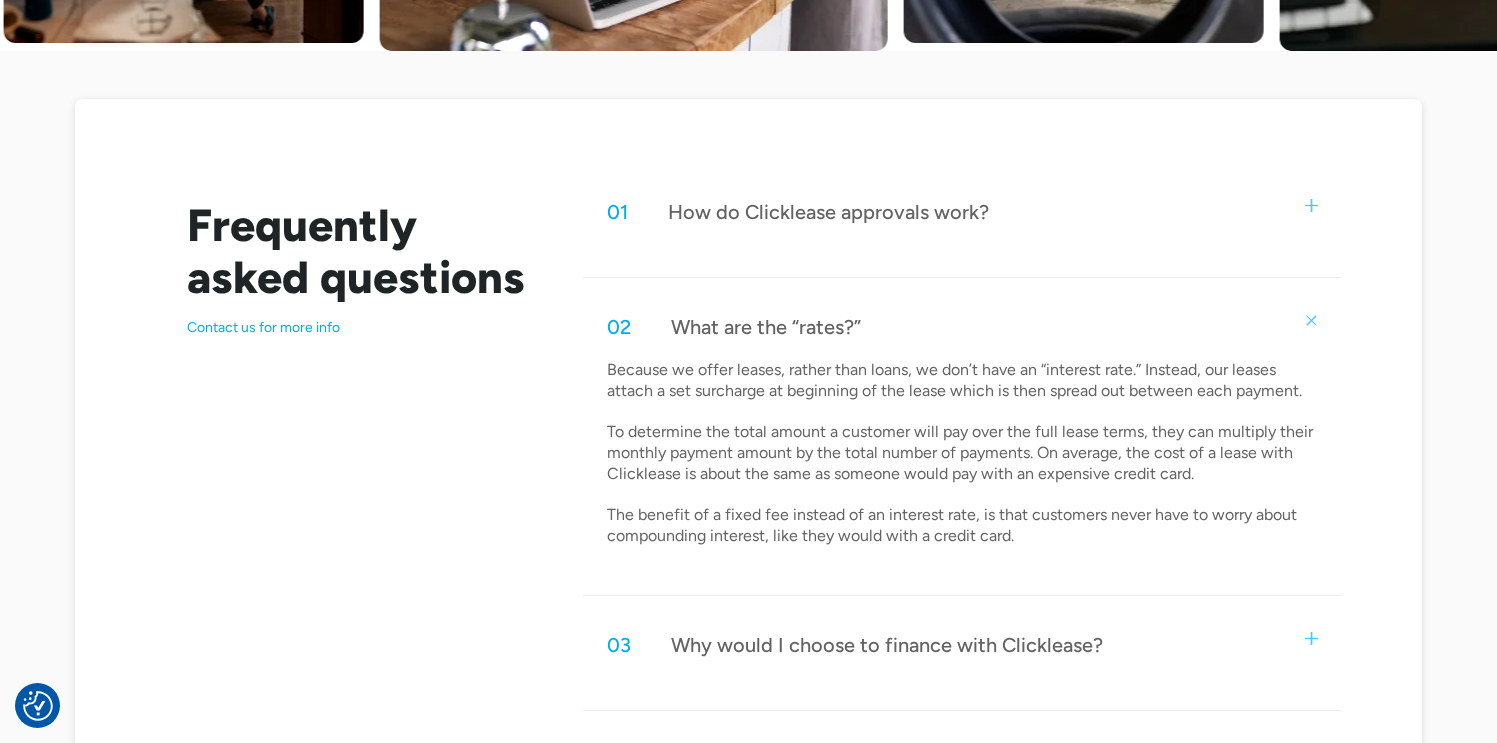 click on "Because we offer leases, rather than loans, we don’t have an “interest rate.” Instead, our leases attach a set surcharge at beginning of the lease which is then spread out between each payment. To determine the total amount a customer will pay over the full lease terms, they can multiply their monthly payment amount by the total number of payments. On average, the cost of a lease with Clicklease is about the same as someone would pay with an expensive credit card. The benefit of a fixed fee instead of an interest rate, is that customers never have to worry about compounding interest, like they would with a credit card." at bounding box center [963, 453] 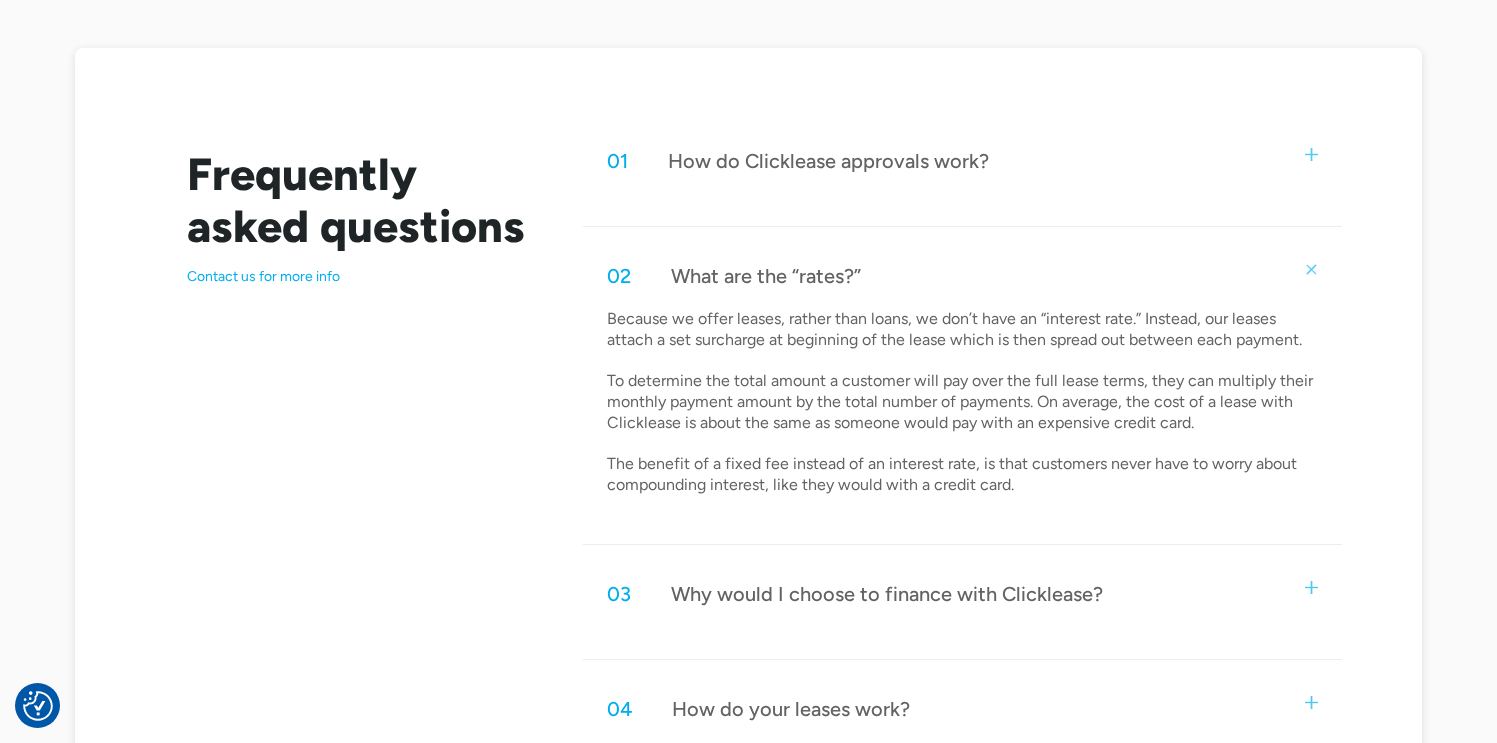 scroll, scrollTop: 997, scrollLeft: 0, axis: vertical 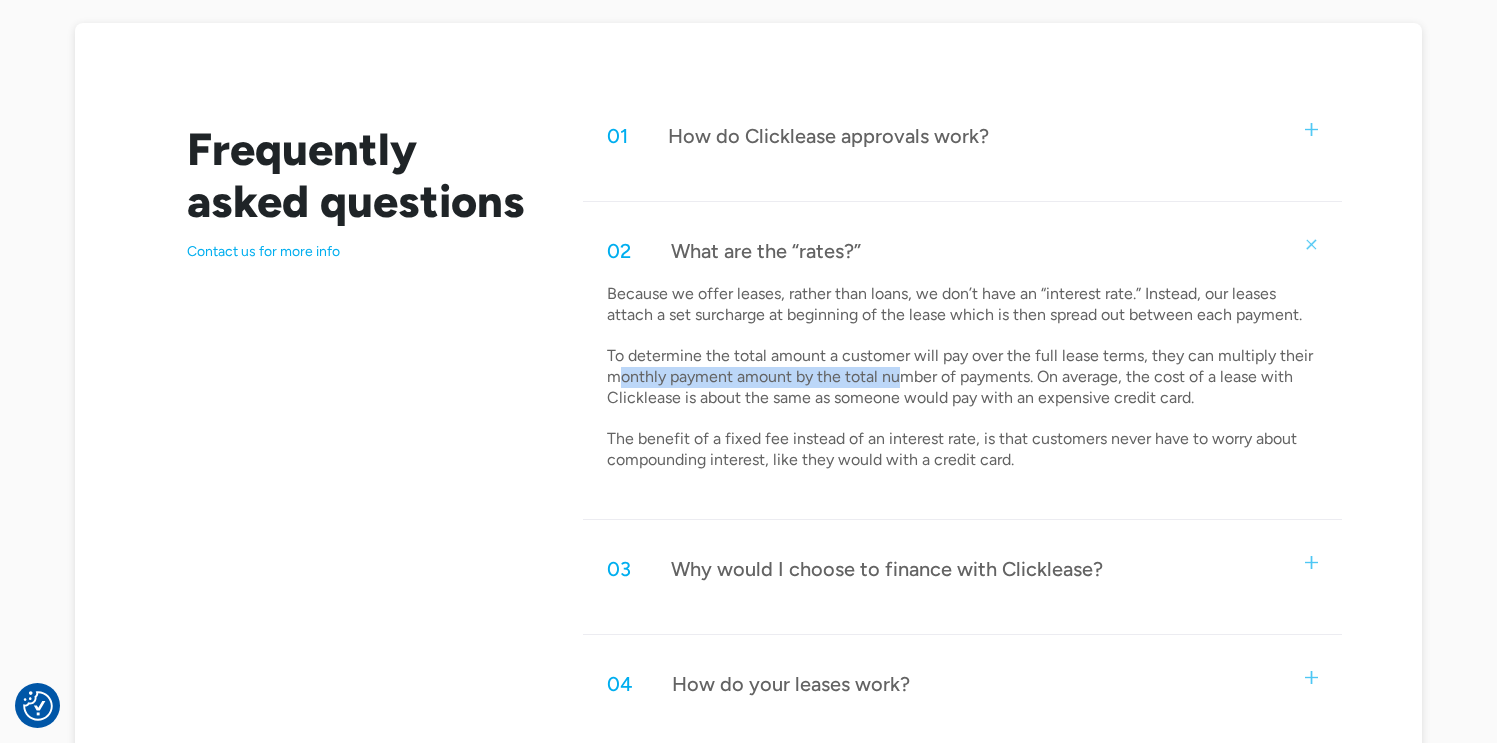 drag, startPoint x: 620, startPoint y: 386, endPoint x: 909, endPoint y: 384, distance: 289.00693 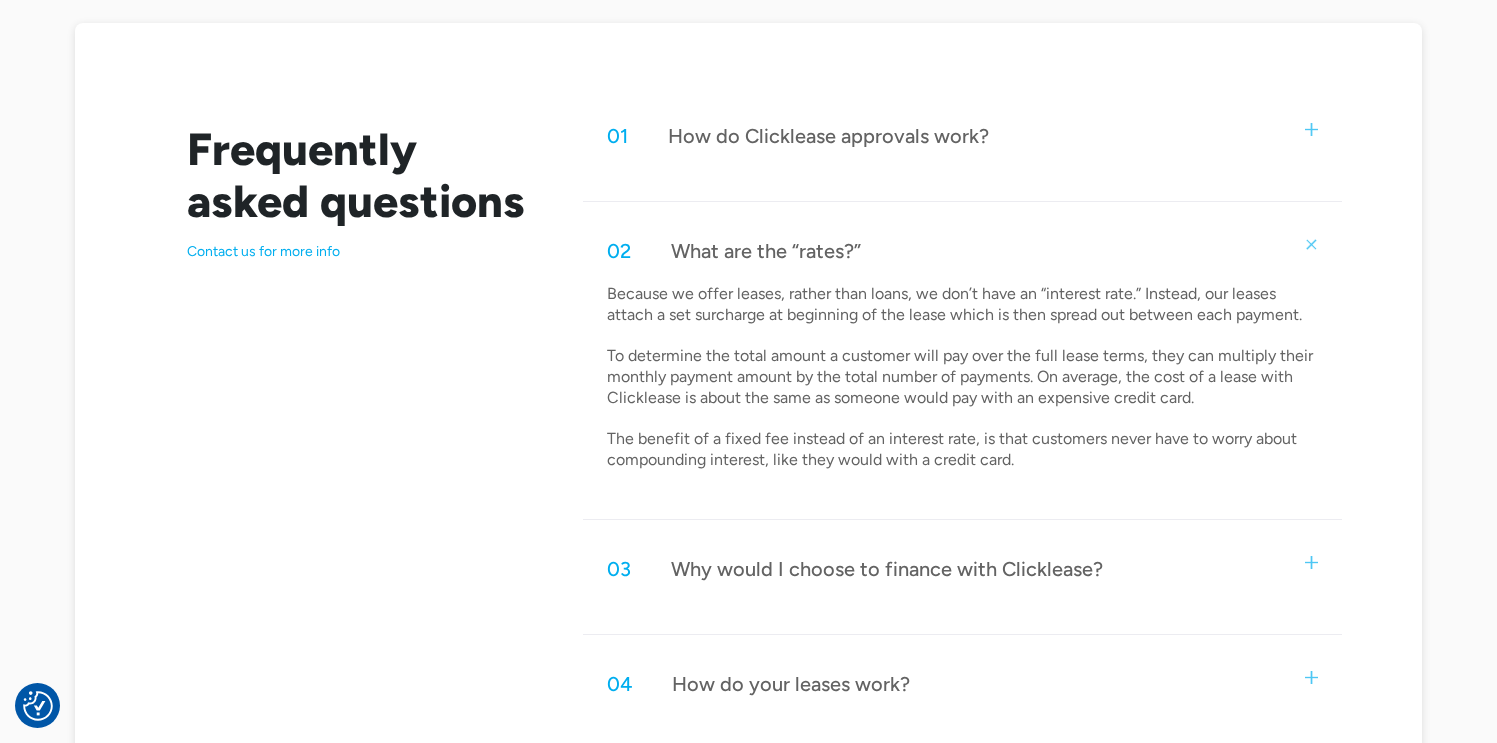 click on "Because we offer leases, rather than loans, we don’t have an “interest rate.” Instead, our leases attach a set surcharge at beginning of the lease which is then spread out between each payment. To determine the total amount a customer will pay over the full lease terms, they can multiply their monthly payment amount by the total number of payments. On average, the cost of a lease with Clicklease is about the same as someone would pay with an expensive credit card. The benefit of a fixed fee instead of an interest rate, is that customers never have to worry about compounding interest, like they would with a credit card." at bounding box center [963, 377] 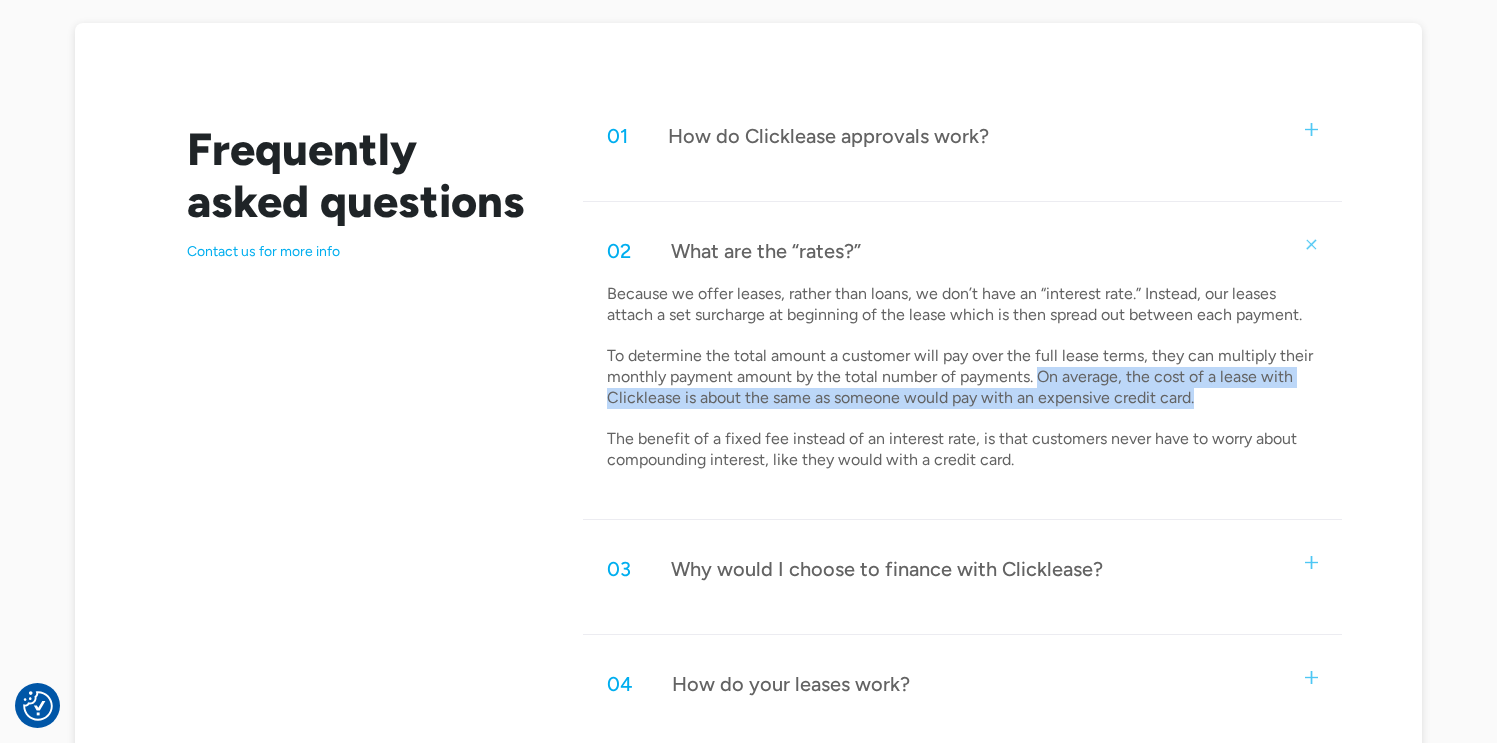 drag, startPoint x: 1202, startPoint y: 388, endPoint x: 1277, endPoint y: 398, distance: 75.66373 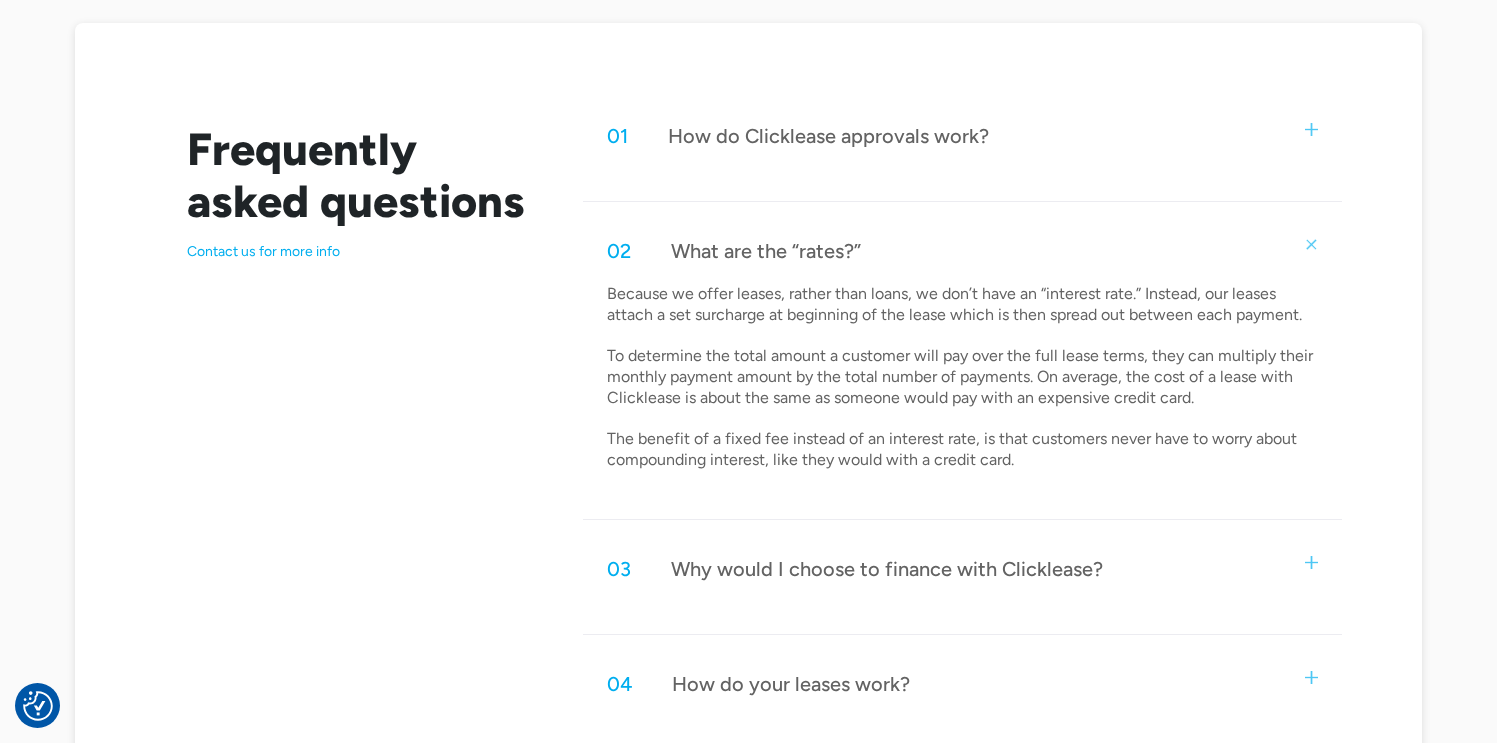 click on "Because we offer leases, rather than loans, we don’t have an “interest rate.” Instead, our leases attach a set surcharge at beginning of the lease which is then spread out between each payment. To determine the total amount a customer will pay over the full lease terms, they can multiply their monthly payment amount by the total number of payments. On average, the cost of a lease with Clicklease is about the same as someone would pay with an expensive credit card. The benefit of a fixed fee instead of an interest rate, is that customers never have to worry about compounding interest, like they would with a credit card." at bounding box center [963, 377] 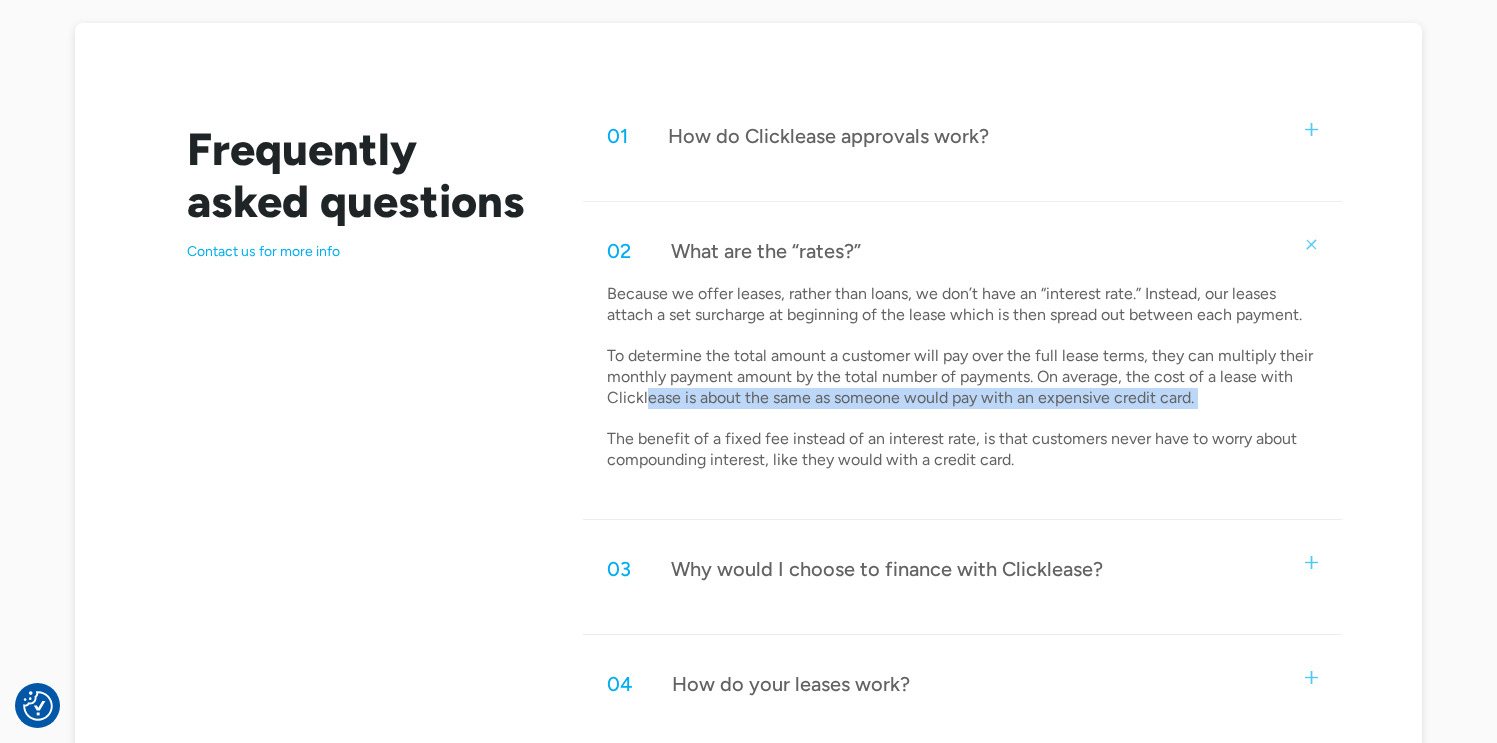 drag, startPoint x: 644, startPoint y: 400, endPoint x: 813, endPoint y: 410, distance: 169.2956 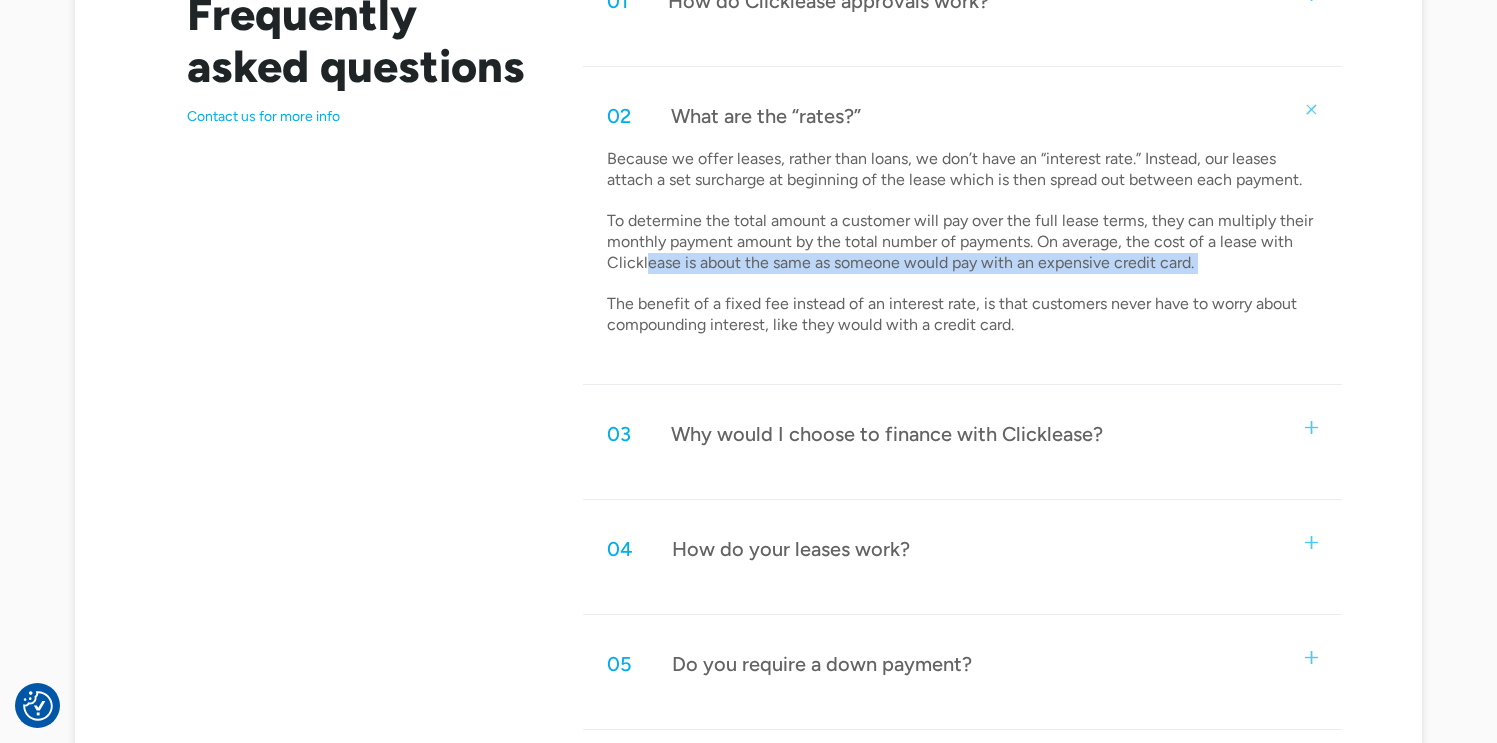 scroll, scrollTop: 1134, scrollLeft: 0, axis: vertical 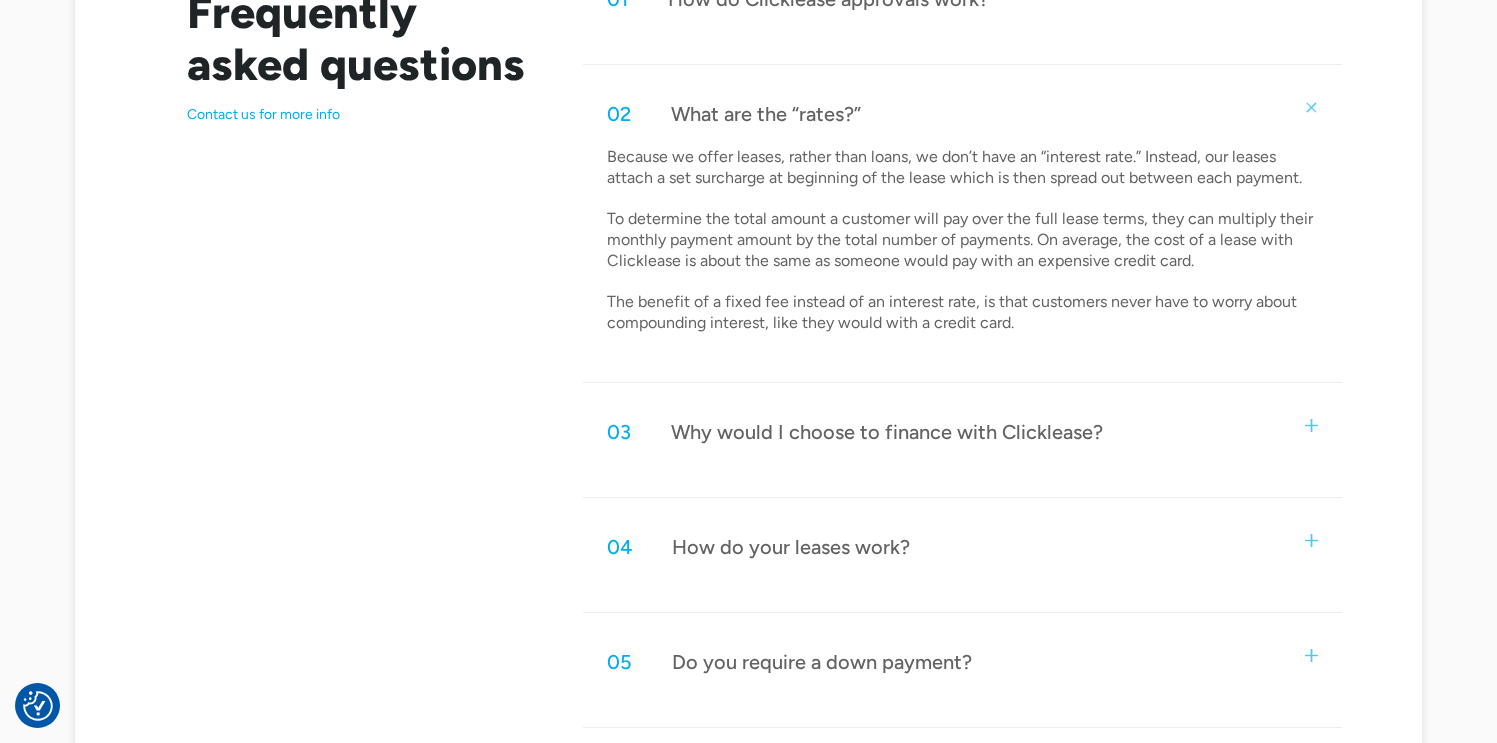 click on "02 What are the “rates?”" at bounding box center (963, 114) 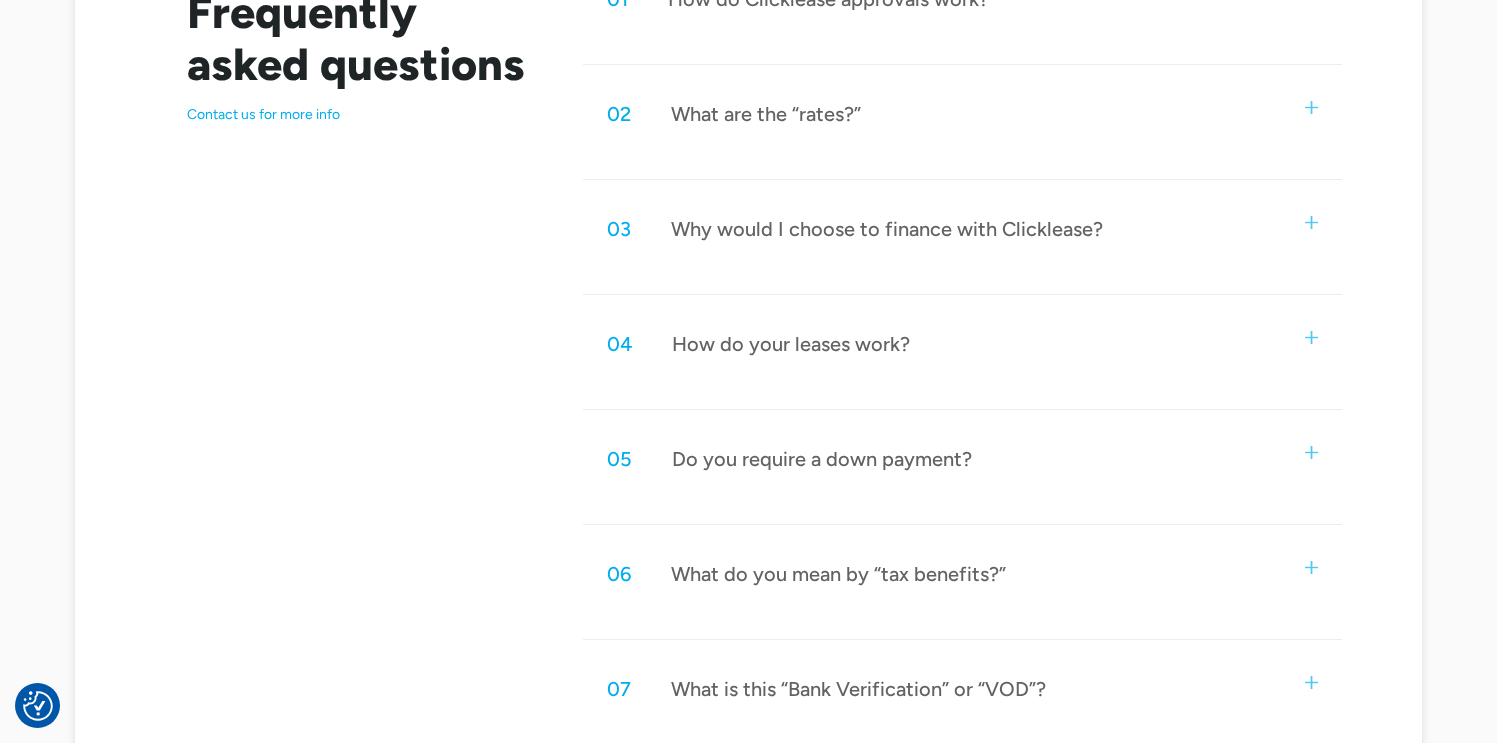 click at bounding box center [1311, 222] 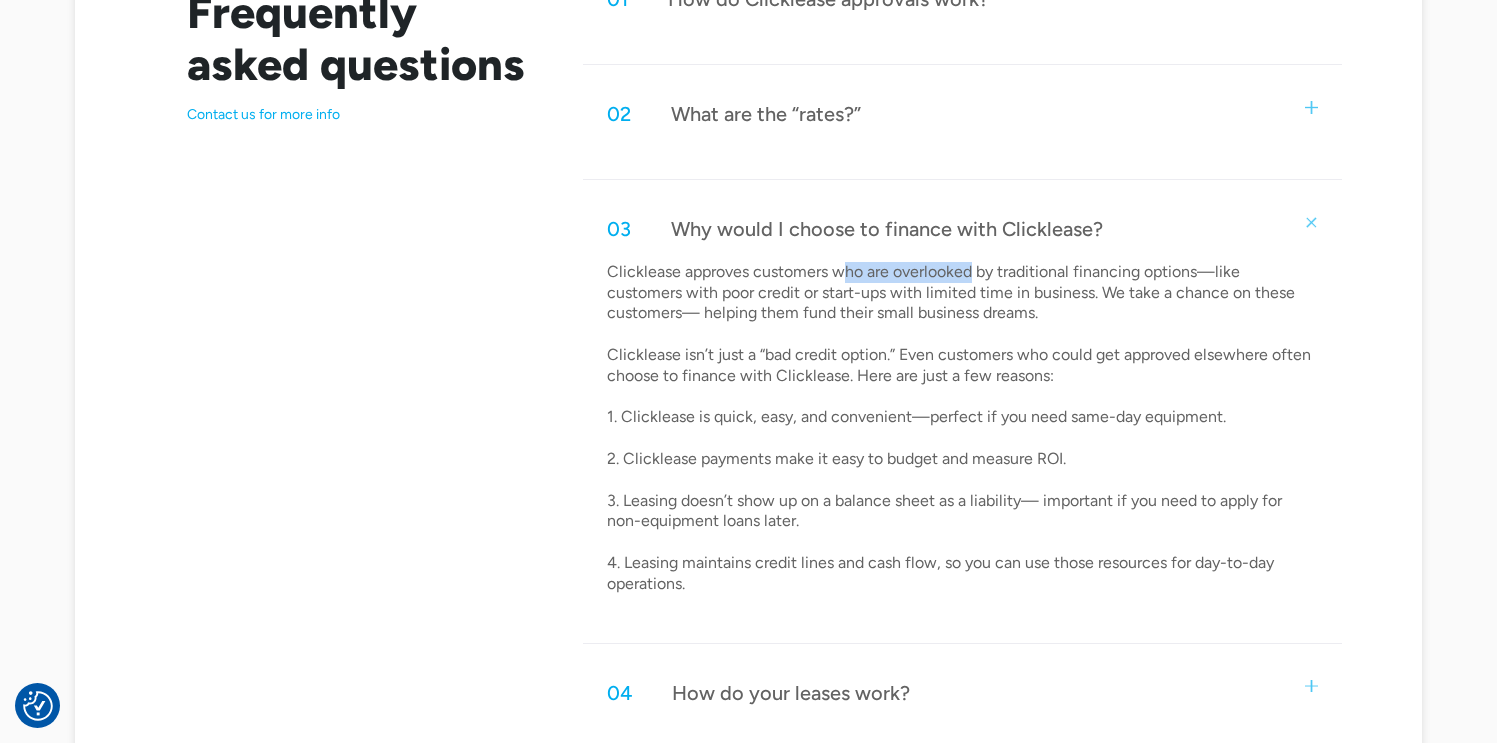 drag, startPoint x: 841, startPoint y: 275, endPoint x: 971, endPoint y: 275, distance: 130 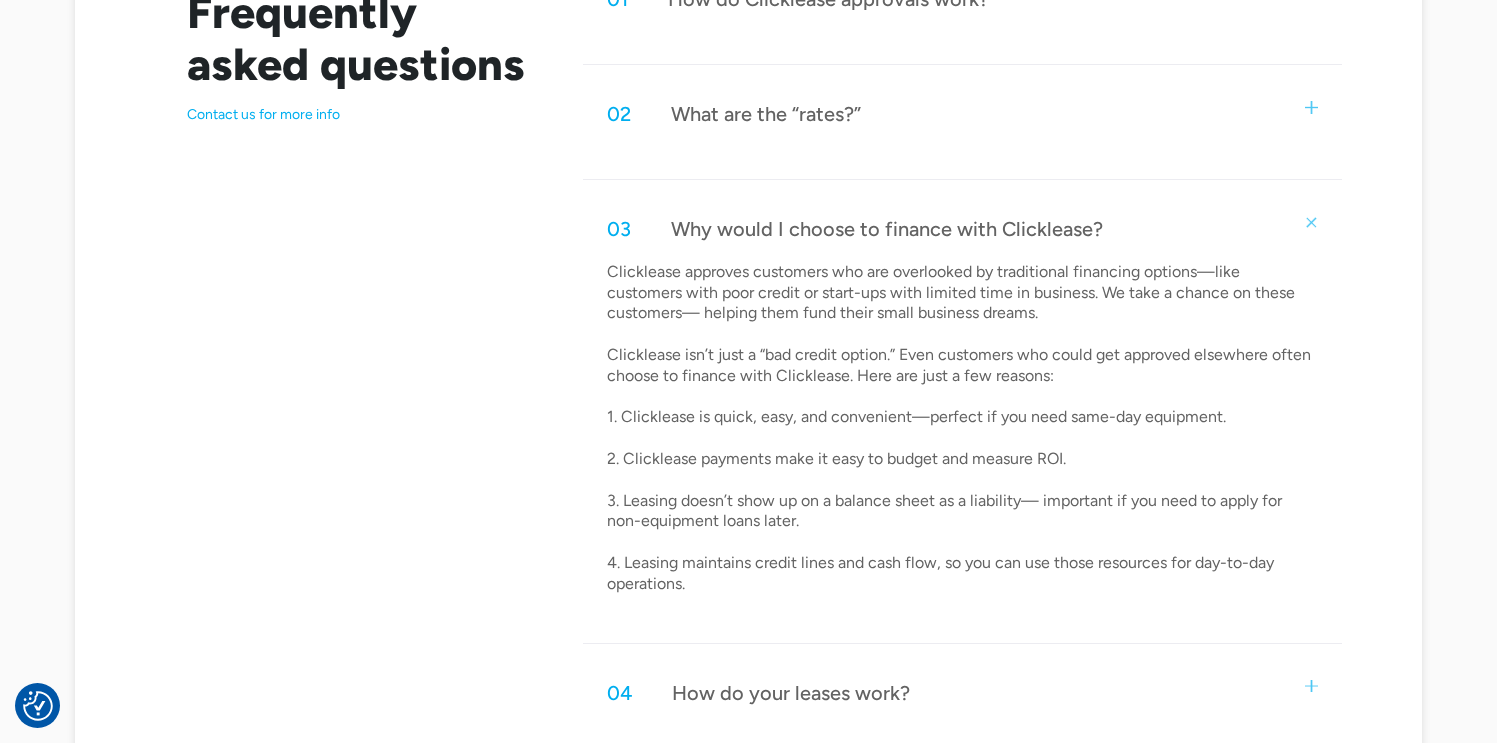 click on "Clicklease approves customers who are overlooked by traditional financing options—like customers with poor credit or start-ups with limited time in business. We take a chance on these customers— helping them fund their small business dreams. ‍ Clicklease isn’t just a “bad credit option.” Even customers who could get approved elsewhere often choose to finance with Clicklease. Here are just a few reasons: ‍ 1. Clicklease is quick, easy, and convenient—perfect if you need same-day equipment. ‍ 2. Clicklease payments make it easy to budget and measure ROI. 3. Leasing doesn’t show up on a balance sheet as a liability— important if you need to apply for non-equipment loans later. ‍ 4. Leasing maintains credit lines and cash flow, so you can use those resources for day-to-day operations." at bounding box center [963, 428] 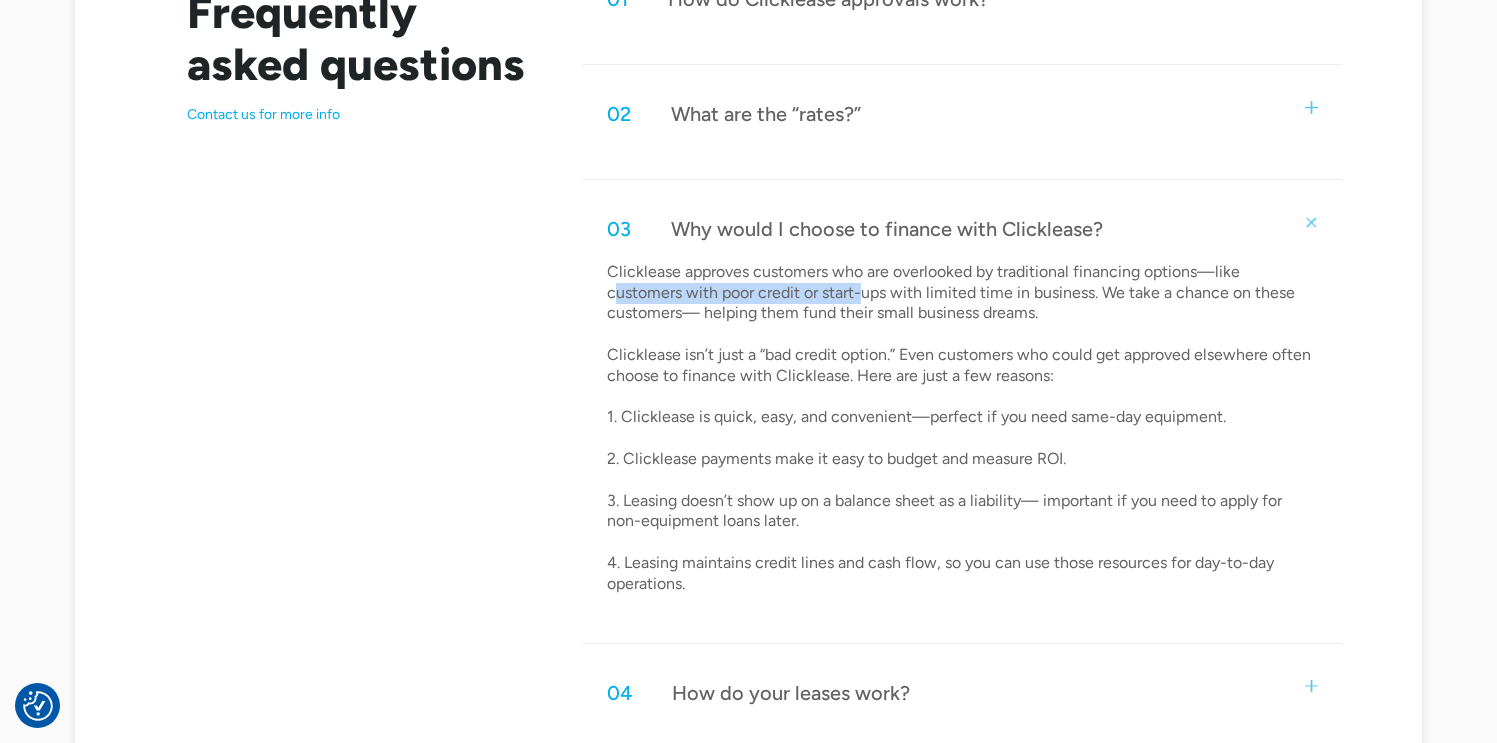 drag, startPoint x: 643, startPoint y: 284, endPoint x: 867, endPoint y: 288, distance: 224.0357 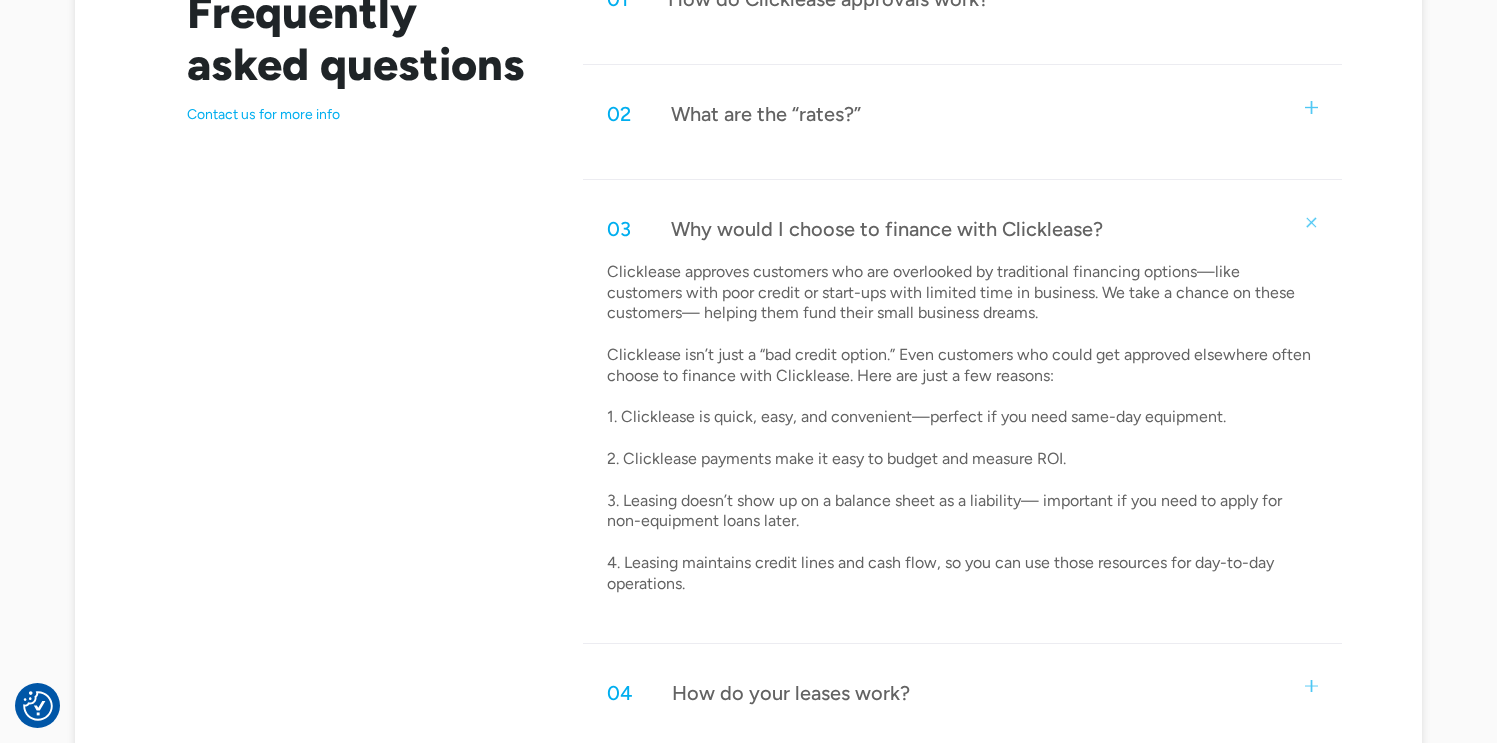 click on "Clicklease approves customers who are overlooked by traditional financing options—like customers with poor credit or start-ups with limited time in business. We take a chance on these customers— helping them fund their small business dreams. ‍ Clicklease isn’t just a “bad credit option.” Even customers who could get approved elsewhere often choose to finance with Clicklease. Here are just a few reasons: ‍ 1. Clicklease is quick, easy, and convenient—perfect if you need same-day equipment. ‍ 2. Clicklease payments make it easy to budget and measure ROI. 3. Leasing doesn’t show up on a balance sheet as a liability— important if you need to apply for non-equipment loans later. ‍ 4. Leasing maintains credit lines and cash flow, so you can use those resources for day-to-day operations." at bounding box center (963, 428) 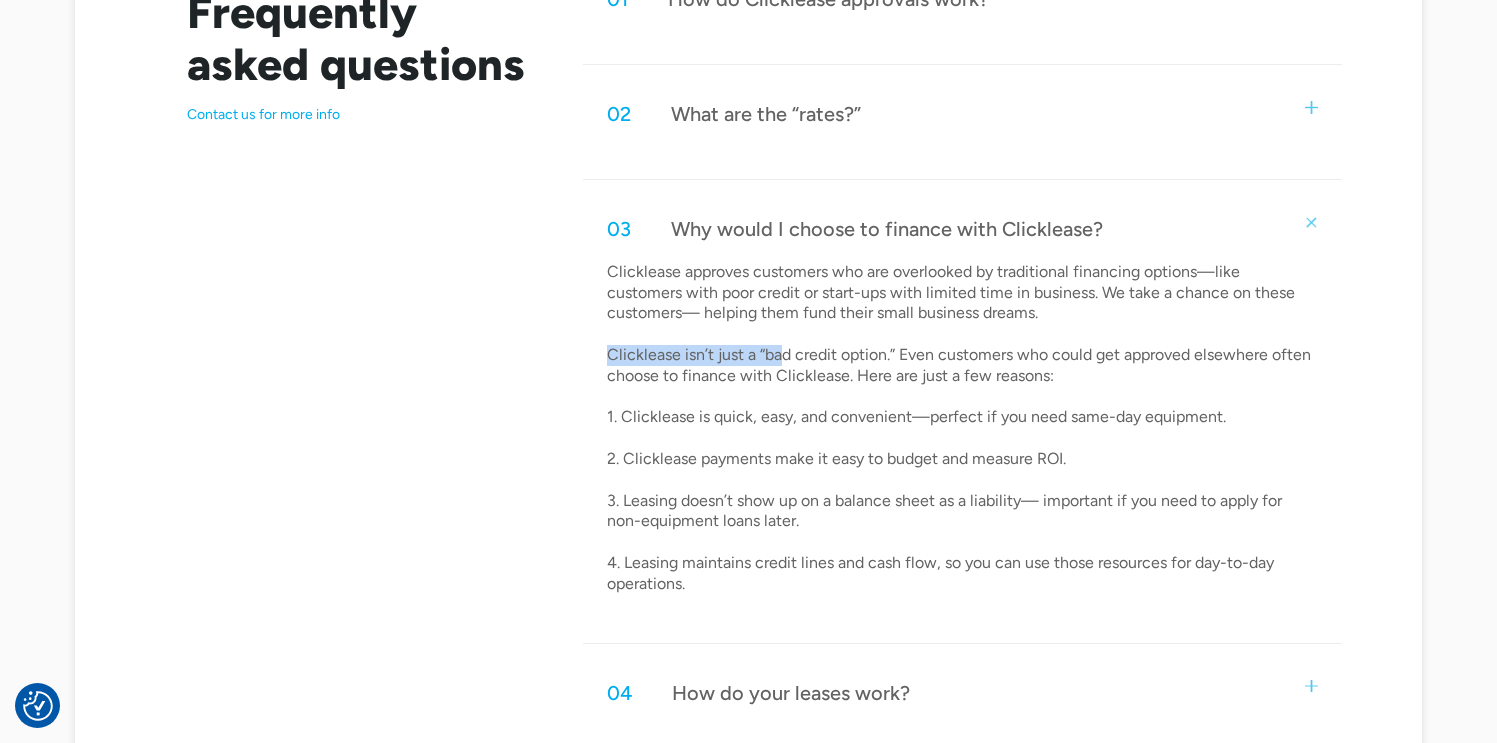 drag, startPoint x: 602, startPoint y: 347, endPoint x: 785, endPoint y: 350, distance: 183.02458 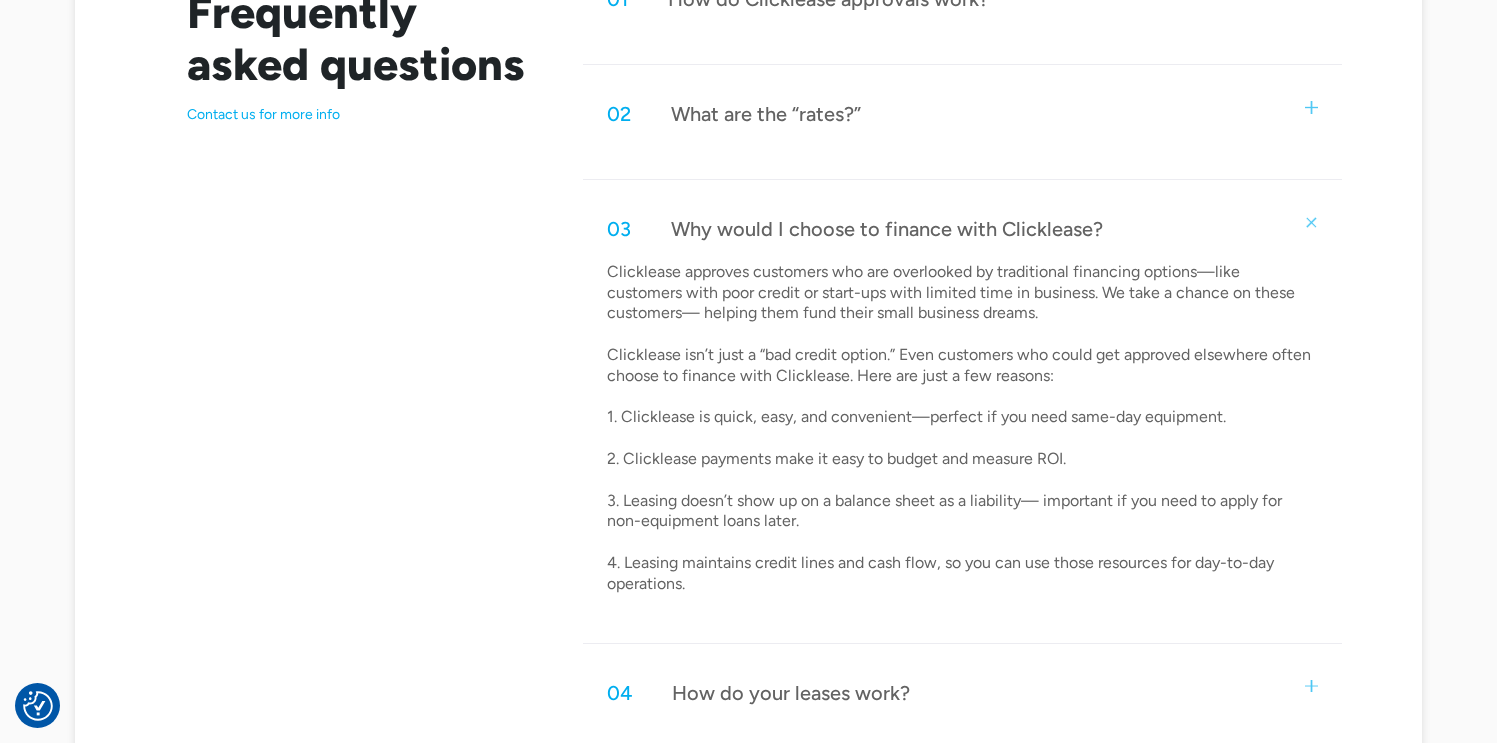 click on "Clicklease approves customers who are overlooked by traditional financing options—like customers with poor credit or start-ups with limited time in business. We take a chance on these customers— helping them fund their small business dreams. ‍ Clicklease isn’t just a “bad credit option.” Even customers who could get approved elsewhere often choose to finance with Clicklease. Here are just a few reasons: ‍ 1. Clicklease is quick, easy, and convenient—perfect if you need same-day equipment. ‍ 2. Clicklease payments make it easy to budget and measure ROI. 3. Leasing doesn’t show up on a balance sheet as a liability— important if you need to apply for non-equipment loans later. ‍ 4. Leasing maintains credit lines and cash flow, so you can use those resources for day-to-day operations." at bounding box center [963, 428] 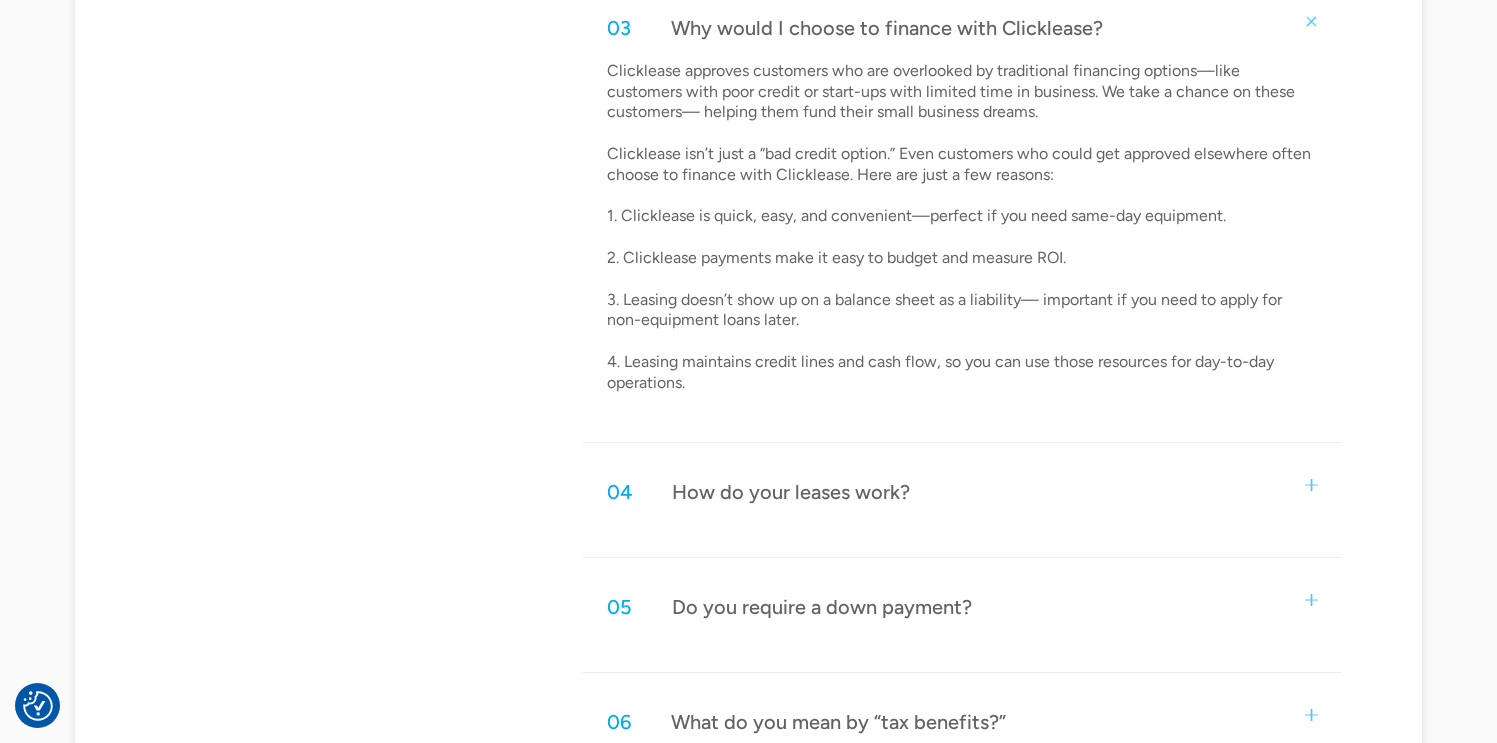 scroll, scrollTop: 1337, scrollLeft: 0, axis: vertical 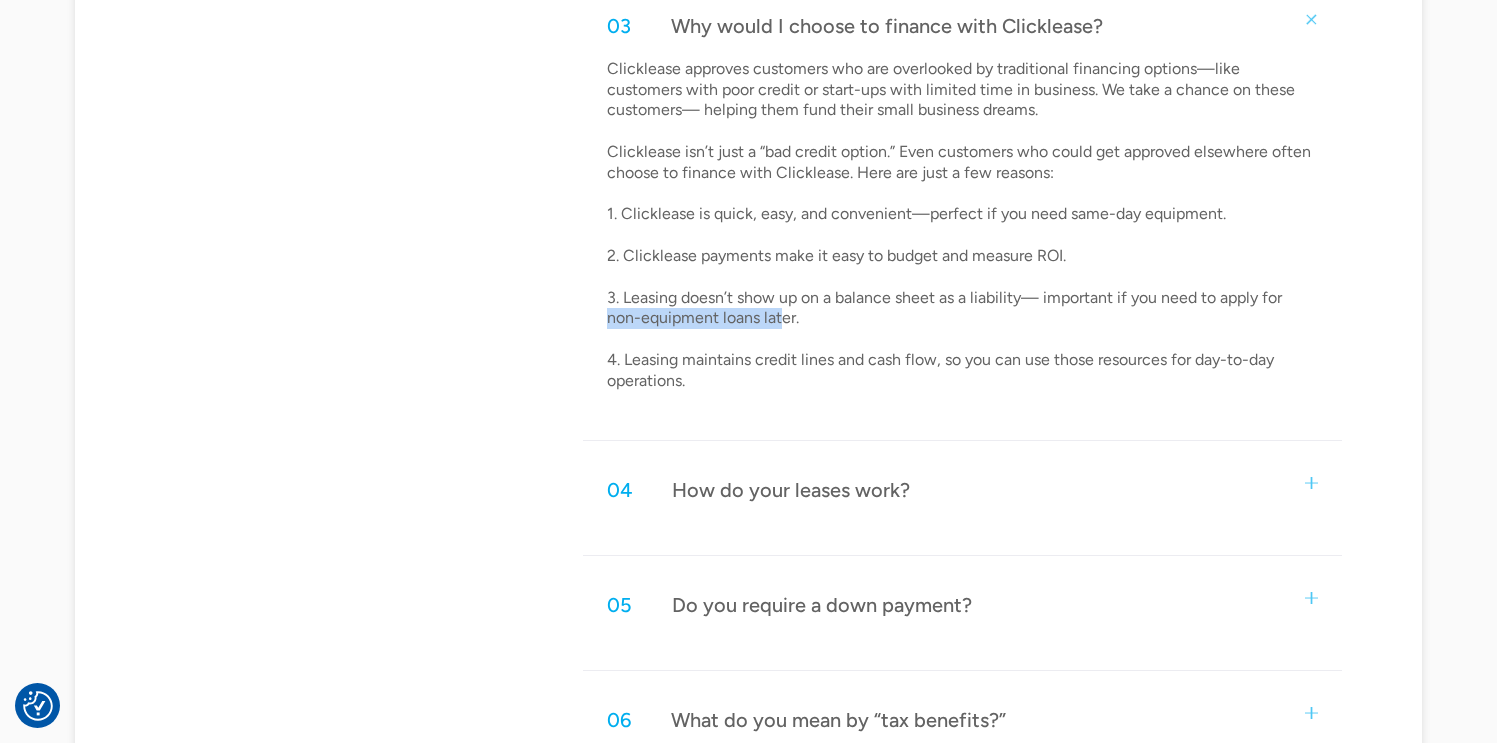 drag, startPoint x: 607, startPoint y: 318, endPoint x: 787, endPoint y: 315, distance: 180.025 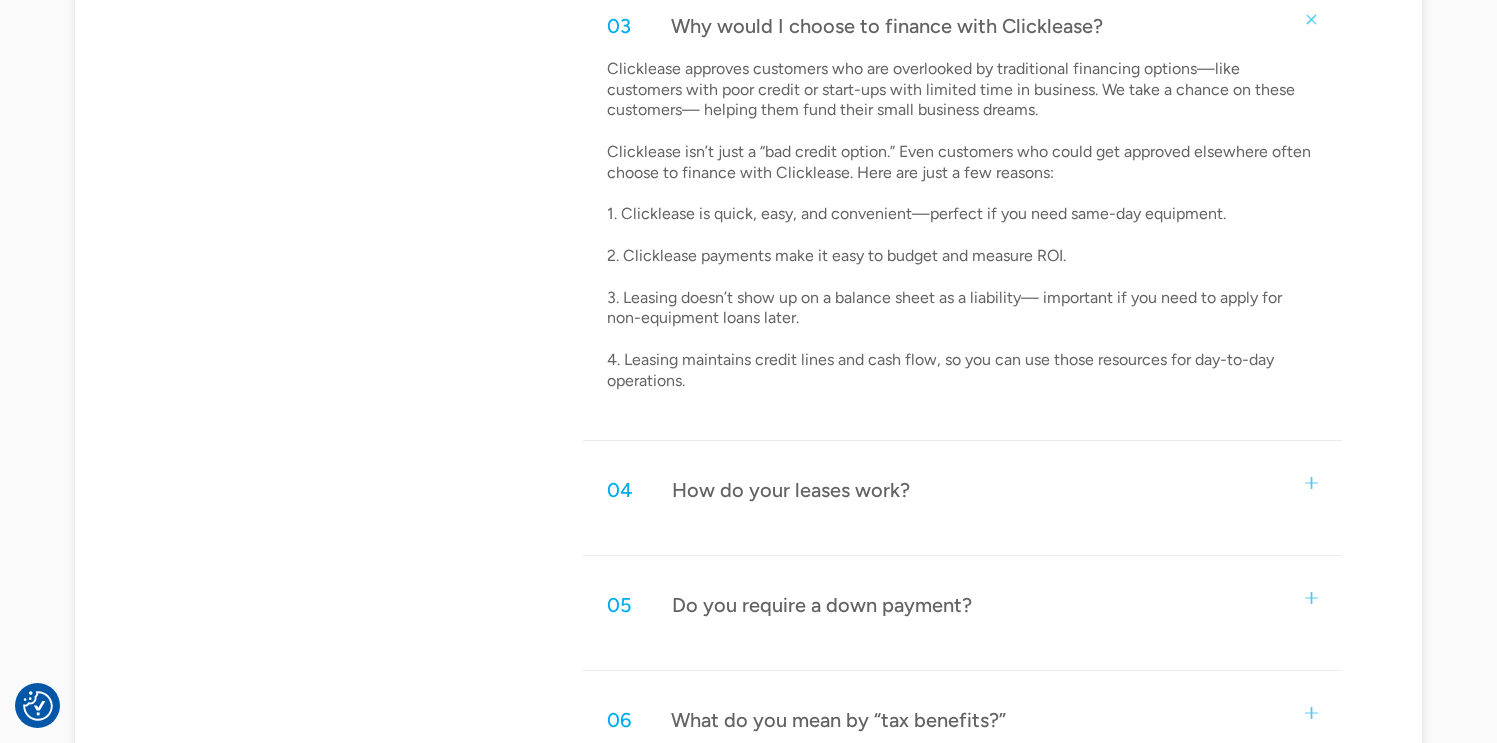click on "Clicklease approves customers who are overlooked by traditional financing options—like customers with poor credit or start-ups with limited time in business. We take a chance on these customers— helping them fund their small business dreams. ‍ Clicklease isn’t just a “bad credit option.” Even customers who could get approved elsewhere often choose to finance with Clicklease. Here are just a few reasons: ‍ 1. Clicklease is quick, easy, and convenient—perfect if you need same-day equipment. ‍ 2. Clicklease payments make it easy to budget and measure ROI. 3. Leasing doesn’t show up on a balance sheet as a liability— important if you need to apply for non-equipment loans later. ‍ 4. Leasing maintains credit lines and cash flow, so you can use those resources for day-to-day operations." at bounding box center [963, 225] 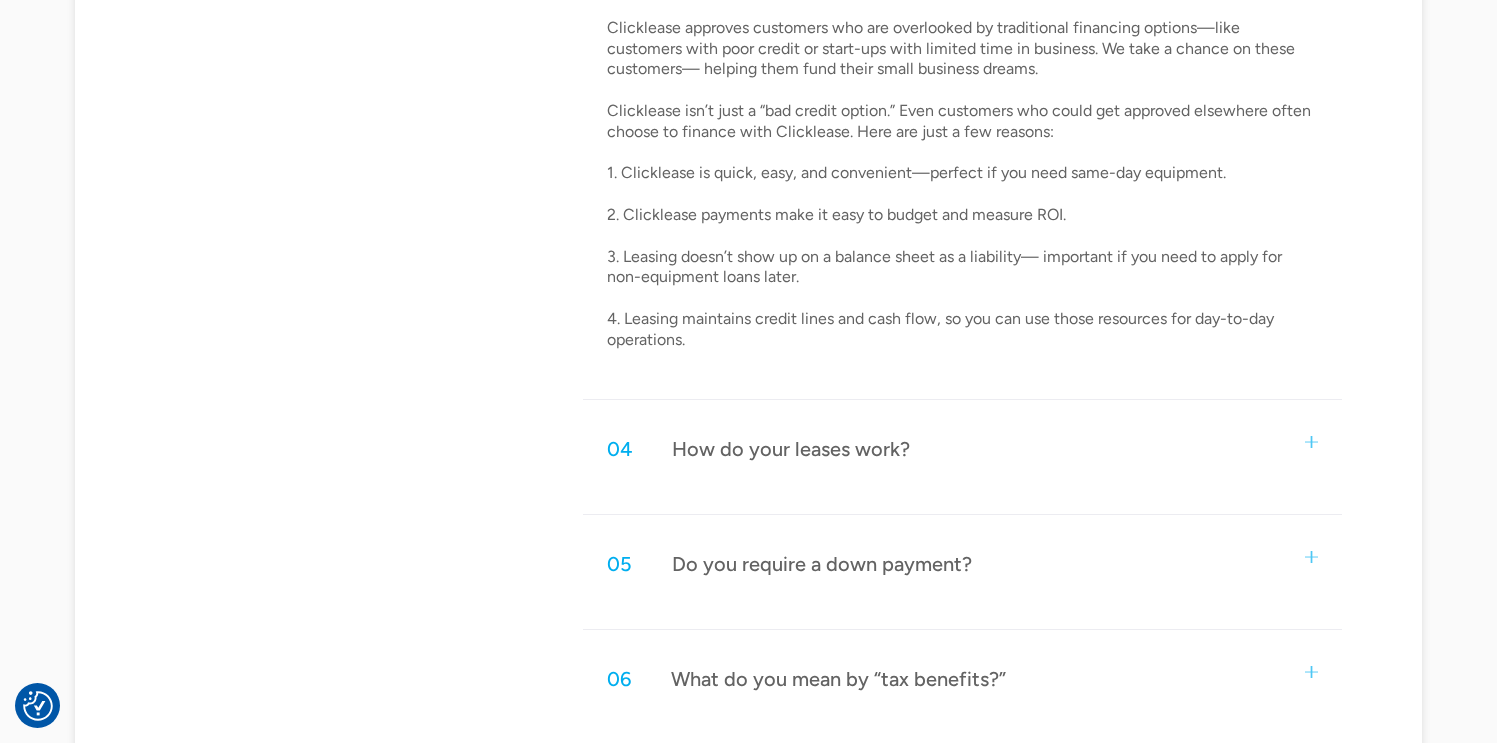 scroll, scrollTop: 1429, scrollLeft: 0, axis: vertical 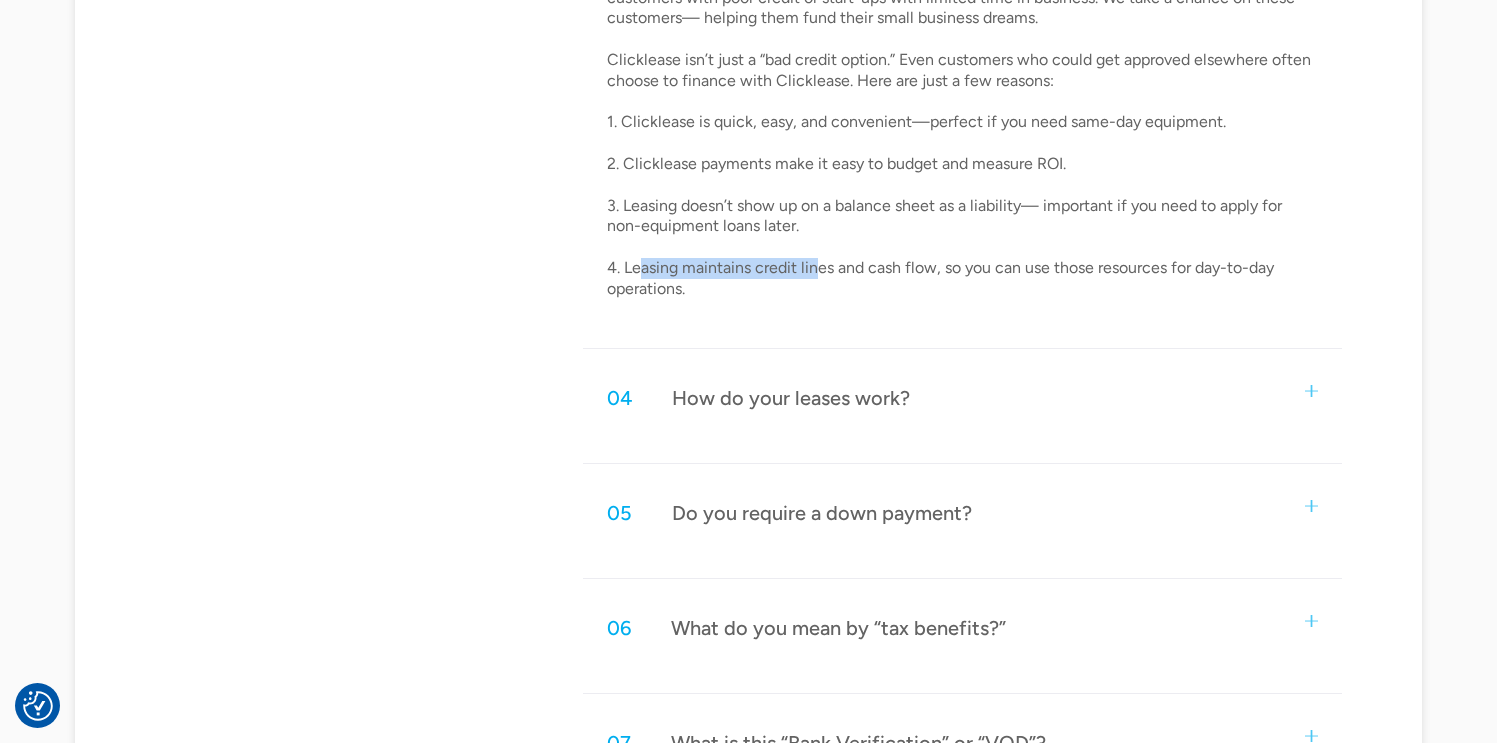 drag, startPoint x: 637, startPoint y: 270, endPoint x: 820, endPoint y: 275, distance: 183.0683 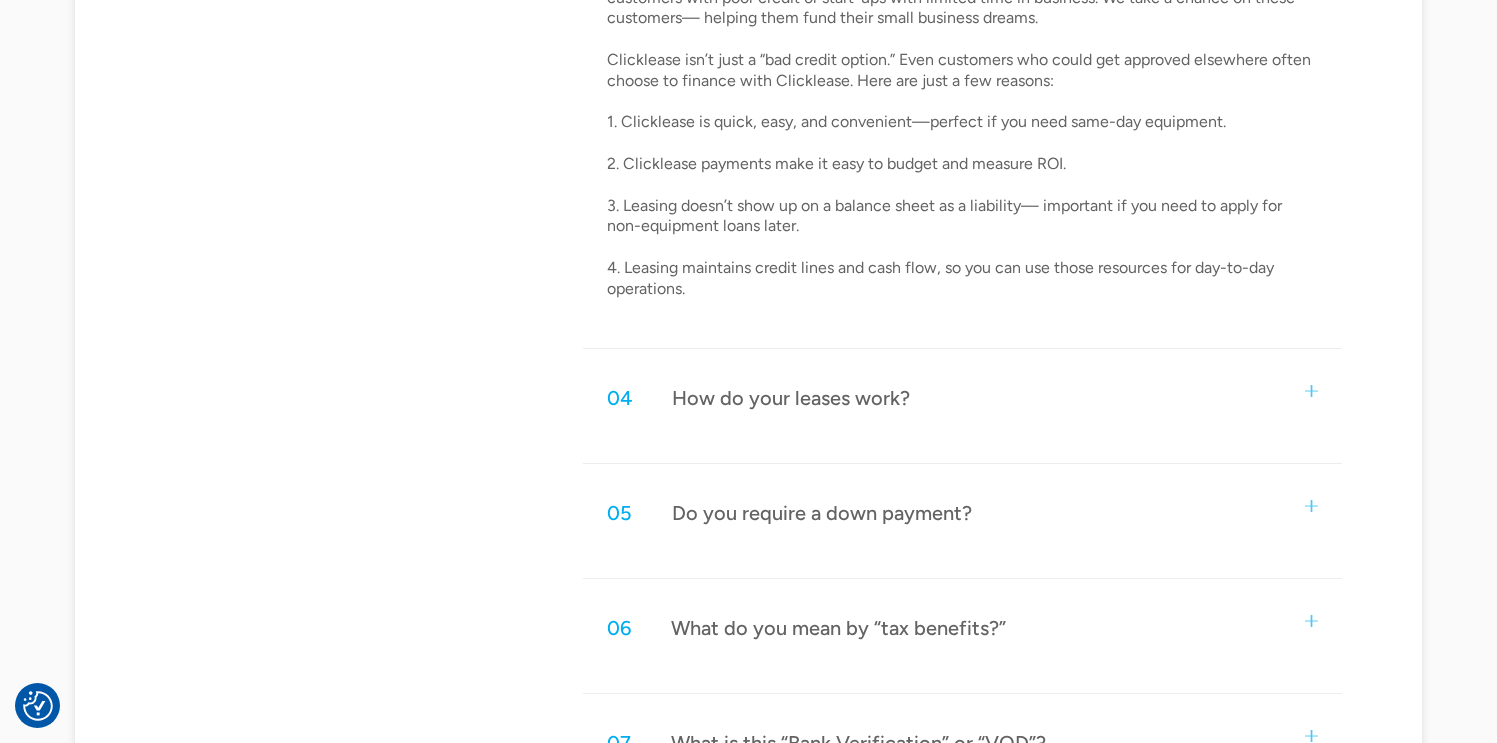 click on "Clicklease approves customers who are overlooked by traditional financing options—like customers with poor credit or start-ups with limited time in business. We take a chance on these customers— helping them fund their small business dreams. ‍ Clicklease isn’t just a “bad credit option.” Even customers who could get approved elsewhere often choose to finance with Clicklease. Here are just a few reasons: ‍ 1. Clicklease is quick, easy, and convenient—perfect if you need same-day equipment. ‍ 2. Clicklease payments make it easy to budget and measure ROI. 3. Leasing doesn’t show up on a balance sheet as a liability— important if you need to apply for non-equipment loans later. ‍ 4. Leasing maintains credit lines and cash flow, so you can use those resources for day-to-day operations." at bounding box center (963, 141) 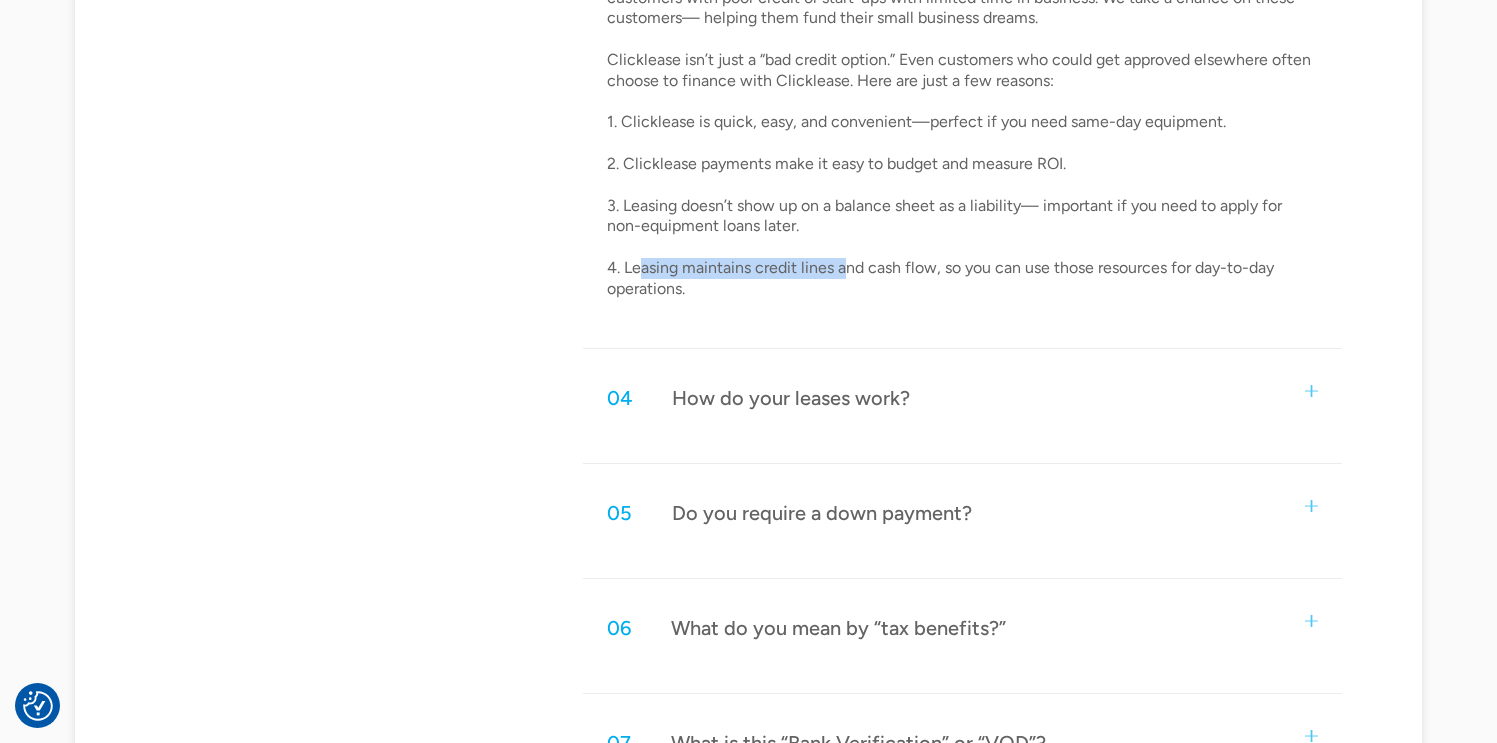 drag, startPoint x: 643, startPoint y: 269, endPoint x: 867, endPoint y: 272, distance: 224.0201 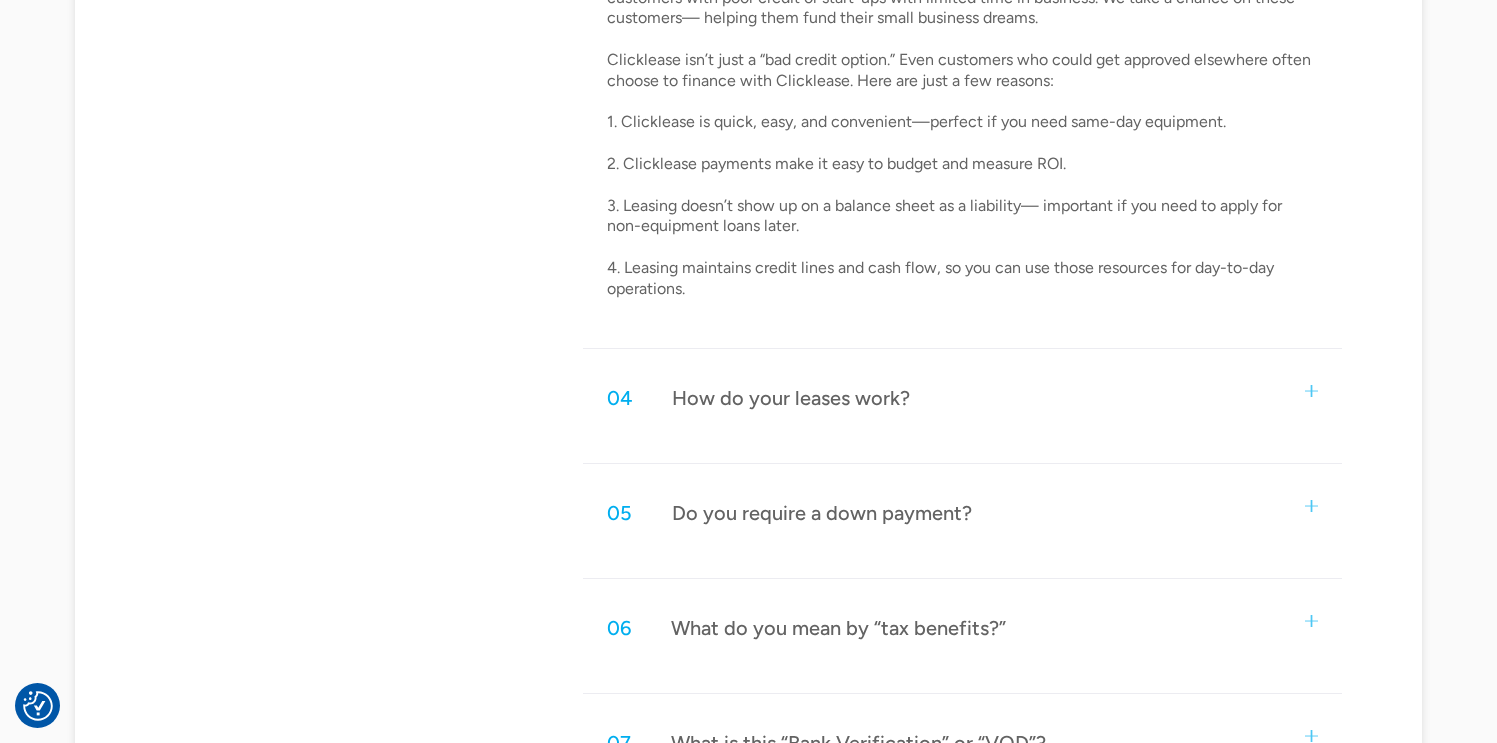 click on "Clicklease approves customers who are overlooked by traditional financing options—like customers with poor credit or start-ups with limited time in business. We take a chance on these customers— helping them fund their small business dreams. ‍ Clicklease isn’t just a “bad credit option.” Even customers who could get approved elsewhere often choose to finance with Clicklease. Here are just a few reasons: ‍ 1. Clicklease is quick, easy, and convenient—perfect if you need same-day equipment. ‍ 2. Clicklease payments make it easy to budget and measure ROI. 3. Leasing doesn’t show up on a balance sheet as a liability— important if you need to apply for non-equipment loans later. ‍ 4. Leasing maintains credit lines and cash flow, so you can use those resources for day-to-day operations." at bounding box center (963, 141) 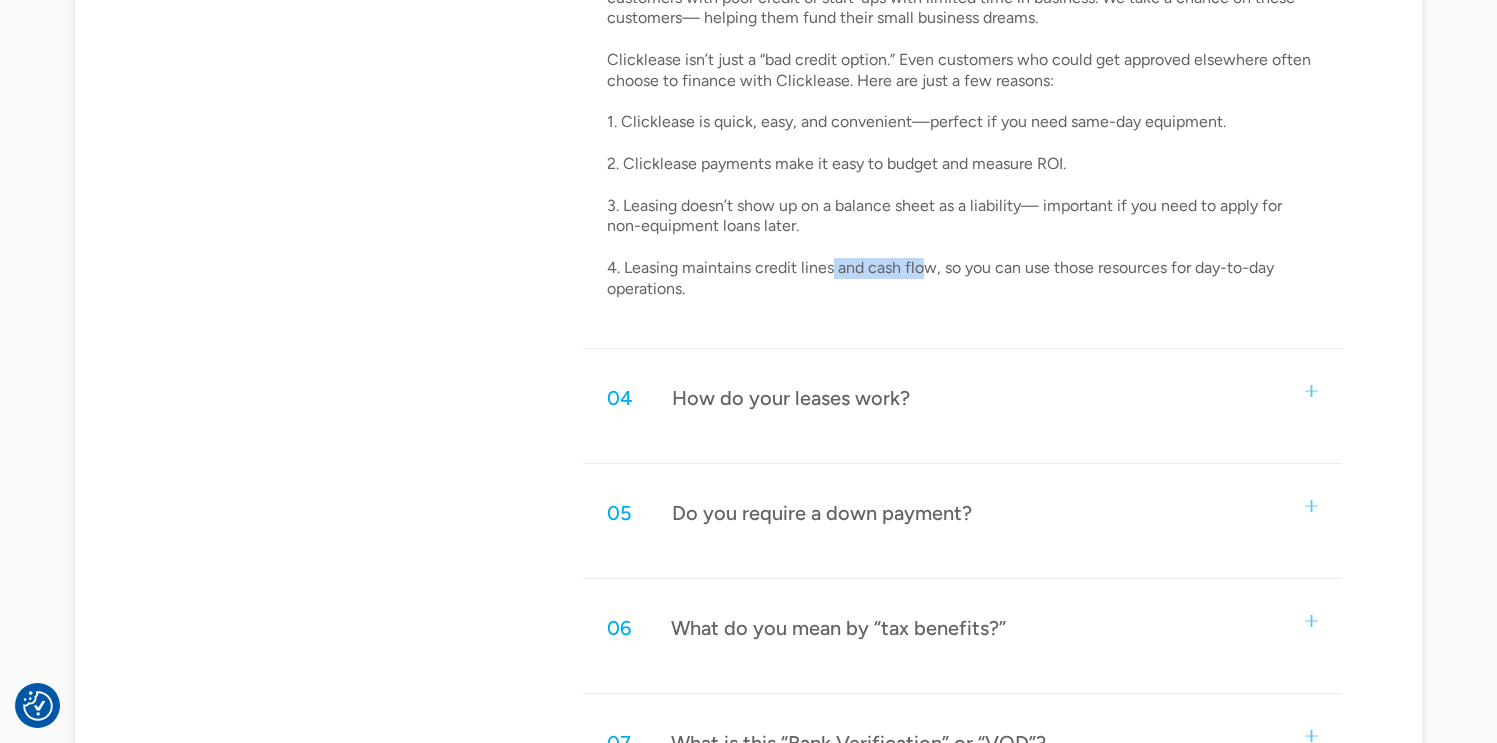 drag, startPoint x: 833, startPoint y: 267, endPoint x: 919, endPoint y: 267, distance: 86 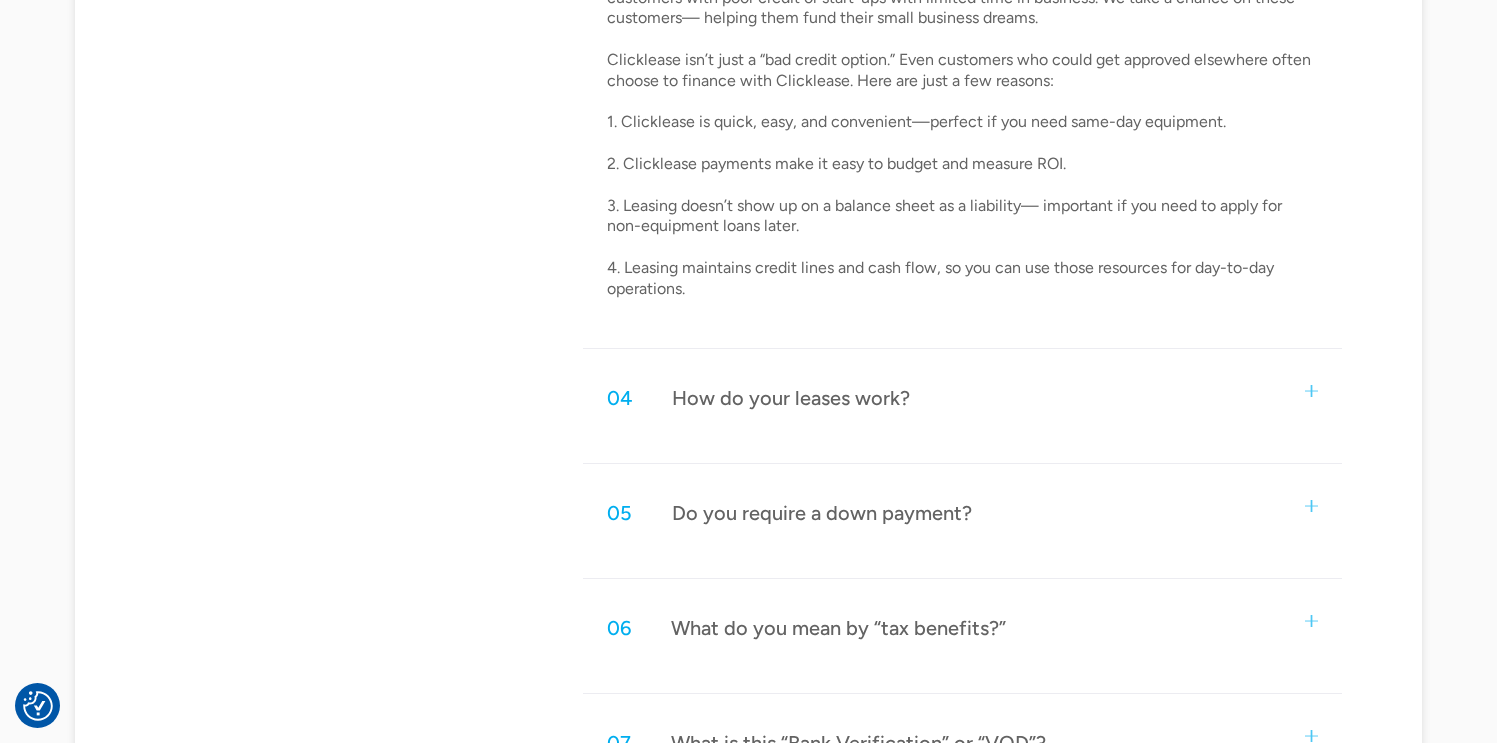 click on "Clicklease approves customers who are overlooked by traditional financing options—like customers with poor credit or start-ups with limited time in business. We take a chance on these customers— helping them fund their small business dreams. ‍ Clicklease isn’t just a “bad credit option.” Even customers who could get approved elsewhere often choose to finance with Clicklease. Here are just a few reasons: ‍ 1. Clicklease is quick, easy, and convenient—perfect if you need same-day equipment. ‍ 2. Clicklease payments make it easy to budget and measure ROI. 3. Leasing doesn’t show up on a balance sheet as a liability— important if you need to apply for non-equipment loans later. ‍ 4. Leasing maintains credit lines and cash flow, so you can use those resources for day-to-day operations." at bounding box center (963, 141) 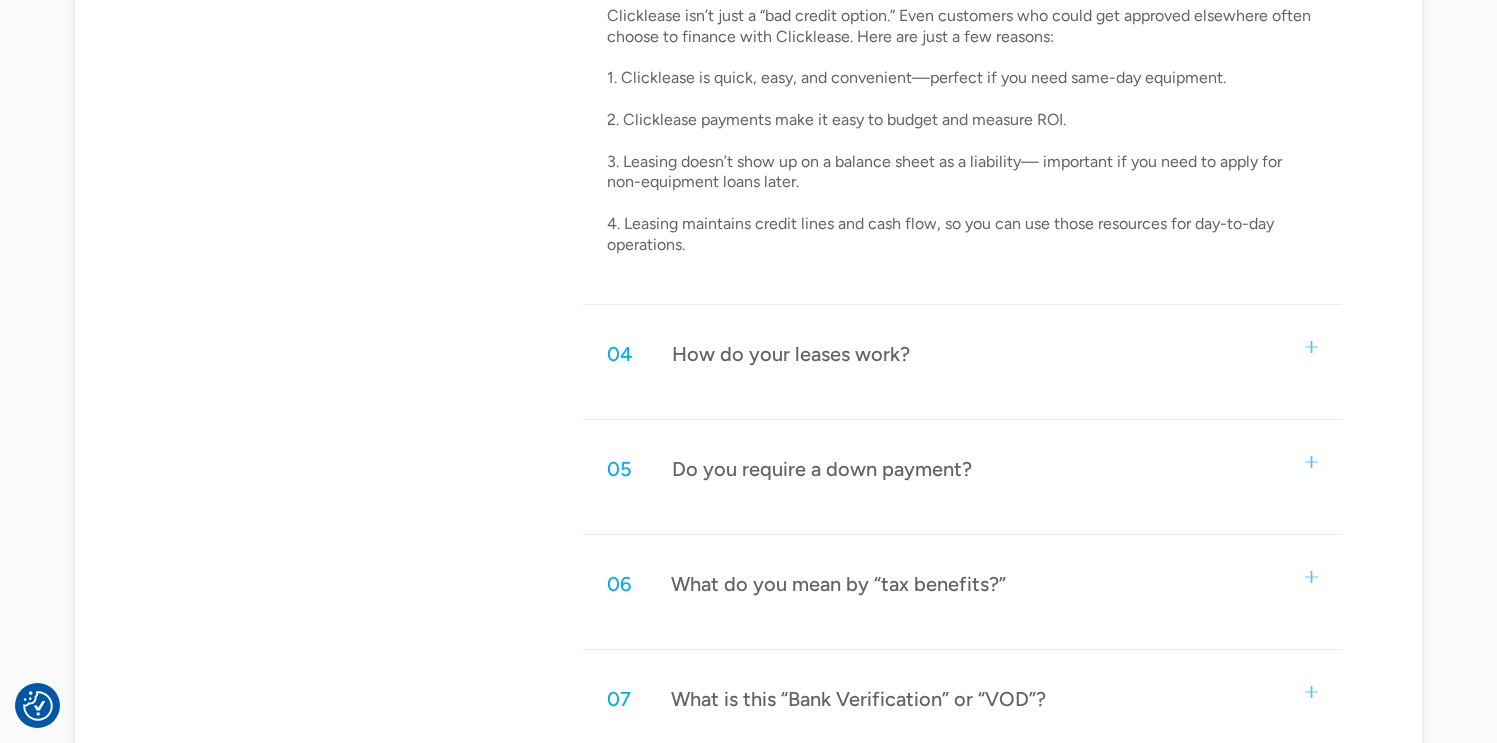 scroll, scrollTop: 1484, scrollLeft: 0, axis: vertical 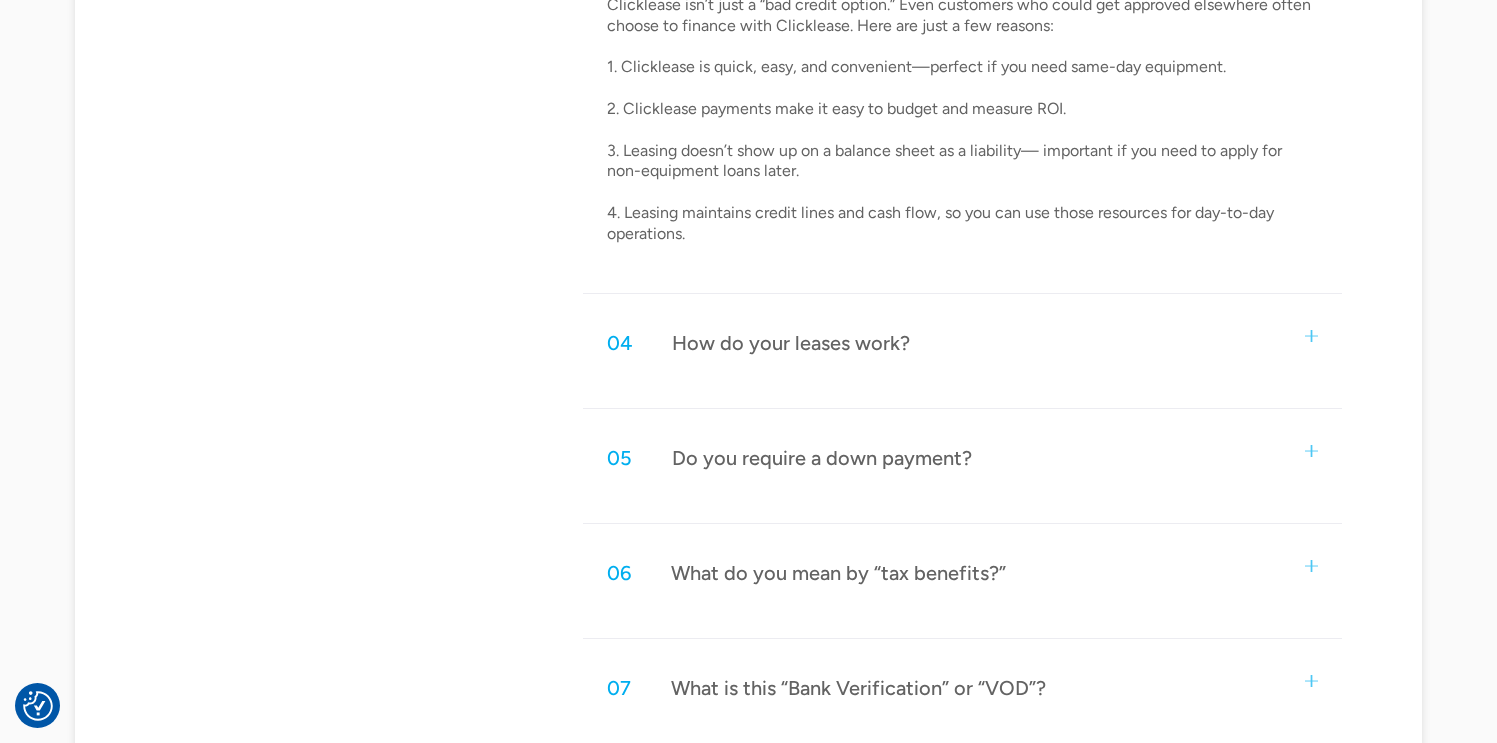 click at bounding box center (1311, 336) 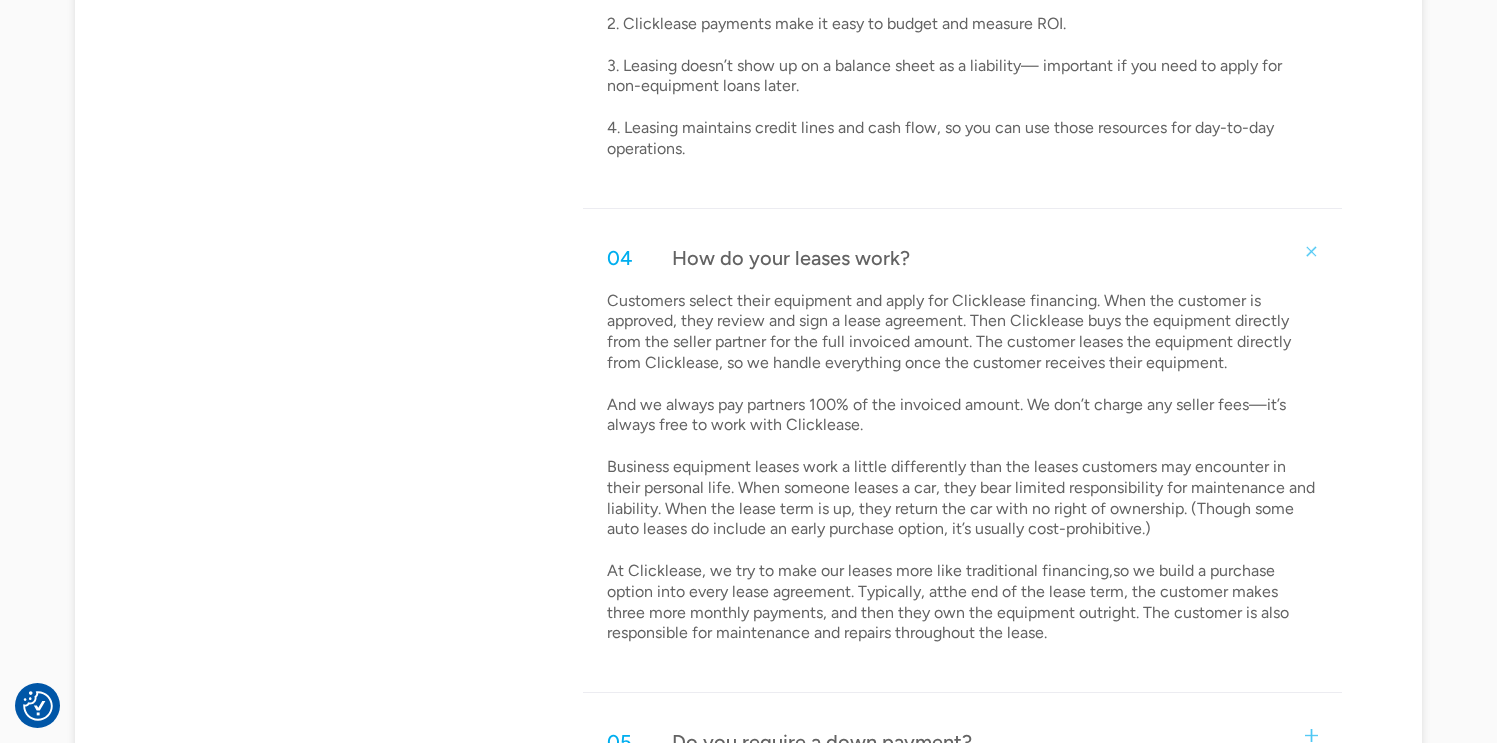 scroll, scrollTop: 1571, scrollLeft: 0, axis: vertical 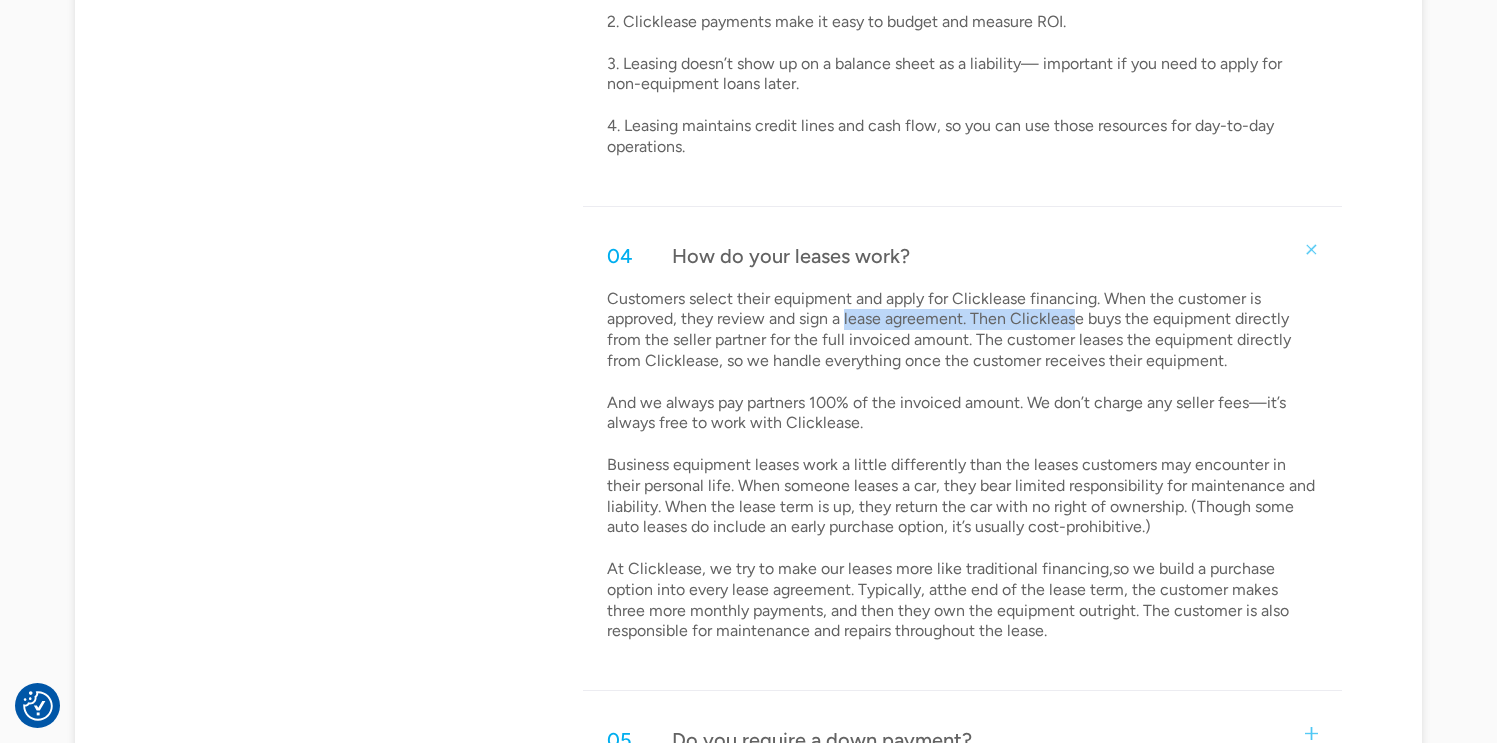 drag, startPoint x: 844, startPoint y: 309, endPoint x: 1096, endPoint y: 328, distance: 252.71526 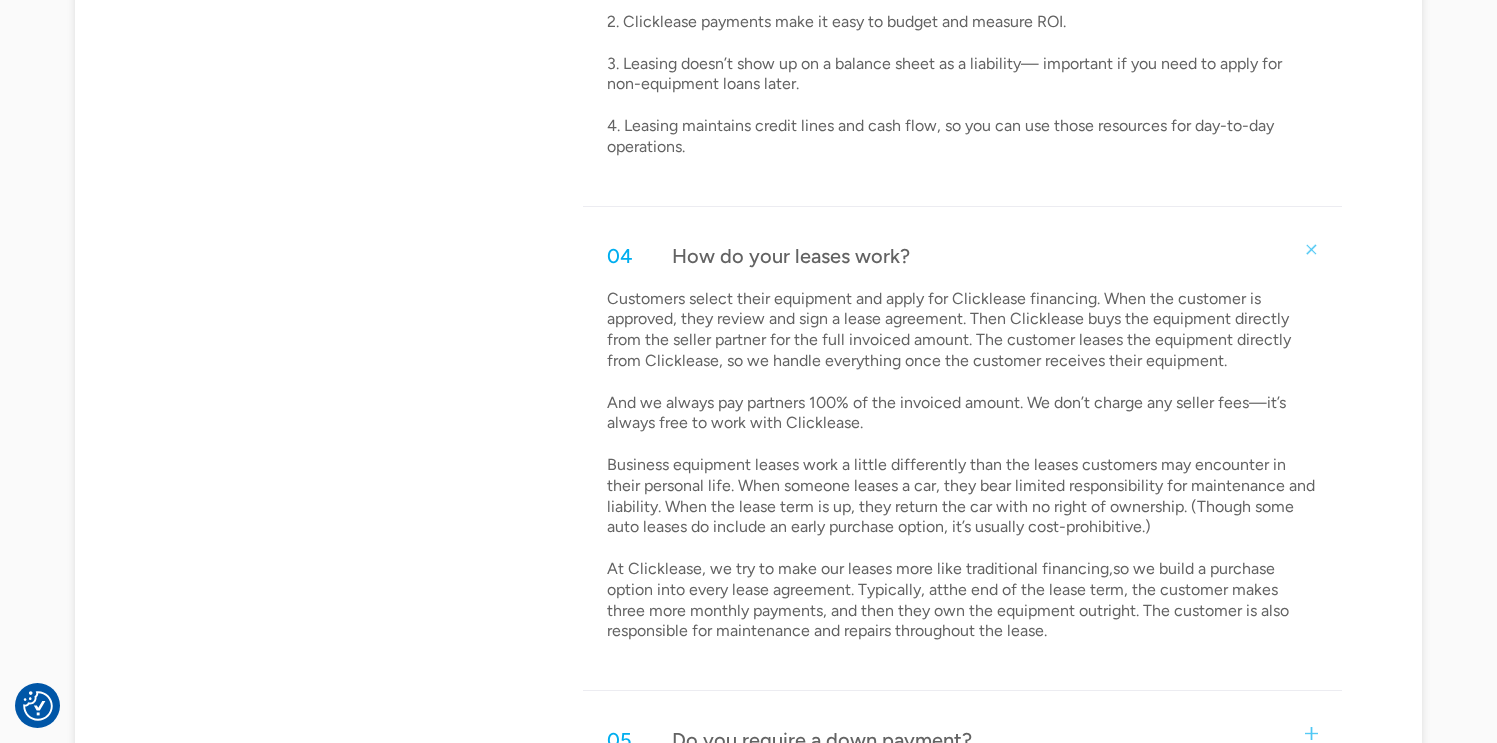 click on "Customers select their equipment and apply for Clicklease financing. When the customer is approved, they review and sign a lease agreement. Then Clicklease buys the equipment directly from the seller partner for the full invoiced amount. The customer leases the equipment directly from Clicklease, so we handle everything once the customer receives their equipment. And we always pay partners 100% of the invoiced amount. We don’t charge any seller fees—it’s always free to work with Clicklease. Business equipment leases work a little differently than the leases customers may encounter in their personal life. When someone leases a car, they bear limited responsibility for maintenance and liability. When the lease term is up, they return the car with no right of ownership. (Though some auto leases do include an early purchase option, it’s usually cost-prohibitive.)" at bounding box center [963, 466] 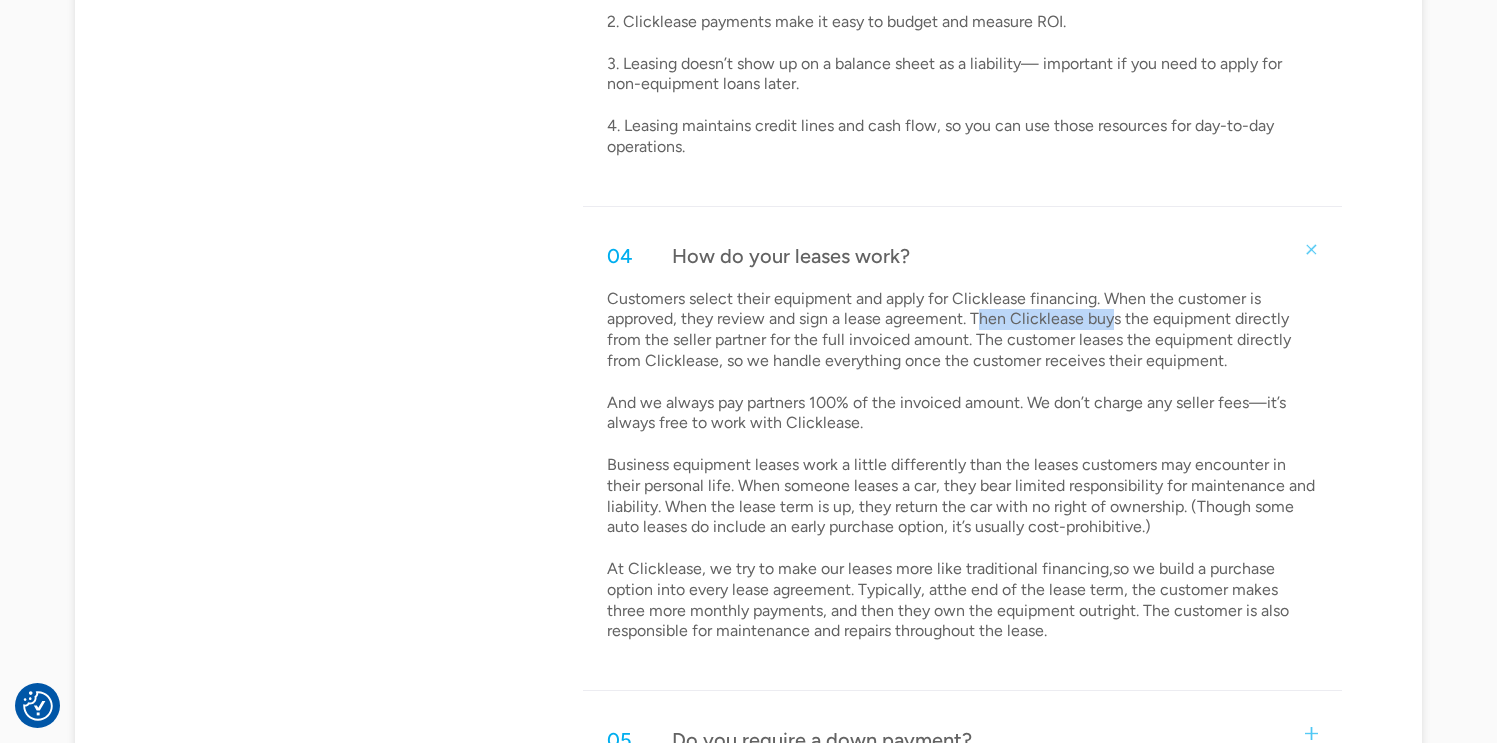drag, startPoint x: 977, startPoint y: 323, endPoint x: 1111, endPoint y: 322, distance: 134.00374 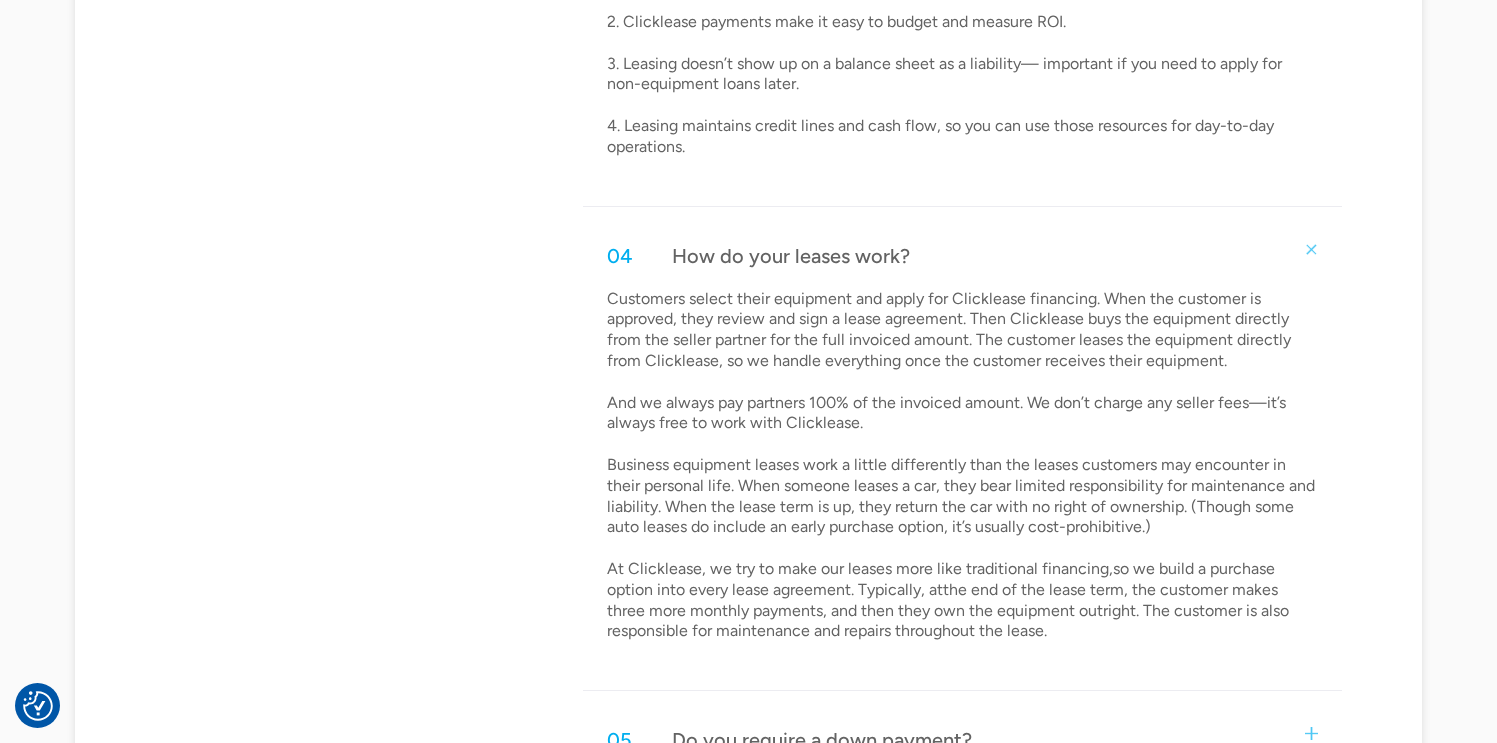 click on "Customers select their equipment and apply for Clicklease financing. When the customer is approved, they review and sign a lease agreement. Then Clicklease buys the equipment directly from the seller partner for the full invoiced amount. The customer leases the equipment directly from Clicklease, so we handle everything once the customer receives their equipment. And we always pay partners 100% of the invoiced amount. We don’t charge any seller fees—it’s always free to work with Clicklease. Business equipment leases work a little differently than the leases customers may encounter in their personal life. When someone leases a car, they bear limited responsibility for maintenance and liability. When the lease term is up, they return the car with no right of ownership. (Though some auto leases do include an early purchase option, it’s usually cost-prohibitive.)" at bounding box center (963, 466) 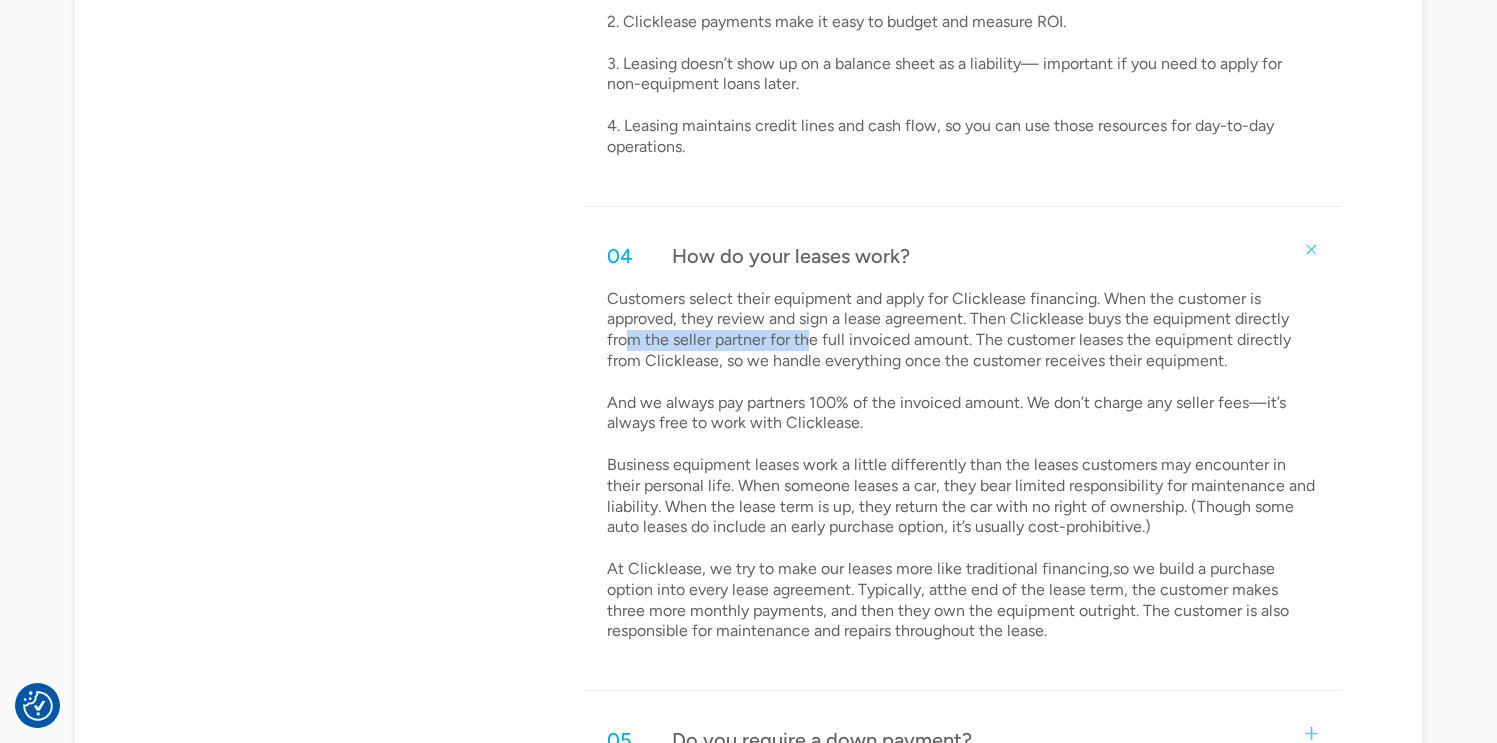 drag, startPoint x: 623, startPoint y: 341, endPoint x: 809, endPoint y: 341, distance: 186 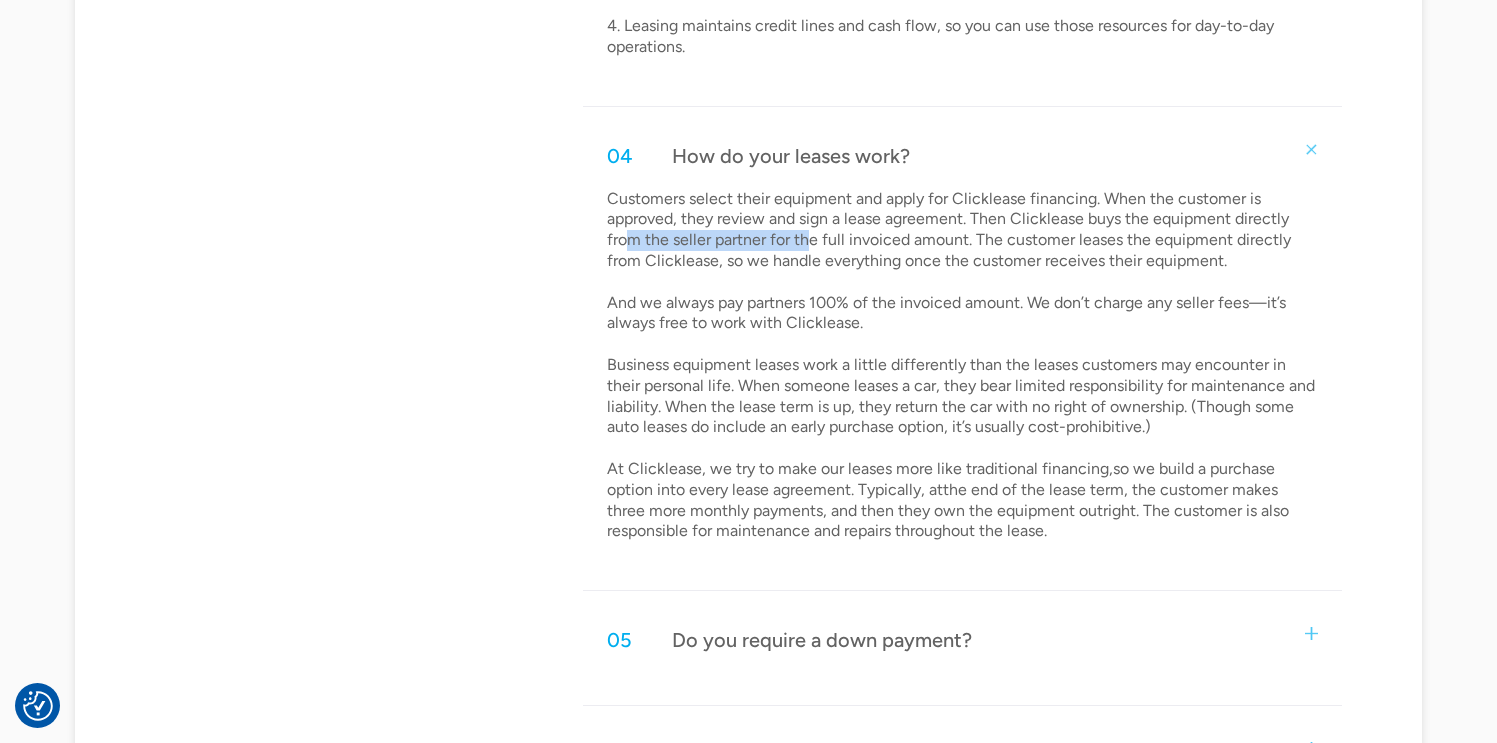 scroll, scrollTop: 1678, scrollLeft: 0, axis: vertical 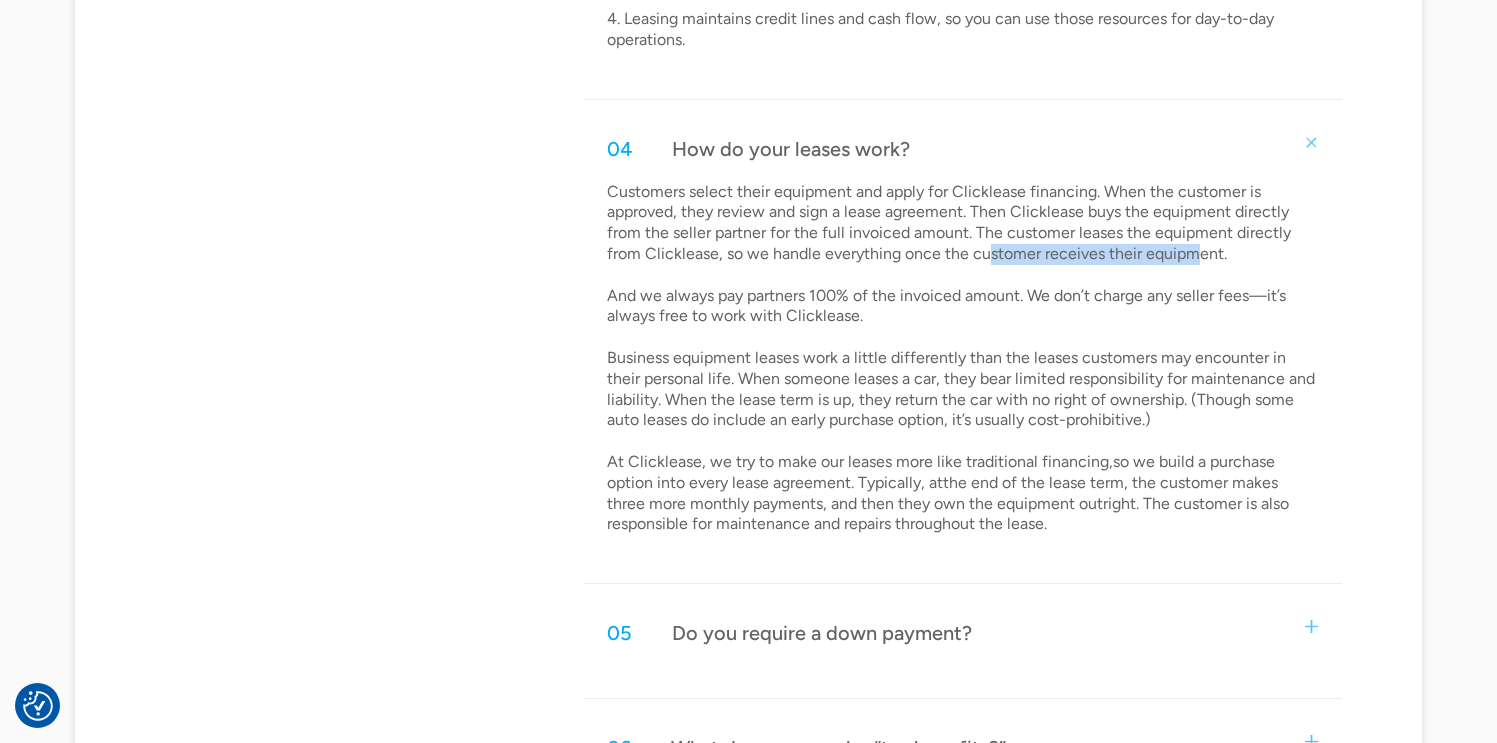 drag, startPoint x: 984, startPoint y: 244, endPoint x: 1188, endPoint y: 250, distance: 204.08821 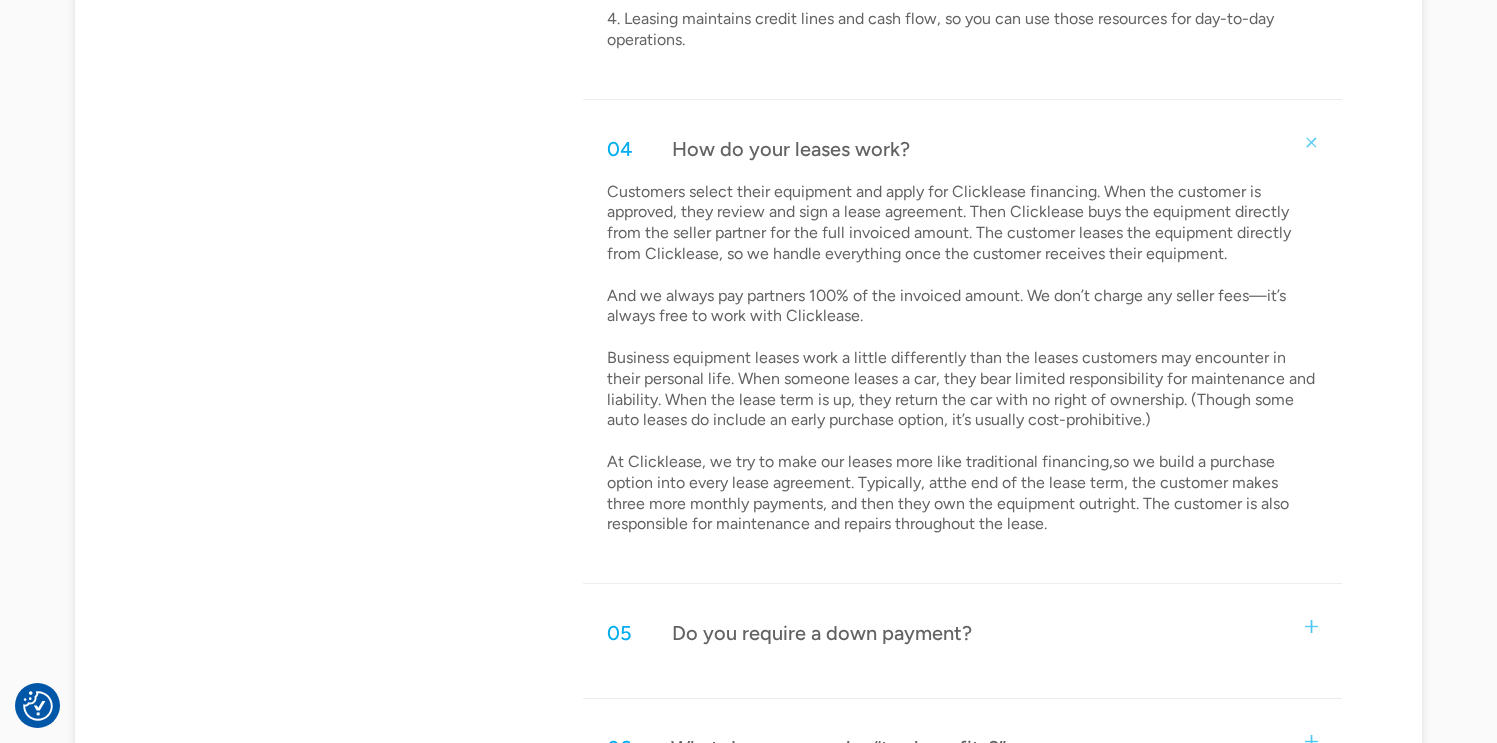 click on "Customers select their equipment and apply for Clicklease financing. When the customer is approved, they review and sign a lease agreement. Then Clicklease buys the equipment directly from the seller partner for the full invoiced amount. The customer leases the equipment directly from Clicklease, so we handle everything once the customer receives their equipment. And we always pay partners 100% of the invoiced amount. We don’t charge any seller fees—it’s always free to work with Clicklease. Business equipment leases work a little differently than the leases customers may encounter in their personal life. When someone leases a car, they bear limited responsibility for maintenance and liability. When the lease term is up, they return the car with no right of ownership. (Though some auto leases do include an early purchase option, it’s usually cost-prohibitive.)" at bounding box center (963, 359) 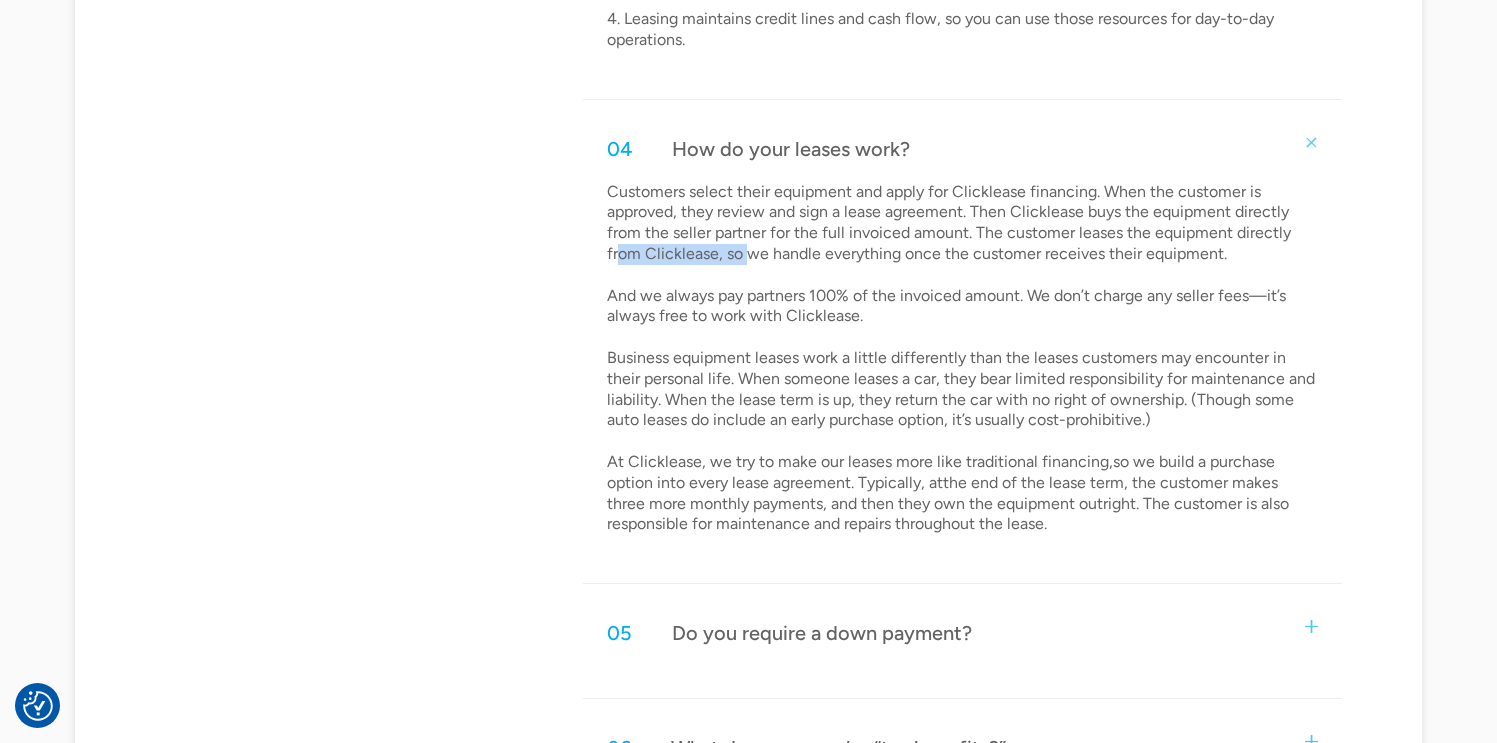 drag, startPoint x: 619, startPoint y: 256, endPoint x: 781, endPoint y: 262, distance: 162.11107 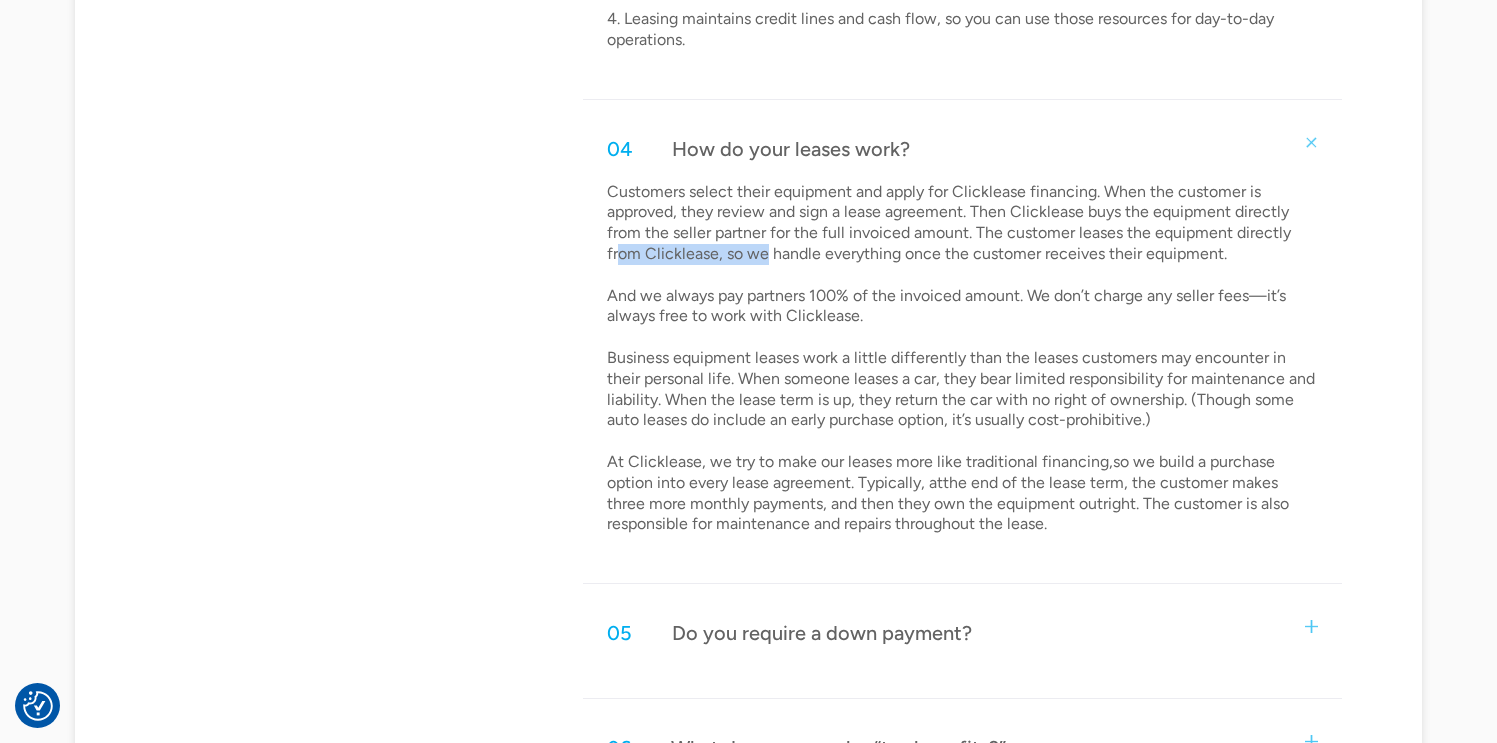 click on "Customers select their equipment and apply for Clicklease financing. When the customer is approved, they review and sign a lease agreement. Then Clicklease buys the equipment directly from the seller partner for the full invoiced amount. The customer leases the equipment directly from Clicklease, so we handle everything once the customer receives their equipment. And we always pay partners 100% of the invoiced amount. We don’t charge any seller fees—it’s always free to work with Clicklease. Business equipment leases work a little differently than the leases customers may encounter in their personal life. When someone leases a car, they bear limited responsibility for maintenance and liability. When the lease term is up, they return the car with no right of ownership. (Though some auto leases do include an early purchase option, it’s usually cost-prohibitive.)" at bounding box center (963, 359) 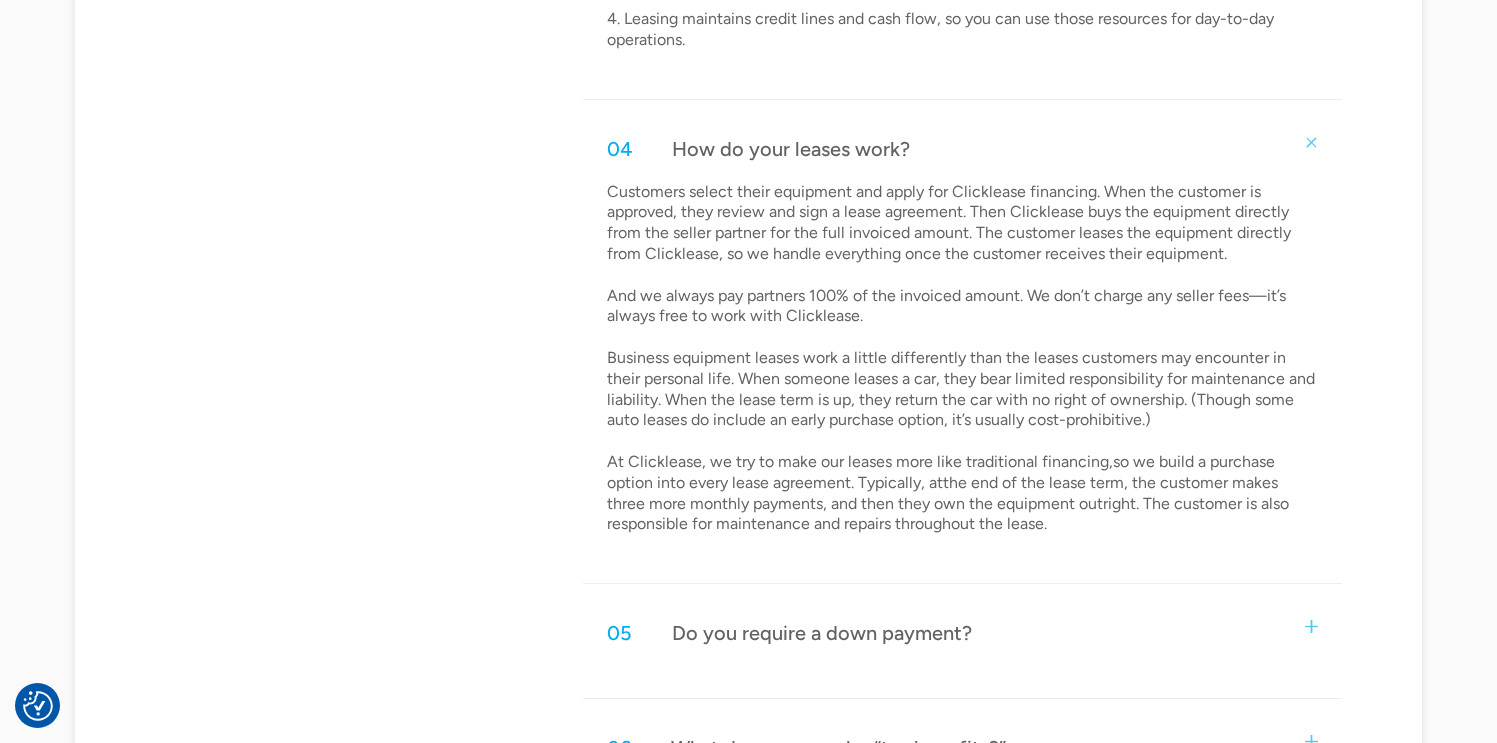 click on "Customers select their equipment and apply for Clicklease financing. When the customer is approved, they review and sign a lease agreement. Then Clicklease buys the equipment directly from the seller partner for the full invoiced amount. The customer leases the equipment directly from Clicklease, so we handle everything once the customer receives their equipment. And we always pay partners 100% of the invoiced amount. We don’t charge any seller fees—it’s always free to work with Clicklease. Business equipment leases work a little differently than the leases customers may encounter in their personal life. When someone leases a car, they bear limited responsibility for maintenance and liability. When the lease term is up, they return the car with no right of ownership. (Though some auto leases do include an early purchase option, it’s usually cost-prohibitive.)" at bounding box center [963, 359] 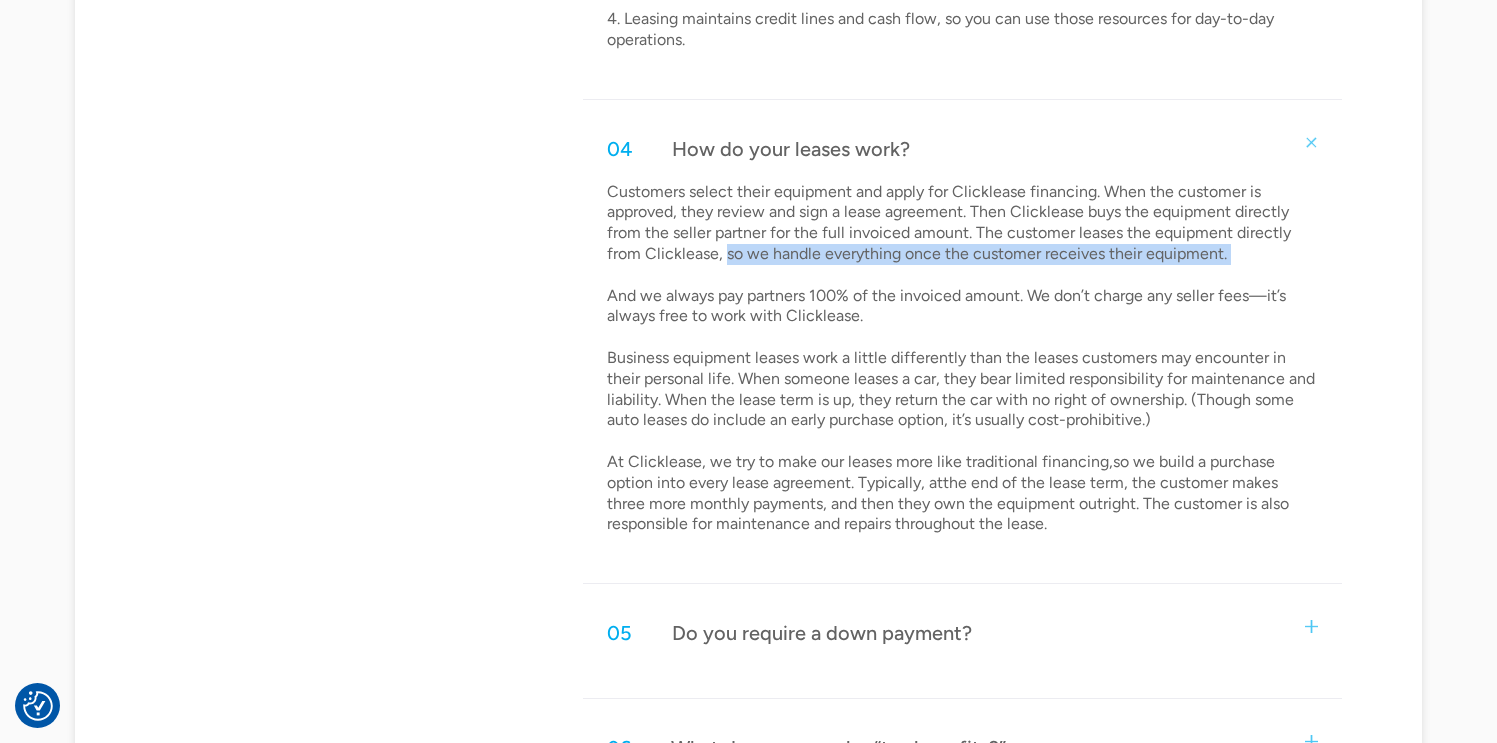 drag, startPoint x: 724, startPoint y: 252, endPoint x: 966, endPoint y: 268, distance: 242.52835 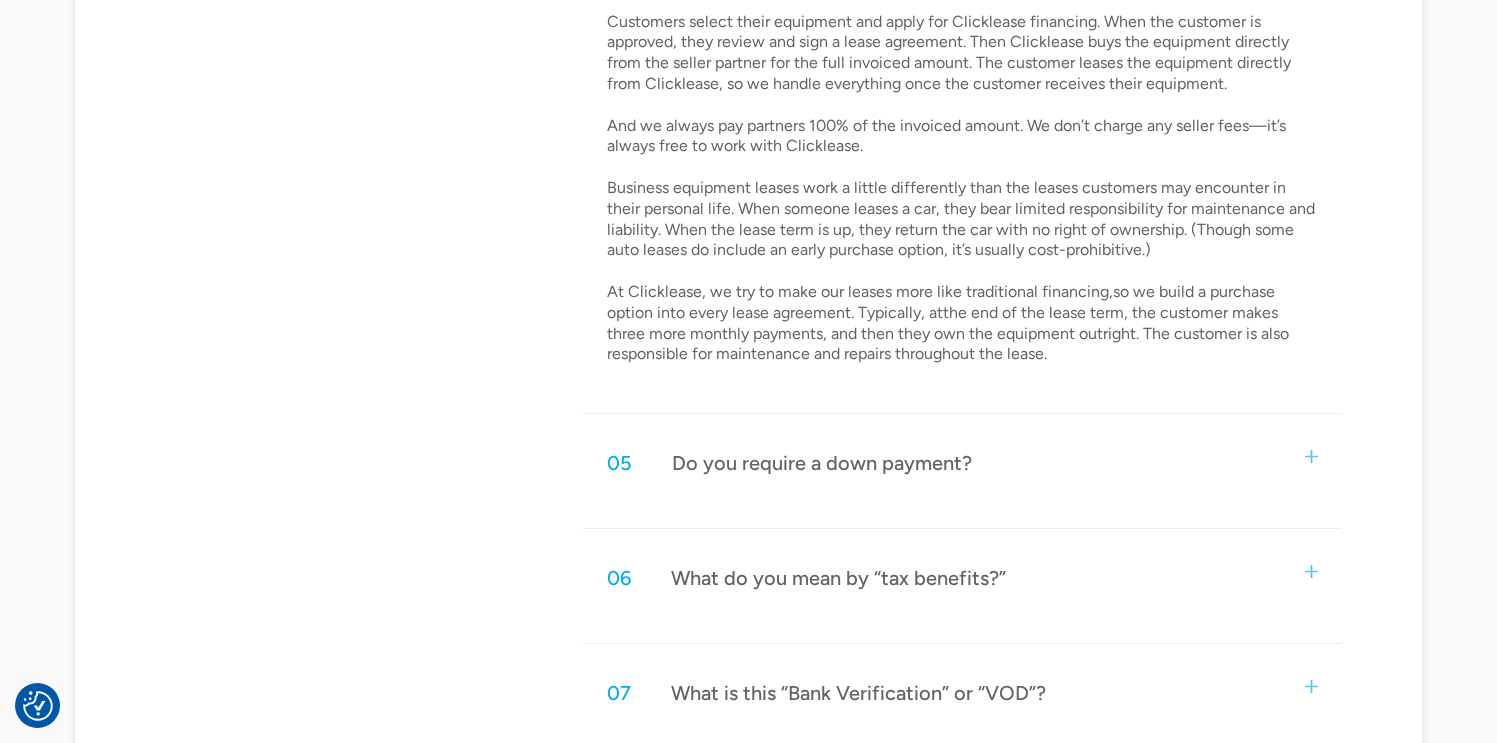 scroll, scrollTop: 1852, scrollLeft: 0, axis: vertical 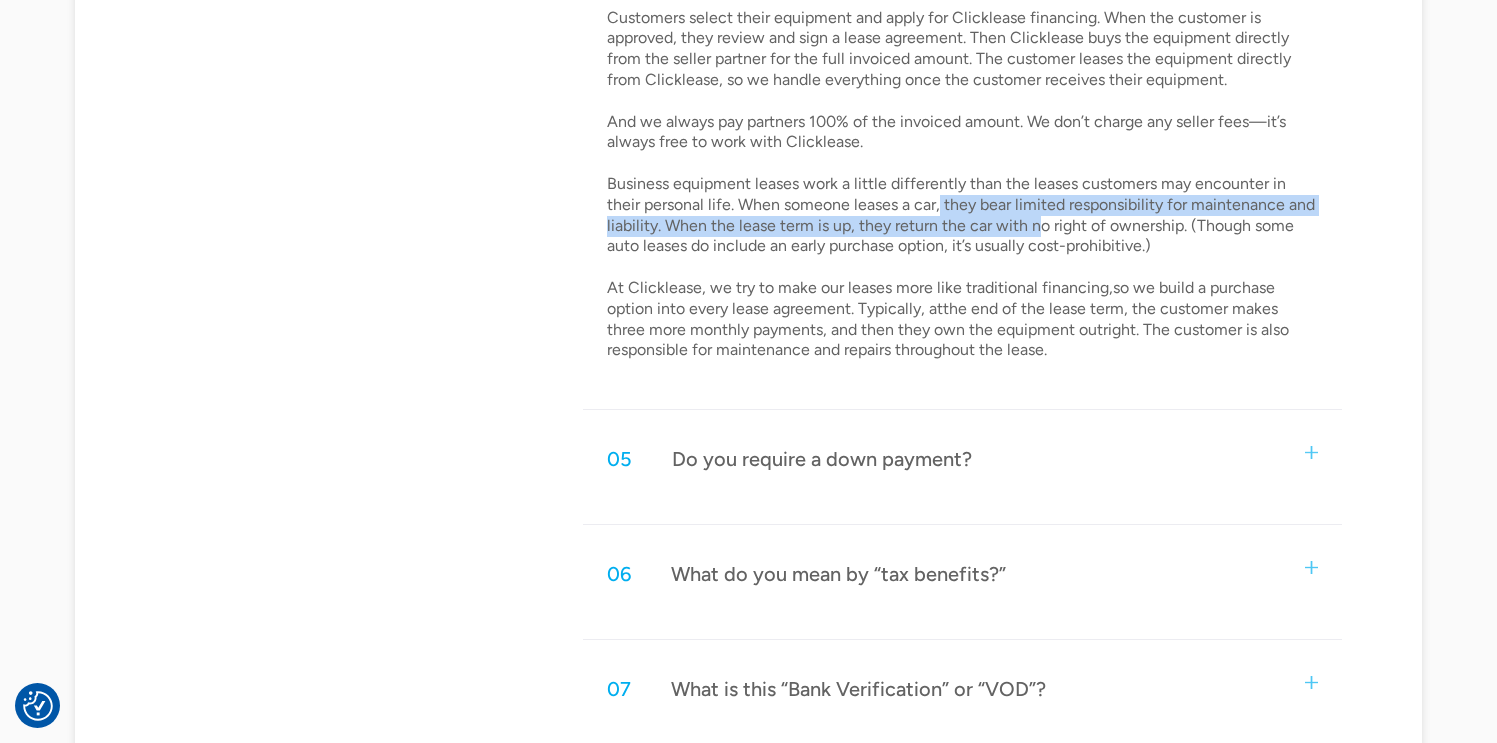 drag, startPoint x: 940, startPoint y: 203, endPoint x: 1034, endPoint y: 215, distance: 94.76286 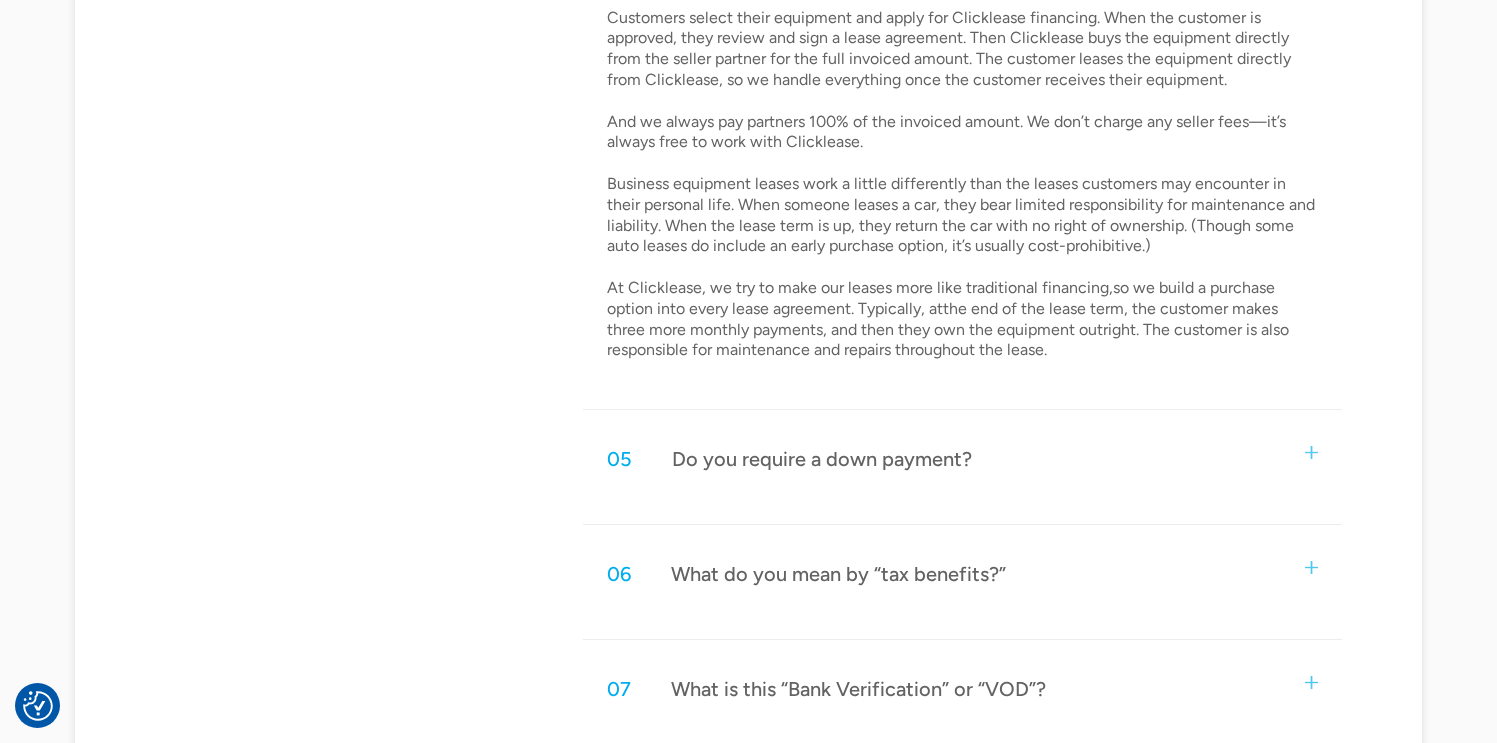 click on "Customers select their equipment and apply for Clicklease financing. When the customer is approved, they review and sign a lease agreement. Then Clicklease buys the equipment directly from the seller partner for the full invoiced amount. The customer leases the equipment directly from Clicklease, so we handle everything once the customer receives their equipment. And we always pay partners 100% of the invoiced amount. We don’t charge any seller fees—it’s always free to work with Clicklease. Business equipment leases work a little differently than the leases customers may encounter in their personal life. When someone leases a car, they bear limited responsibility for maintenance and liability. When the lease term is up, they return the car with no right of ownership. (Though some auto leases do include an early purchase option, it’s usually cost-prohibitive.)" at bounding box center [963, 185] 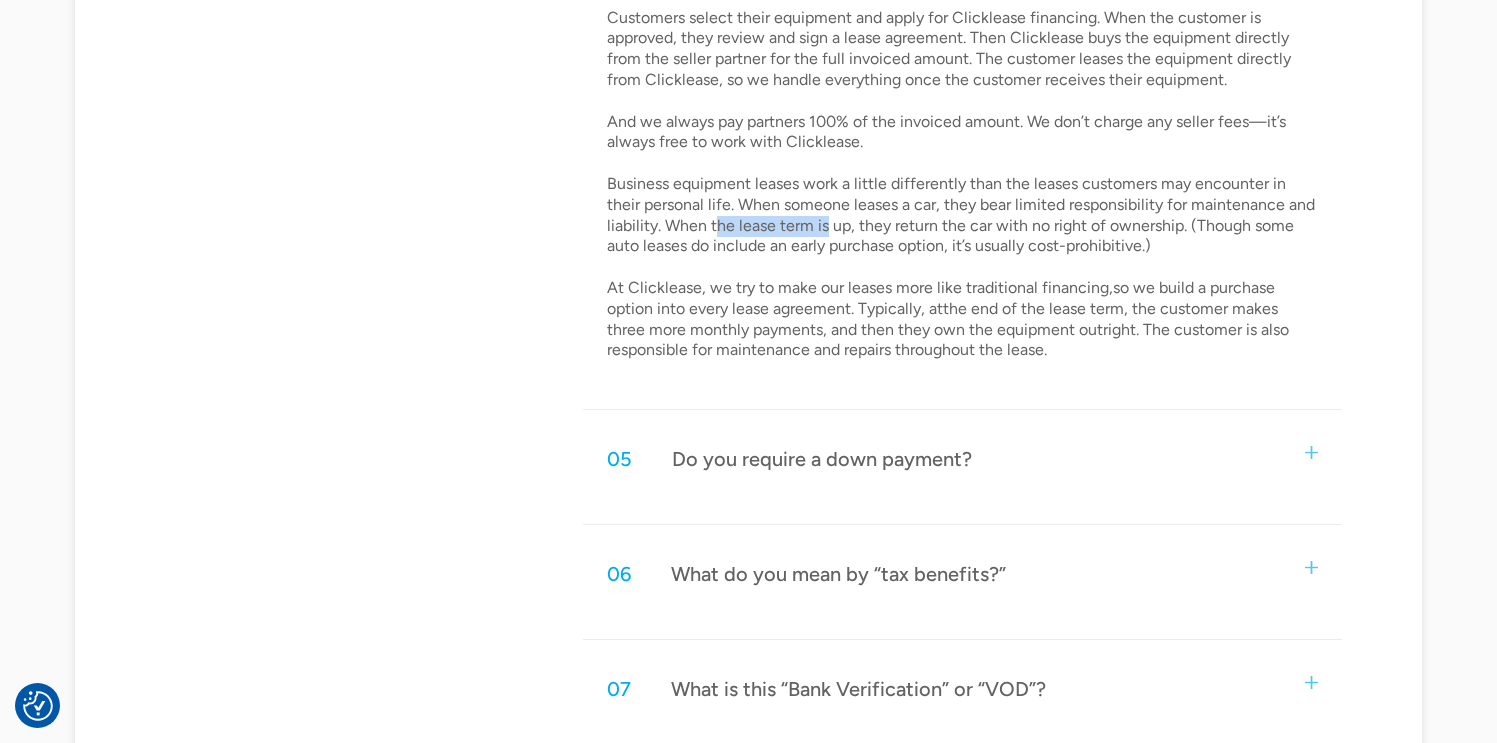 drag, startPoint x: 717, startPoint y: 226, endPoint x: 828, endPoint y: 226, distance: 111 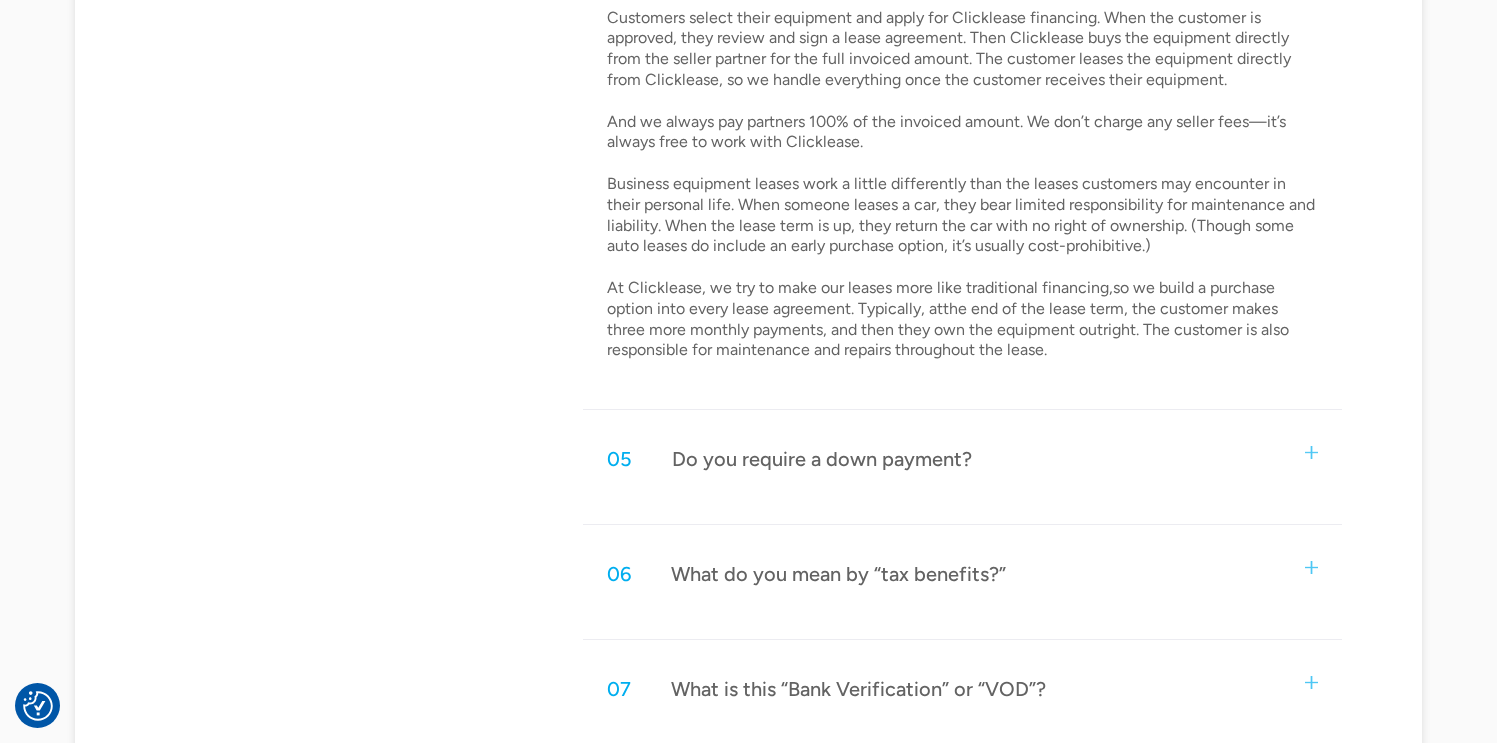 click on "Customers select their equipment and apply for Clicklease financing. When the customer is approved, they review and sign a lease agreement. Then Clicklease buys the equipment directly from the seller partner for the full invoiced amount. The customer leases the equipment directly from Clicklease, so we handle everything once the customer receives their equipment. And we always pay partners 100% of the invoiced amount. We don’t charge any seller fees—it’s always free to work with Clicklease. Business equipment leases work a little differently than the leases customers may encounter in their personal life. When someone leases a car, they bear limited responsibility for maintenance and liability. When the lease term is up, they return the car with no right of ownership. (Though some auto leases do include an early purchase option, it’s usually cost-prohibitive.)" at bounding box center (963, 185) 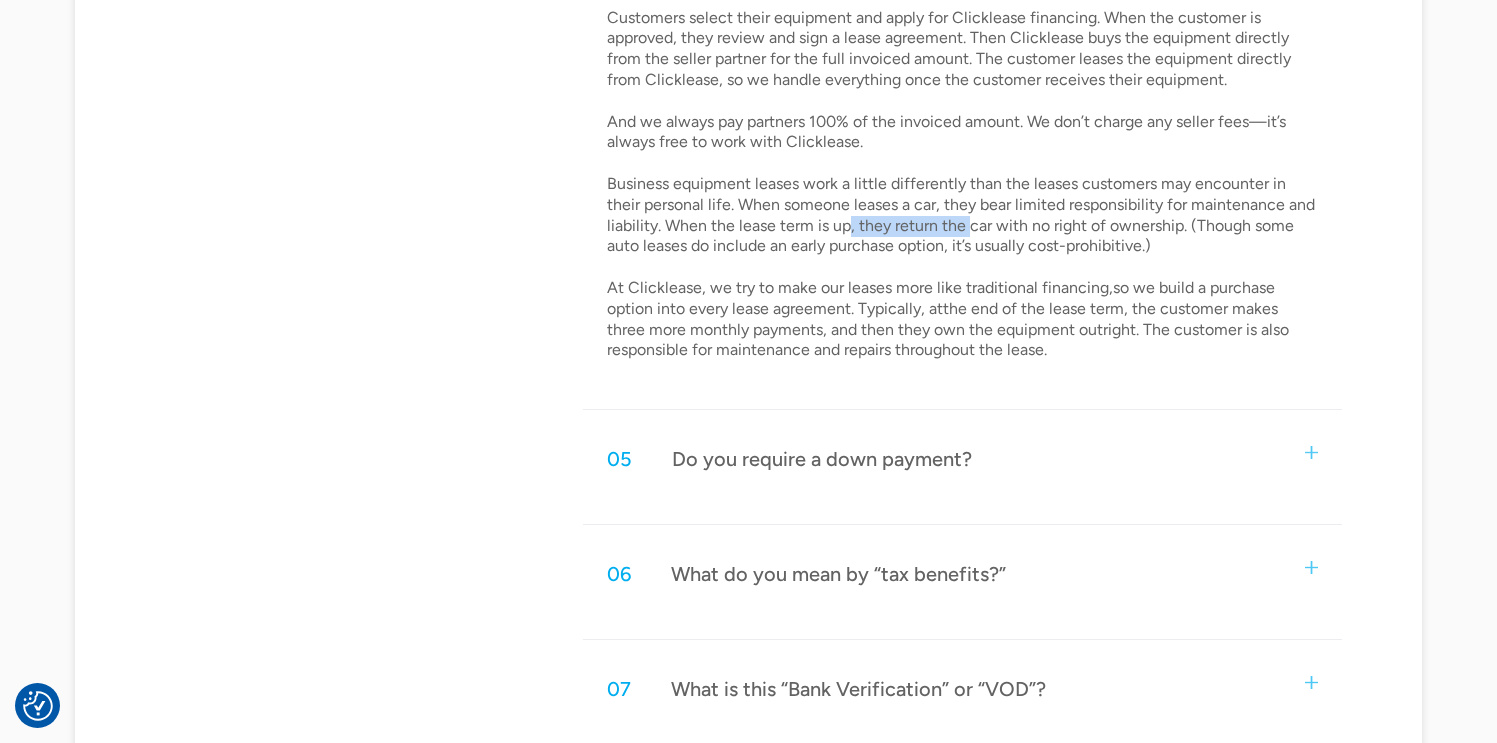 drag, startPoint x: 847, startPoint y: 226, endPoint x: 971, endPoint y: 225, distance: 124.004036 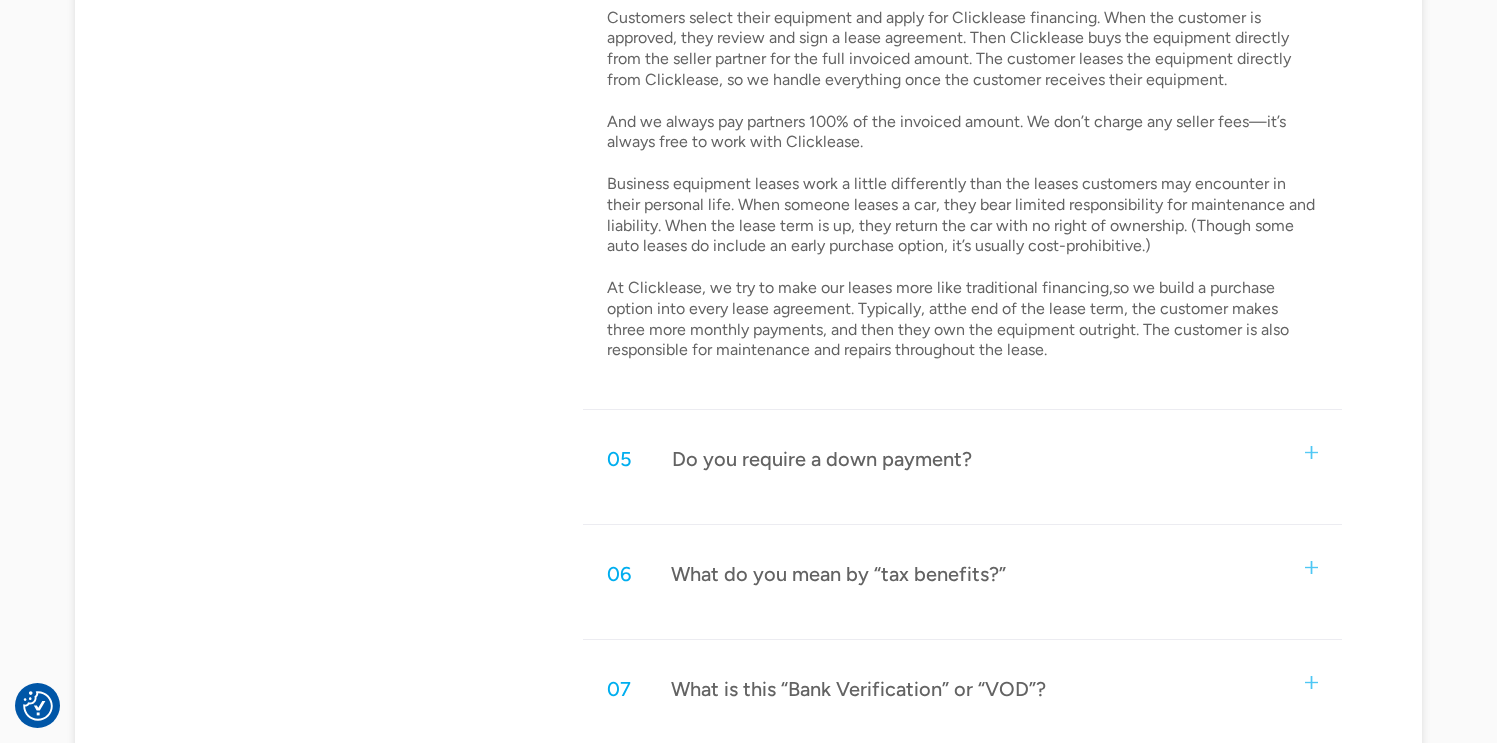 click on "Customers select their equipment and apply for Clicklease financing. When the customer is approved, they review and sign a lease agreement. Then Clicklease buys the equipment directly from the seller partner for the full invoiced amount. The customer leases the equipment directly from Clicklease, so we handle everything once the customer receives their equipment. And we always pay partners 100% of the invoiced amount. We don’t charge any seller fees—it’s always free to work with Clicklease. Business equipment leases work a little differently than the leases customers may encounter in their personal life. When someone leases a car, they bear limited responsibility for maintenance and liability. When the lease term is up, they return the car with no right of ownership. (Though some auto leases do include an early purchase option, it’s usually cost-prohibitive.)" at bounding box center [963, 185] 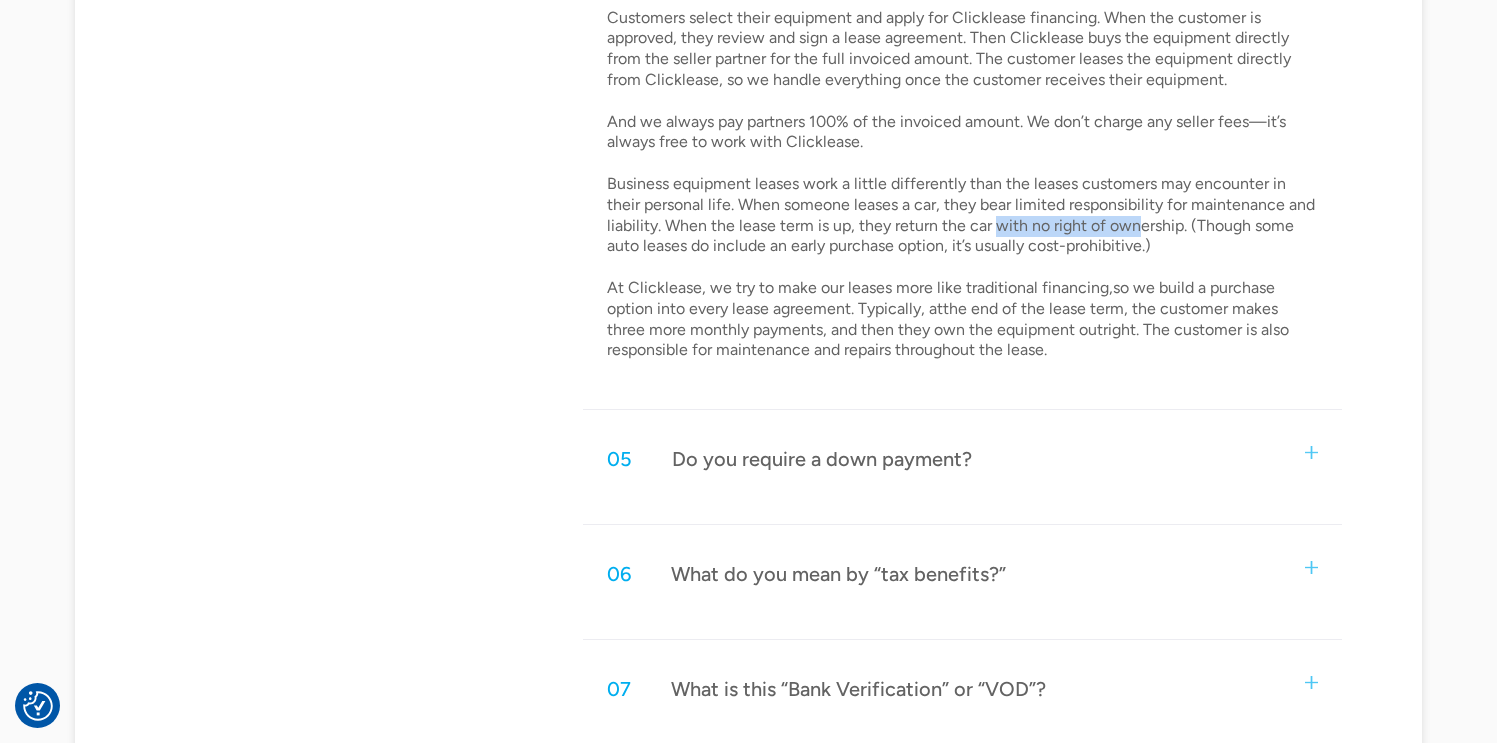 drag, startPoint x: 996, startPoint y: 225, endPoint x: 1135, endPoint y: 225, distance: 139 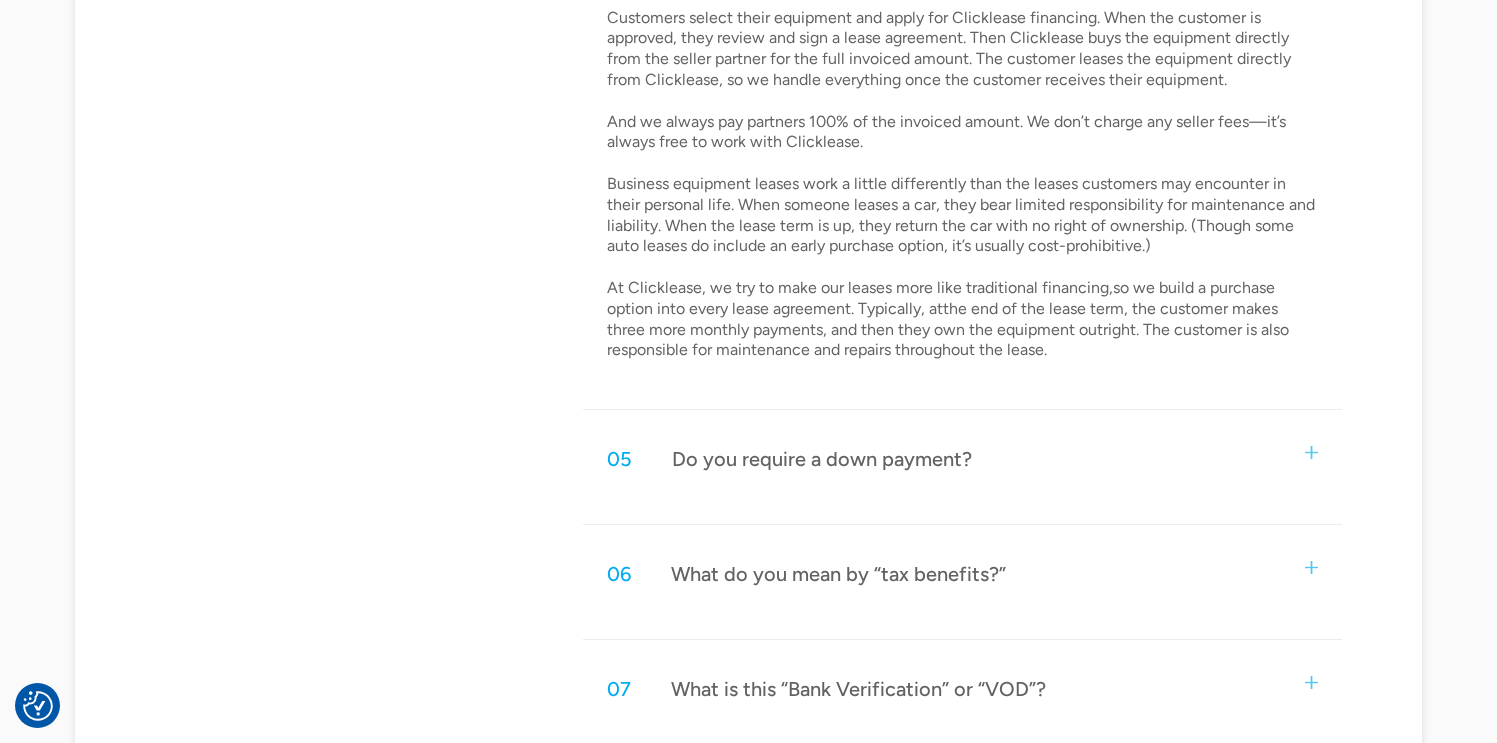 click on "Customers select their equipment and apply for Clicklease financing. When the customer is approved, they review and sign a lease agreement. Then Clicklease buys the equipment directly from the seller partner for the full invoiced amount. The customer leases the equipment directly from Clicklease, so we handle everything once the customer receives their equipment. And we always pay partners 100% of the invoiced amount. We don’t charge any seller fees—it’s always free to work with Clicklease. Business equipment leases work a little differently than the leases customers may encounter in their personal life. When someone leases a car, they bear limited responsibility for maintenance and liability. When the lease term is up, they return the car with no right of ownership. (Though some auto leases do include an early purchase option, it’s usually cost-prohibitive.)" at bounding box center [963, 185] 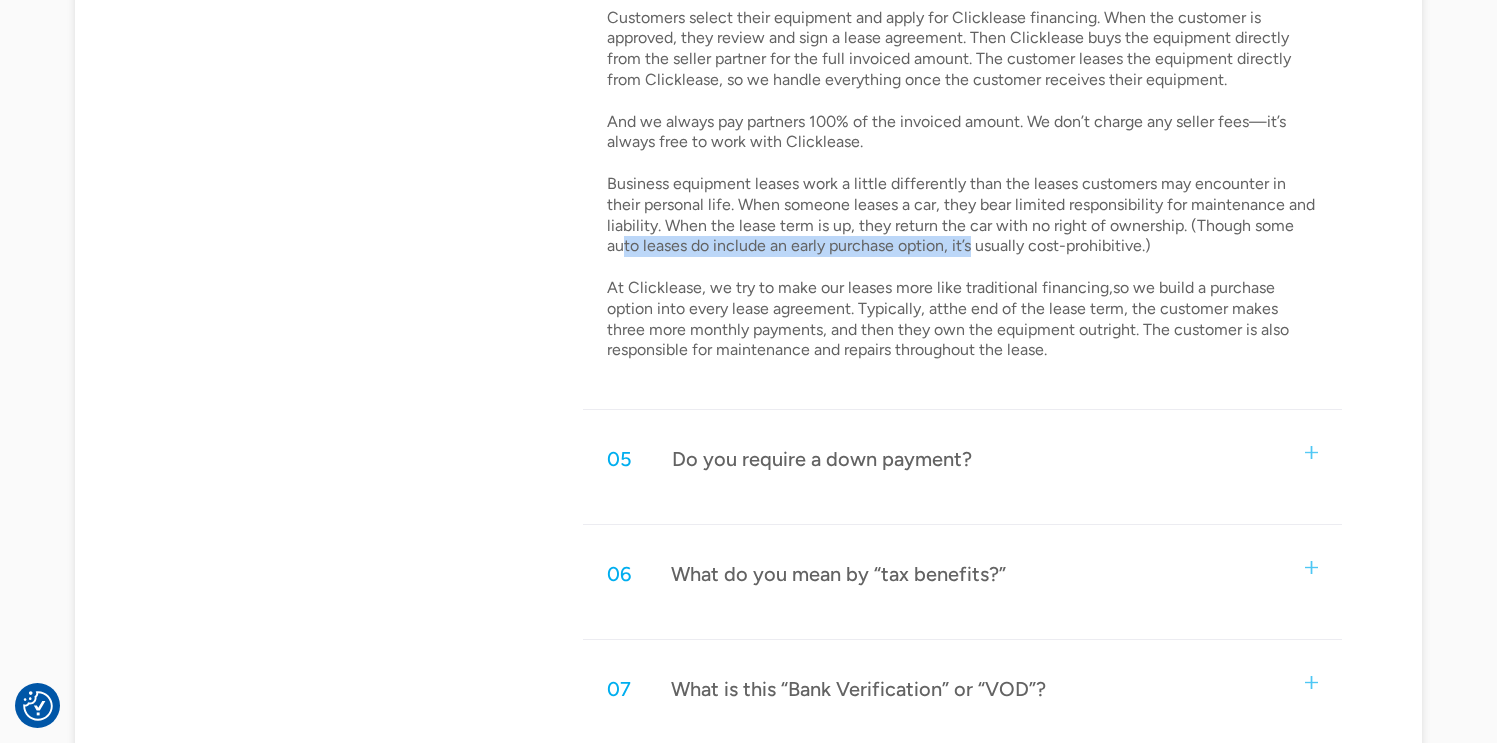 drag, startPoint x: 625, startPoint y: 254, endPoint x: 1012, endPoint y: 257, distance: 387.01163 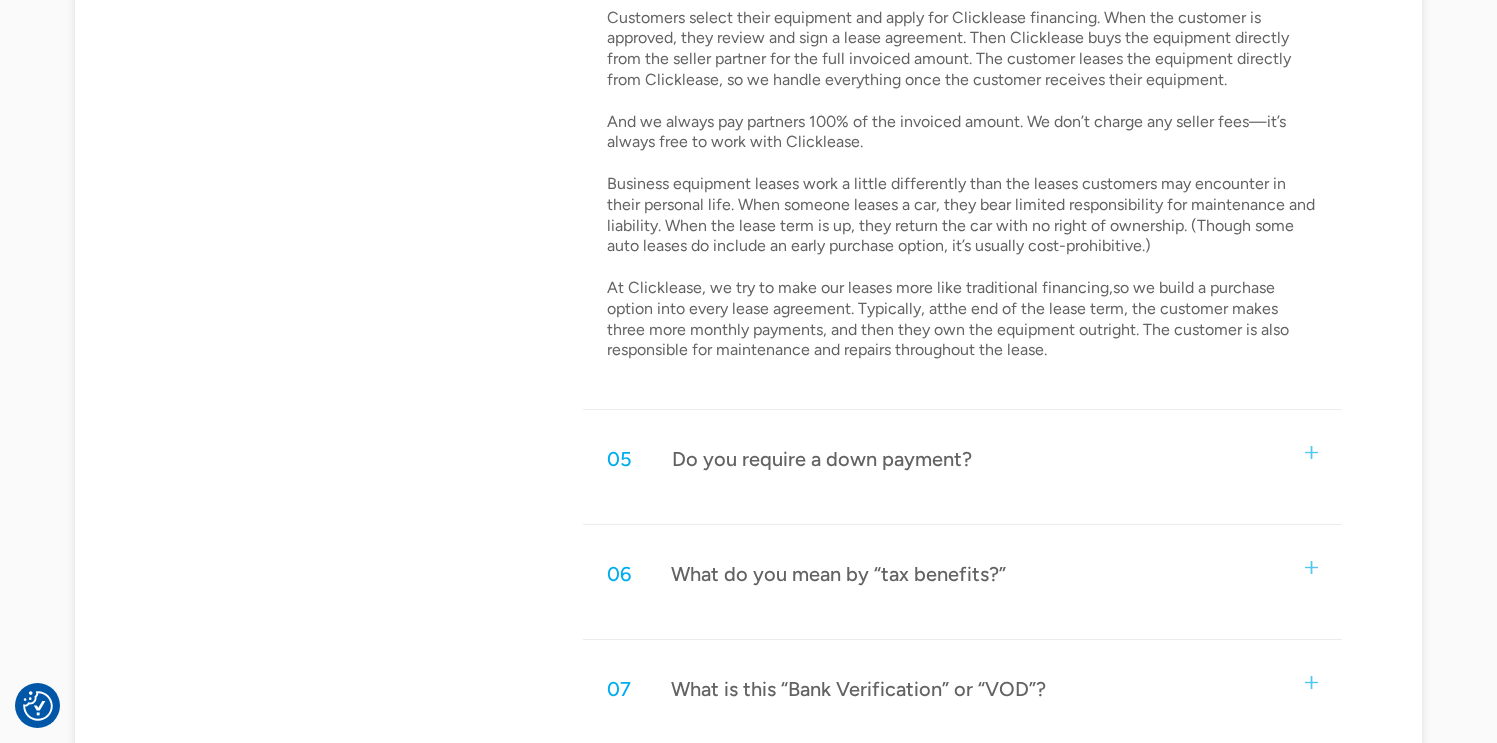 click on "Customers select their equipment and apply for Clicklease financing. When the customer is approved, they review and sign a lease agreement. Then Clicklease buys the equipment directly from the seller partner for the full invoiced amount. The customer leases the equipment directly from Clicklease, so we handle everything once the customer receives their equipment. And we always pay partners 100% of the invoiced amount. We don’t charge any seller fees—it’s always free to work with Clicklease. Business equipment leases work a little differently than the leases customers may encounter in their personal life. When someone leases a car, they bear limited responsibility for maintenance and liability. When the lease term is up, they return the car with no right of ownership. (Though some auto leases do include an early purchase option, it’s usually cost-prohibitive.)" at bounding box center [963, 185] 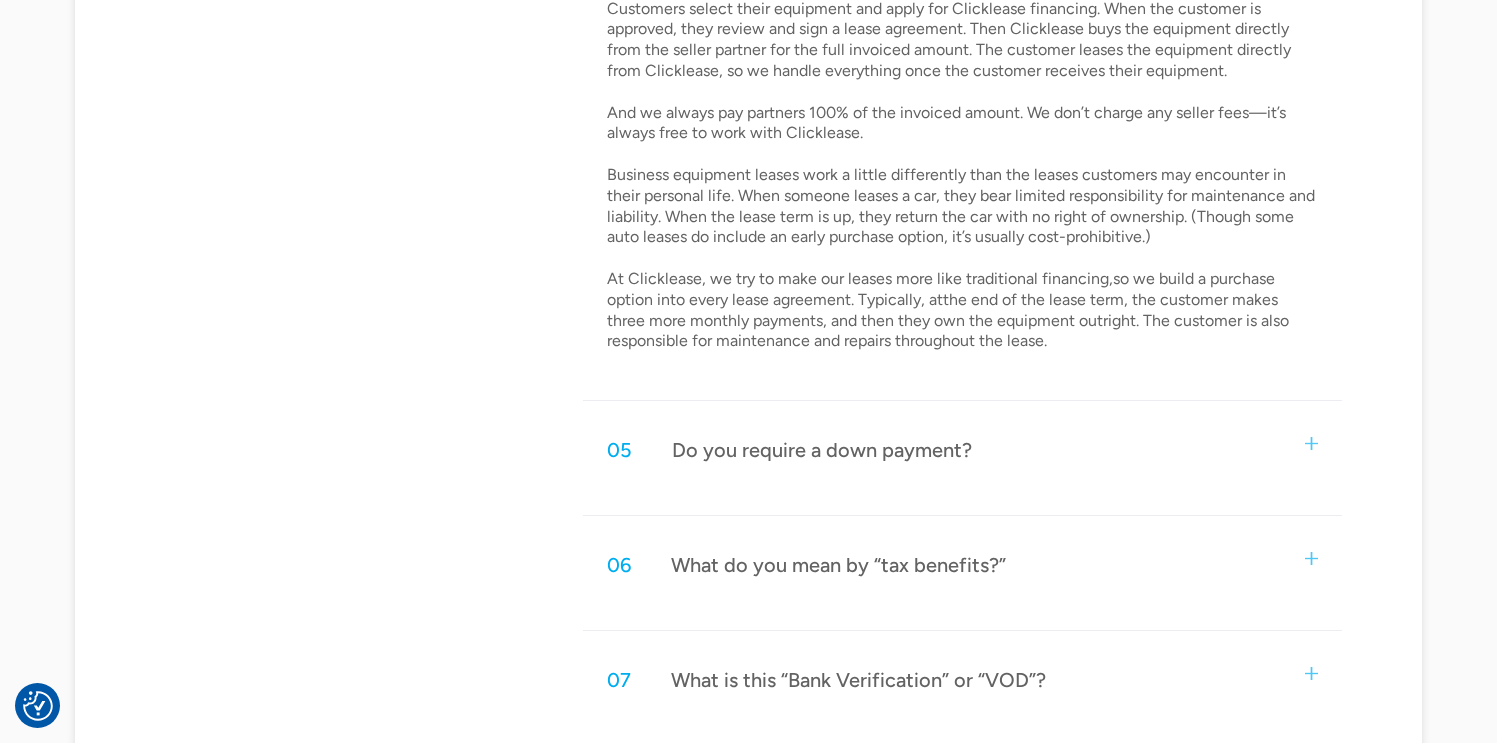 scroll, scrollTop: 1869, scrollLeft: 0, axis: vertical 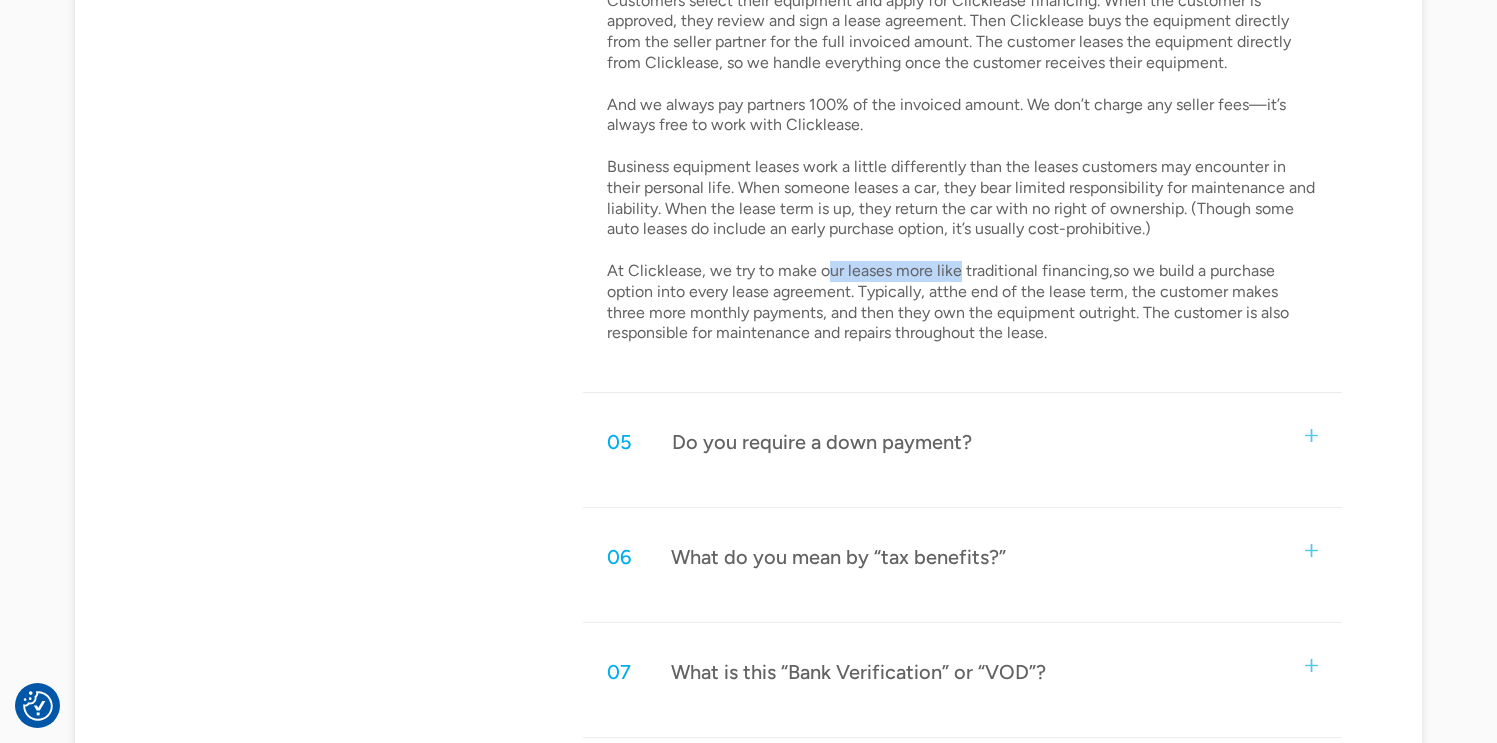 drag, startPoint x: 825, startPoint y: 274, endPoint x: 958, endPoint y: 273, distance: 133.00375 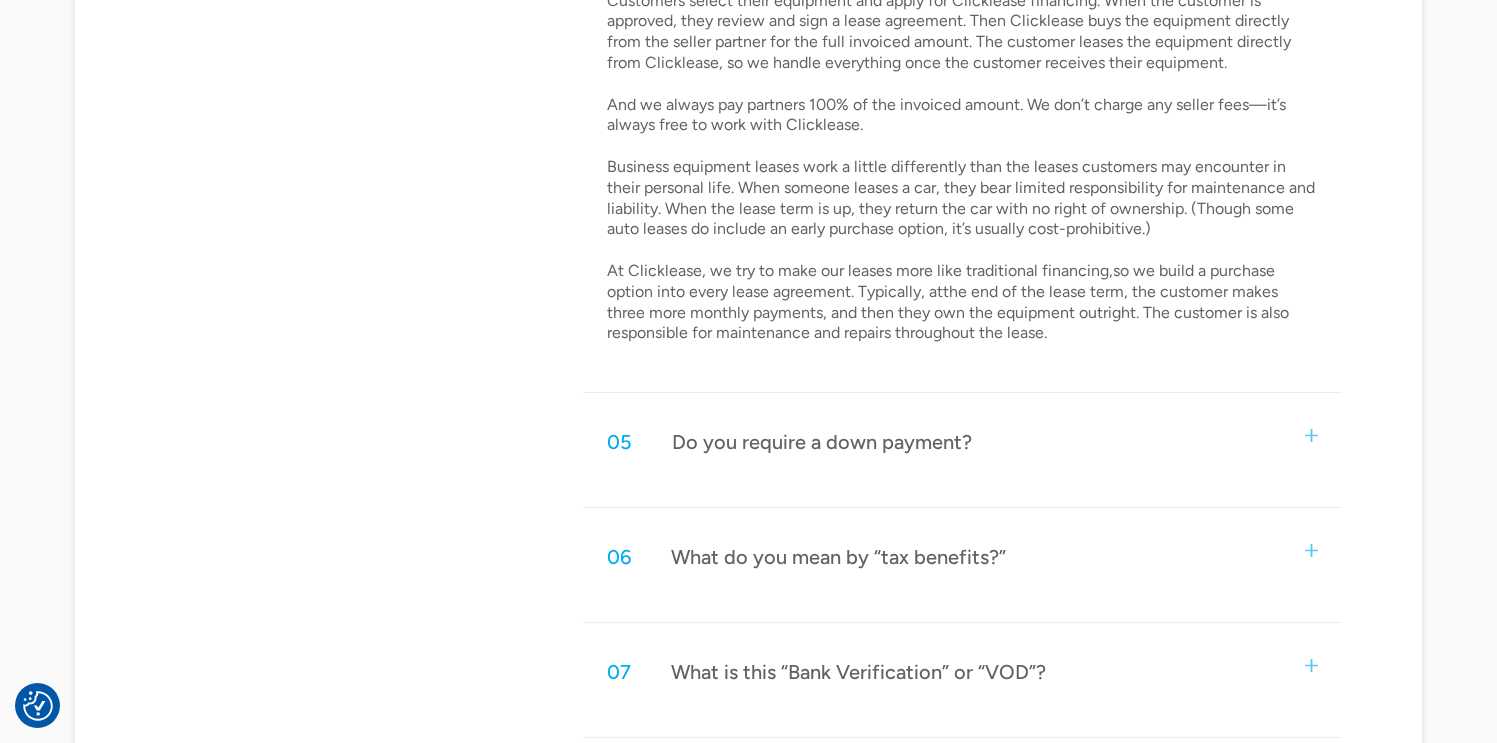click on "Customers select their equipment and apply for Clicklease financing. When the customer is approved, they review and sign a lease agreement. Then Clicklease buys the equipment directly from the seller partner for the full invoiced amount. The customer leases the equipment directly from Clicklease, so we handle everything once the customer receives their equipment. And we always pay partners 100% of the invoiced amount. We don’t charge any seller fees—it’s always free to work with Clicklease. Business equipment leases work a little differently than the leases customers may encounter in their personal life. When someone leases a car, they bear limited responsibility for maintenance and liability. When the lease term is up, they return the car with no right of ownership. (Though some auto leases do include an early purchase option, it’s usually cost-prohibitive.)" at bounding box center (963, 168) 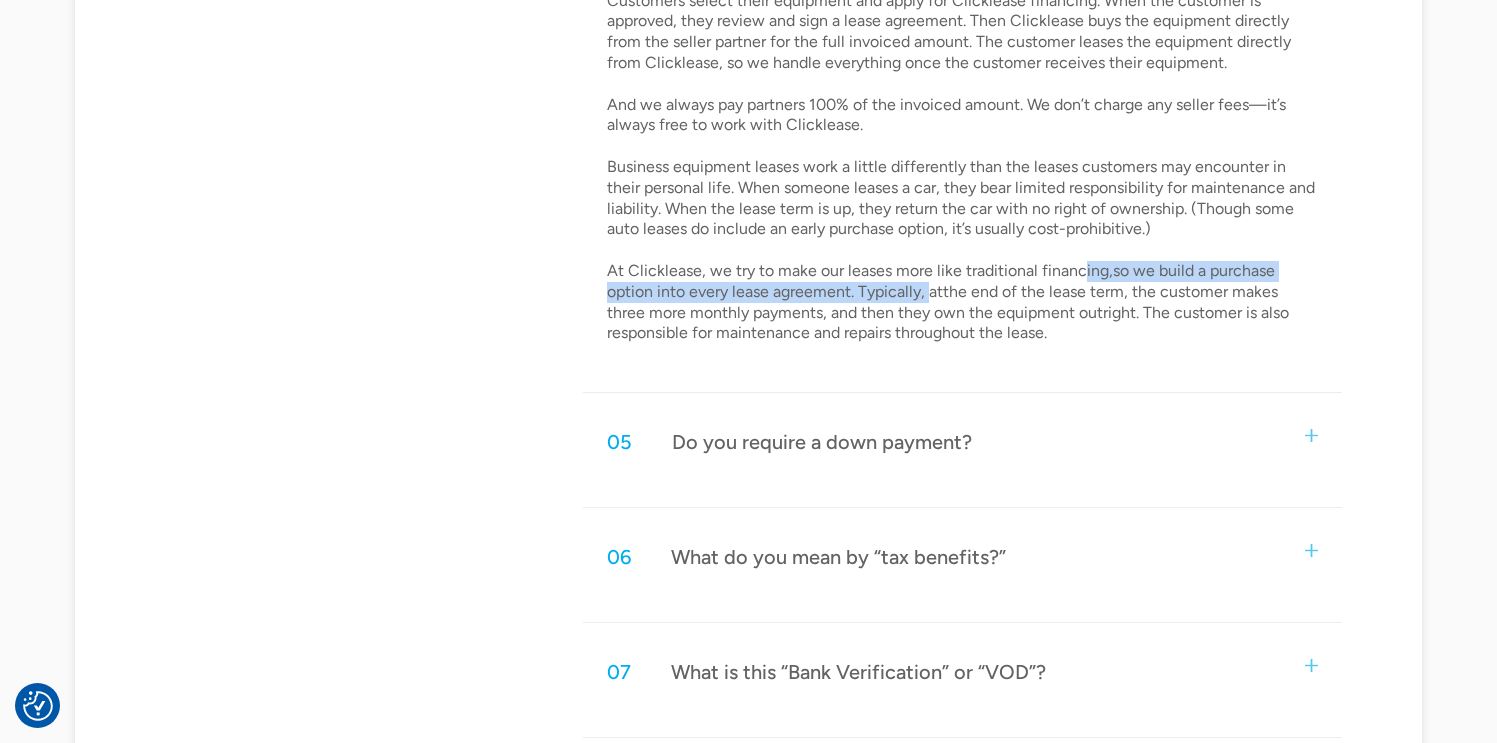 drag, startPoint x: 929, startPoint y: 284, endPoint x: 1079, endPoint y: 281, distance: 150.03 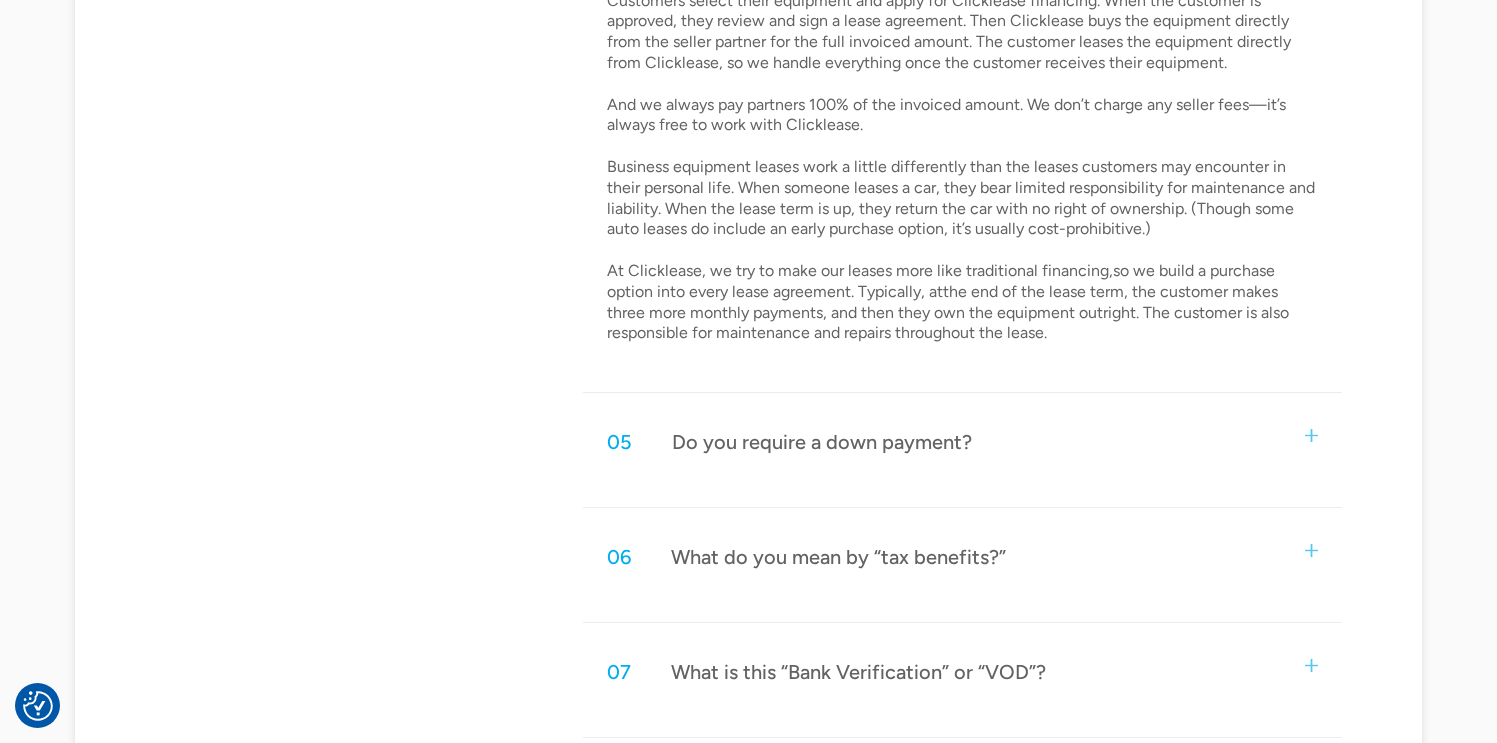 click on "Customers select their equipment and apply for Clicklease financing. When the customer is approved, they review and sign a lease agreement. Then Clicklease buys the equipment directly from the seller partner for the full invoiced amount. The customer leases the equipment directly from Clicklease, so we handle everything once the customer receives their equipment. And we always pay partners 100% of the invoiced amount. We don’t charge any seller fees—it’s always free to work with Clicklease. Business equipment leases work a little differently than the leases customers may encounter in their personal life. When someone leases a car, they bear limited responsibility for maintenance and liability. When the lease term is up, they return the car with no right of ownership. (Though some auto leases do include an early purchase option, it’s usually cost-prohibitive.)" at bounding box center (963, 168) 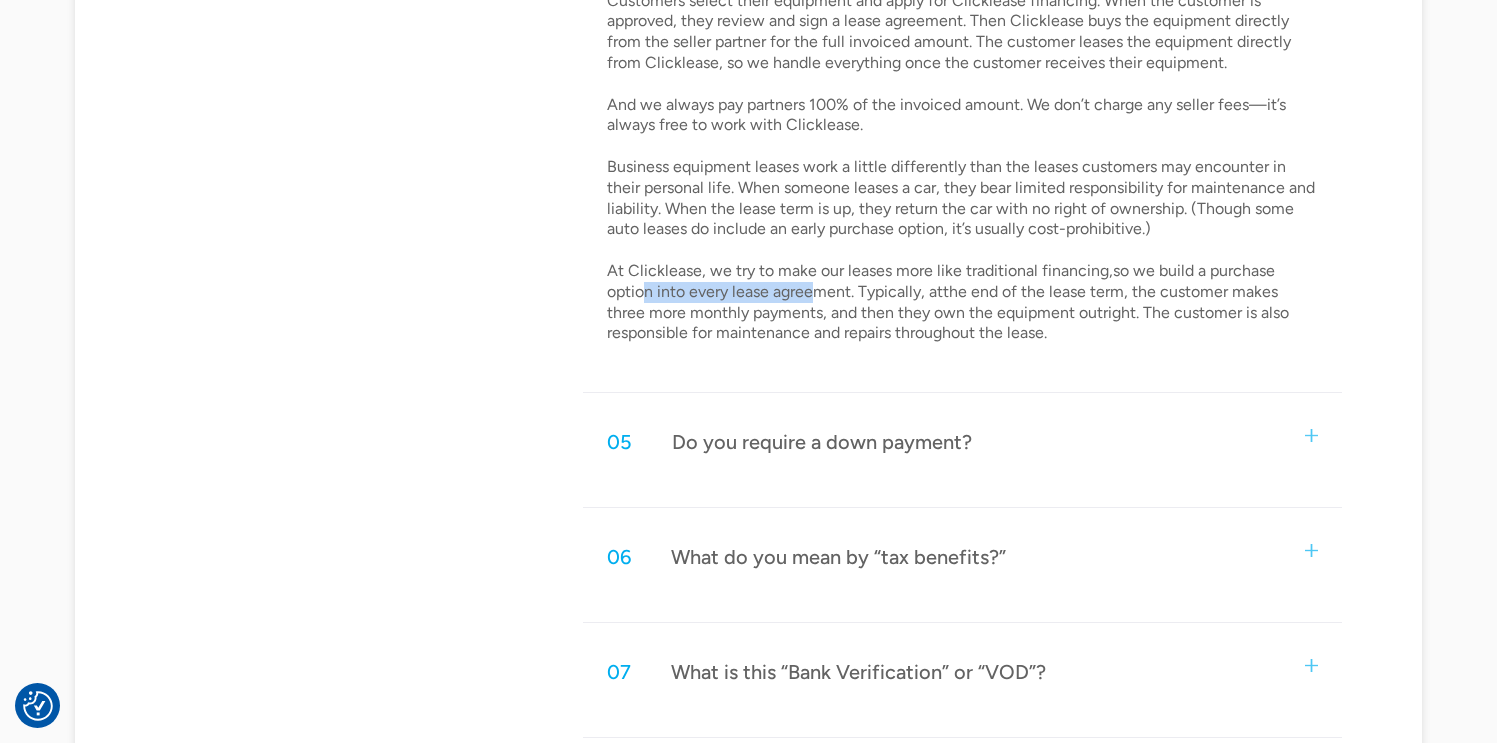 drag, startPoint x: 646, startPoint y: 294, endPoint x: 817, endPoint y: 294, distance: 171 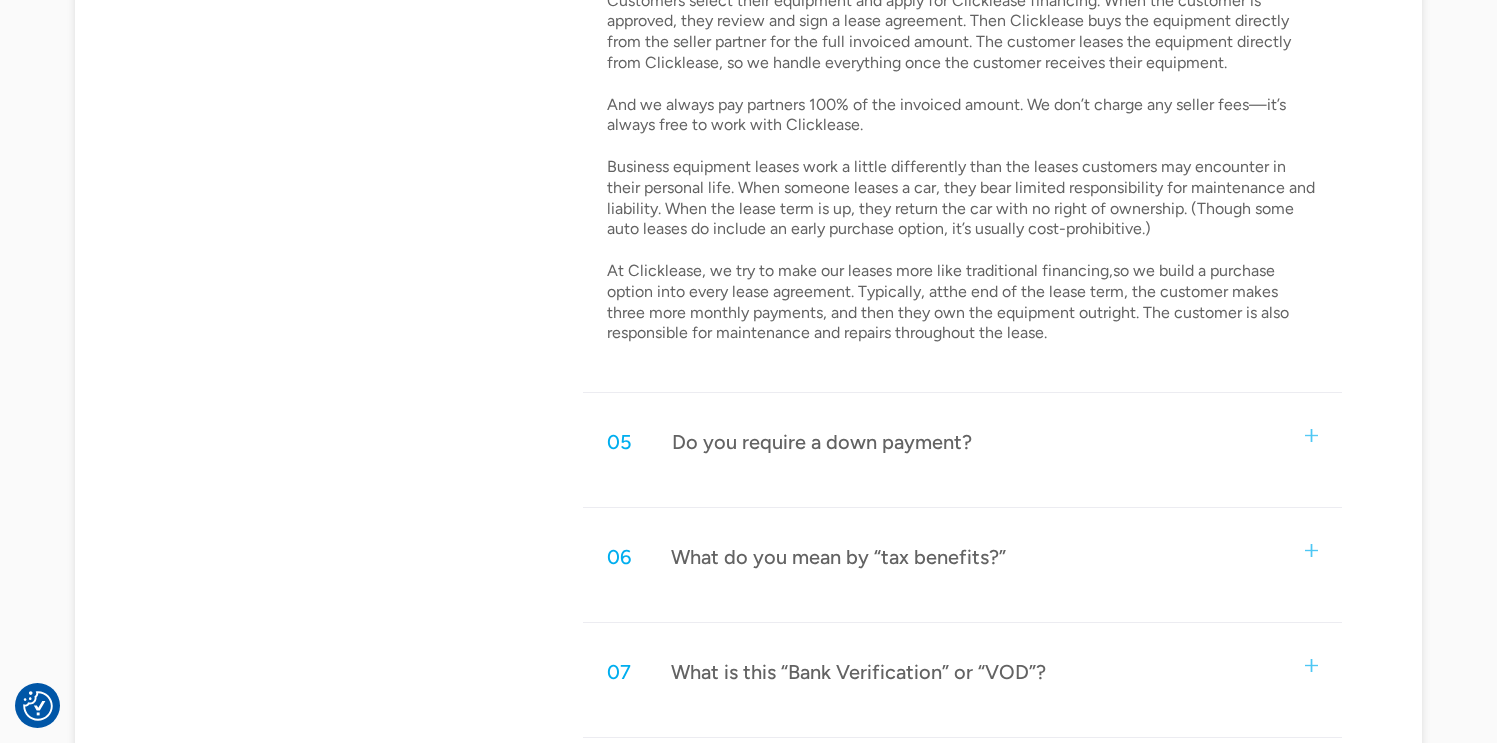 drag, startPoint x: 832, startPoint y: 302, endPoint x: 843, endPoint y: 312, distance: 14.866069 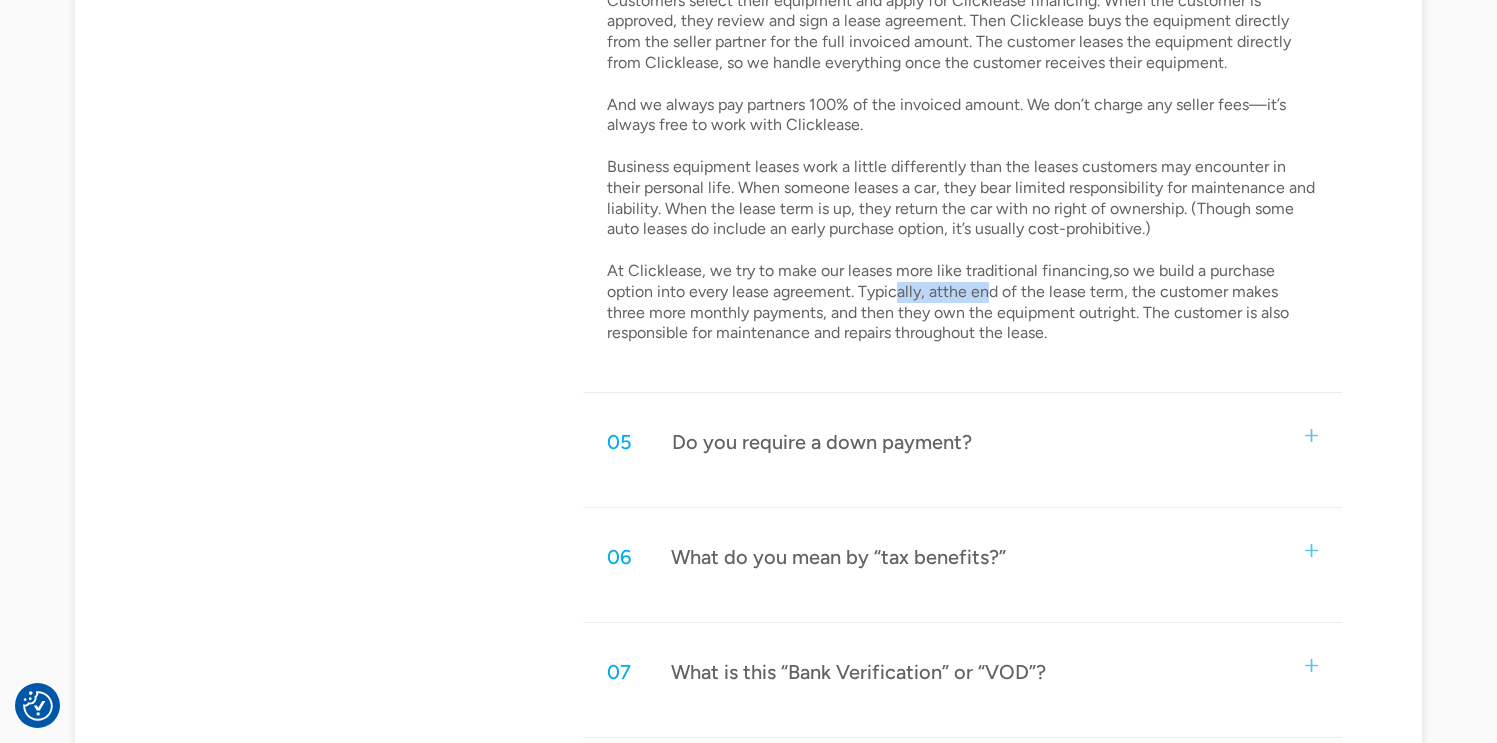 drag, startPoint x: 894, startPoint y: 295, endPoint x: 987, endPoint y: 295, distance: 93 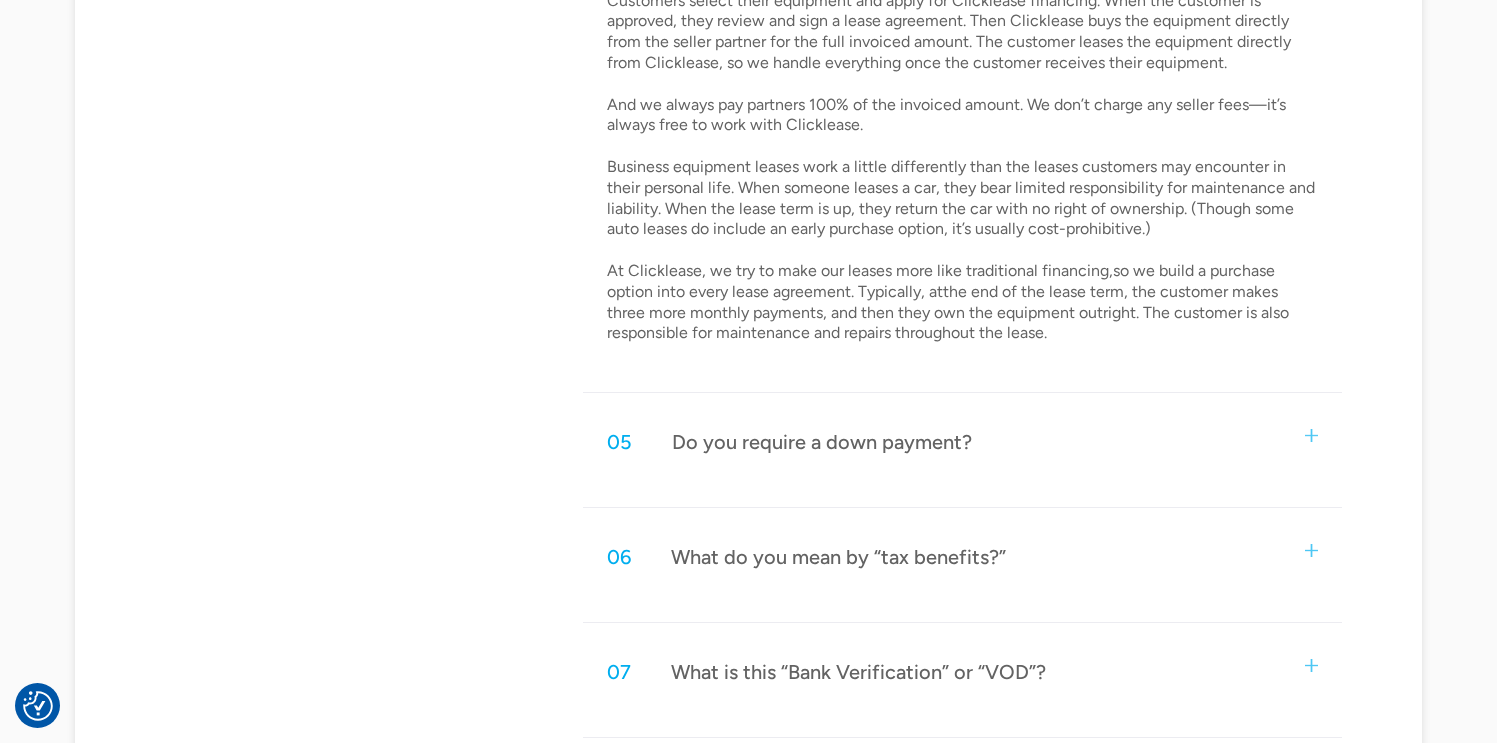 click on "Customers select their equipment and apply for Clicklease financing. When the customer is approved, they review and sign a lease agreement. Then Clicklease buys the equipment directly from the seller partner for the full invoiced amount. The customer leases the equipment directly from Clicklease, so we handle everything once the customer receives their equipment. And we always pay partners 100% of the invoiced amount. We don’t charge any seller fees—it’s always free to work with Clicklease. Business equipment leases work a little differently than the leases customers may encounter in their personal life. When someone leases a car, they bear limited responsibility for maintenance and liability. When the lease term is up, they return the car with no right of ownership. (Though some auto leases do include an early purchase option, it’s usually cost-prohibitive.)" at bounding box center (963, 168) 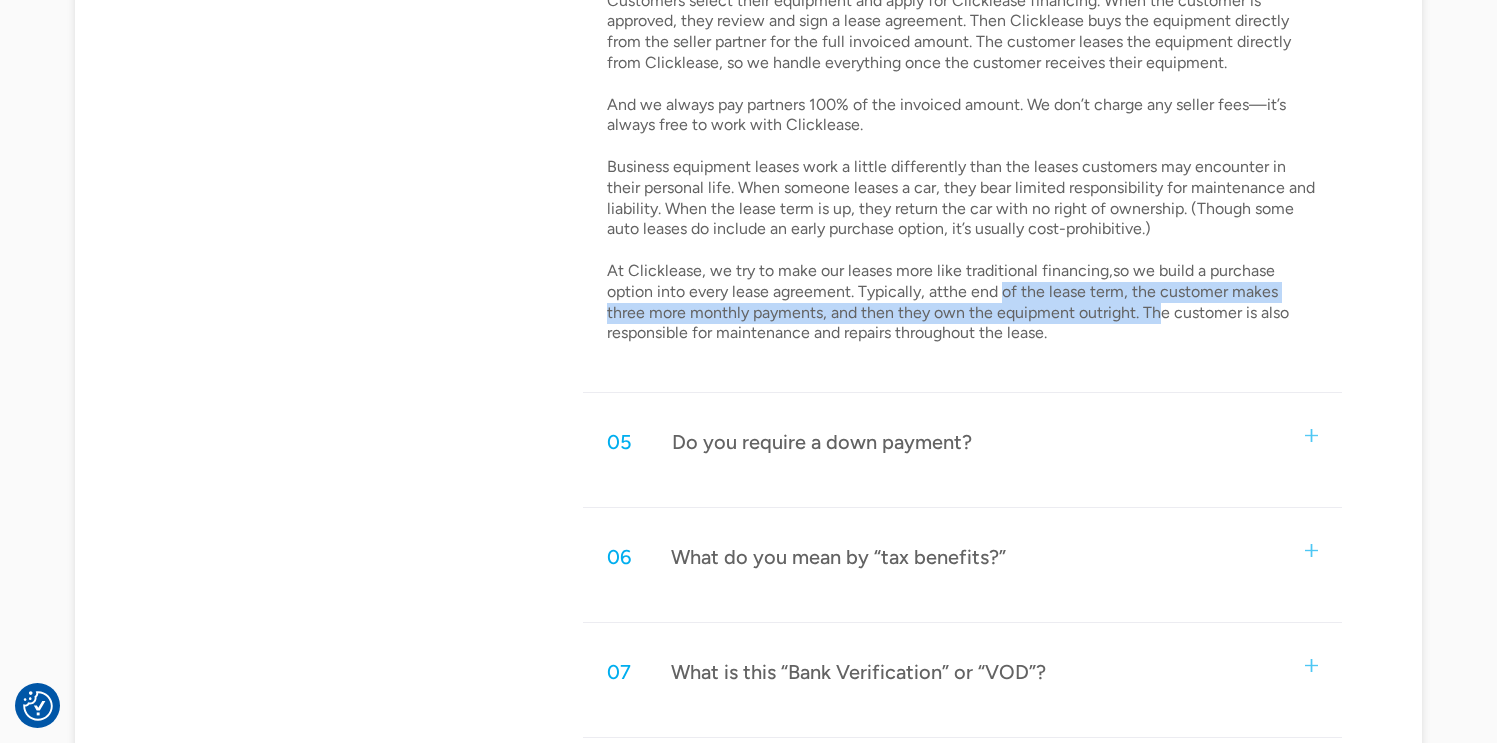 drag, startPoint x: 1060, startPoint y: 298, endPoint x: 1115, endPoint y: 303, distance: 55.226807 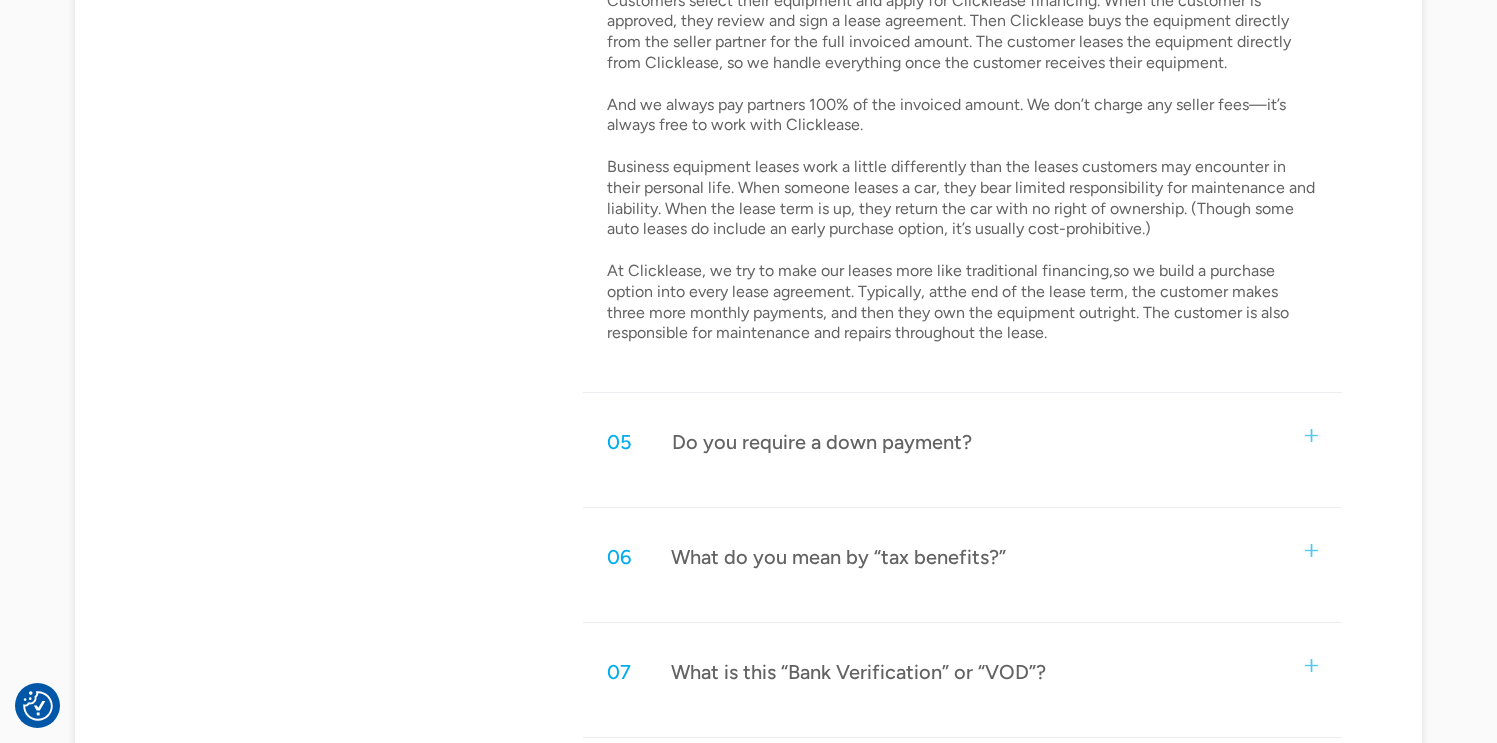 click on "Customers select their equipment and apply for Clicklease financing. When the customer is approved, they review and sign a lease agreement. Then Clicklease buys the equipment directly from the seller partner for the full invoiced amount. The customer leases the equipment directly from Clicklease, so we handle everything once the customer receives their equipment. And we always pay partners 100% of the invoiced amount. We don’t charge any seller fees—it’s always free to work with Clicklease. Business equipment leases work a little differently than the leases customers may encounter in their personal life. When someone leases a car, they bear limited responsibility for maintenance and liability. When the lease term is up, they return the car with no right of ownership. (Though some auto leases do include an early purchase option, it’s usually cost-prohibitive.)" at bounding box center (963, 168) 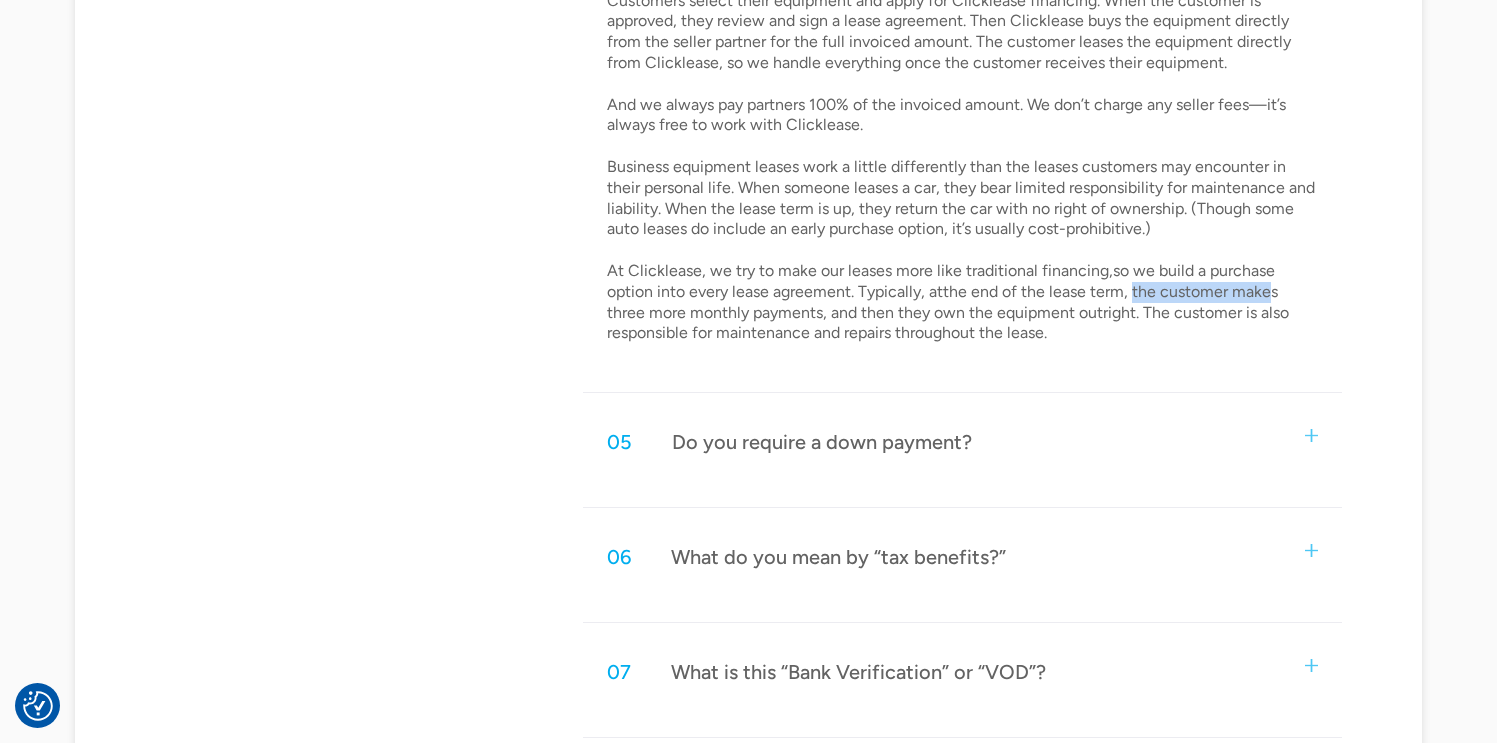 drag, startPoint x: 1132, startPoint y: 298, endPoint x: 1263, endPoint y: 298, distance: 131 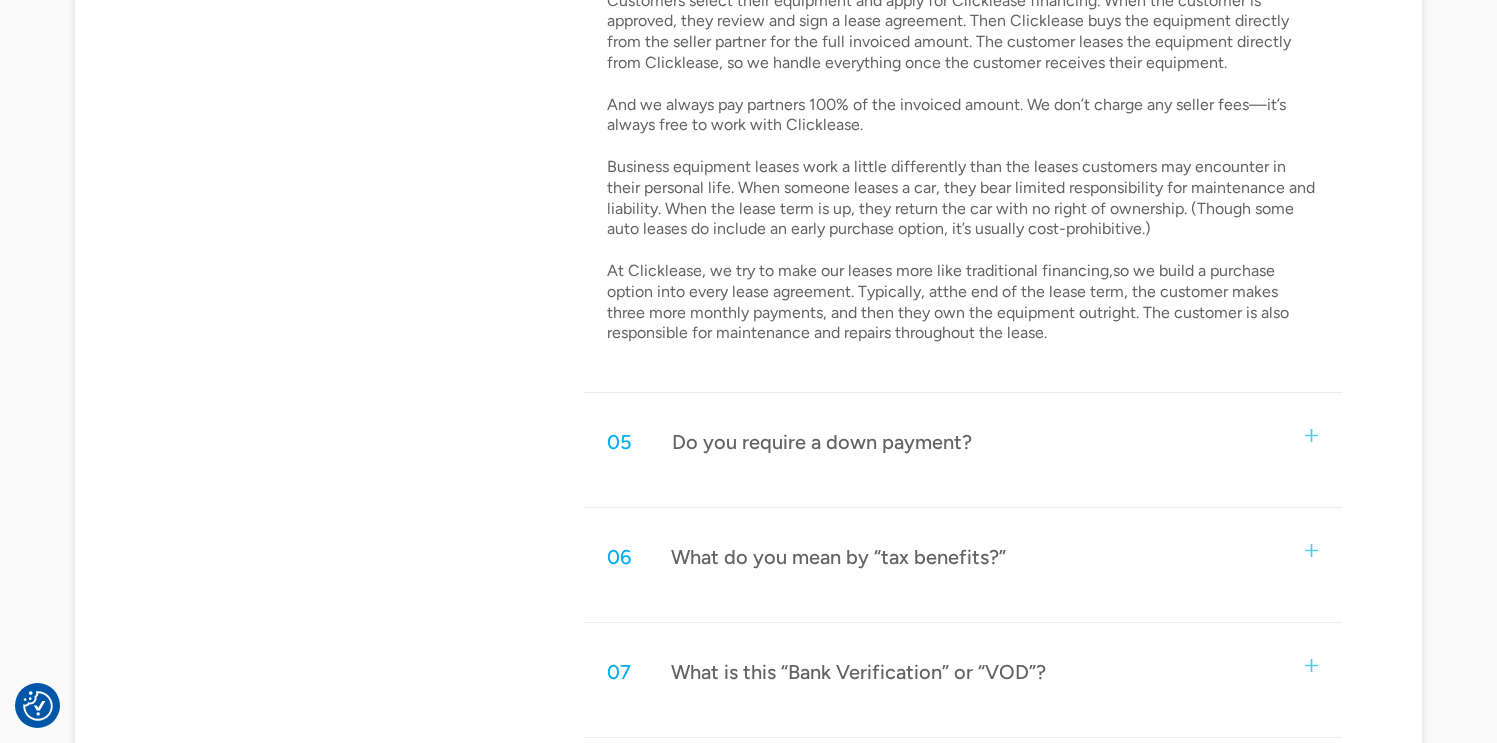 click on "Customers select their equipment and apply for Clicklease financing. When the customer is approved, they review and sign a lease agreement. Then Clicklease buys the equipment directly from the seller partner for the full invoiced amount. The customer leases the equipment directly from Clicklease, so we handle everything once the customer receives their equipment. And we always pay partners 100% of the invoiced amount. We don’t charge any seller fees—it’s always free to work with Clicklease. Business equipment leases work a little differently than the leases customers may encounter in their personal life. When someone leases a car, they bear limited responsibility for maintenance and liability. When the lease term is up, they return the car with no right of ownership. (Though some auto leases do include an early purchase option, it’s usually cost-prohibitive.)" at bounding box center [963, 168] 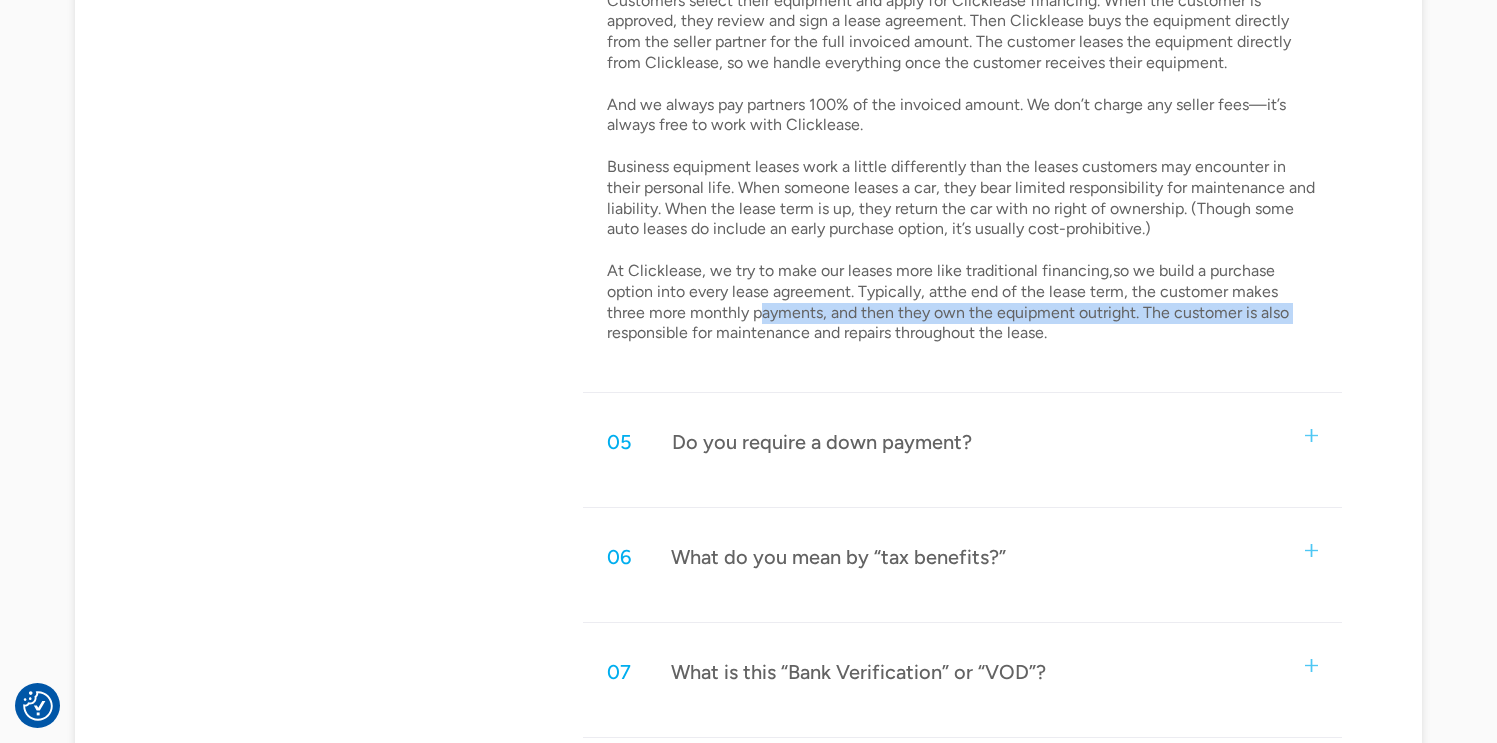 drag, startPoint x: 605, startPoint y: 323, endPoint x: 721, endPoint y: 321, distance: 116.01724 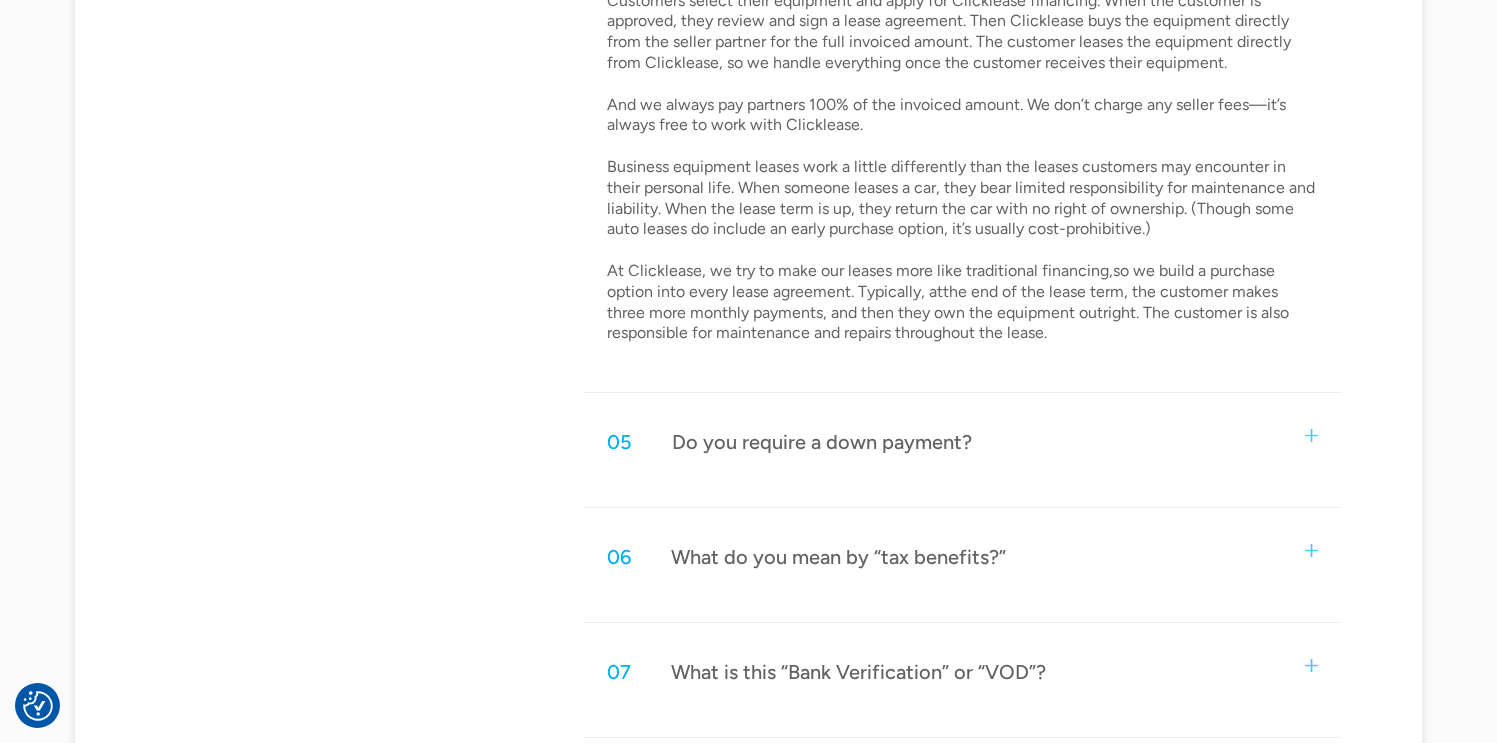 click on "Customers select their equipment and apply for Clicklease financing. When the customer is approved, they review and sign a lease agreement. Then Clicklease buys the equipment directly from the seller partner for the full invoiced amount. The customer leases the equipment directly from Clicklease, so we handle everything once the customer receives their equipment. And we always pay partners 100% of the invoiced amount. We don’t charge any seller fees—it’s always free to work with Clicklease. Business equipment leases work a little differently than the leases customers may encounter in their personal life. When someone leases a car, they bear limited responsibility for maintenance and liability. When the lease term is up, they return the car with no right of ownership. (Though some auto leases do include an early purchase option, it’s usually cost-prohibitive.)" at bounding box center [963, 168] 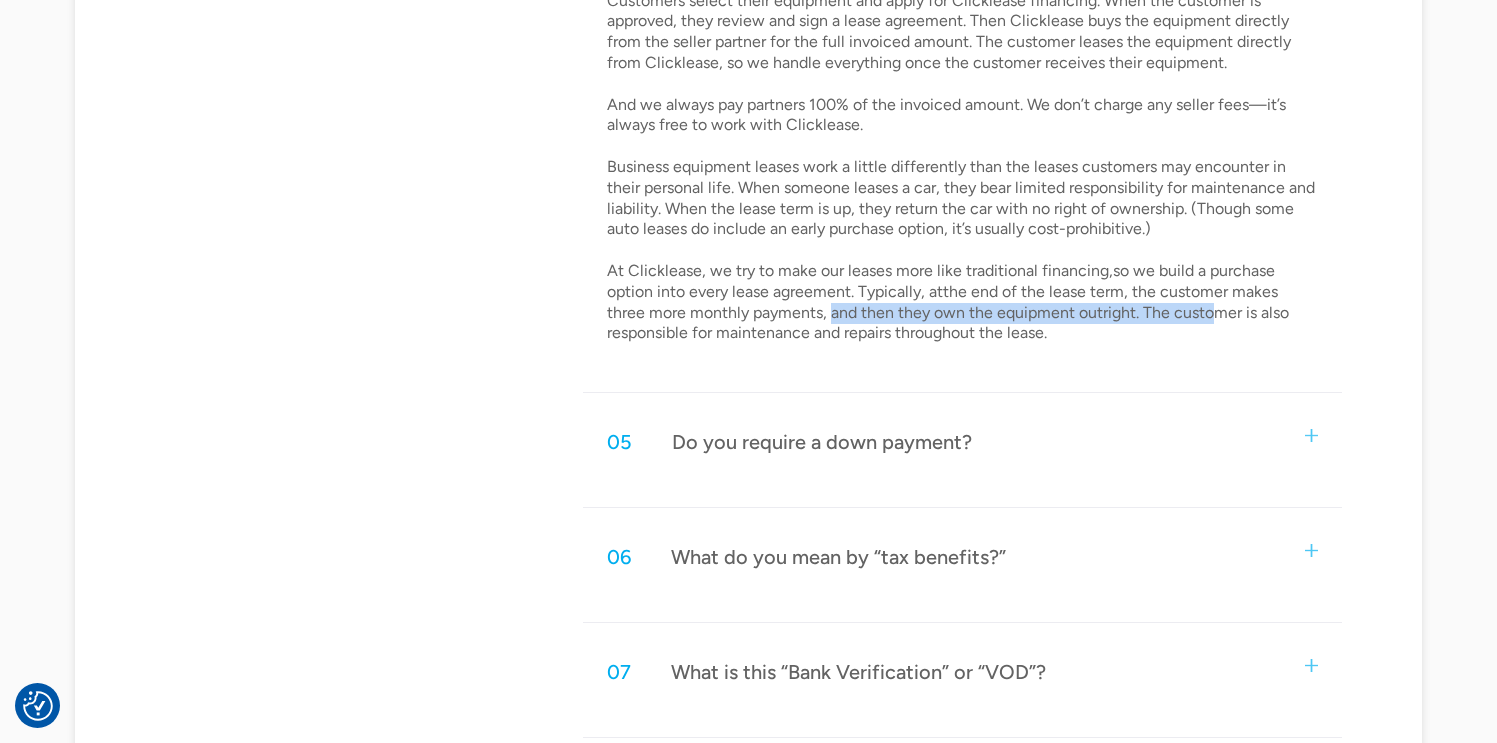 drag, startPoint x: 789, startPoint y: 316, endPoint x: 1174, endPoint y: 316, distance: 385 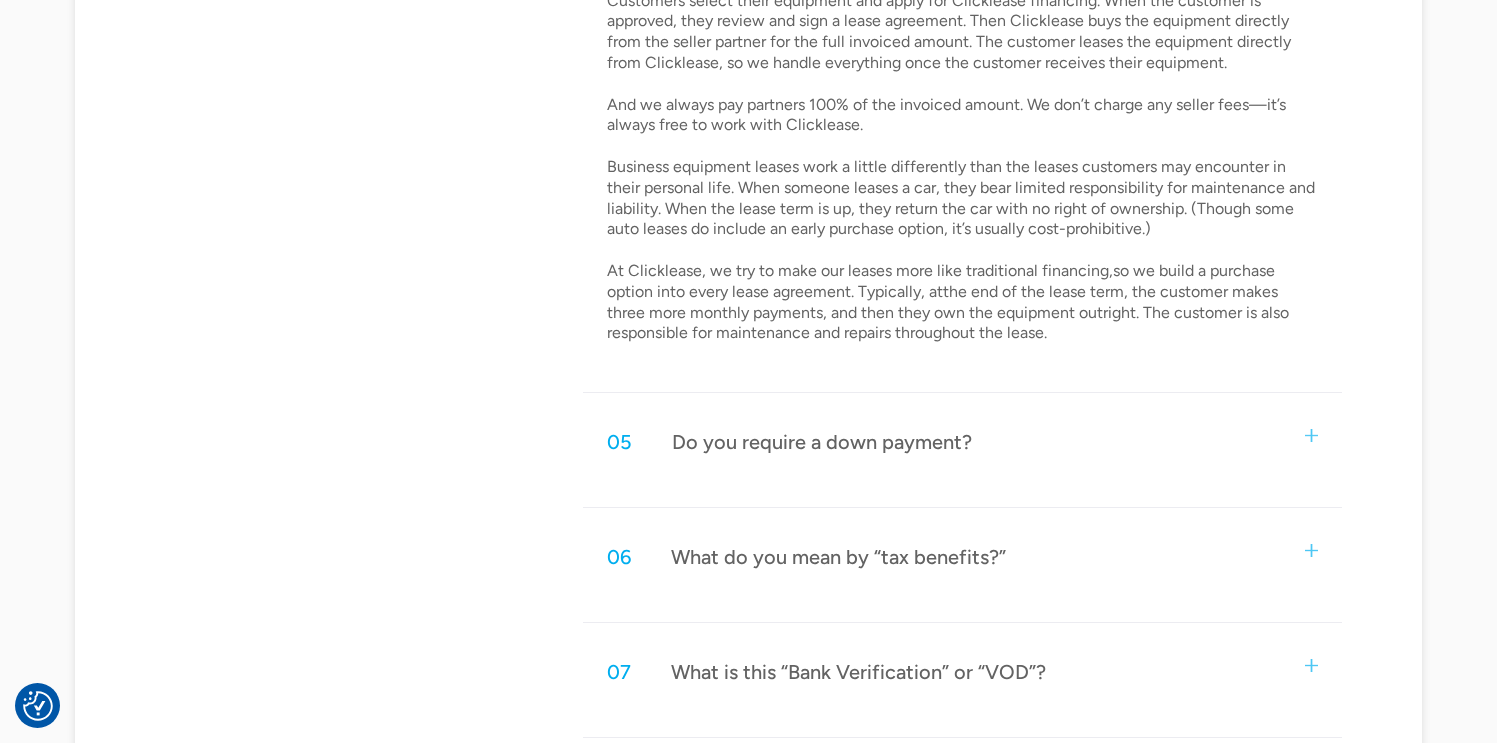 click on "Customers select their equipment and apply for Clicklease financing. When the customer is approved, they review and sign a lease agreement. Then Clicklease buys the equipment directly from the seller partner for the full invoiced amount. The customer leases the equipment directly from Clicklease, so we handle everything once the customer receives their equipment. And we always pay partners 100% of the invoiced amount. We don’t charge any seller fees—it’s always free to work with Clicklease. Business equipment leases work a little differently than the leases customers may encounter in their personal life. When someone leases a car, they bear limited responsibility for maintenance and liability. When the lease term is up, they return the car with no right of ownership. (Though some auto leases do include an early purchase option, it’s usually cost-prohibitive.)" at bounding box center (963, 176) 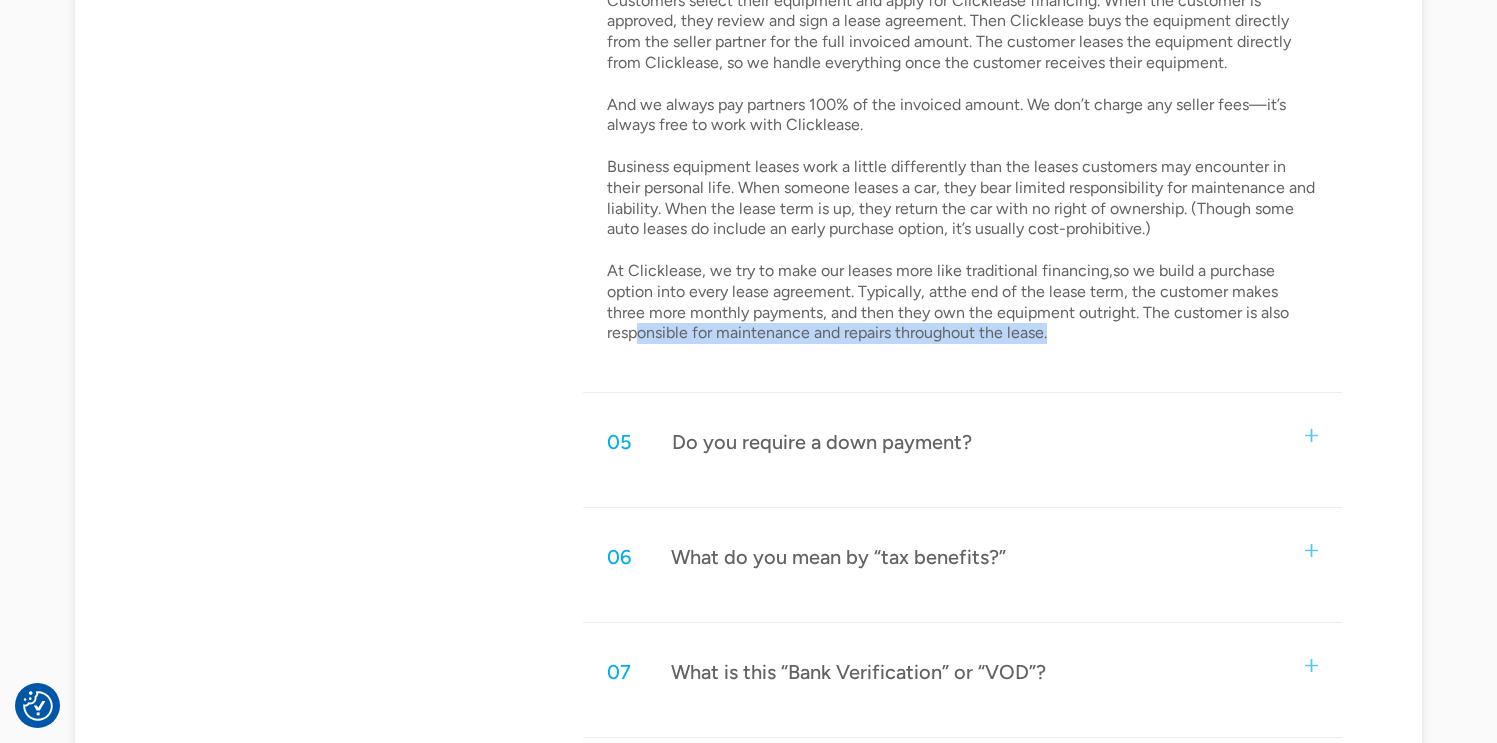 drag, startPoint x: 654, startPoint y: 339, endPoint x: 1060, endPoint y: 344, distance: 406.0308 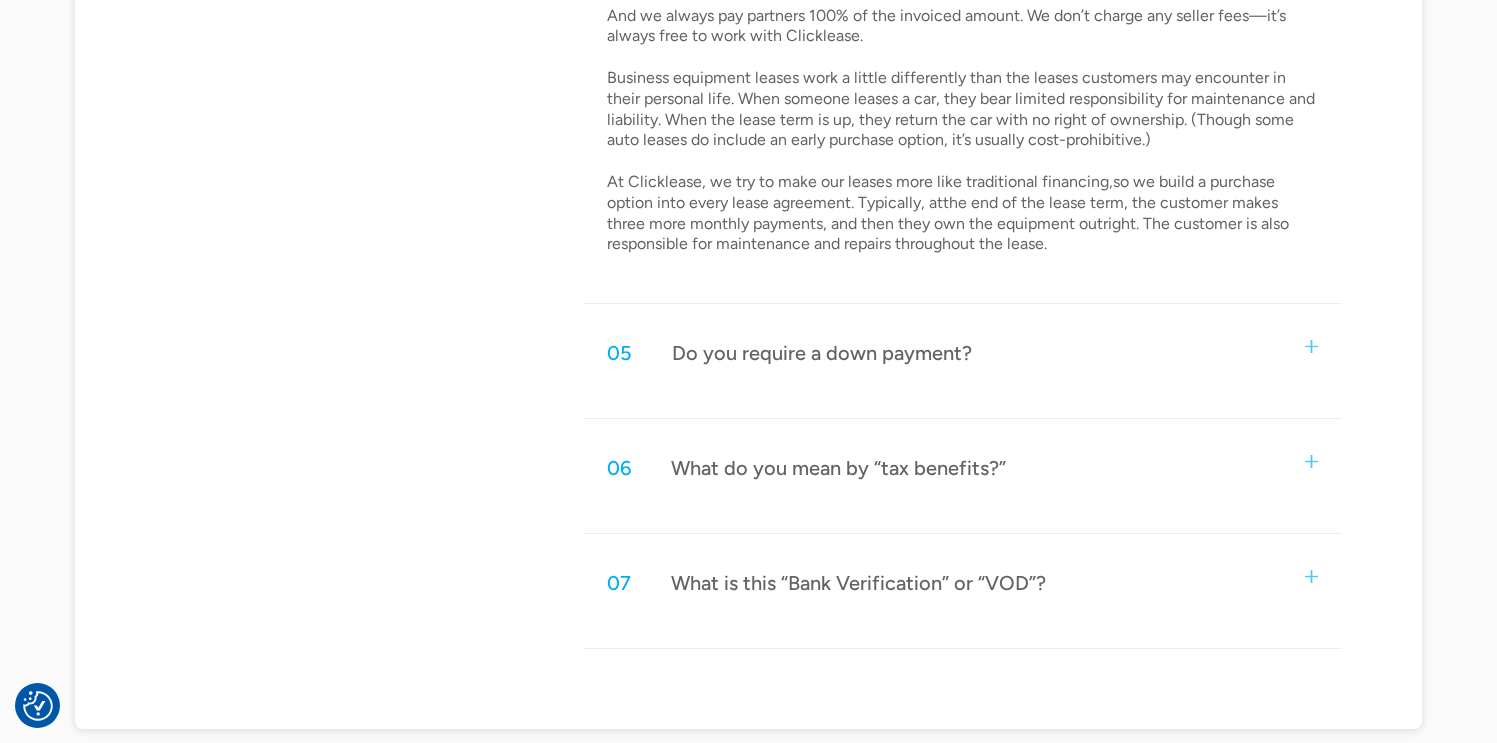 scroll, scrollTop: 1962, scrollLeft: 0, axis: vertical 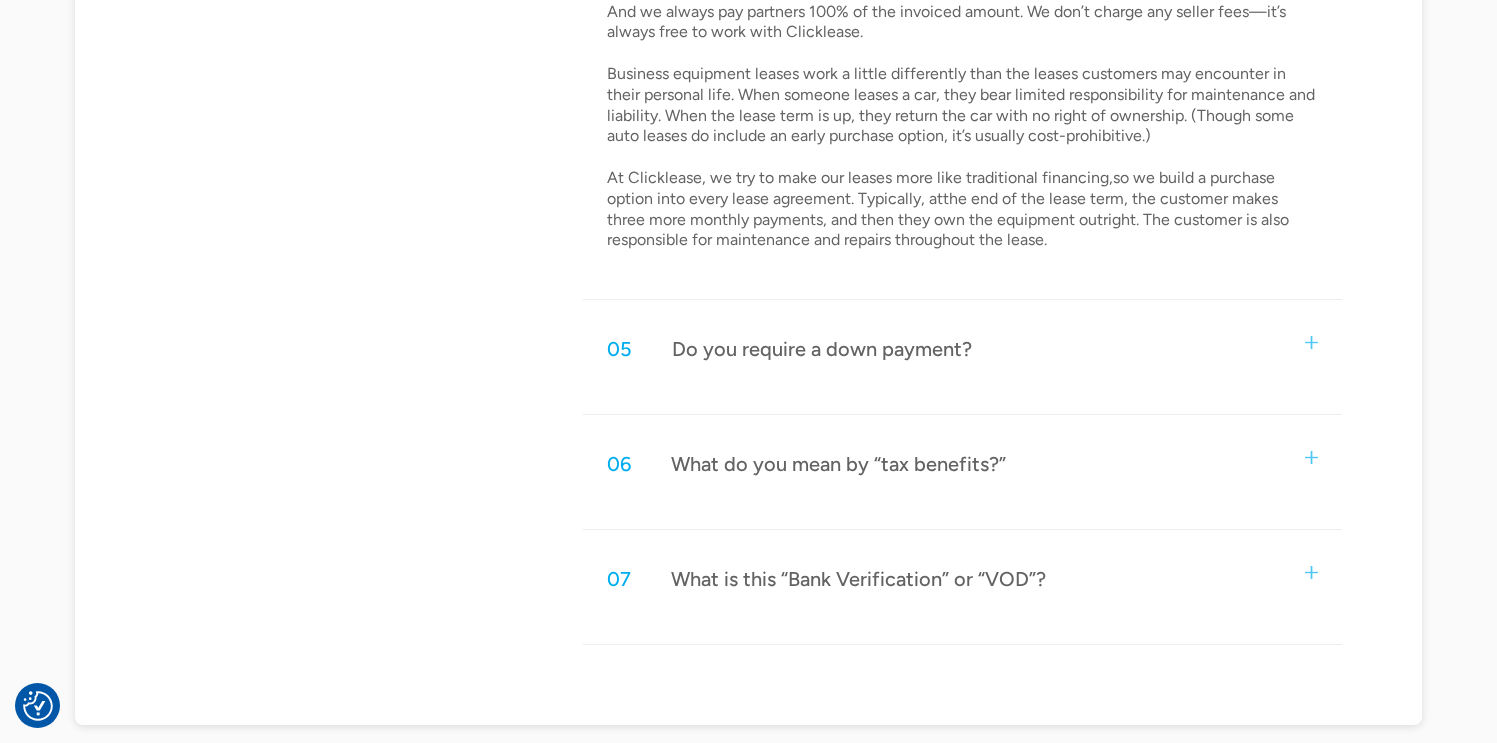 click on "05 Do you require a down payment?" at bounding box center [963, 349] 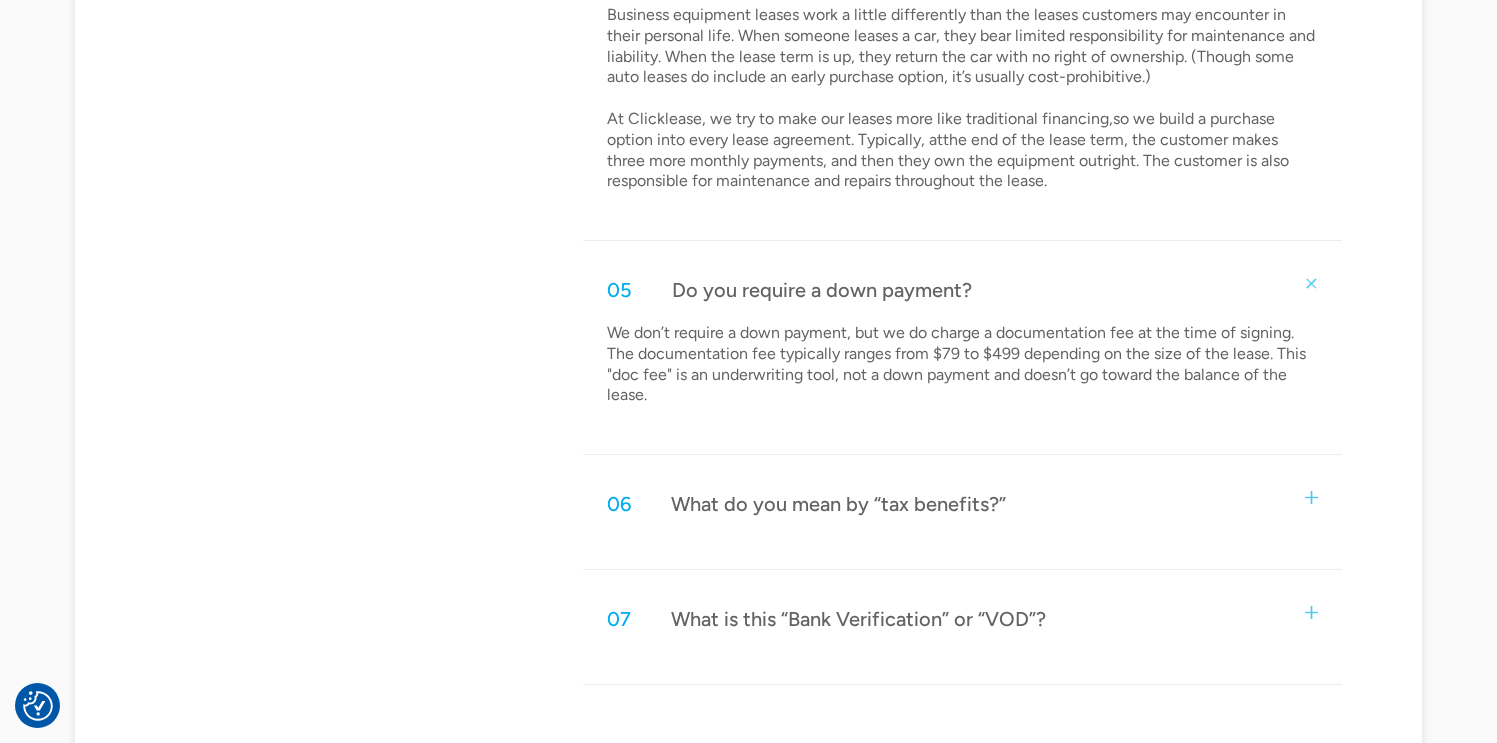 scroll, scrollTop: 2025, scrollLeft: 0, axis: vertical 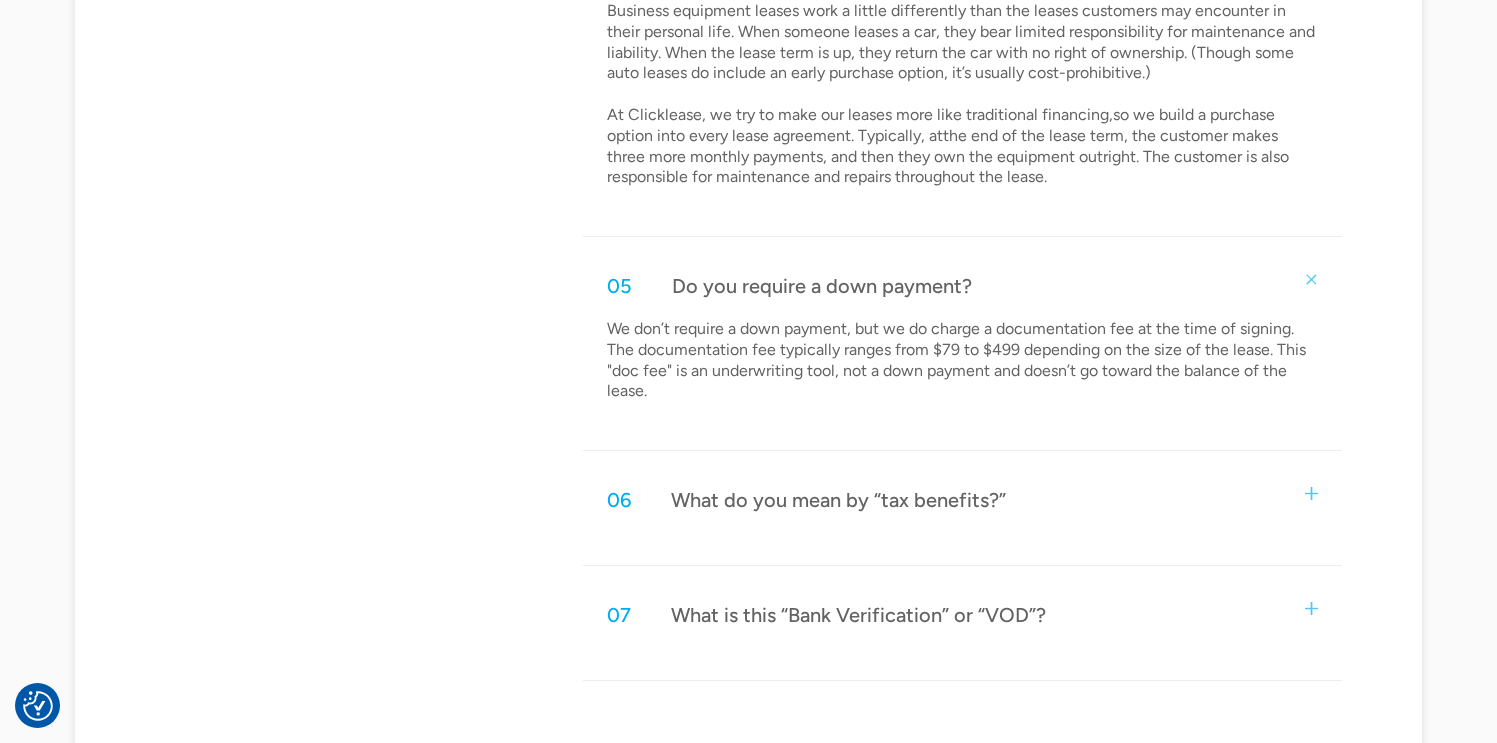click at bounding box center (1312, 279) 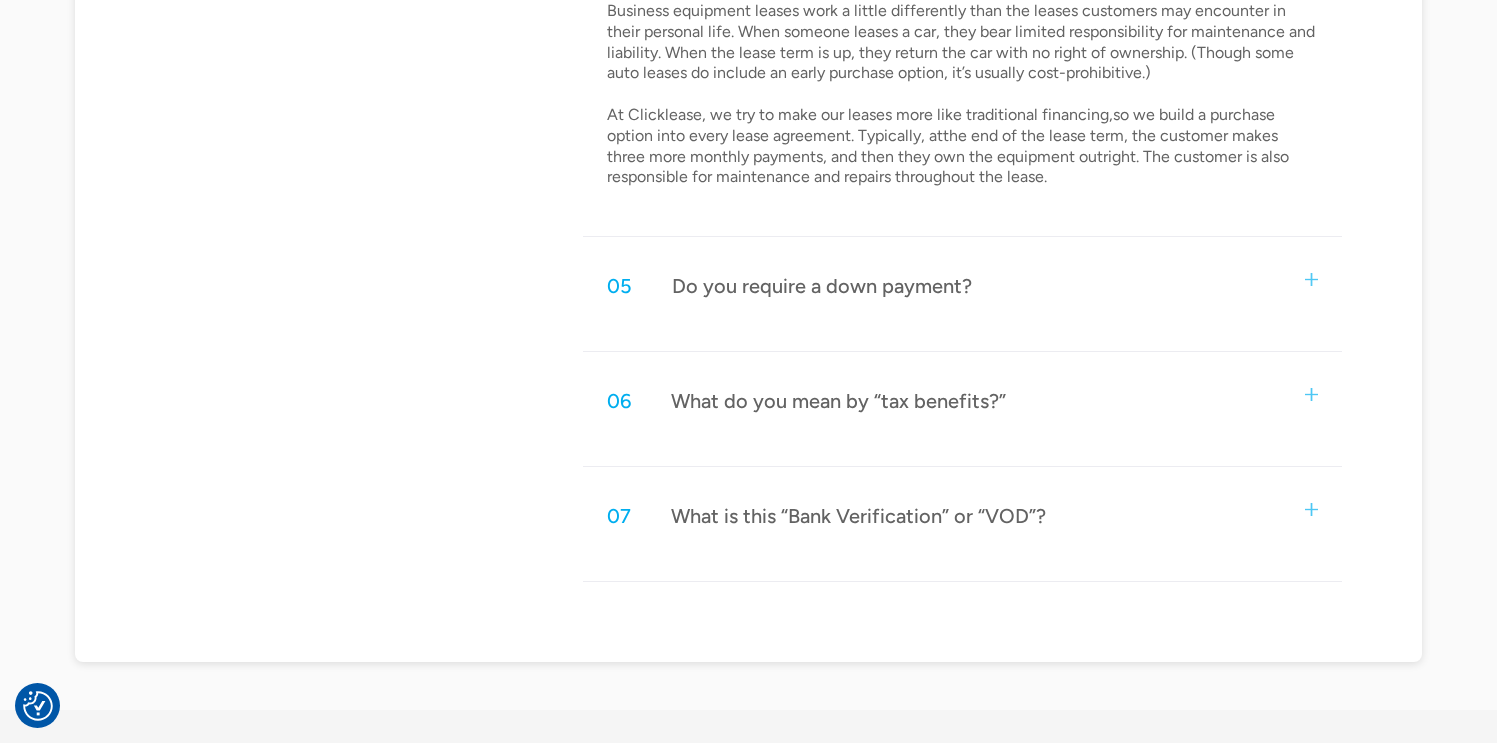 click at bounding box center [1311, 394] 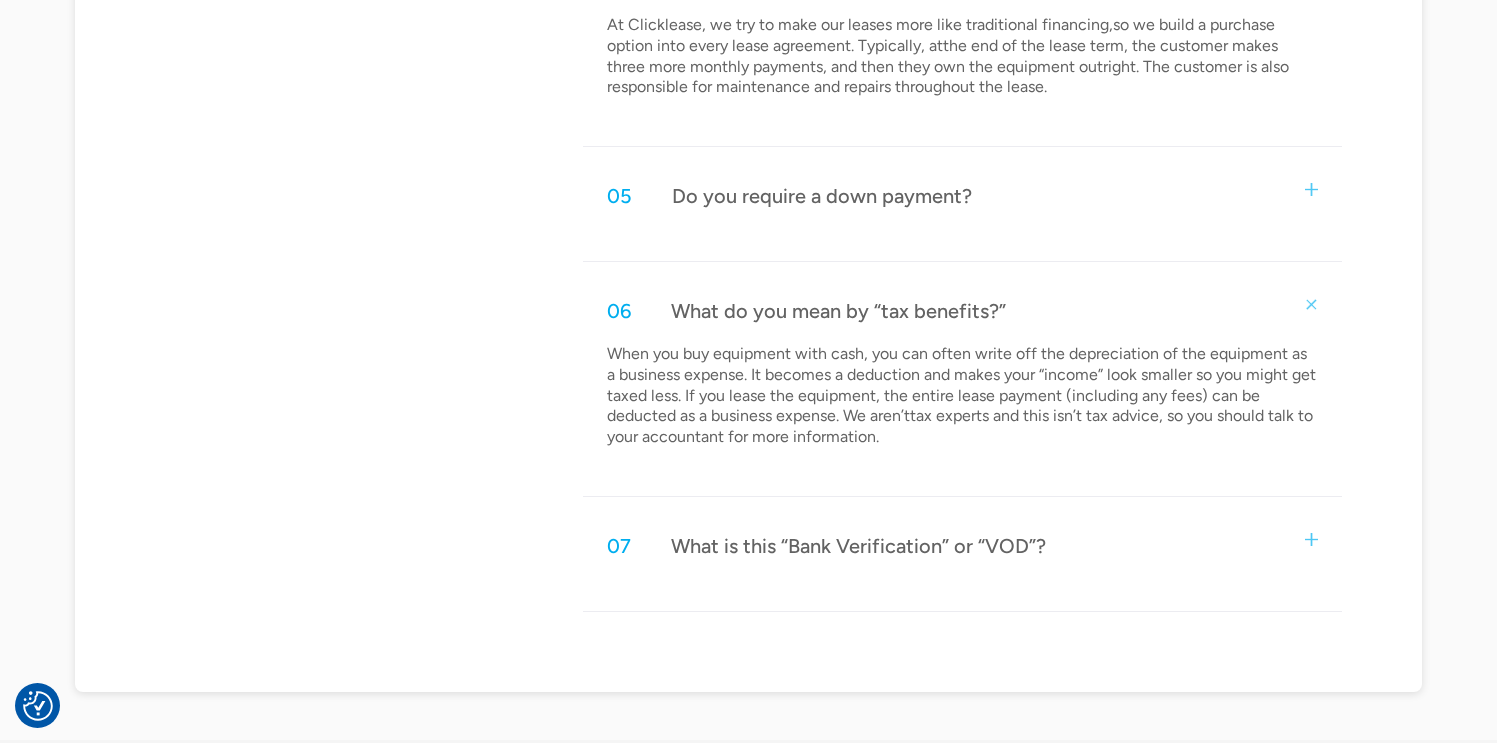 scroll, scrollTop: 2138, scrollLeft: 0, axis: vertical 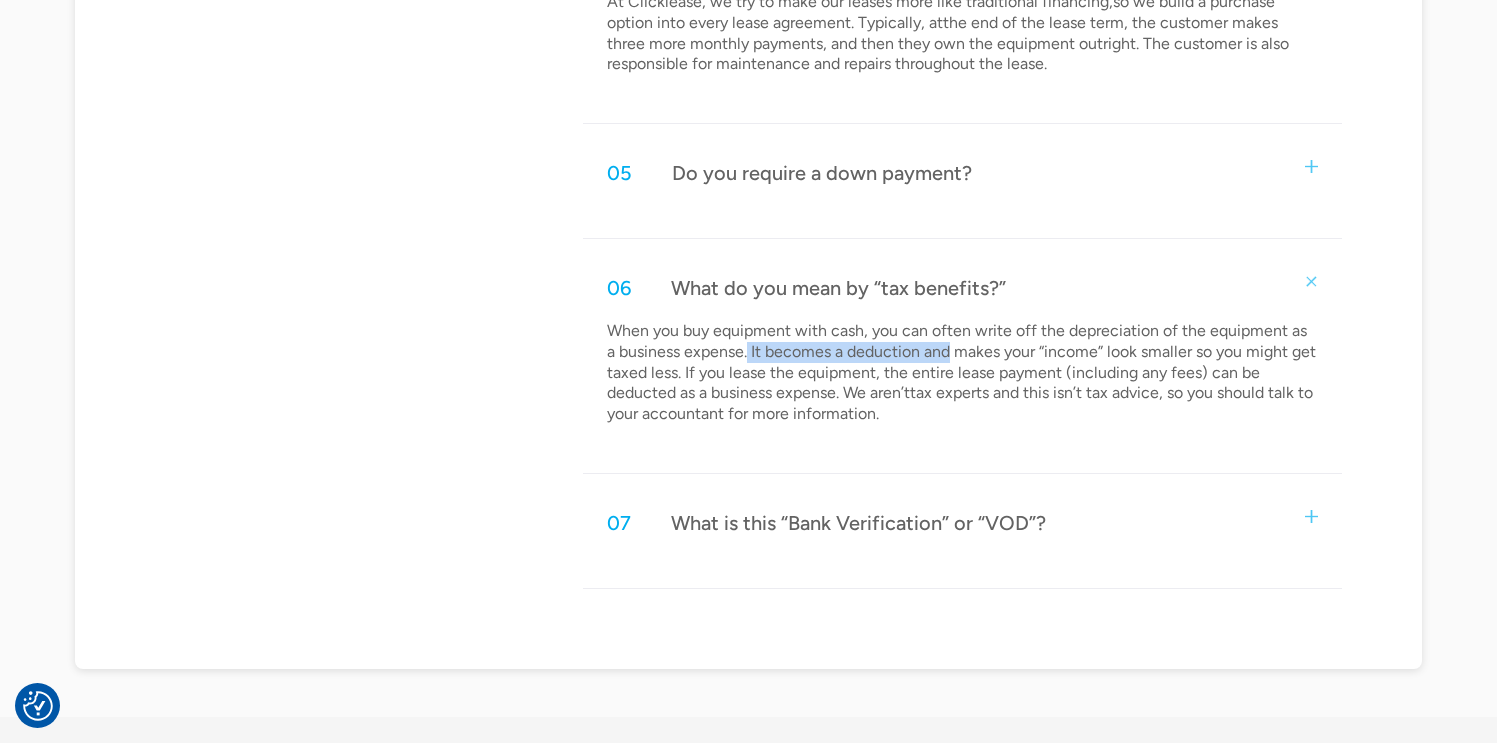 drag, startPoint x: 735, startPoint y: 352, endPoint x: 941, endPoint y: 351, distance: 206.00243 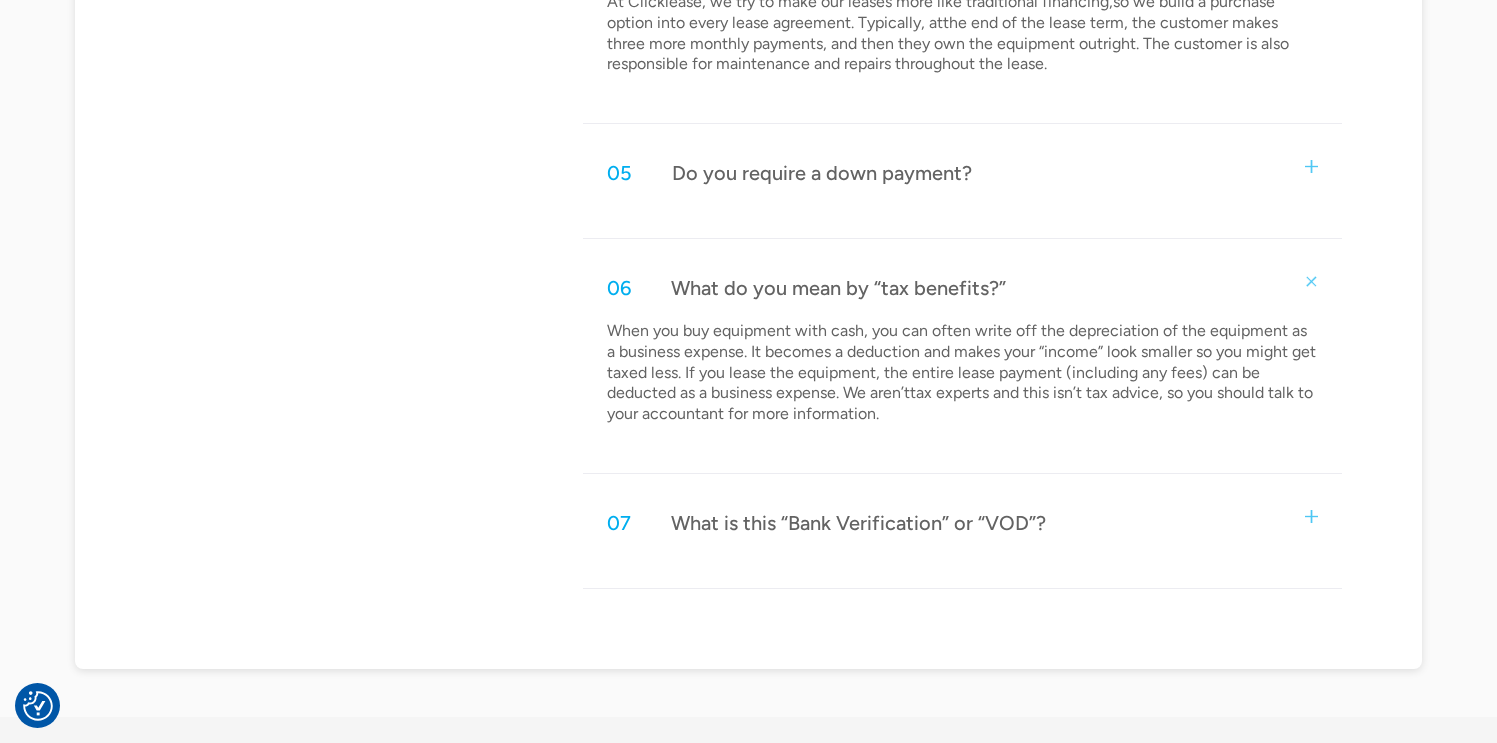 click on "When you buy equipment with cash, you can often write off the depreciation of the equipment as a business expense. It becomes a deduction and makes your “income” look smaller so you might get taxed less. If you lease the equipment, the entire lease payment (including any fees) can be deducted as a business expense. We aren’ttax experts and this isn’t tax advice, so you should talk to your accountant for more information." at bounding box center (963, 373) 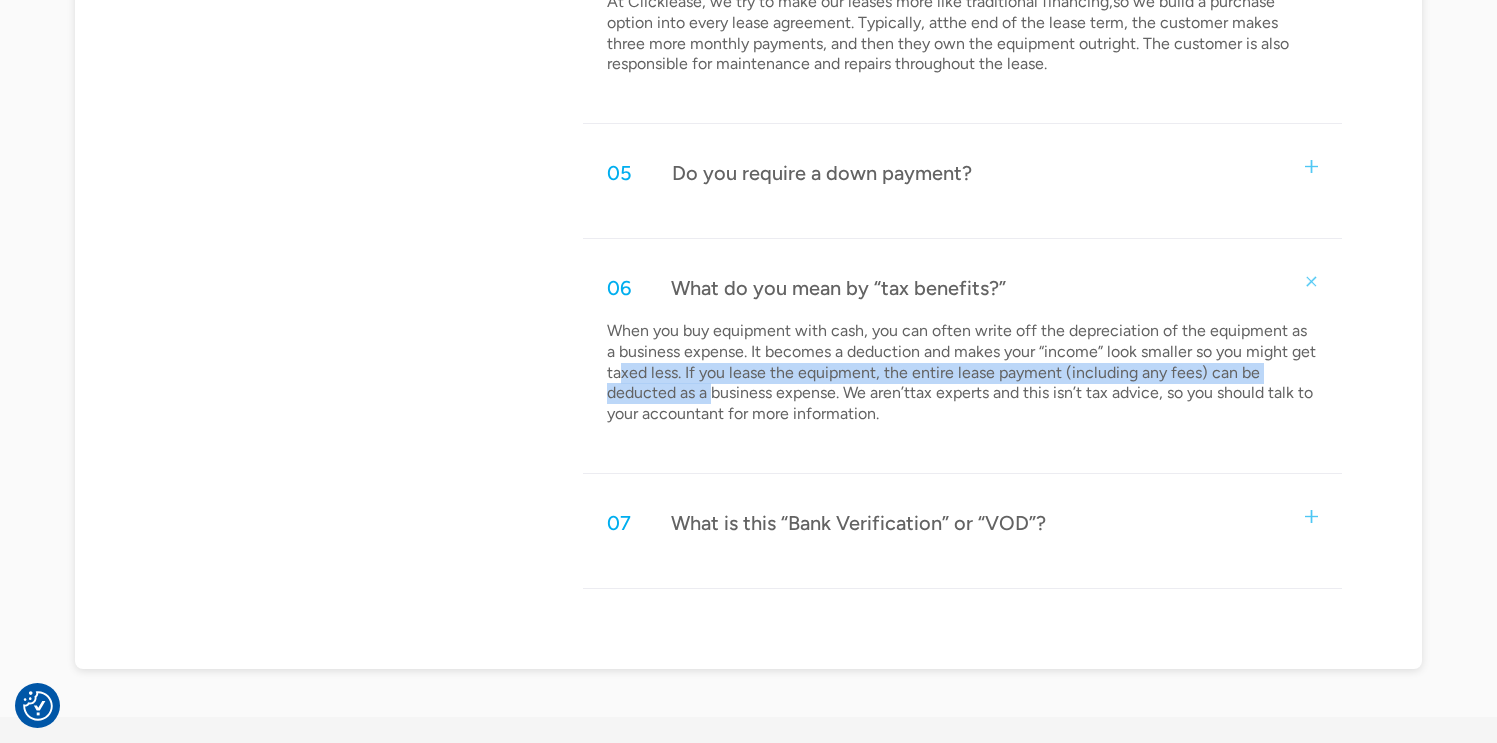 drag, startPoint x: 617, startPoint y: 375, endPoint x: 712, endPoint y: 384, distance: 95.42536 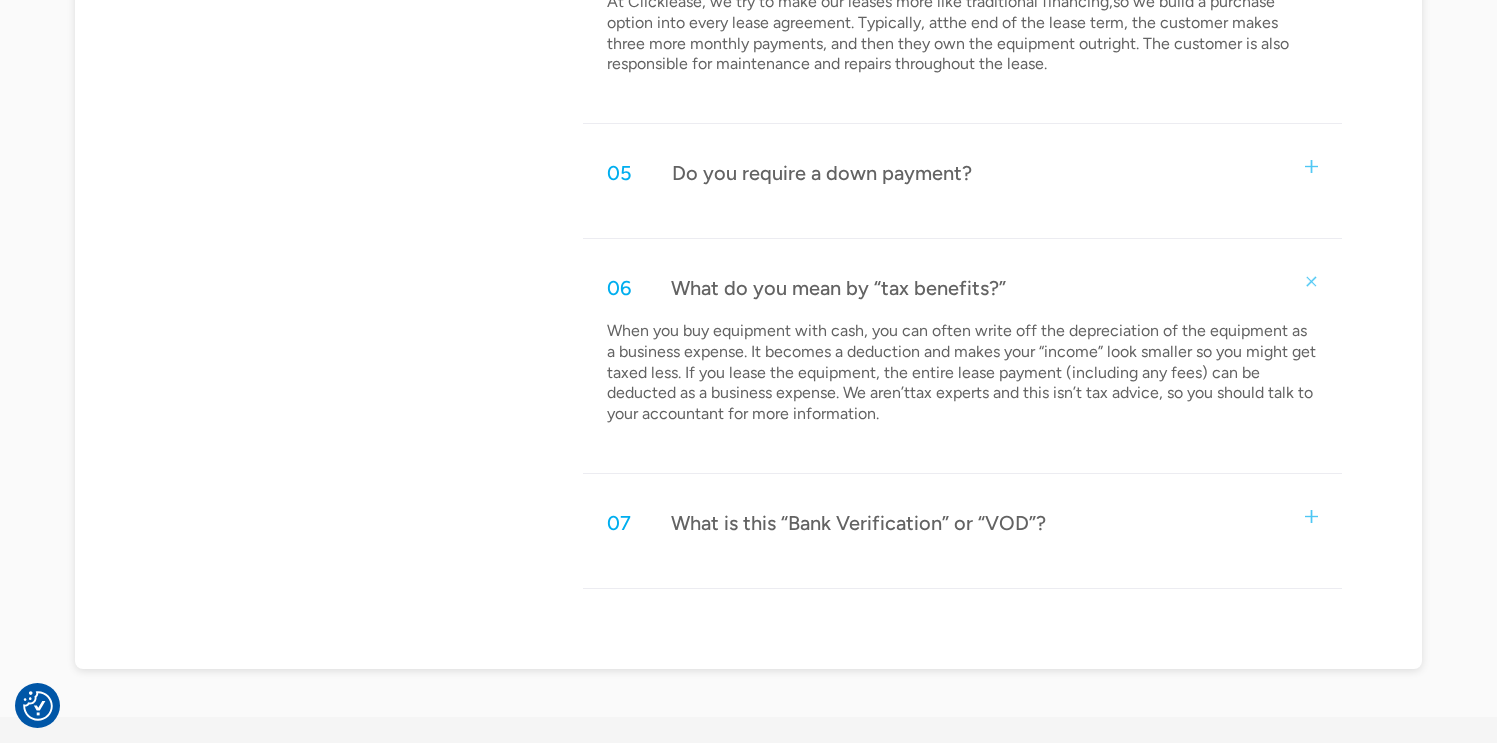 click on "When you buy equipment with cash, you can often write off the depreciation of the equipment as a business expense. It becomes a deduction and makes your “income” look smaller so you might get taxed less. If you lease the equipment, the entire lease payment (including any fees) can be deducted as a business expense. We aren’ttax experts and this isn’t tax advice, so you should talk to your accountant for more information." at bounding box center [963, 373] 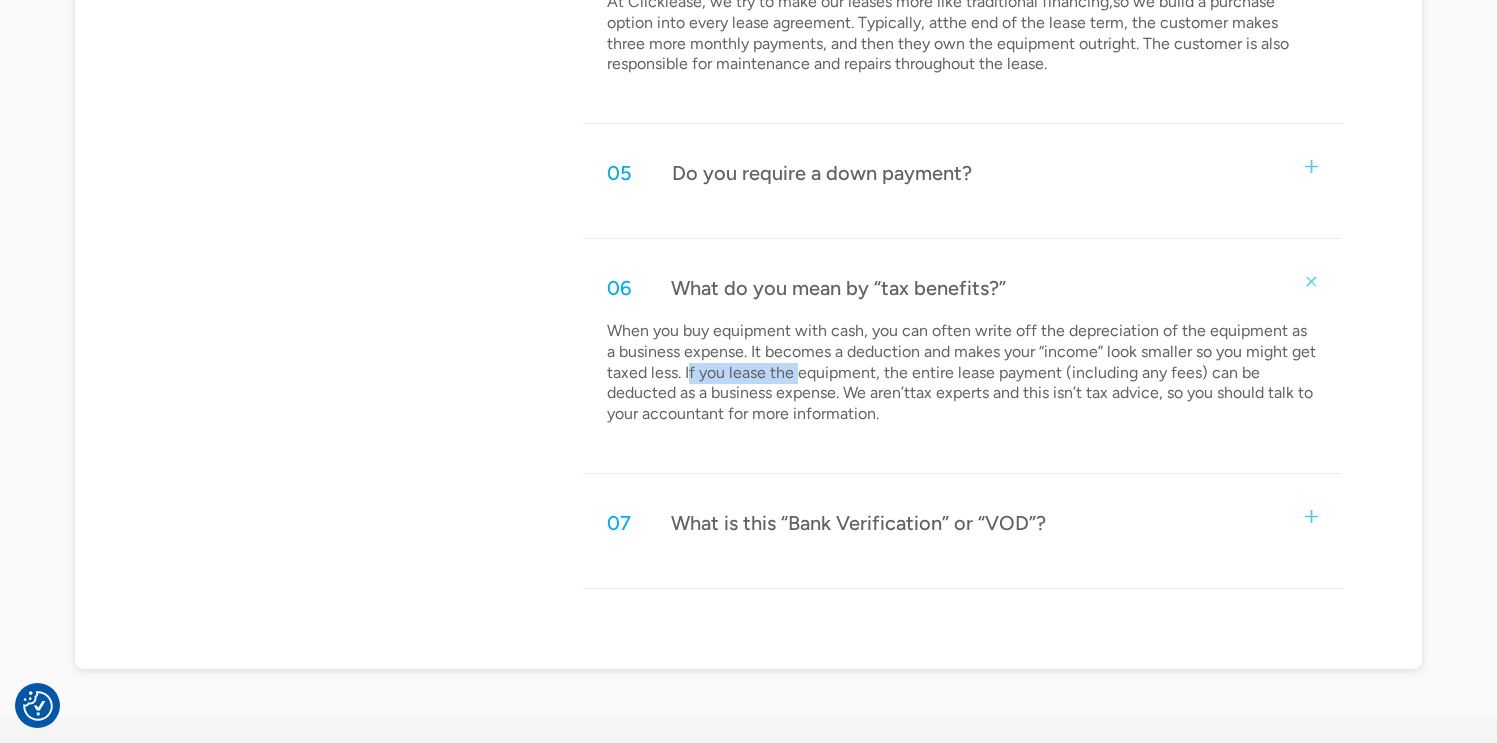 drag, startPoint x: 687, startPoint y: 370, endPoint x: 801, endPoint y: 370, distance: 114 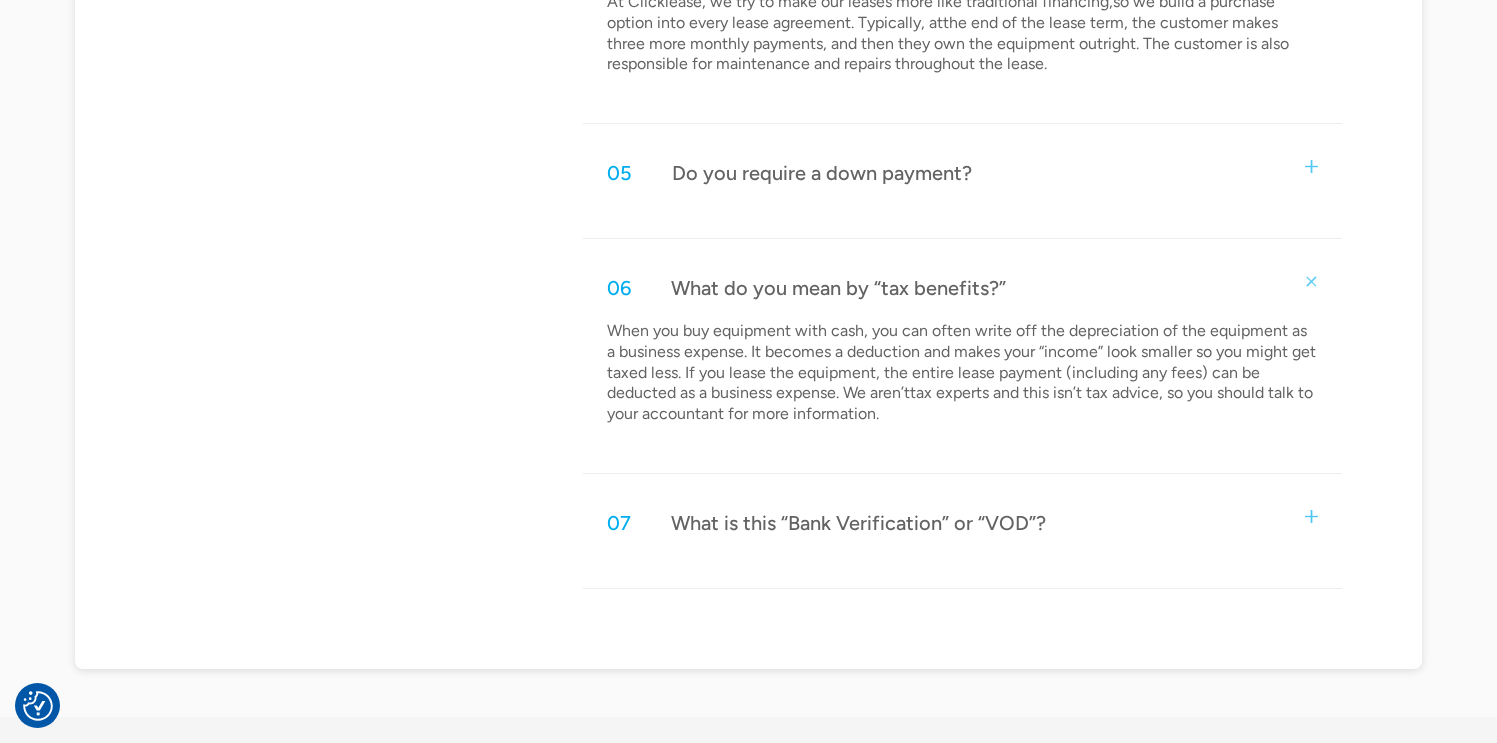 click on "When you buy equipment with cash, you can often write off the depreciation of the equipment as a business expense. It becomes a deduction and makes your “income” look smaller so you might get taxed less. If you lease the equipment, the entire lease payment (including any fees) can be deducted as a business expense. We aren’ttax experts and this isn’t tax advice, so you should talk to your accountant for more information." at bounding box center (963, 373) 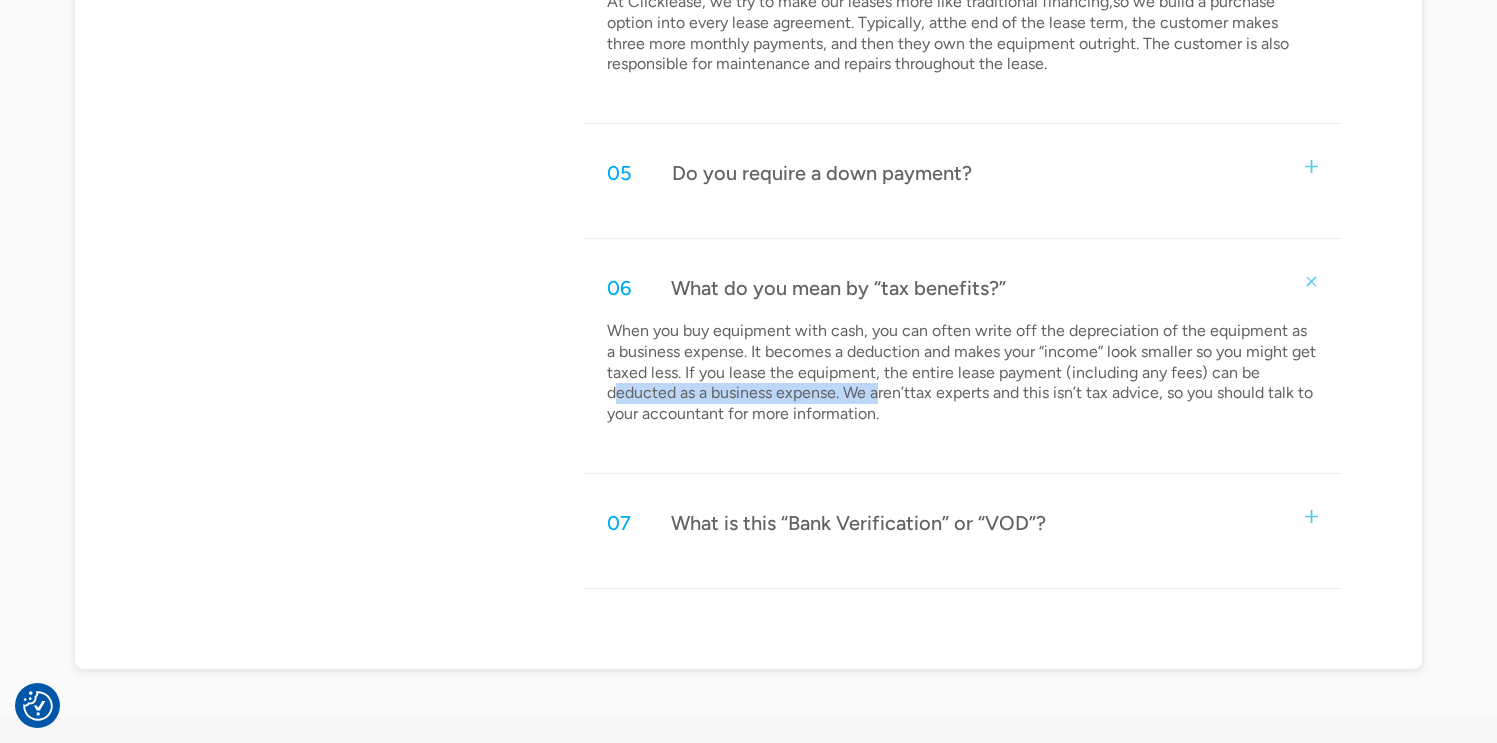 drag, startPoint x: 816, startPoint y: 399, endPoint x: 881, endPoint y: 401, distance: 65.03076 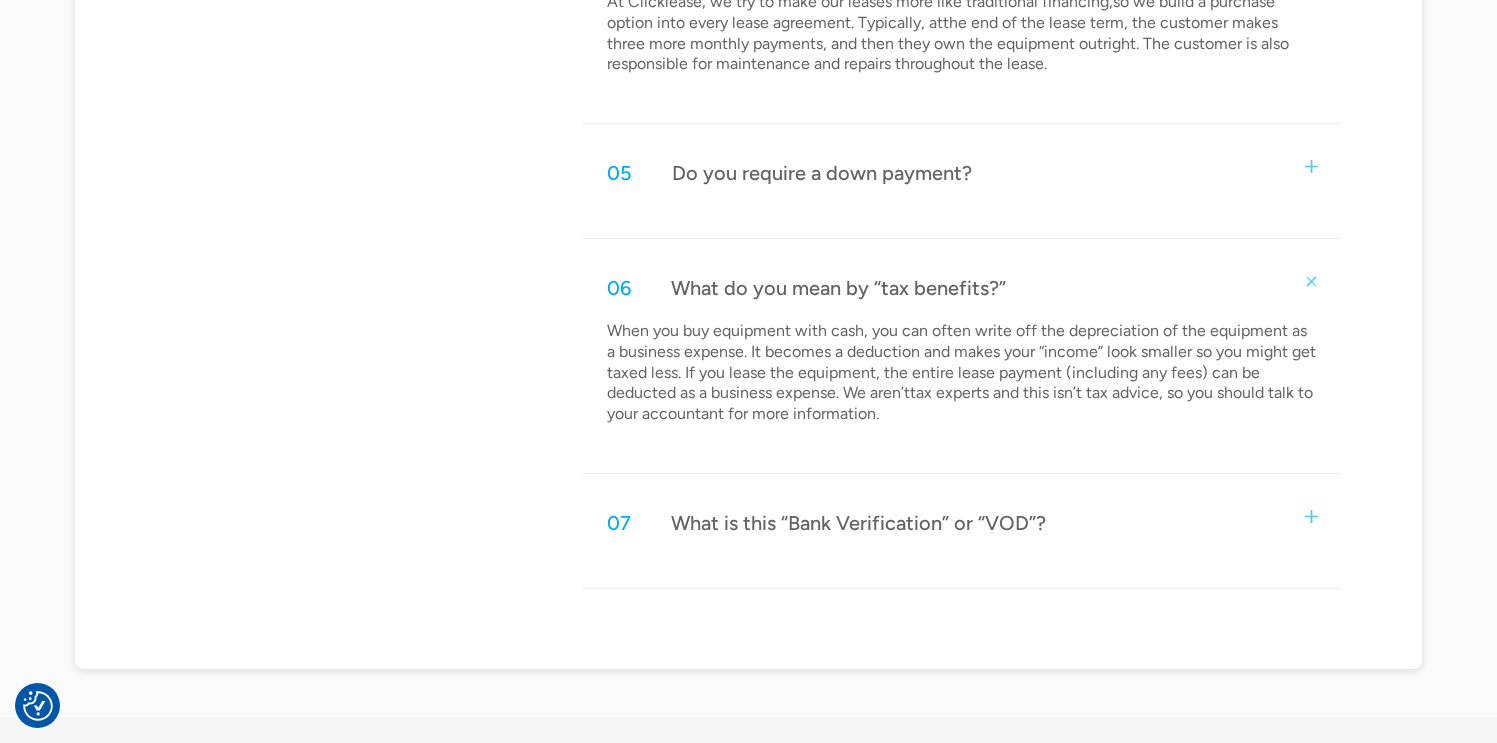 click on "When you buy equipment with cash, you can often write off the depreciation of the equipment as a business expense. It becomes a deduction and makes your “income” look smaller so you might get taxed less. If you lease the equipment, the entire lease payment (including any fees) can be deducted as a business expense. We aren’ttax experts and this isn’t tax advice, so you should talk to your accountant for more information." at bounding box center (963, 373) 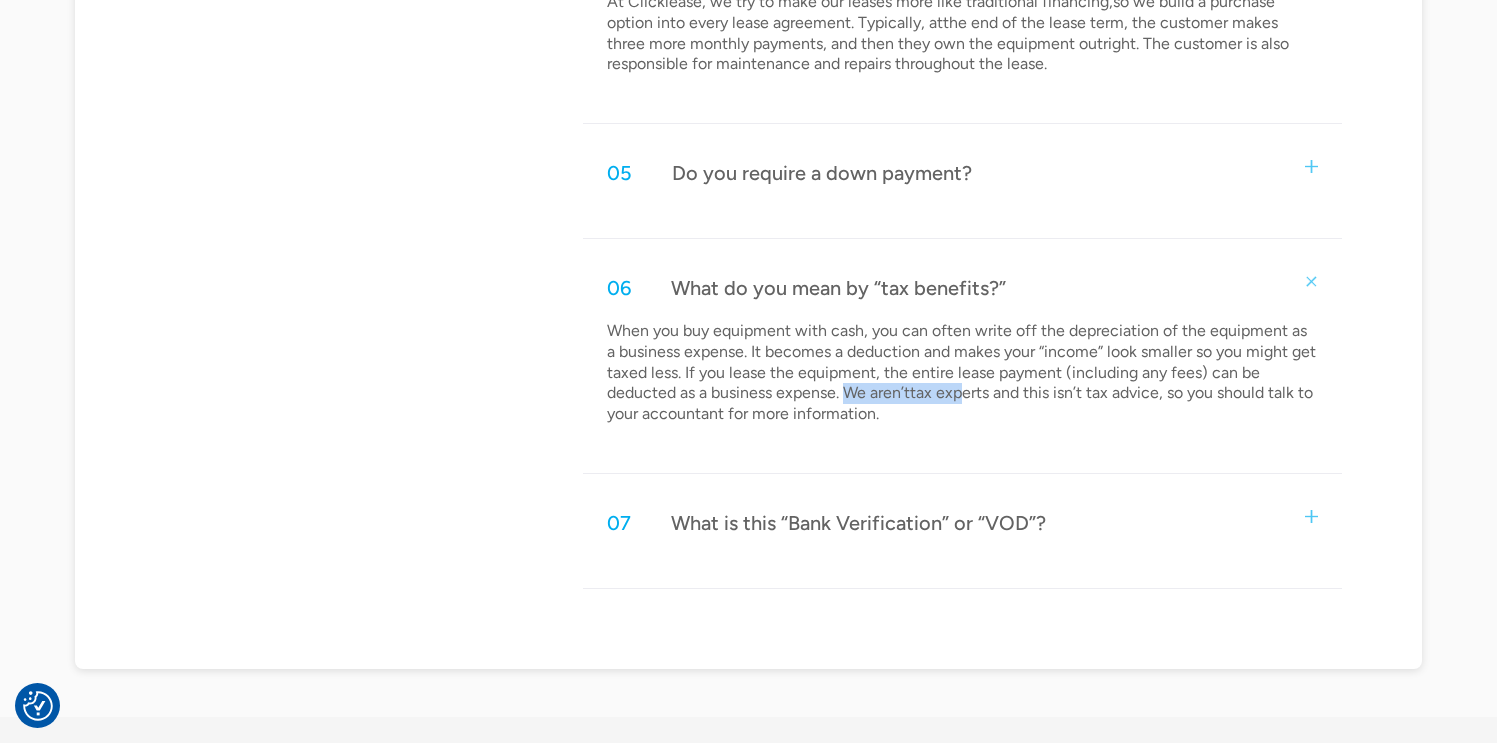 drag, startPoint x: 869, startPoint y: 394, endPoint x: 962, endPoint y: 396, distance: 93.0215 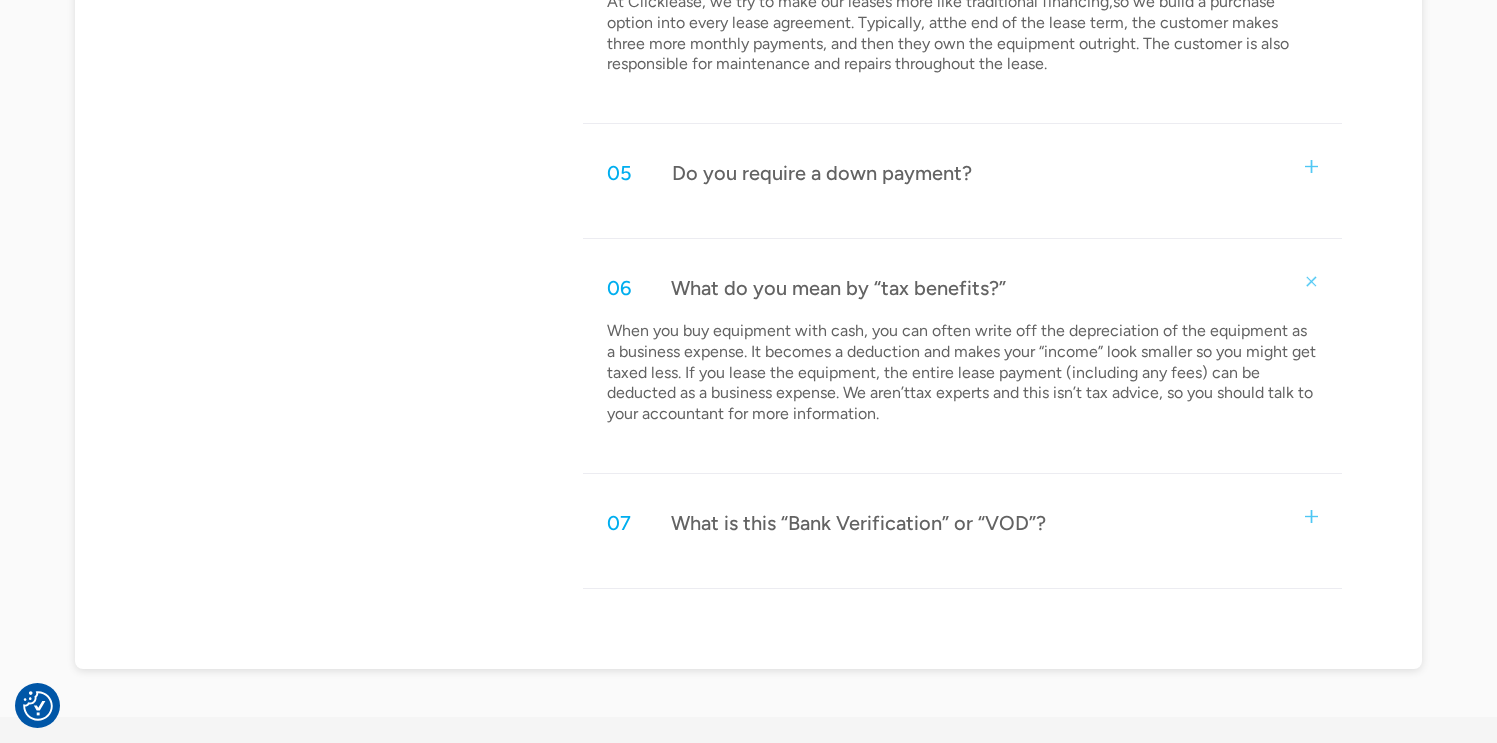 click on "When you buy equipment with cash, you can often write off the depreciation of the equipment as a business expense. It becomes a deduction and makes your “income” look smaller so you might get taxed less. If you lease the equipment, the entire lease payment (including any fees) can be deducted as a business expense. We aren’ttax experts and this isn’t tax advice, so you should talk to your accountant for more information." at bounding box center (963, 381) 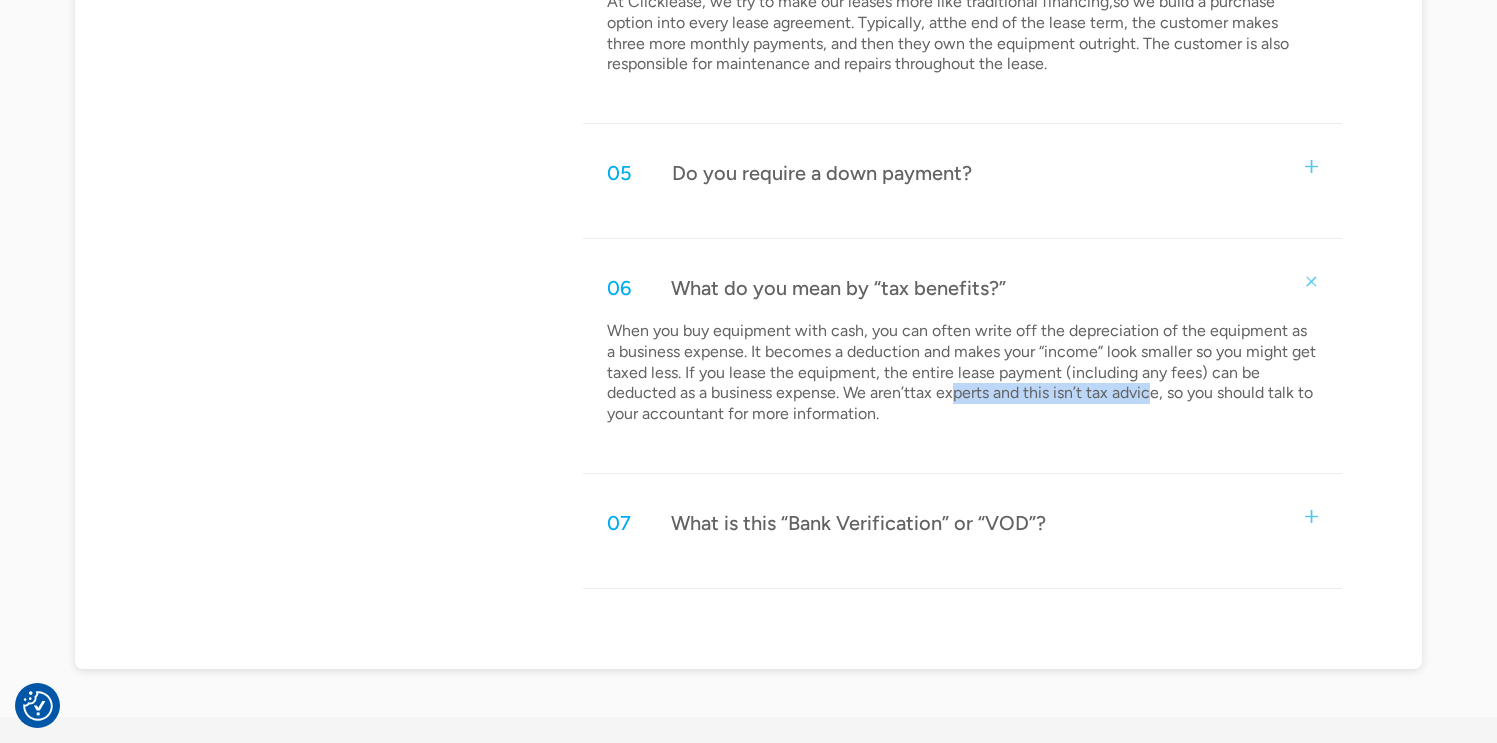 drag, startPoint x: 1008, startPoint y: 394, endPoint x: 1192, endPoint y: 399, distance: 184.06792 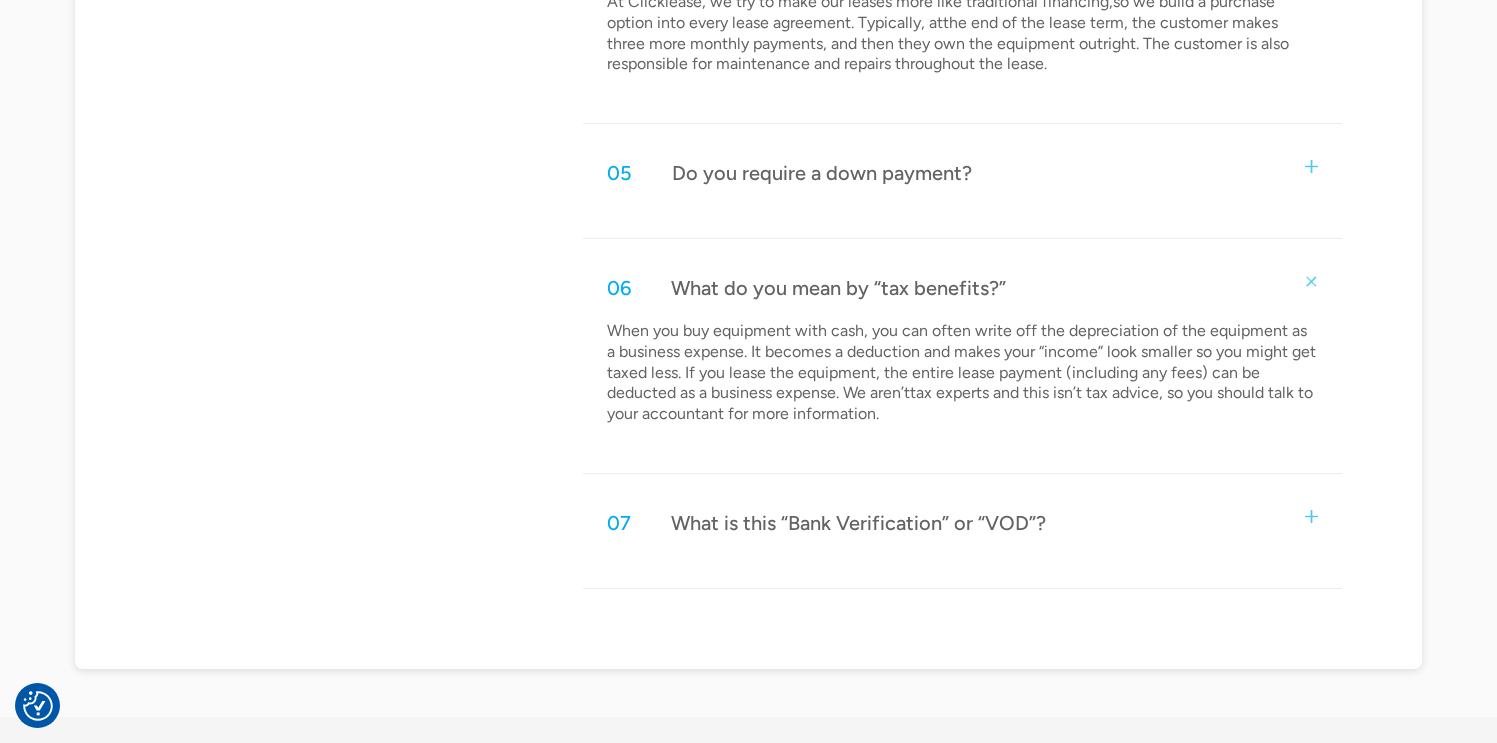 click on "When you buy equipment with cash, you can often write off the depreciation of the equipment as a business expense. It becomes a deduction and makes your “income” look smaller so you might get taxed less. If you lease the equipment, the entire lease payment (including any fees) can be deducted as a business expense. We aren’ttax experts and this isn’t tax advice, so you should talk to your accountant for more information." at bounding box center (963, 373) 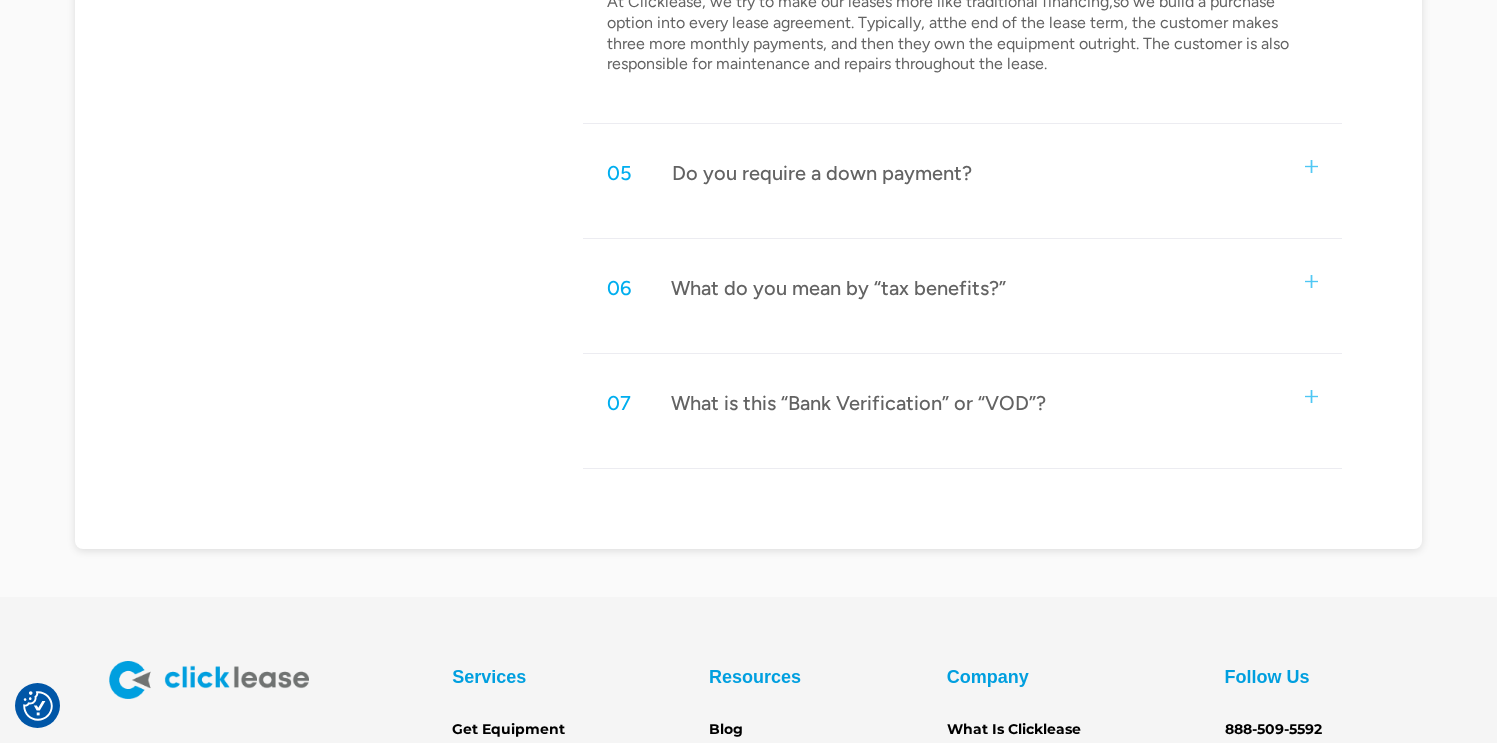 click on "07 What is this “Bank Verification” or “VOD”?" at bounding box center (963, 403) 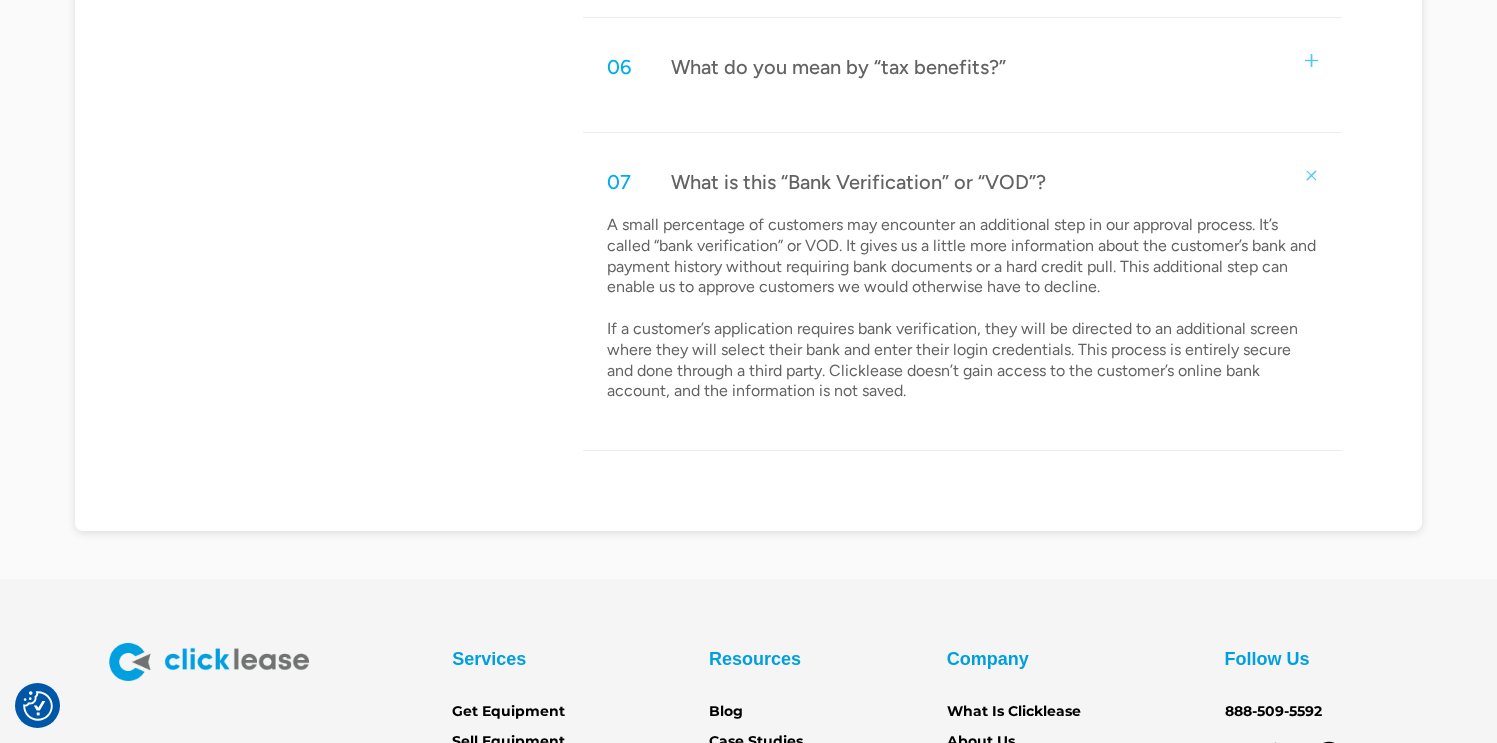 scroll, scrollTop: 2361, scrollLeft: 0, axis: vertical 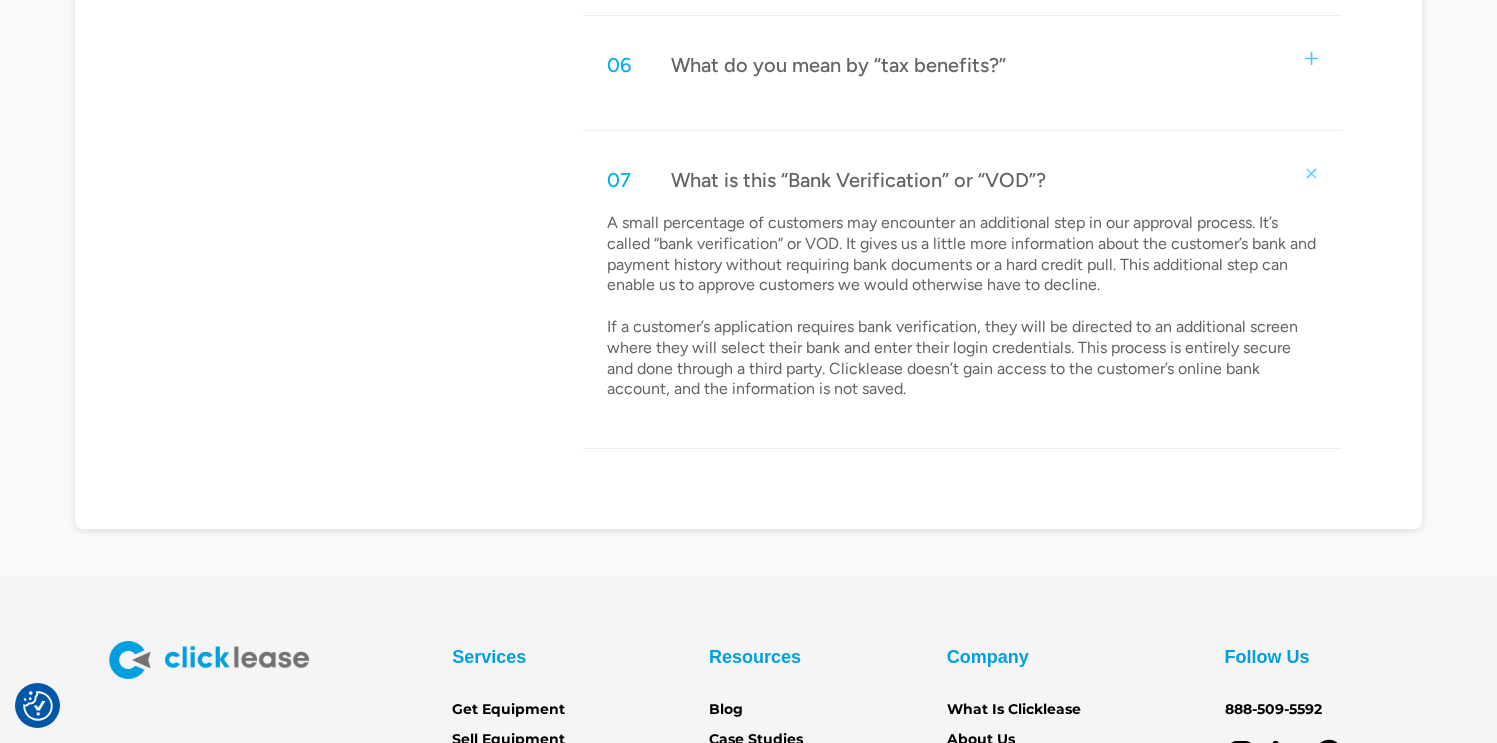 click at bounding box center (1312, 173) 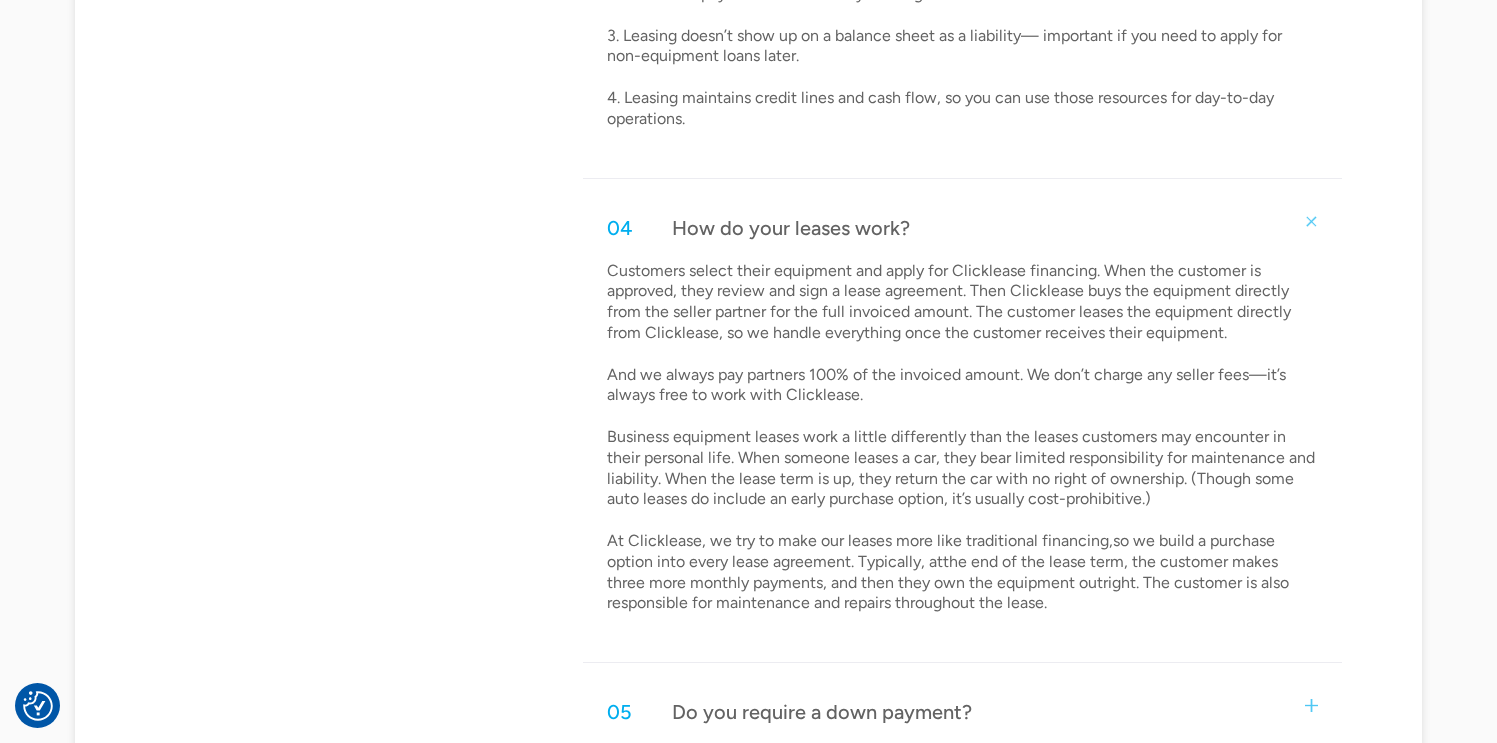 scroll, scrollTop: 1600, scrollLeft: 0, axis: vertical 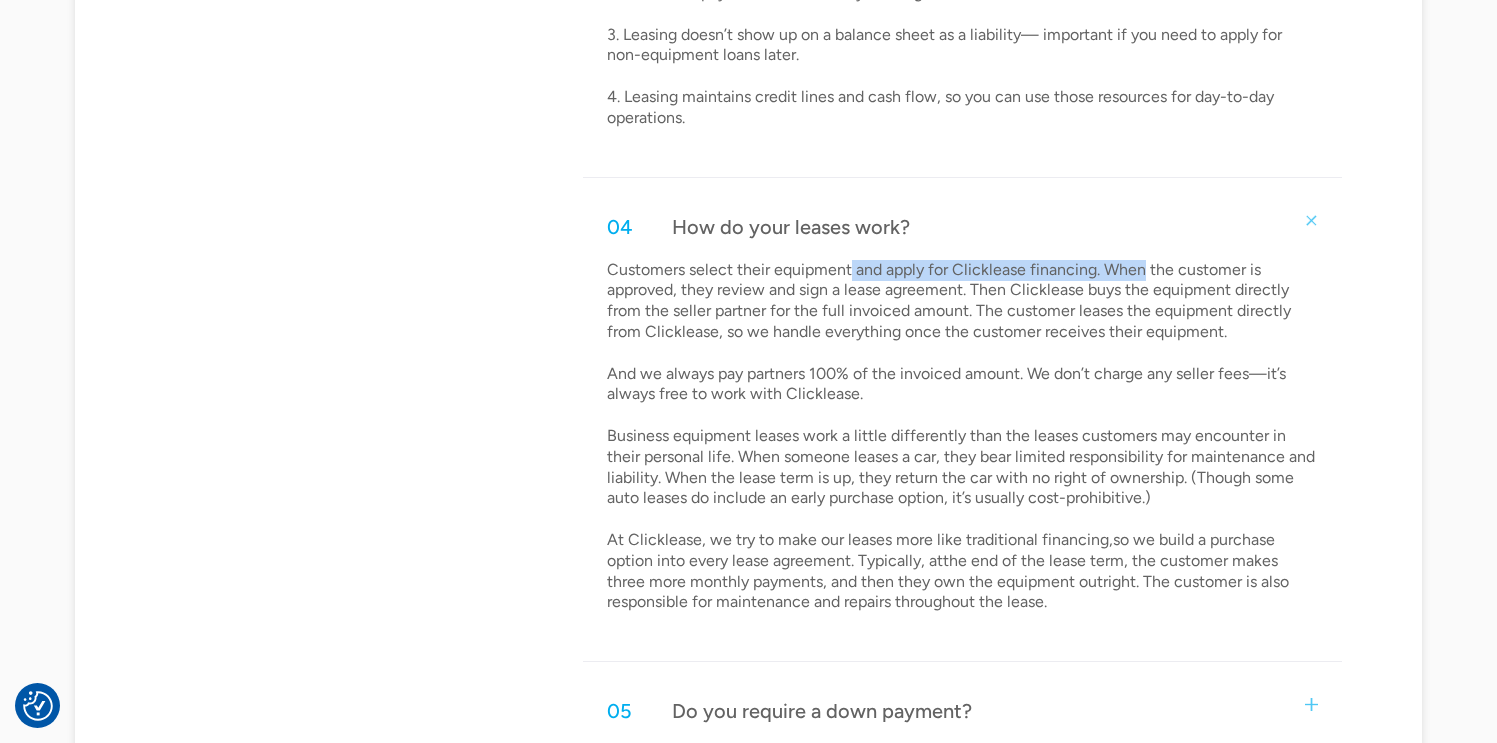 drag, startPoint x: 848, startPoint y: 267, endPoint x: 1143, endPoint y: 269, distance: 295.00677 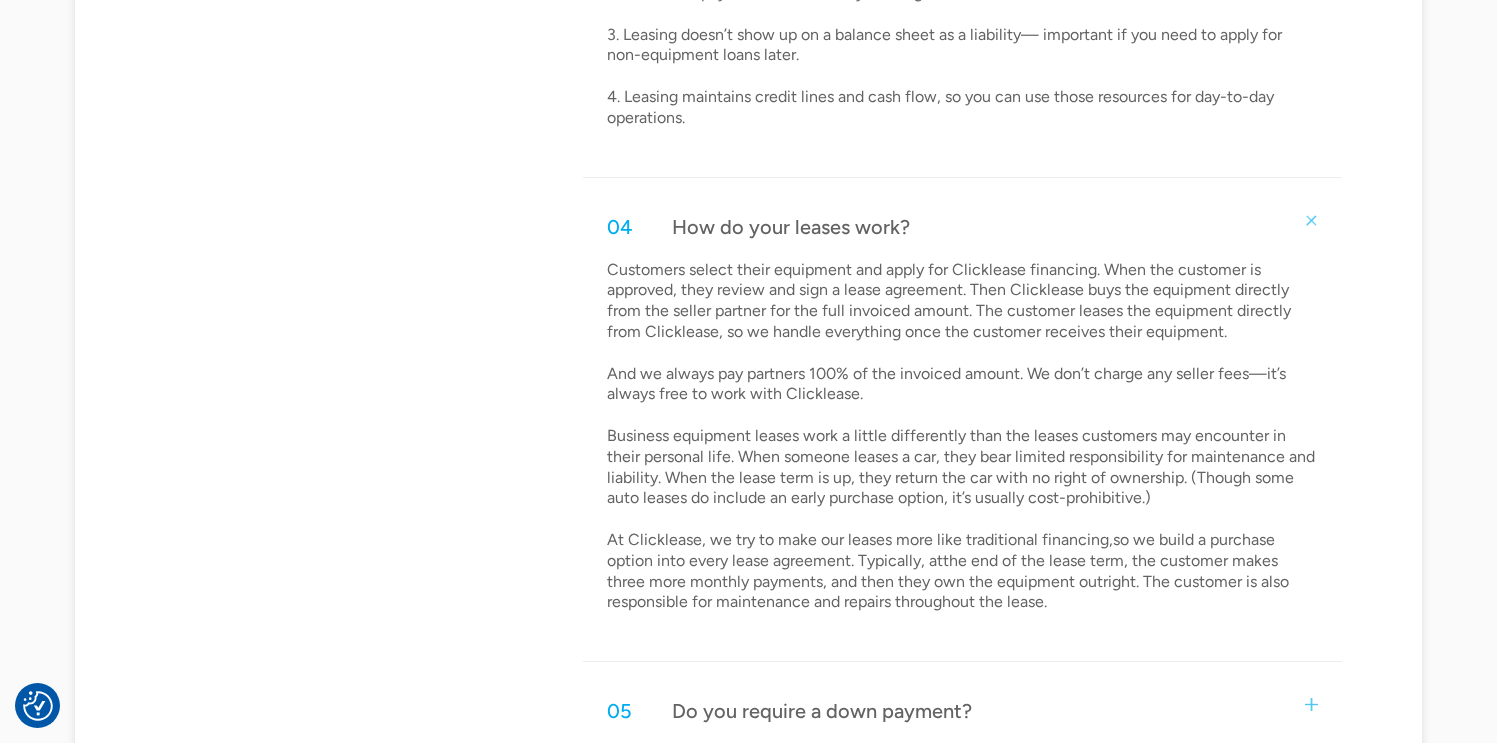 click on "Customers select their equipment and apply for Clicklease financing. When the customer is approved, they review and sign a lease agreement. Then Clicklease buys the equipment directly from the seller partner for the full invoiced amount. The customer leases the equipment directly from Clicklease, so we handle everything once the customer receives their equipment. And we always pay partners 100% of the invoiced amount. We don’t charge any seller fees—it’s always free to work with Clicklease. Business equipment leases work a little differently than the leases customers may encounter in their personal life. When someone leases a car, they bear limited responsibility for maintenance and liability. When the lease term is up, they return the car with no right of ownership. (Though some auto leases do include an early purchase option, it’s usually cost-prohibitive.)" at bounding box center [963, 437] 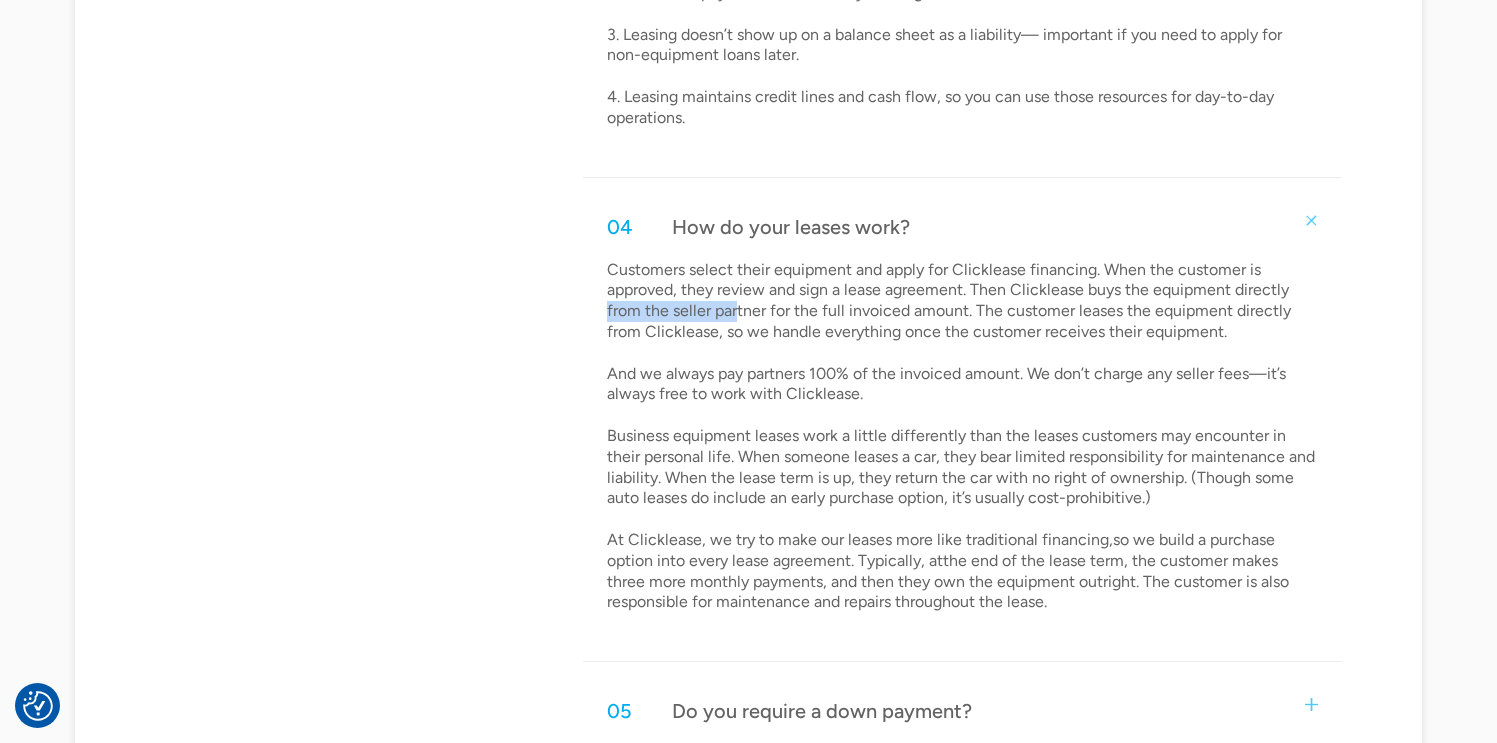drag, startPoint x: 607, startPoint y: 305, endPoint x: 741, endPoint y: 309, distance: 134.0597 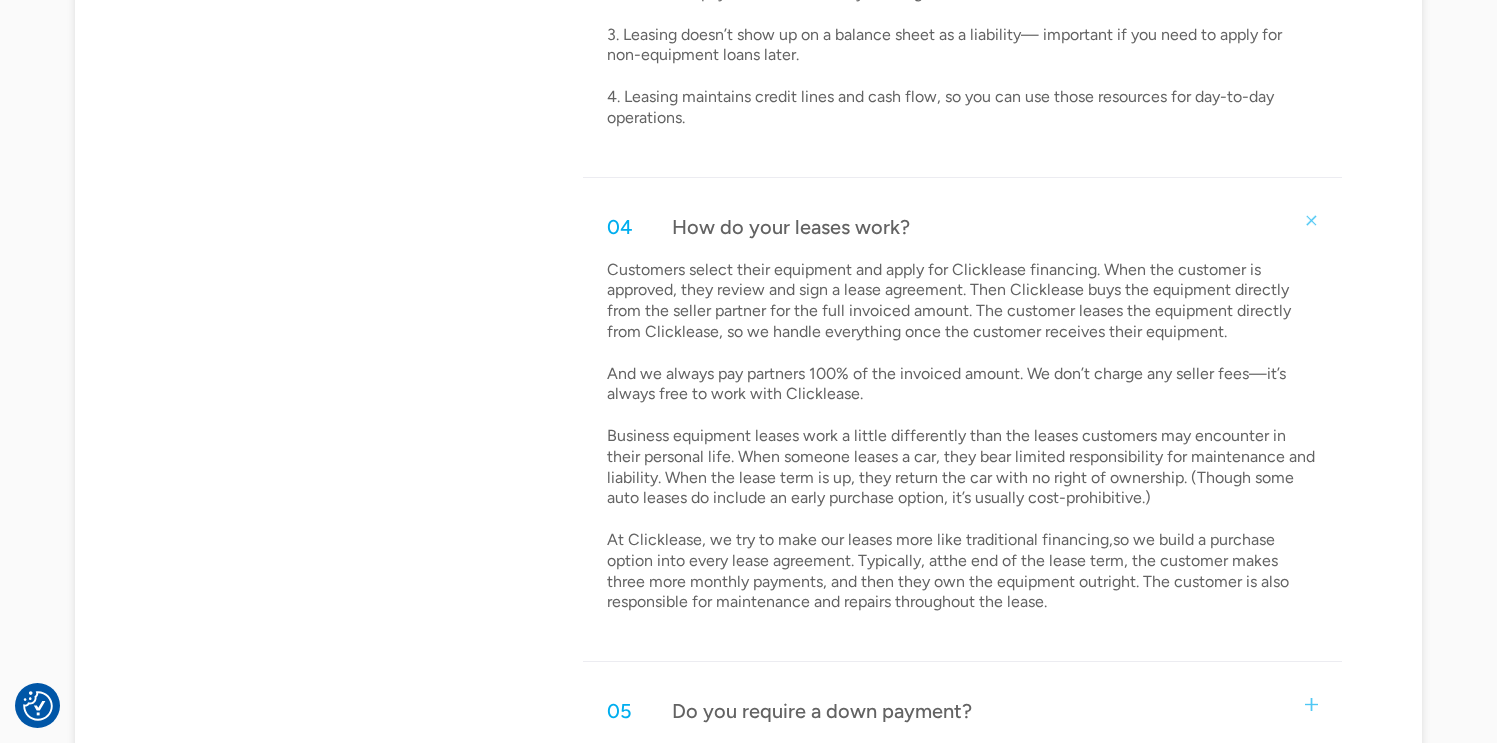 click on "Customers select their equipment and apply for Clicklease financing. When the customer is approved, they review and sign a lease agreement. Then Clicklease buys the equipment directly from the seller partner for the full invoiced amount. The customer leases the equipment directly from Clicklease, so we handle everything once the customer receives their equipment. And we always pay partners 100% of the invoiced amount. We don’t charge any seller fees—it’s always free to work with Clicklease. Business equipment leases work a little differently than the leases customers may encounter in their personal life. When someone leases a car, they bear limited responsibility for maintenance and liability. When the lease term is up, they return the car with no right of ownership. (Though some auto leases do include an early purchase option, it’s usually cost-prohibitive.)" at bounding box center (963, 437) 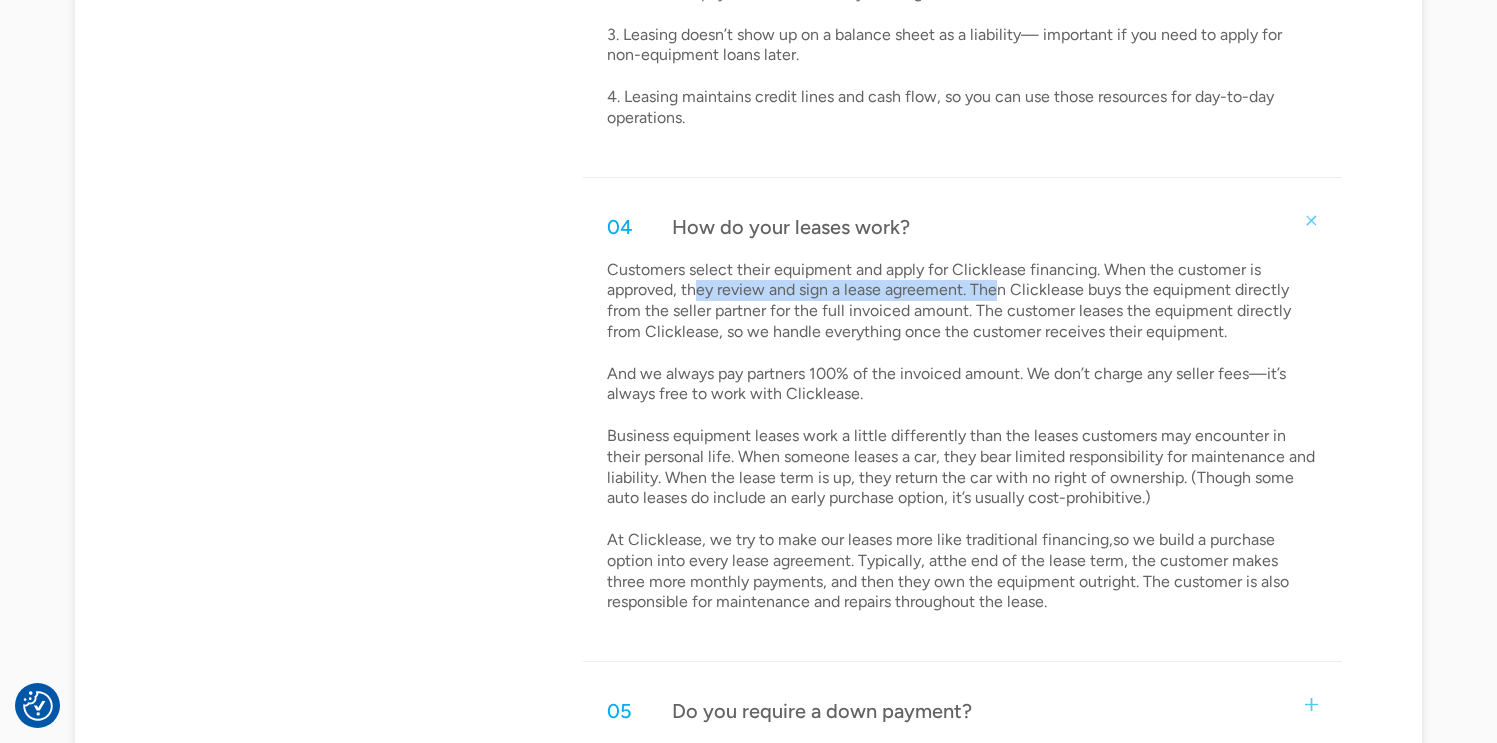 drag, startPoint x: 700, startPoint y: 284, endPoint x: 1002, endPoint y: 300, distance: 302.42355 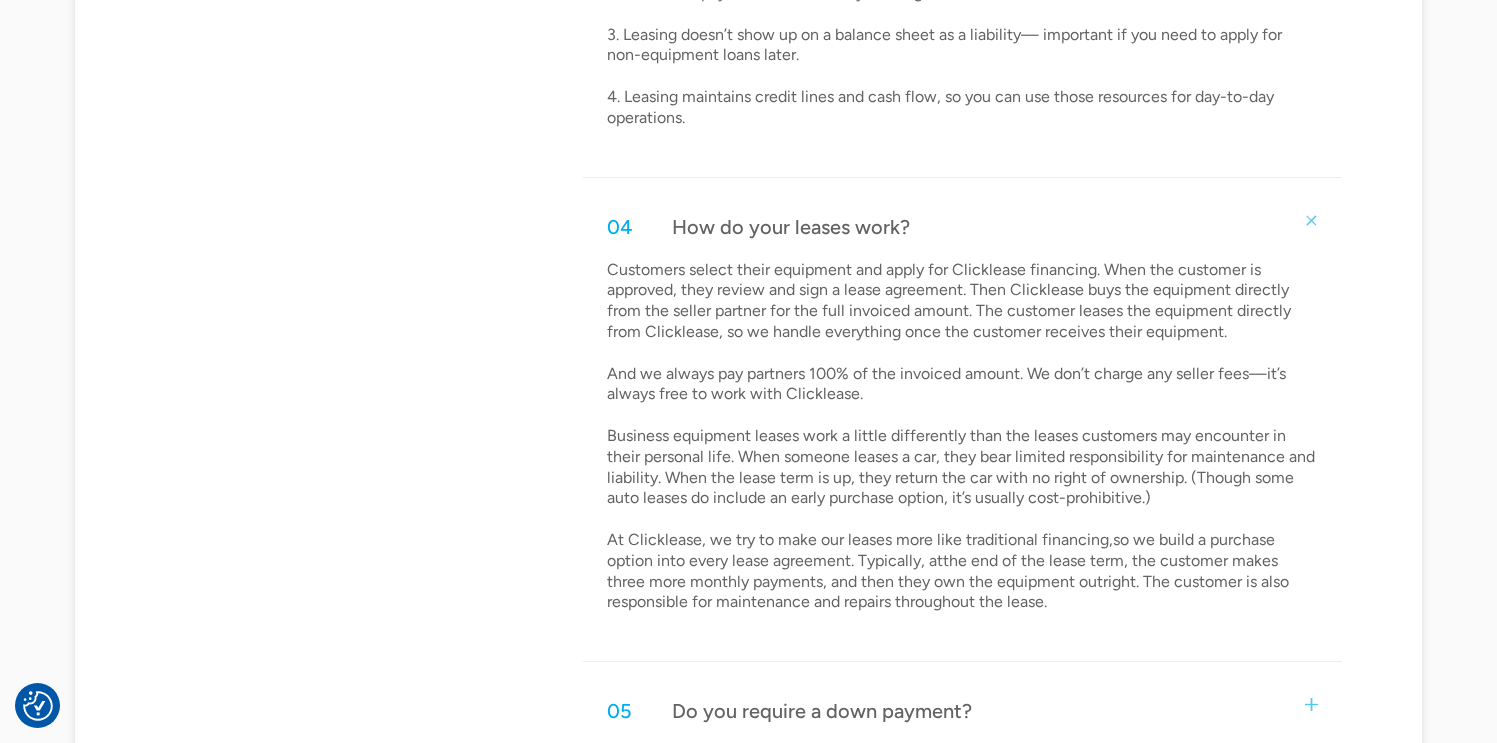 click on "Customers select their equipment and apply for Clicklease financing. When the customer is approved, they review and sign a lease agreement. Then Clicklease buys the equipment directly from the seller partner for the full invoiced amount. The customer leases the equipment directly from Clicklease, so we handle everything once the customer receives their equipment. And we always pay partners 100% of the invoiced amount. We don’t charge any seller fees—it’s always free to work with Clicklease. Business equipment leases work a little differently than the leases customers may encounter in their personal life. When someone leases a car, they bear limited responsibility for maintenance and liability. When the lease term is up, they return the car with no right of ownership. (Though some auto leases do include an early purchase option, it’s usually cost-prohibitive.)" at bounding box center (963, 437) 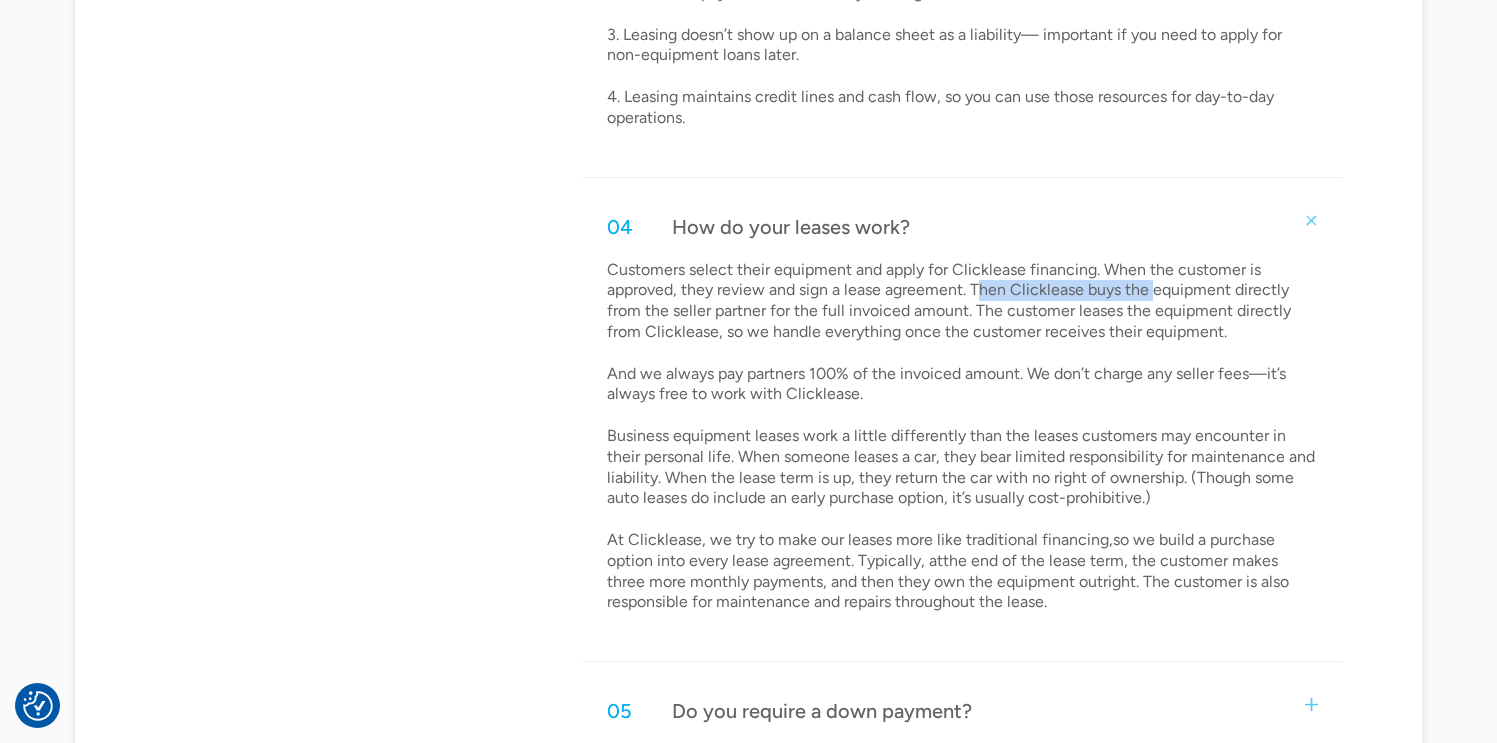drag, startPoint x: 976, startPoint y: 294, endPoint x: 1150, endPoint y: 296, distance: 174.01149 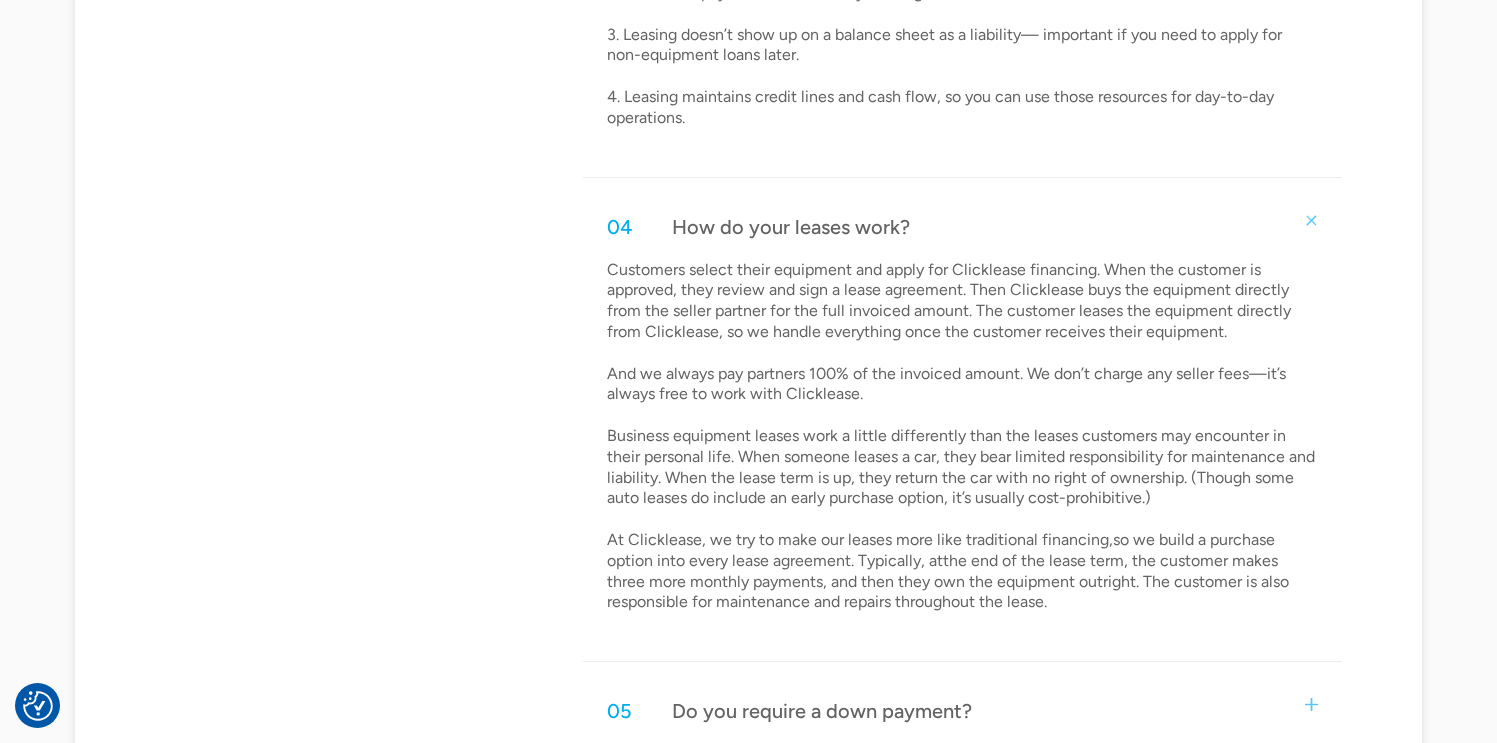 click on "Customers select their equipment and apply for Clicklease financing. When the customer is approved, they review and sign a lease agreement. Then Clicklease buys the equipment directly from the seller partner for the full invoiced amount. The customer leases the equipment directly from Clicklease, so we handle everything once the customer receives their equipment. And we always pay partners 100% of the invoiced amount. We don’t charge any seller fees—it’s always free to work with Clicklease. Business equipment leases work a little differently than the leases customers may encounter in their personal life. When someone leases a car, they bear limited responsibility for maintenance and liability. When the lease term is up, they return the car with no right of ownership. (Though some auto leases do include an early purchase option, it’s usually cost-prohibitive.)" at bounding box center (963, 437) 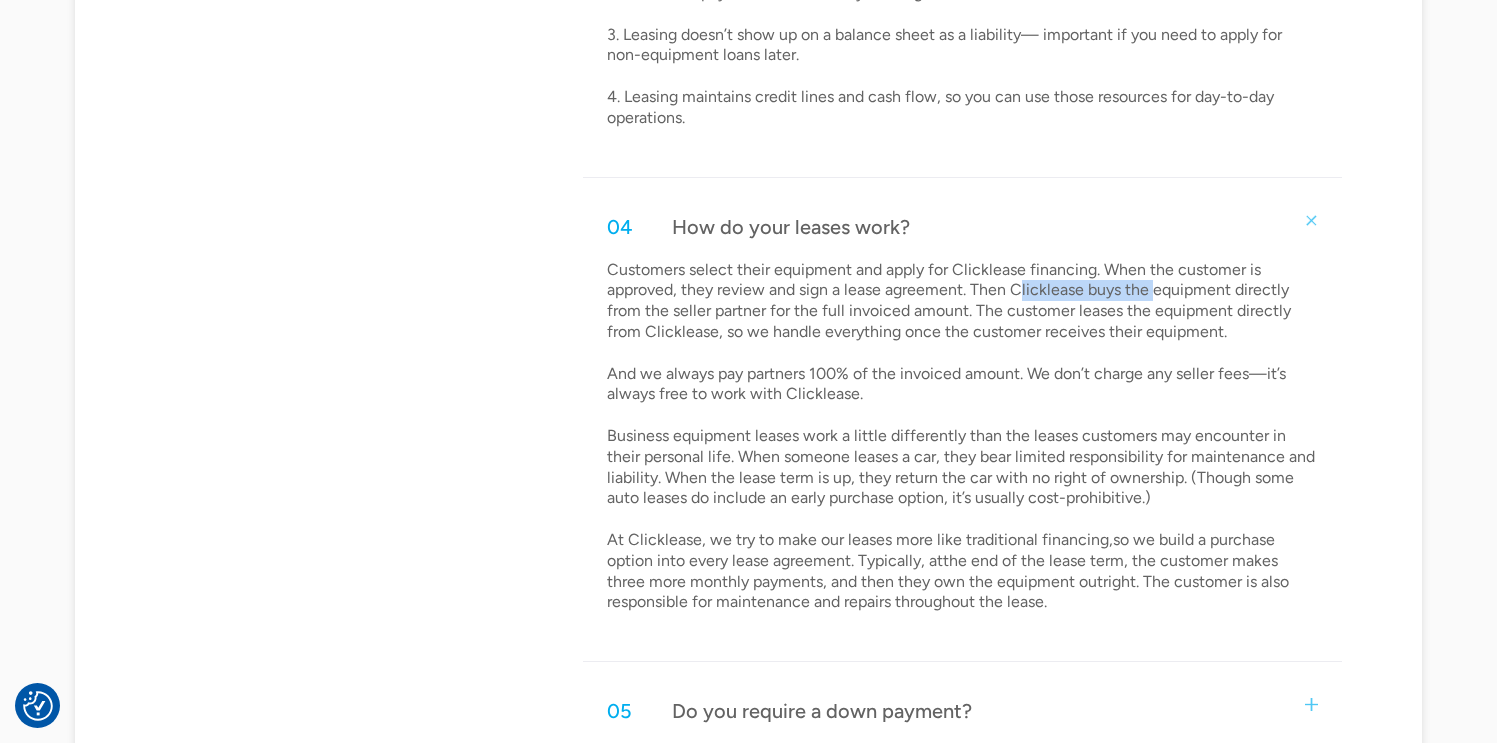 drag, startPoint x: 1019, startPoint y: 287, endPoint x: 1152, endPoint y: 285, distance: 133.01503 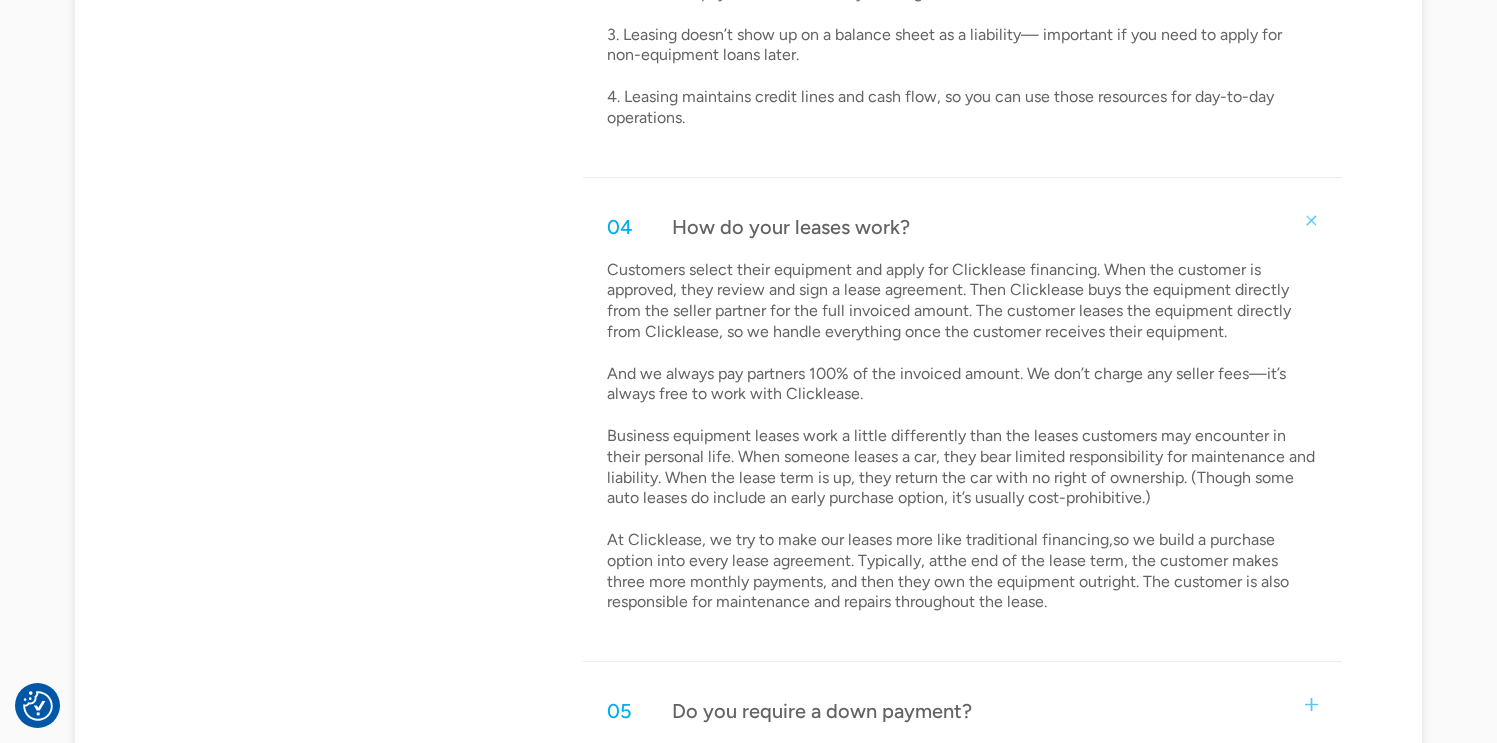 click on "Customers select their equipment and apply for Clicklease financing. When the customer is approved, they review and sign a lease agreement. Then Clicklease buys the equipment directly from the seller partner for the full invoiced amount. The customer leases the equipment directly from Clicklease, so we handle everything once the customer receives their equipment. And we always pay partners 100% of the invoiced amount. We don’t charge any seller fees—it’s always free to work with Clicklease. Business equipment leases work a little differently than the leases customers may encounter in their personal life. When someone leases a car, they bear limited responsibility for maintenance and liability. When the lease term is up, they return the car with no right of ownership. (Though some auto leases do include an early purchase option, it’s usually cost-prohibitive.)" at bounding box center (963, 437) 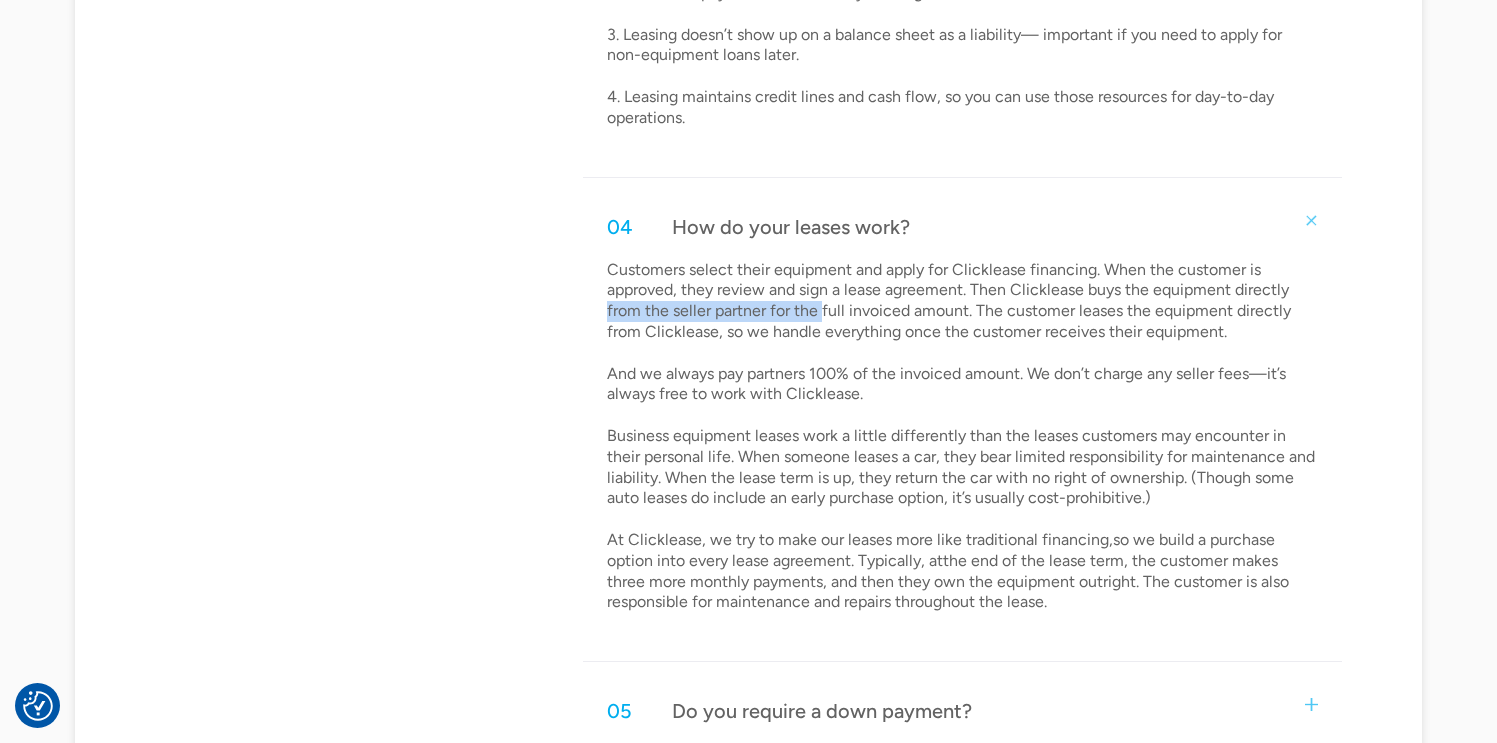 drag, startPoint x: 606, startPoint y: 313, endPoint x: 822, endPoint y: 313, distance: 216 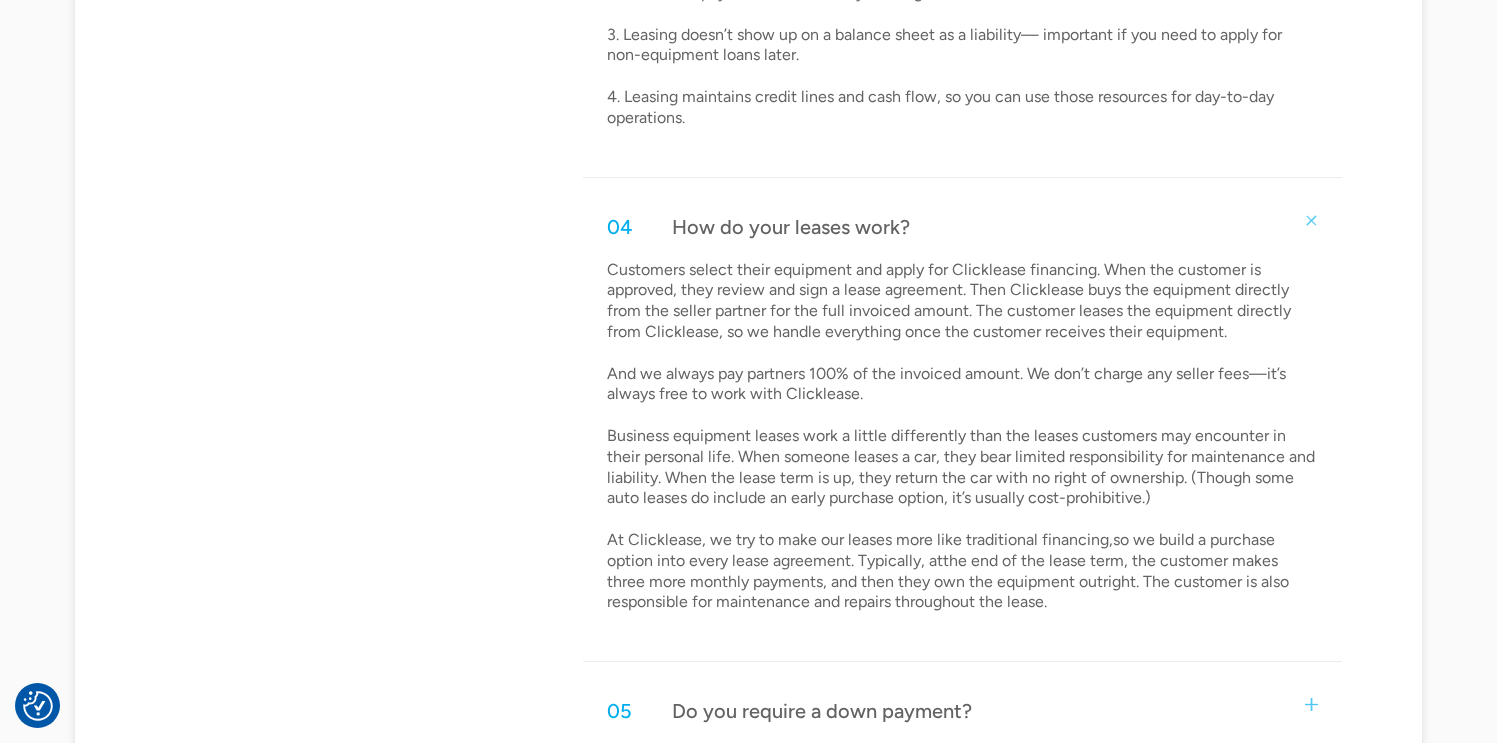 click on "Customers select their equipment and apply for Clicklease financing. When the customer is approved, they review and sign a lease agreement. Then Clicklease buys the equipment directly from the seller partner for the full invoiced amount. The customer leases the equipment directly from Clicklease, so we handle everything once the customer receives their equipment. And we always pay partners 100% of the invoiced amount. We don’t charge any seller fees—it’s always free to work with Clicklease. Business equipment leases work a little differently than the leases customers may encounter in their personal life. When someone leases a car, they bear limited responsibility for maintenance and liability. When the lease term is up, they return the car with no right of ownership. (Though some auto leases do include an early purchase option, it’s usually cost-prohibitive.)" at bounding box center (963, 437) 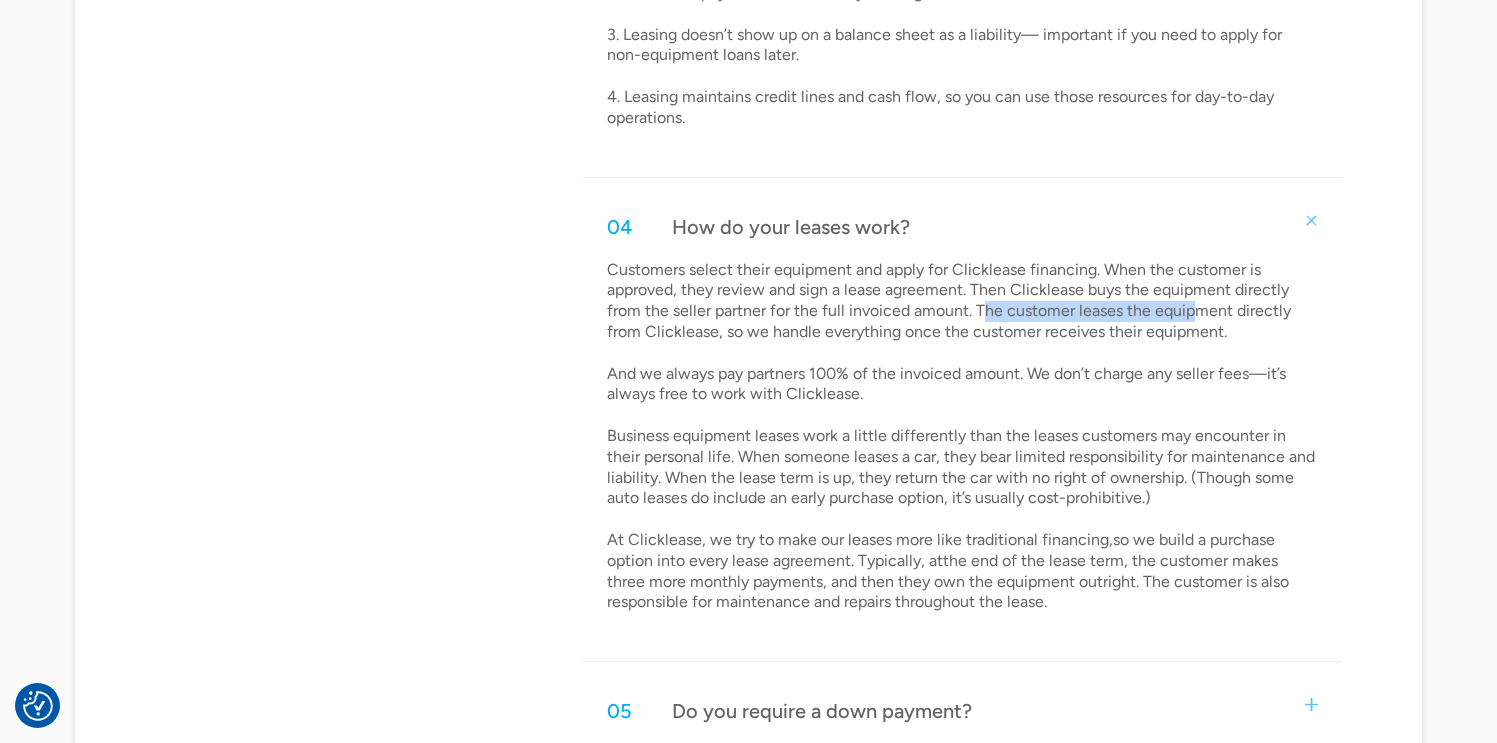 drag, startPoint x: 984, startPoint y: 309, endPoint x: 1188, endPoint y: 309, distance: 204 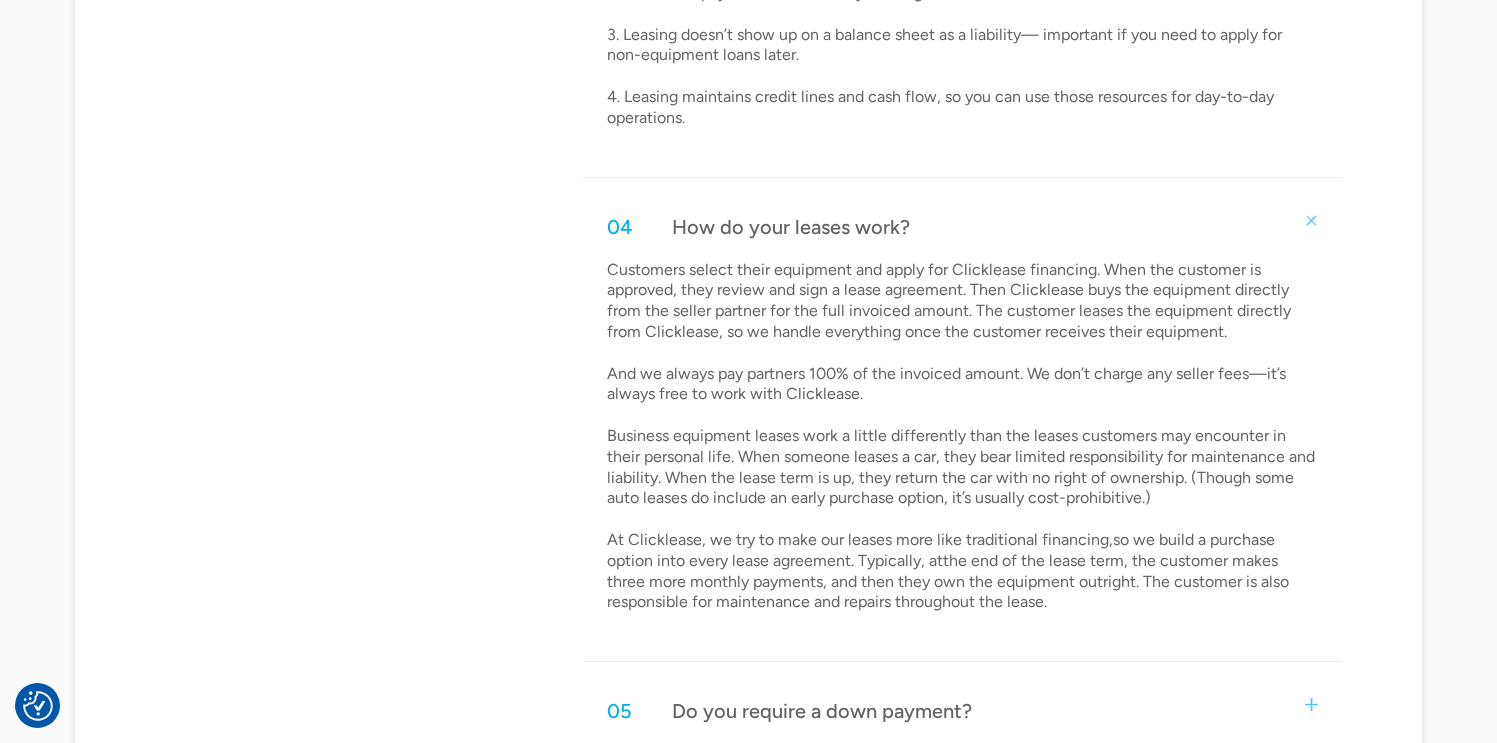 click on "Customers select their equipment and apply for Clicklease financing. When the customer is approved, they review and sign a lease agreement. Then Clicklease buys the equipment directly from the seller partner for the full invoiced amount. The customer leases the equipment directly from Clicklease, so we handle everything once the customer receives their equipment. And we always pay partners 100% of the invoiced amount. We don’t charge any seller fees—it’s always free to work with Clicklease. Business equipment leases work a little differently than the leases customers may encounter in their personal life. When someone leases a car, they bear limited responsibility for maintenance and liability. When the lease term is up, they return the car with no right of ownership. (Though some auto leases do include an early purchase option, it’s usually cost-prohibitive.)" at bounding box center [963, 437] 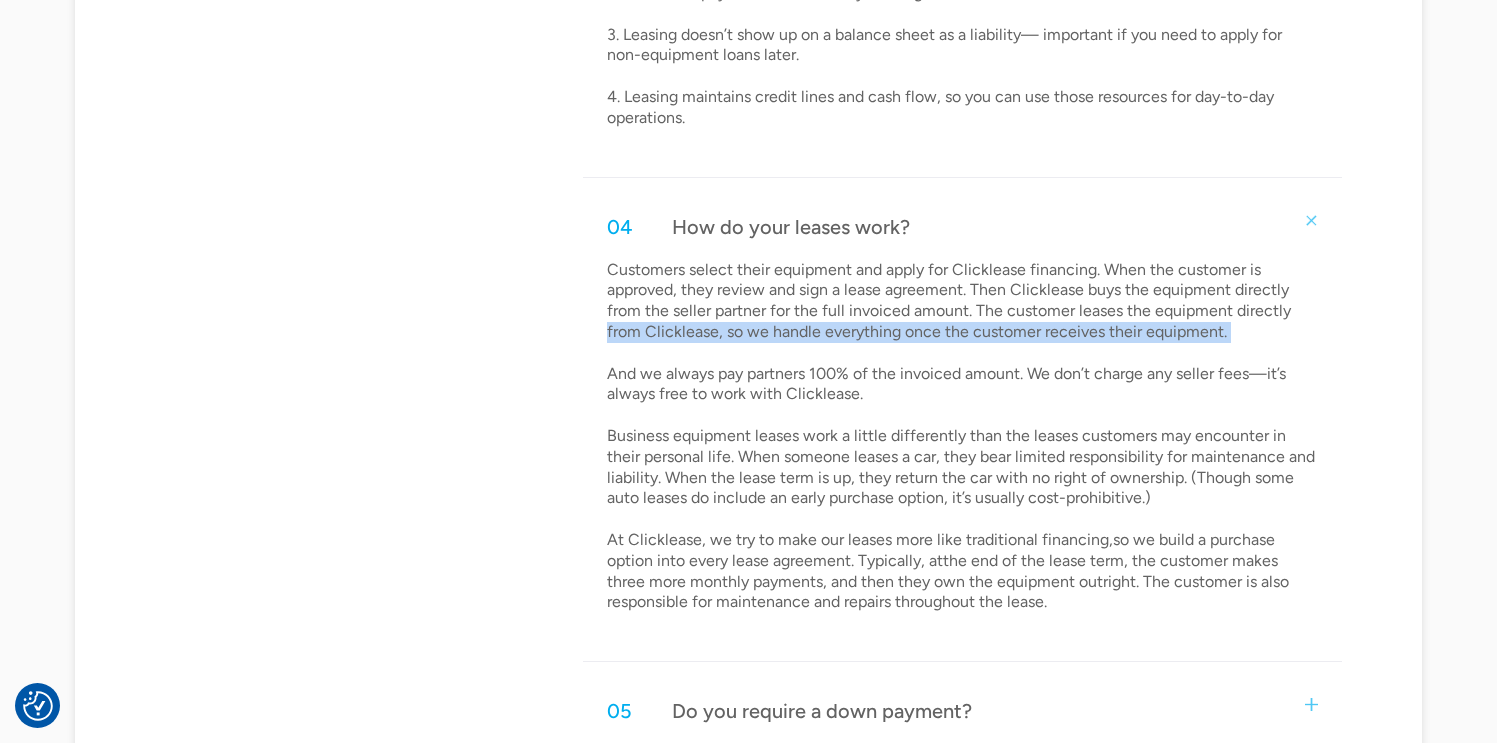 drag, startPoint x: 620, startPoint y: 331, endPoint x: 827, endPoint y: 350, distance: 207.87015 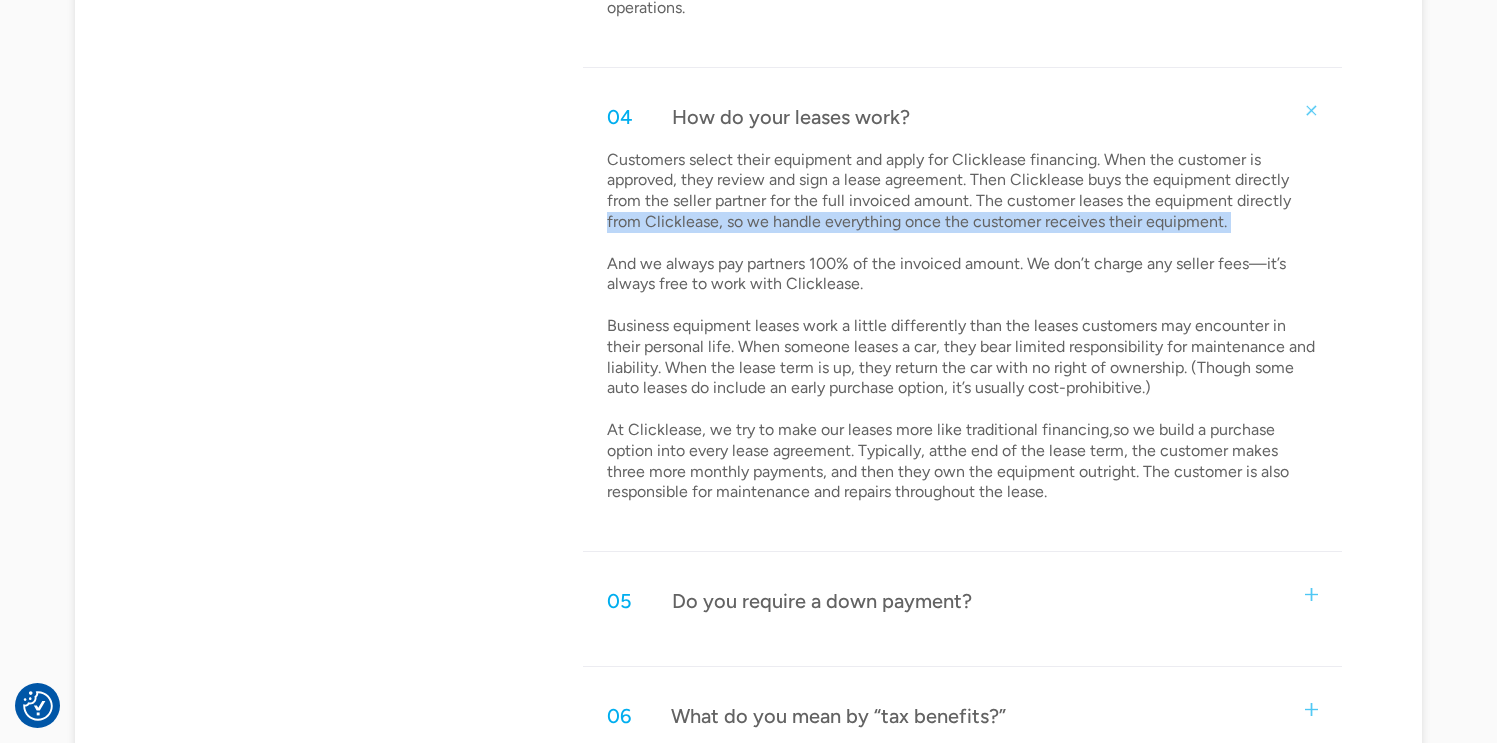 scroll, scrollTop: 1722, scrollLeft: 0, axis: vertical 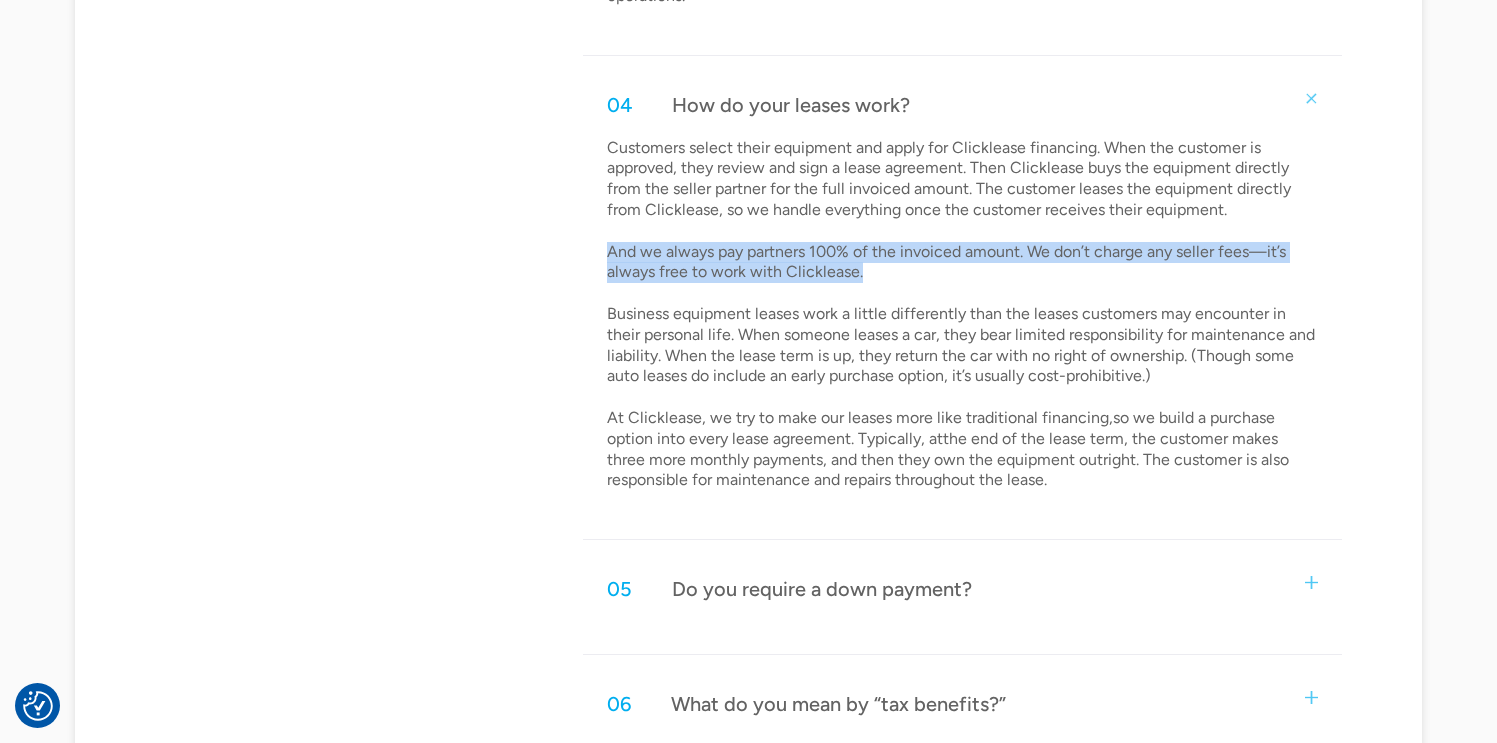 drag, startPoint x: 607, startPoint y: 261, endPoint x: 886, endPoint y: 282, distance: 279.7892 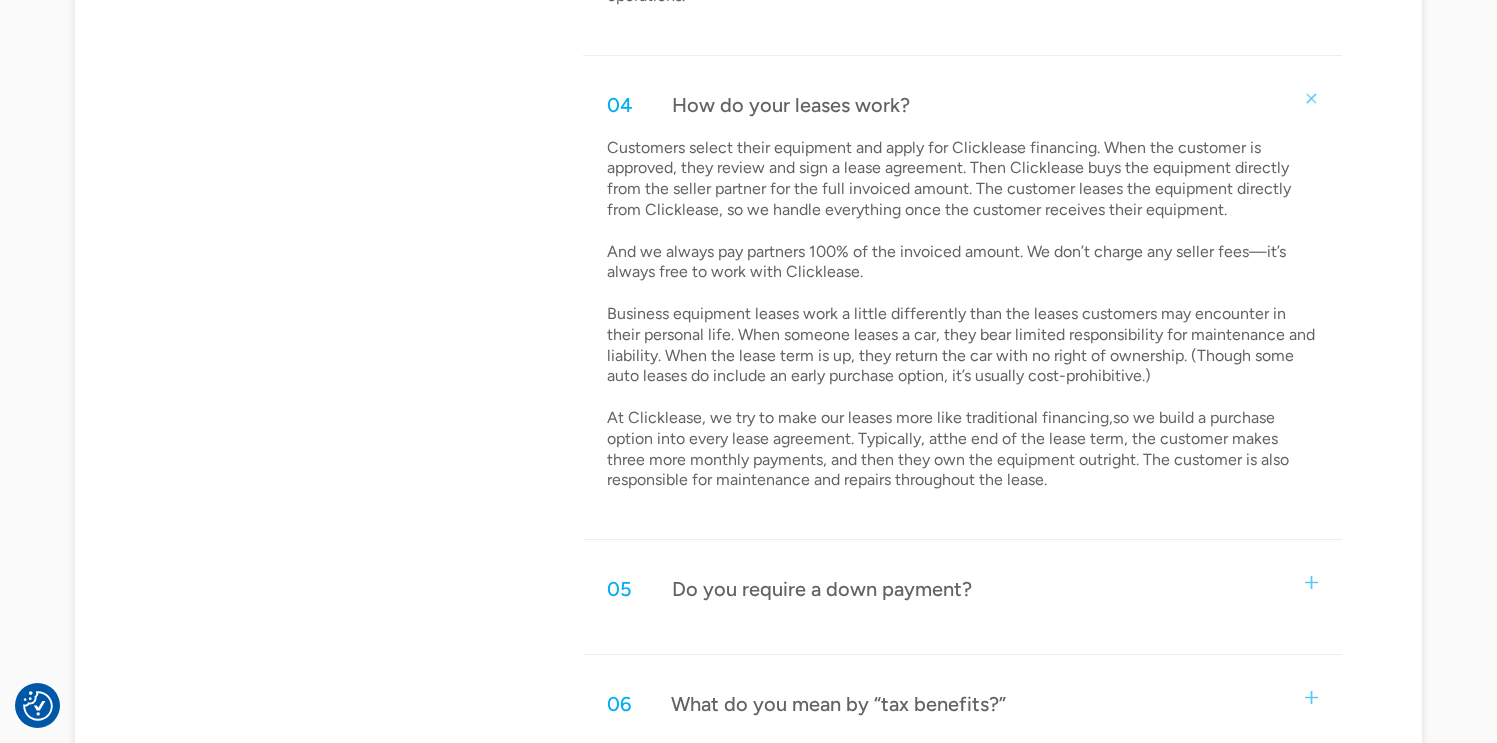 click on "Customers select their equipment and apply for Clicklease financing. When the customer is approved, they review and sign a lease agreement. Then Clicklease buys the equipment directly from the seller partner for the full invoiced amount. The customer leases the equipment directly from Clicklease, so we handle everything once the customer receives their equipment. And we always pay partners 100% of the invoiced amount. We don’t charge any seller fees—it’s always free to work with Clicklease. Business equipment leases work a little differently than the leases customers may encounter in their personal life. When someone leases a car, they bear limited responsibility for maintenance and liability. When the lease term is up, they return the car with no right of ownership. (Though some auto leases do include an early purchase option, it’s usually cost-prohibitive.)" at bounding box center (963, 315) 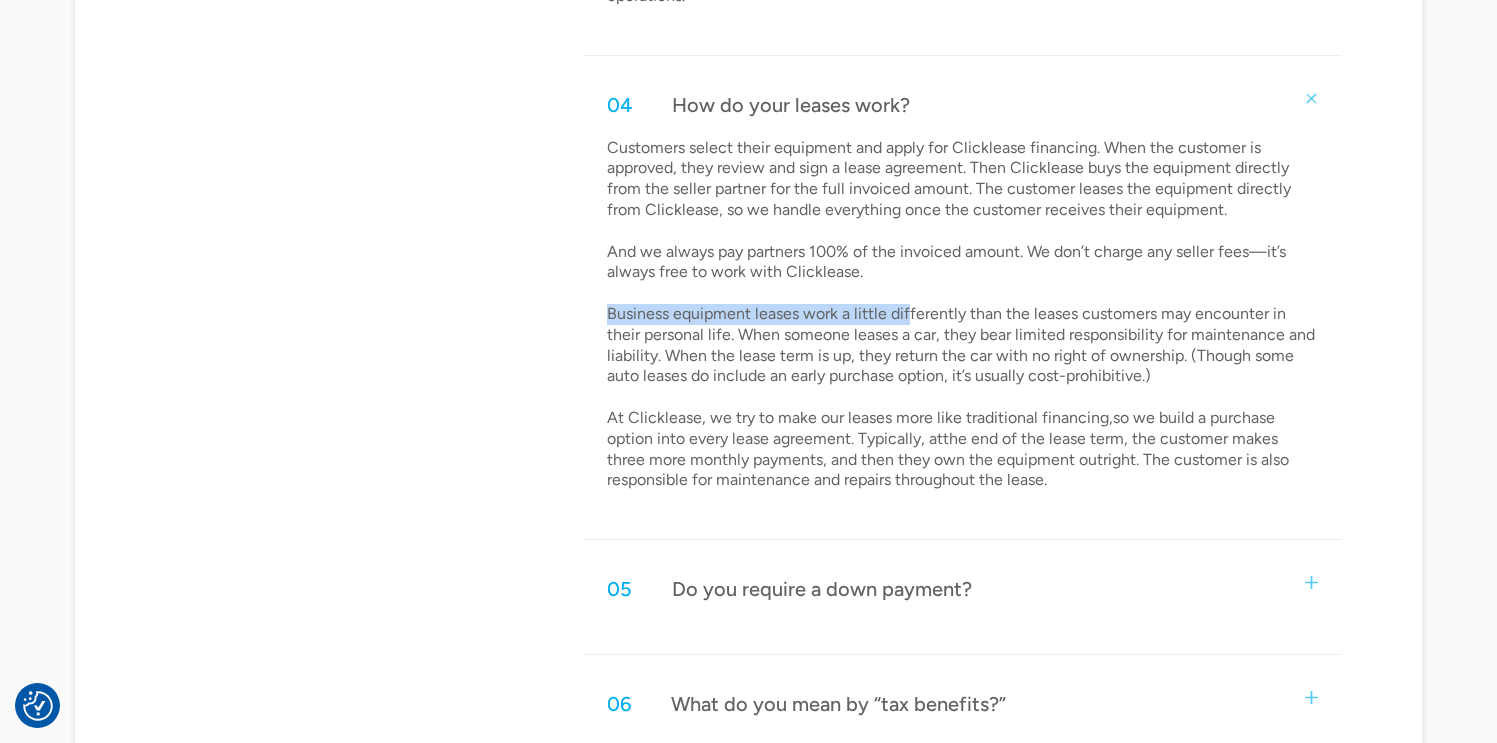 drag, startPoint x: 606, startPoint y: 313, endPoint x: 908, endPoint y: 310, distance: 302.0149 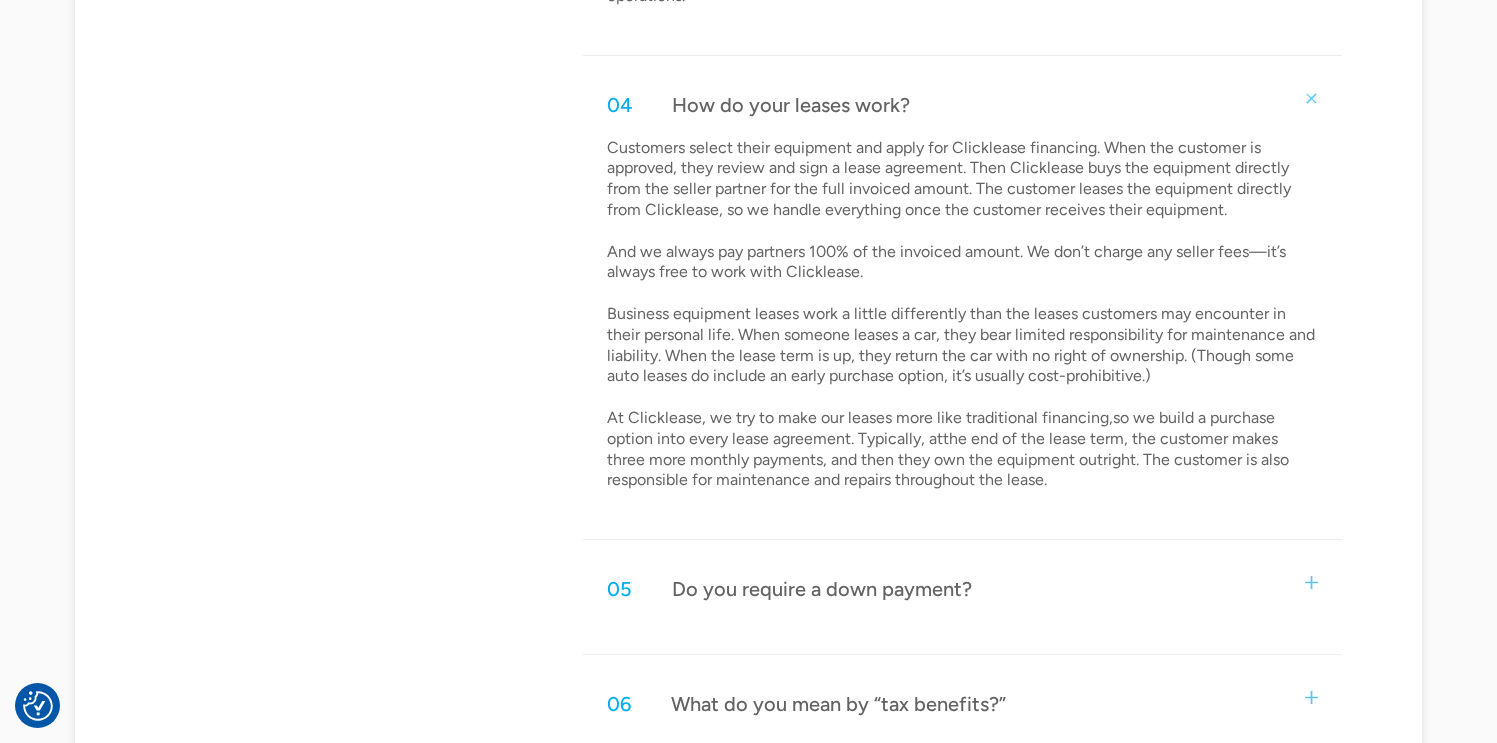 click on "Customers select their equipment and apply for Clicklease financing. When the customer is approved, they review and sign a lease agreement. Then Clicklease buys the equipment directly from the seller partner for the full invoiced amount. The customer leases the equipment directly from Clicklease, so we handle everything once the customer receives their equipment. And we always pay partners 100% of the invoiced amount. We don’t charge any seller fees—it’s always free to work with Clicklease. Business equipment leases work a little differently than the leases customers may encounter in their personal life. When someone leases a car, they bear limited responsibility for maintenance and liability. When the lease term is up, they return the car with no right of ownership. (Though some auto leases do include an early purchase option, it’s usually cost-prohibitive.)" at bounding box center [963, 315] 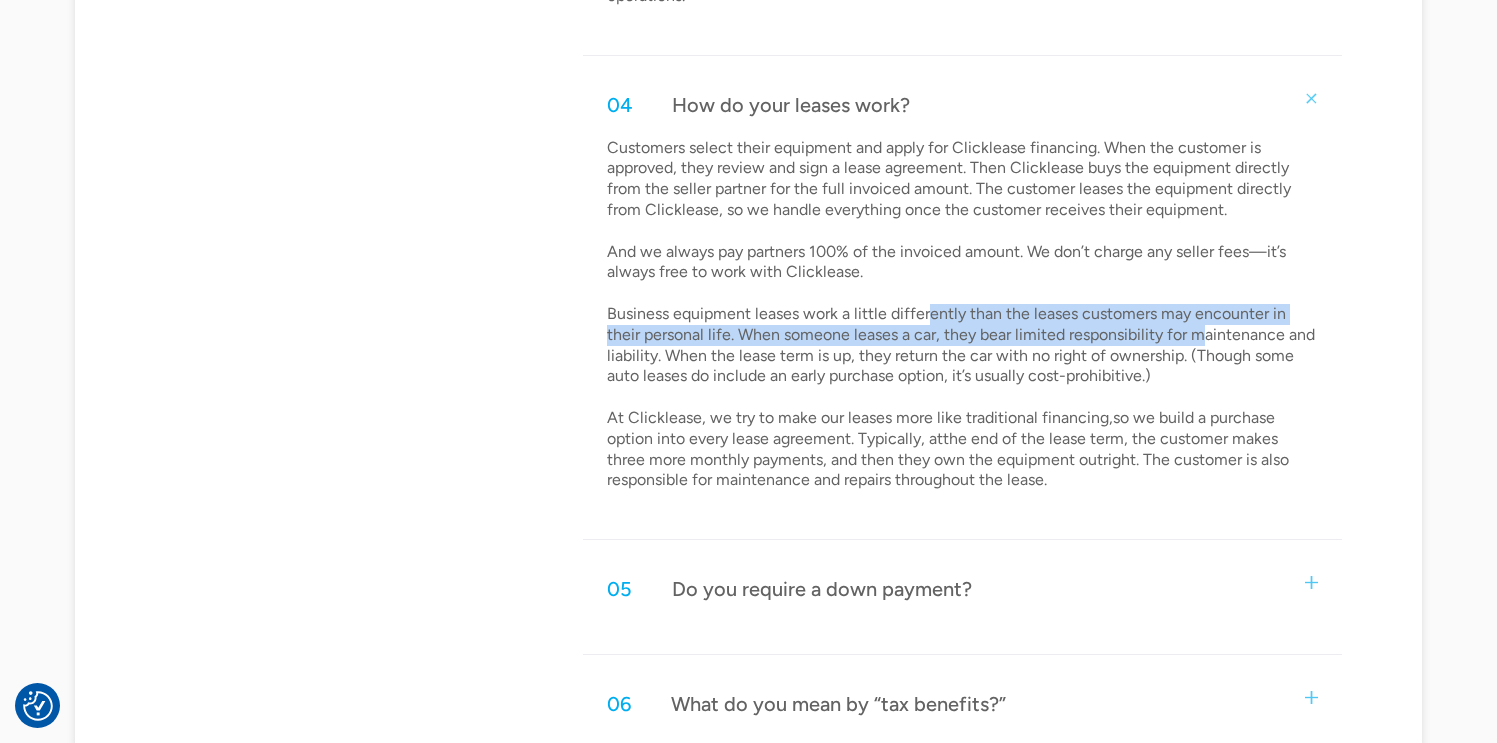 drag, startPoint x: 934, startPoint y: 313, endPoint x: 1208, endPoint y: 334, distance: 274.80356 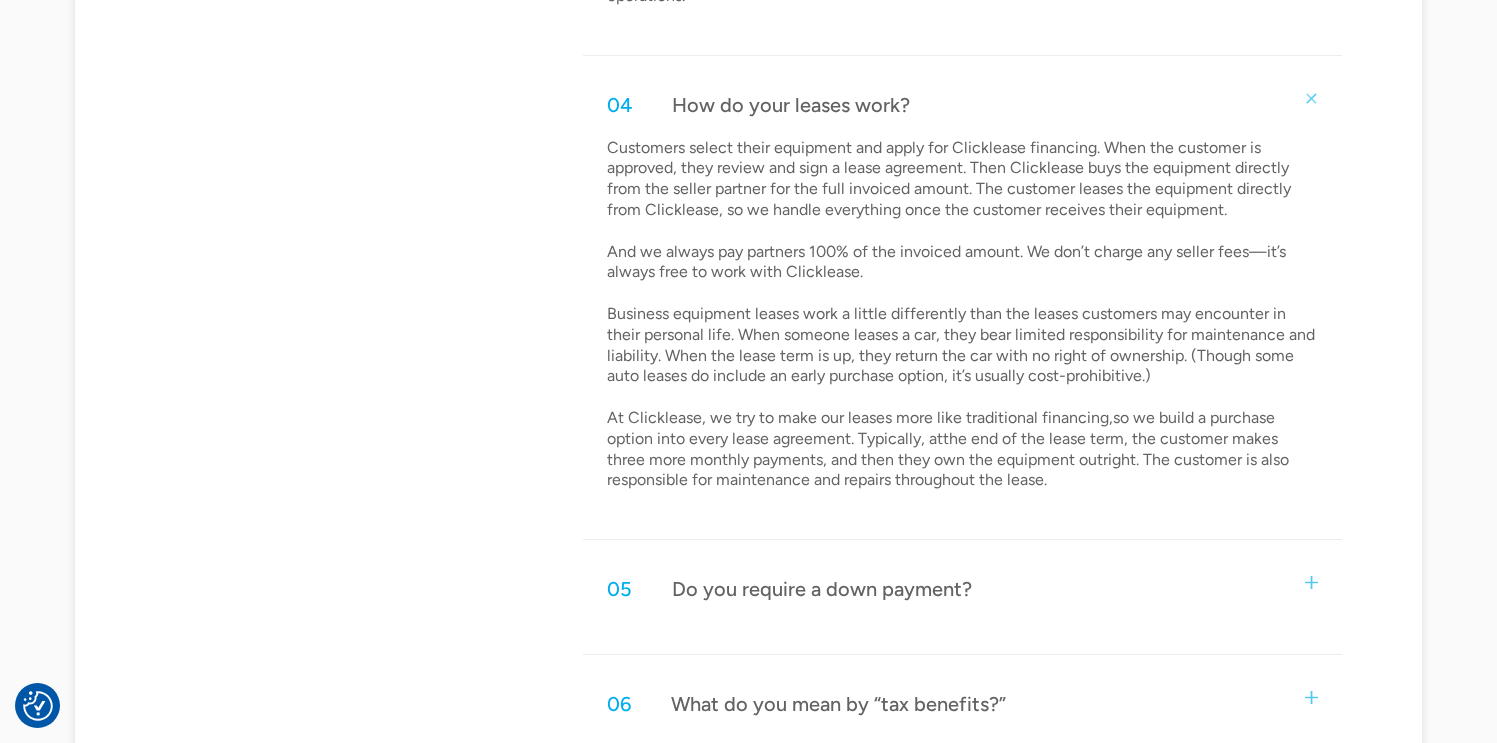 click on "Customers select their equipment and apply for Clicklease financing. When the customer is approved, they review and sign a lease agreement. Then Clicklease buys the equipment directly from the seller partner for the full invoiced amount. The customer leases the equipment directly from Clicklease, so we handle everything once the customer receives their equipment. And we always pay partners 100% of the invoiced amount. We don’t charge any seller fees—it’s always free to work with Clicklease. Business equipment leases work a little differently than the leases customers may encounter in their personal life. When someone leases a car, they bear limited responsibility for maintenance and liability. When the lease term is up, they return the car with no right of ownership. (Though some auto leases do include an early purchase option, it’s usually cost-prohibitive.)" at bounding box center (963, 315) 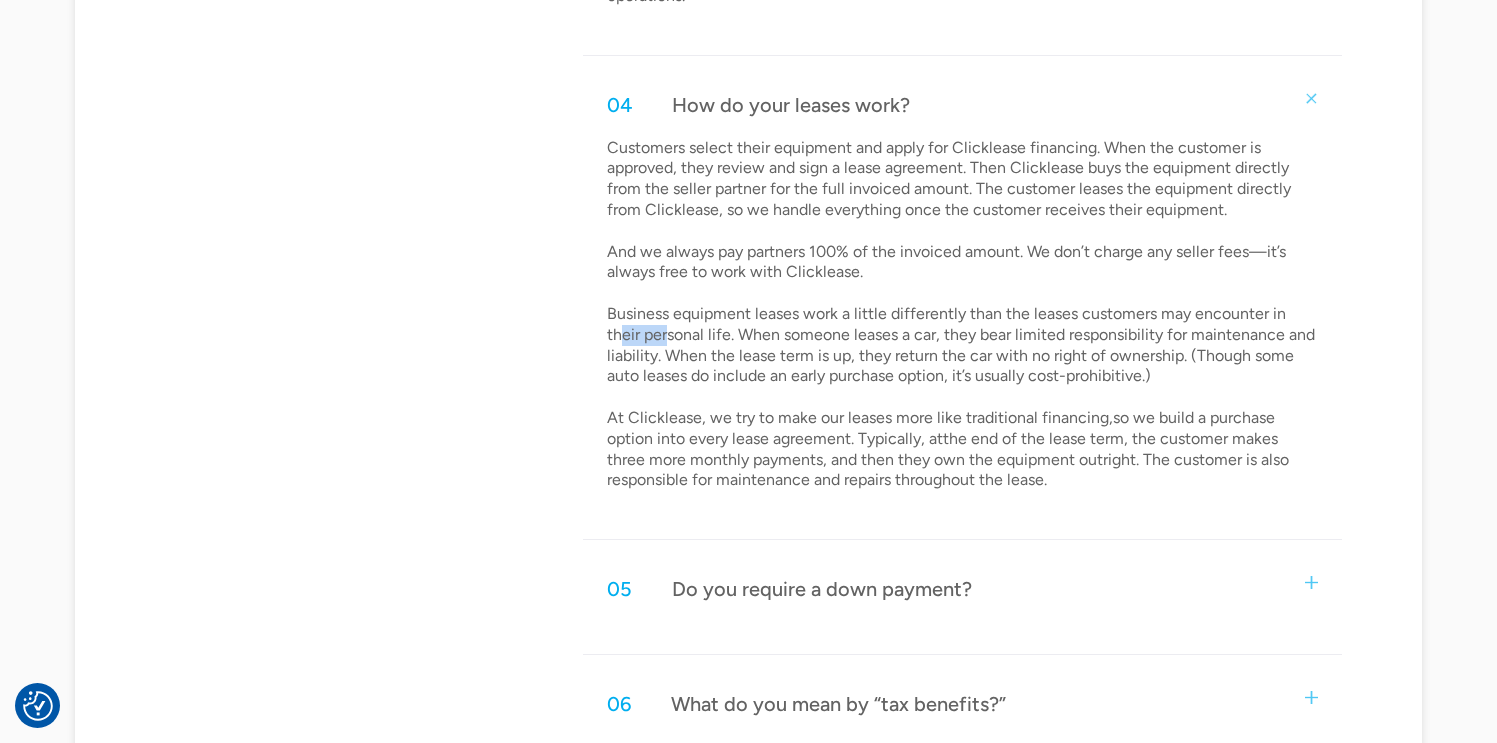 drag, startPoint x: 669, startPoint y: 341, endPoint x: 696, endPoint y: 341, distance: 27 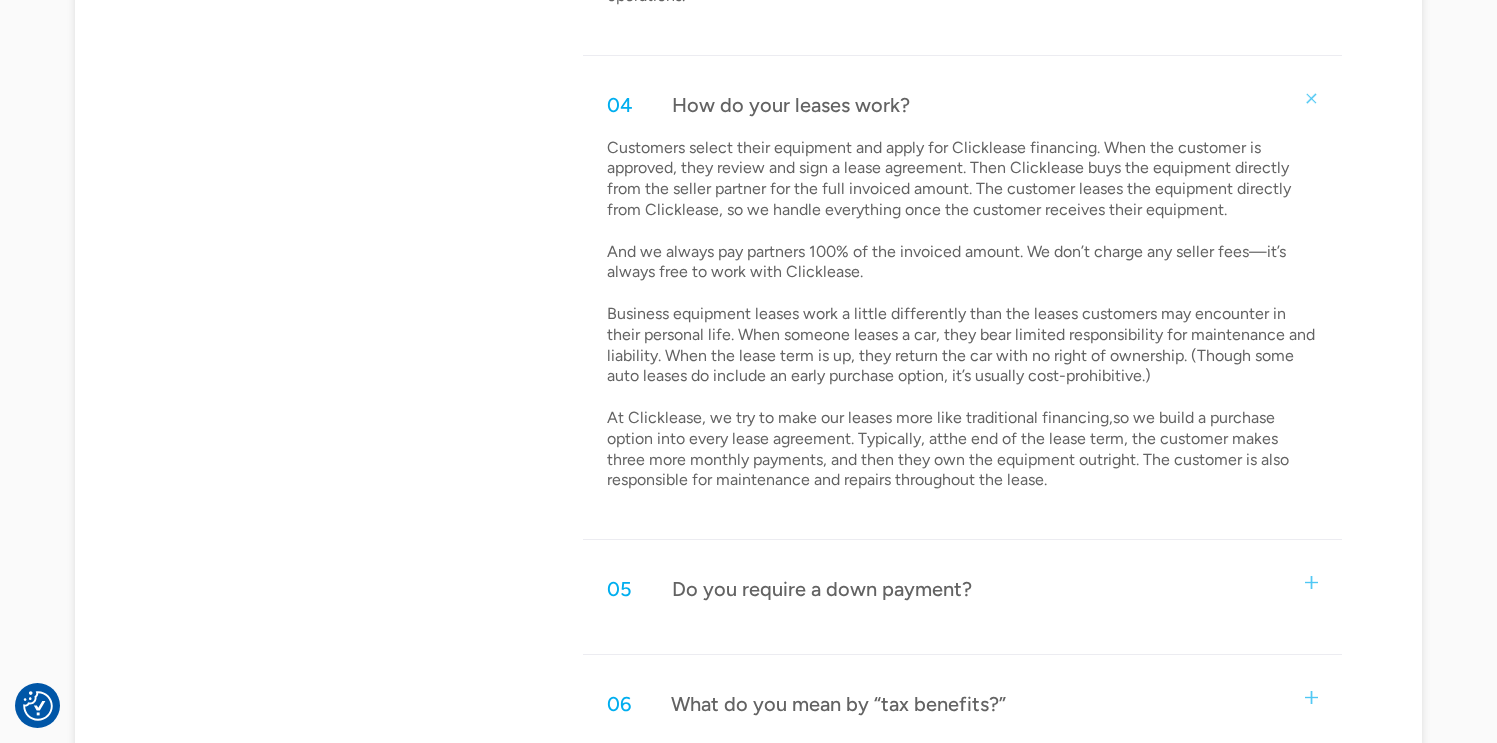 click on "Customers select their equipment and apply for Clicklease financing. When the customer is approved, they review and sign a lease agreement. Then Clicklease buys the equipment directly from the seller partner for the full invoiced amount. The customer leases the equipment directly from Clicklease, so we handle everything once the customer receives their equipment. And we always pay partners 100% of the invoiced amount. We don’t charge any seller fees—it’s always free to work with Clicklease. Business equipment leases work a little differently than the leases customers may encounter in their personal life. When someone leases a car, they bear limited responsibility for maintenance and liability. When the lease term is up, they return the car with no right of ownership. (Though some auto leases do include an early purchase option, it’s usually cost-prohibitive.)" at bounding box center (963, 315) 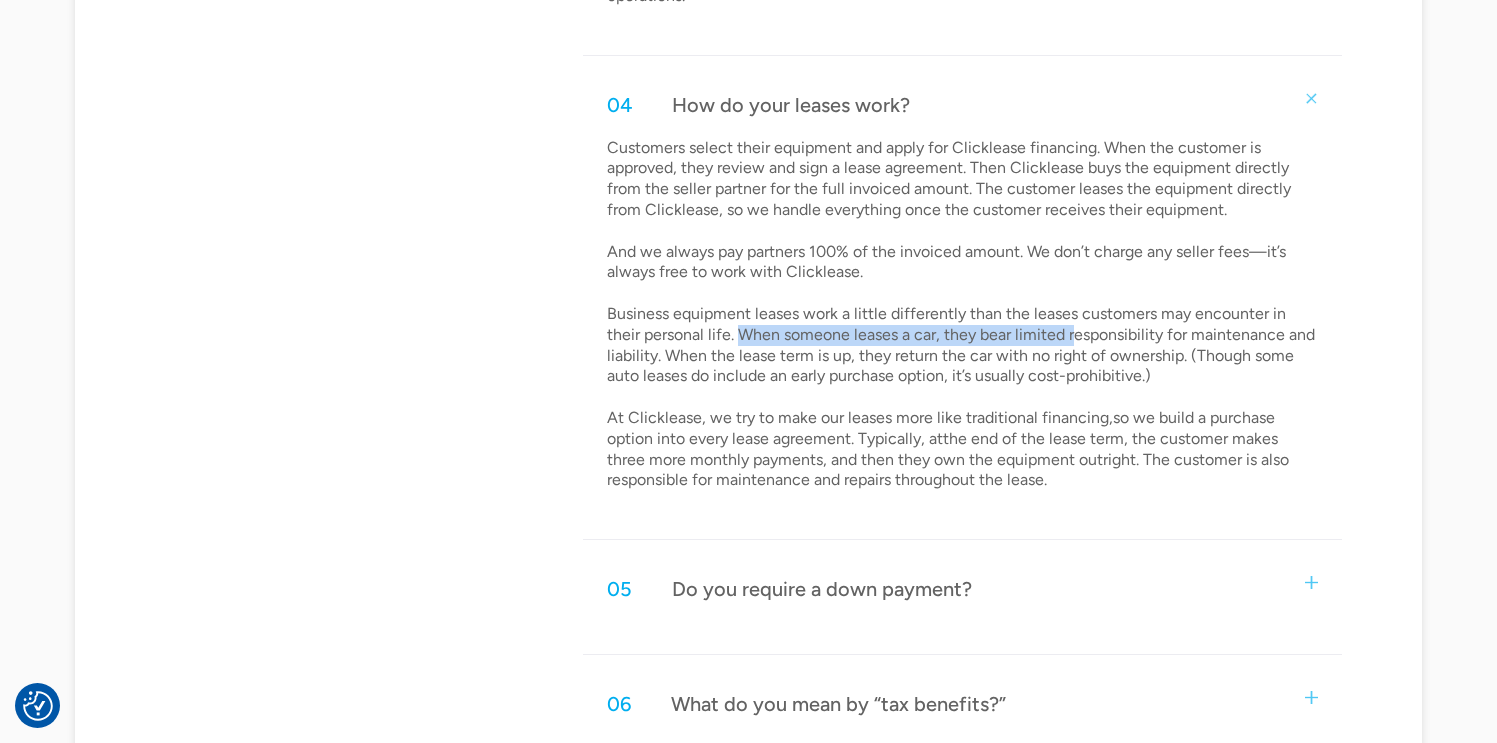 drag, startPoint x: 738, startPoint y: 335, endPoint x: 1086, endPoint y: 340, distance: 348.03592 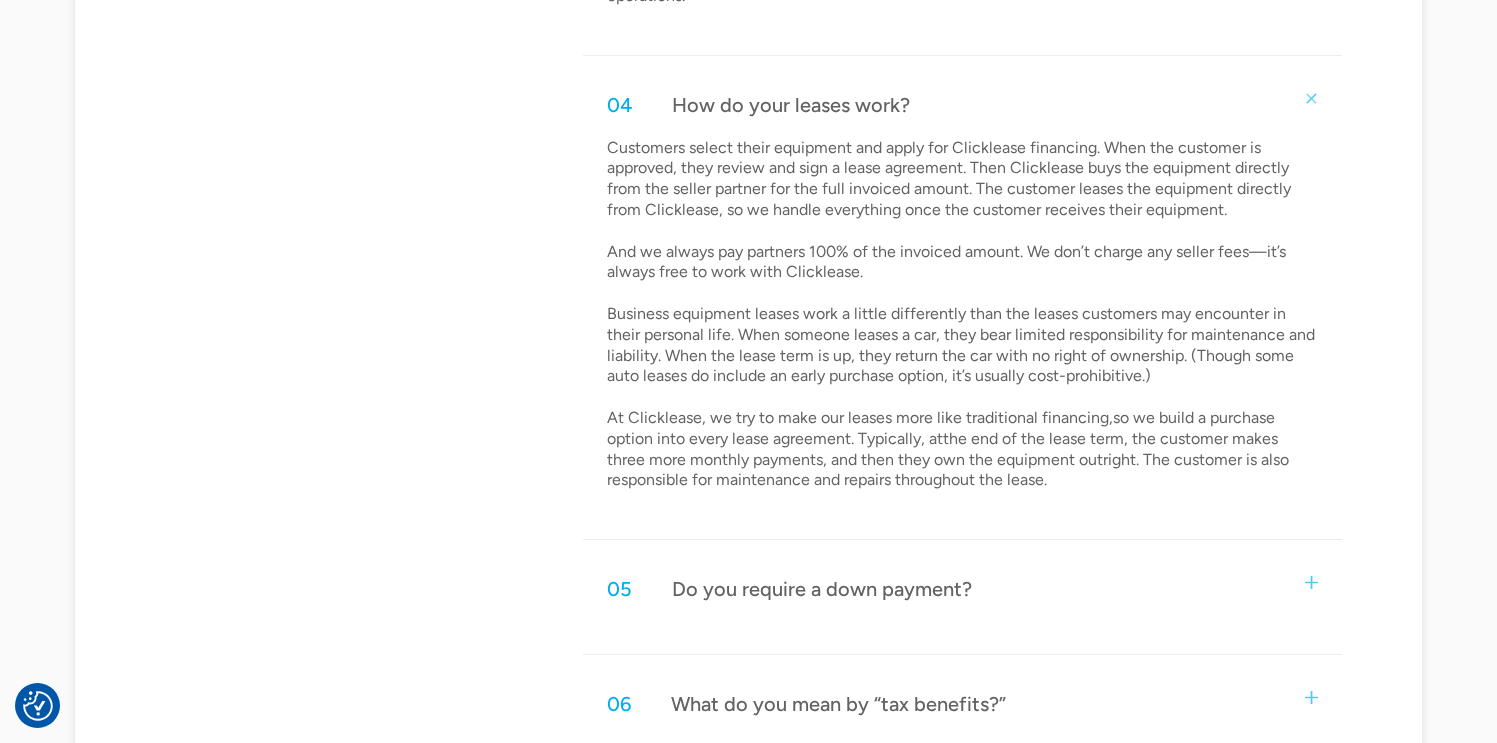 click on "Customers select their equipment and apply for Clicklease financing. When the customer is approved, they review and sign a lease agreement. Then Clicklease buys the equipment directly from the seller partner for the full invoiced amount. The customer leases the equipment directly from Clicklease, so we handle everything once the customer receives their equipment. And we always pay partners 100% of the invoiced amount. We don’t charge any seller fees—it’s always free to work with Clicklease. Business equipment leases work a little differently than the leases customers may encounter in their personal life. When someone leases a car, they bear limited responsibility for maintenance and liability. When the lease term is up, they return the car with no right of ownership. (Though some auto leases do include an early purchase option, it’s usually cost-prohibitive.)" at bounding box center [963, 323] 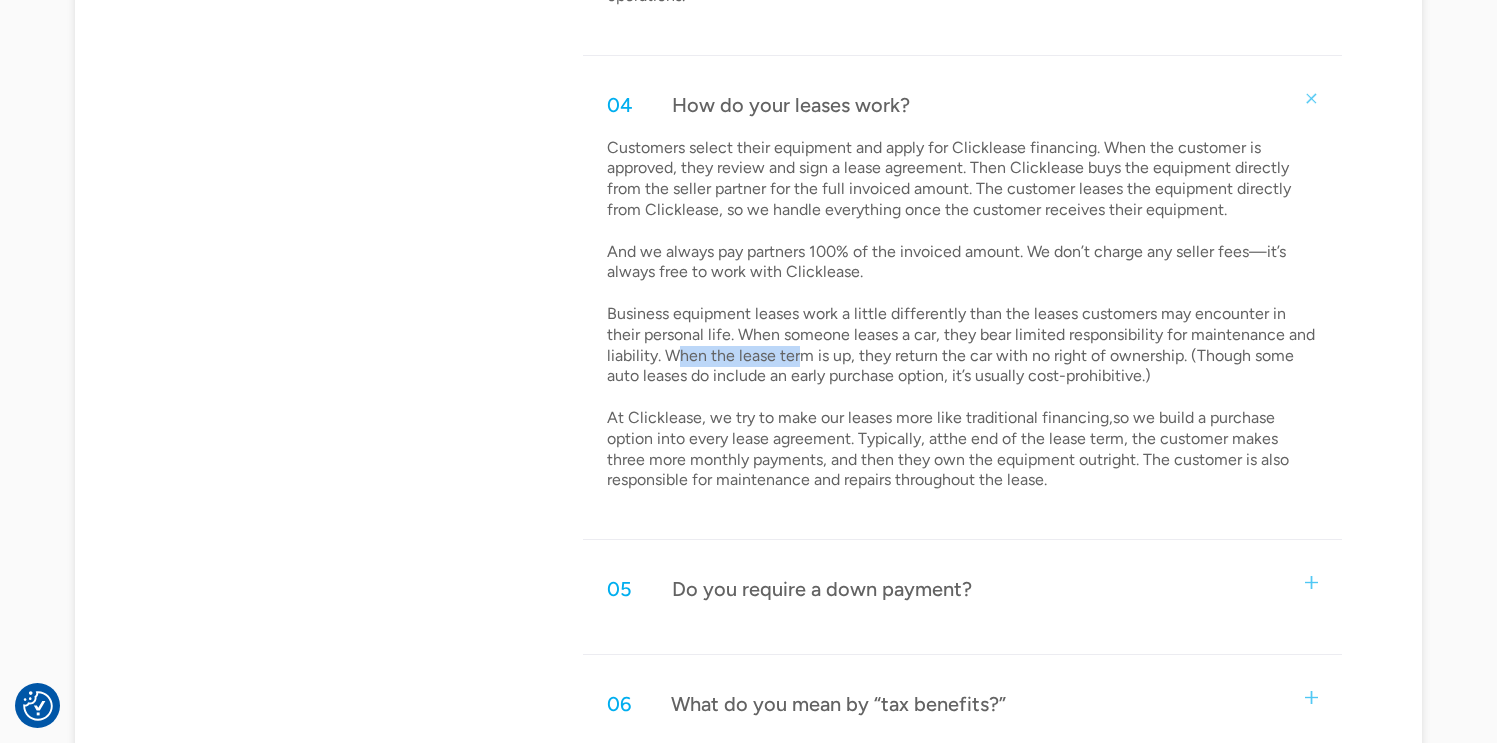drag, startPoint x: 681, startPoint y: 359, endPoint x: 798, endPoint y: 355, distance: 117.06836 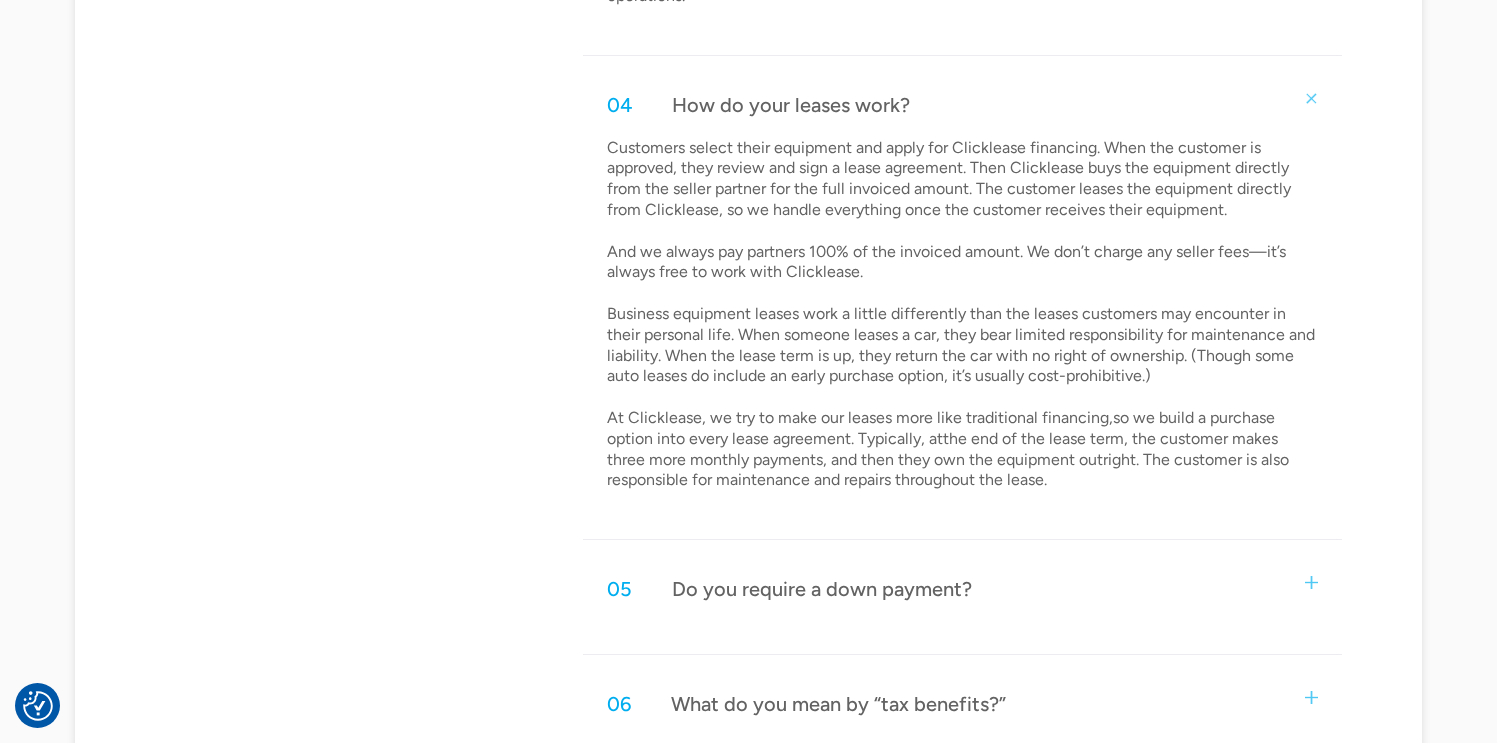 click on "Customers select their equipment and apply for Clicklease financing. When the customer is approved, they review and sign a lease agreement. Then Clicklease buys the equipment directly from the seller partner for the full invoiced amount. The customer leases the equipment directly from Clicklease, so we handle everything once the customer receives their equipment. And we always pay partners 100% of the invoiced amount. We don’t charge any seller fees—it’s always free to work with Clicklease. Business equipment leases work a little differently than the leases customers may encounter in their personal life. When someone leases a car, they bear limited responsibility for maintenance and liability. When the lease term is up, they return the car with no right of ownership. (Though some auto leases do include an early purchase option, it’s usually cost-prohibitive.)" at bounding box center (963, 315) 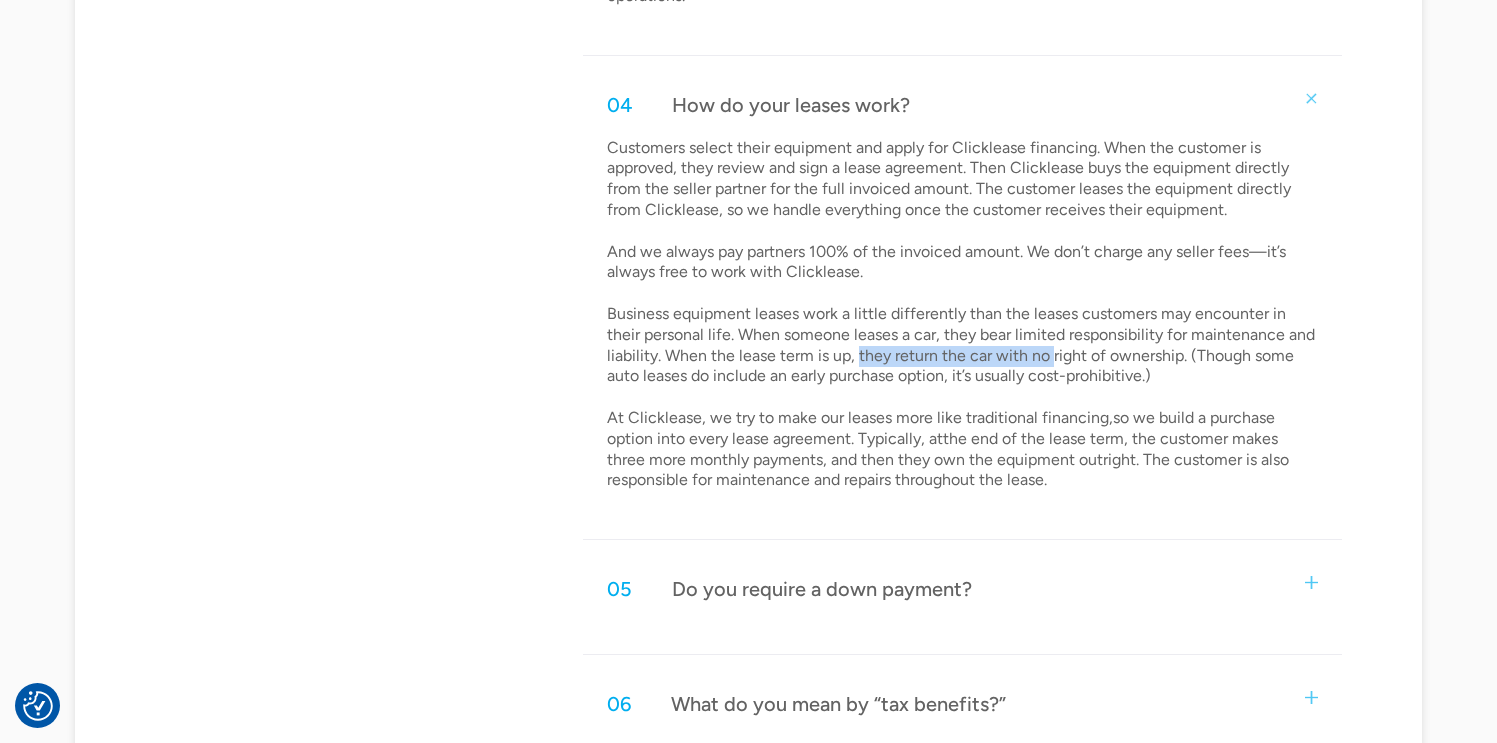 drag, startPoint x: 859, startPoint y: 359, endPoint x: 1080, endPoint y: 358, distance: 221.00226 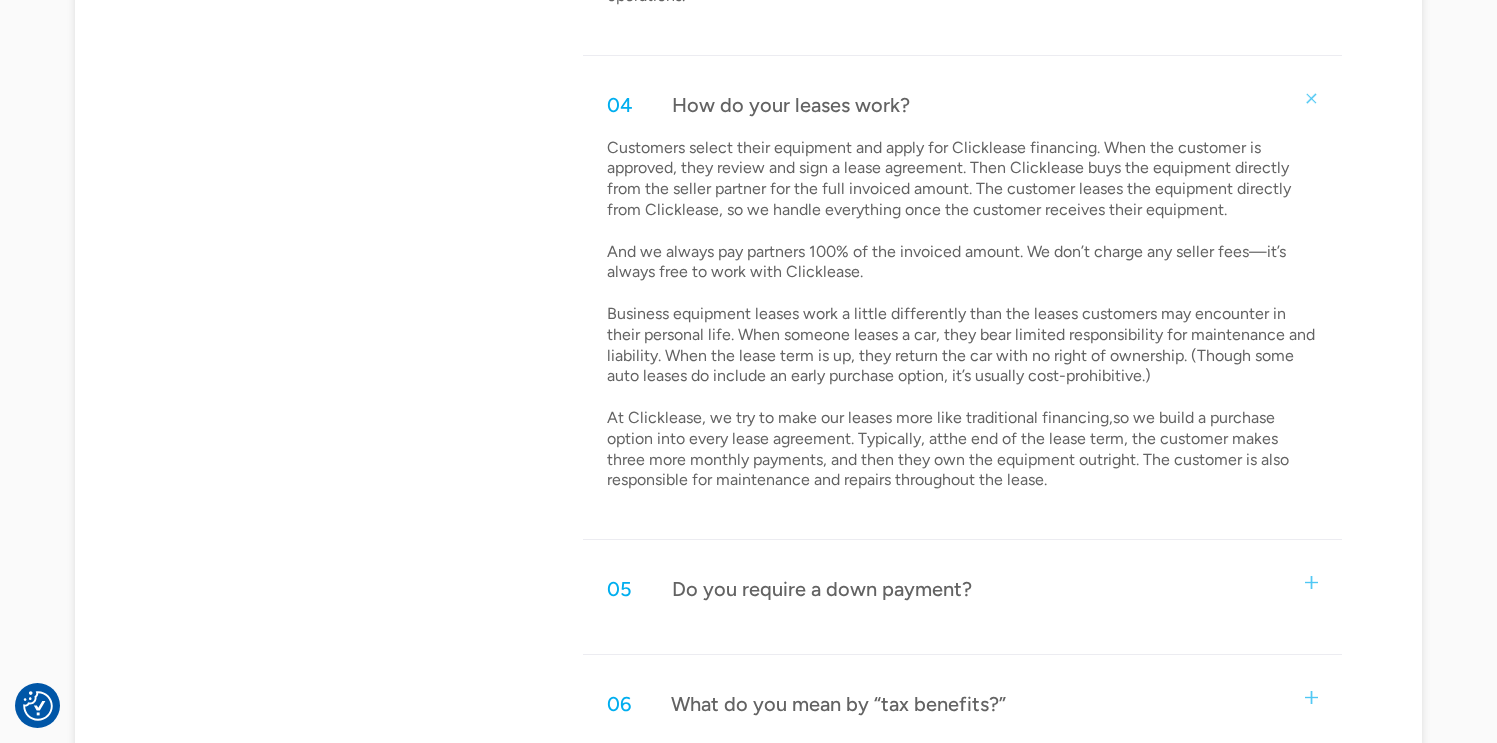 click on "Customers select their equipment and apply for Clicklease financing. When the customer is approved, they review and sign a lease agreement. Then Clicklease buys the equipment directly from the seller partner for the full invoiced amount. The customer leases the equipment directly from Clicklease, so we handle everything once the customer receives their equipment. And we always pay partners 100% of the invoiced amount. We don’t charge any seller fees—it’s always free to work with Clicklease. Business equipment leases work a little differently than the leases customers may encounter in their personal life. When someone leases a car, they bear limited responsibility for maintenance and liability. When the lease term is up, they return the car with no right of ownership. (Though some auto leases do include an early purchase option, it’s usually cost-prohibitive.)" at bounding box center [963, 315] 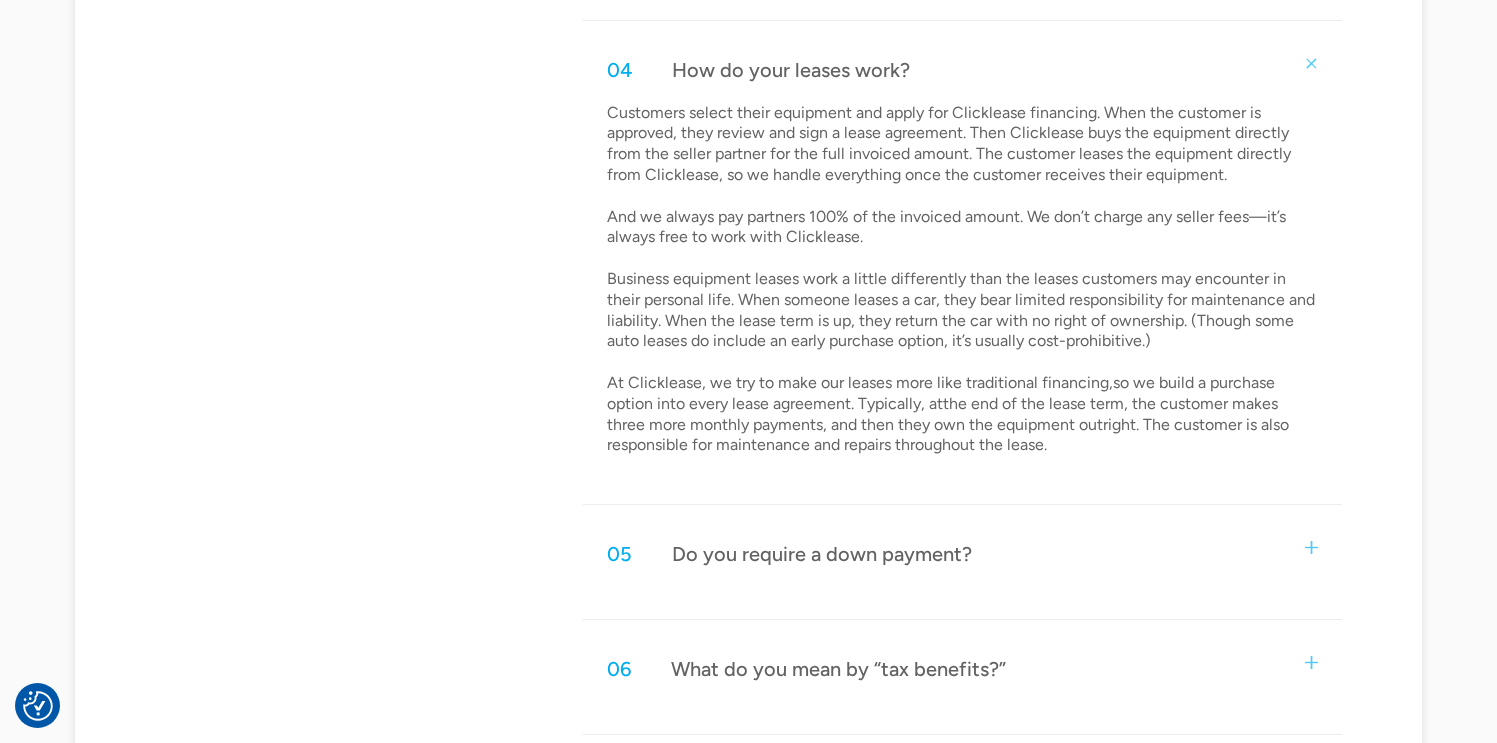 scroll, scrollTop: 1787, scrollLeft: 0, axis: vertical 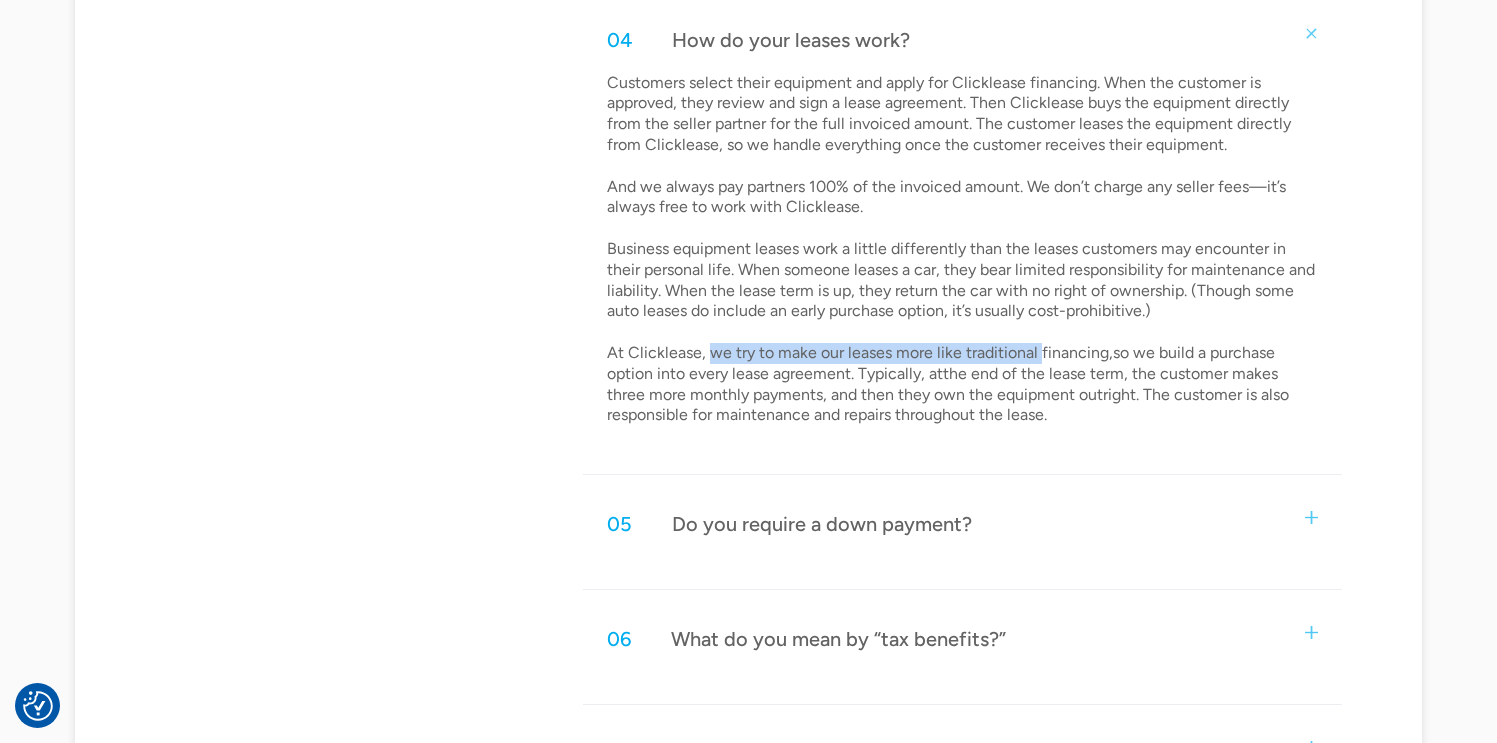 drag, startPoint x: 783, startPoint y: 352, endPoint x: 1038, endPoint y: 352, distance: 255 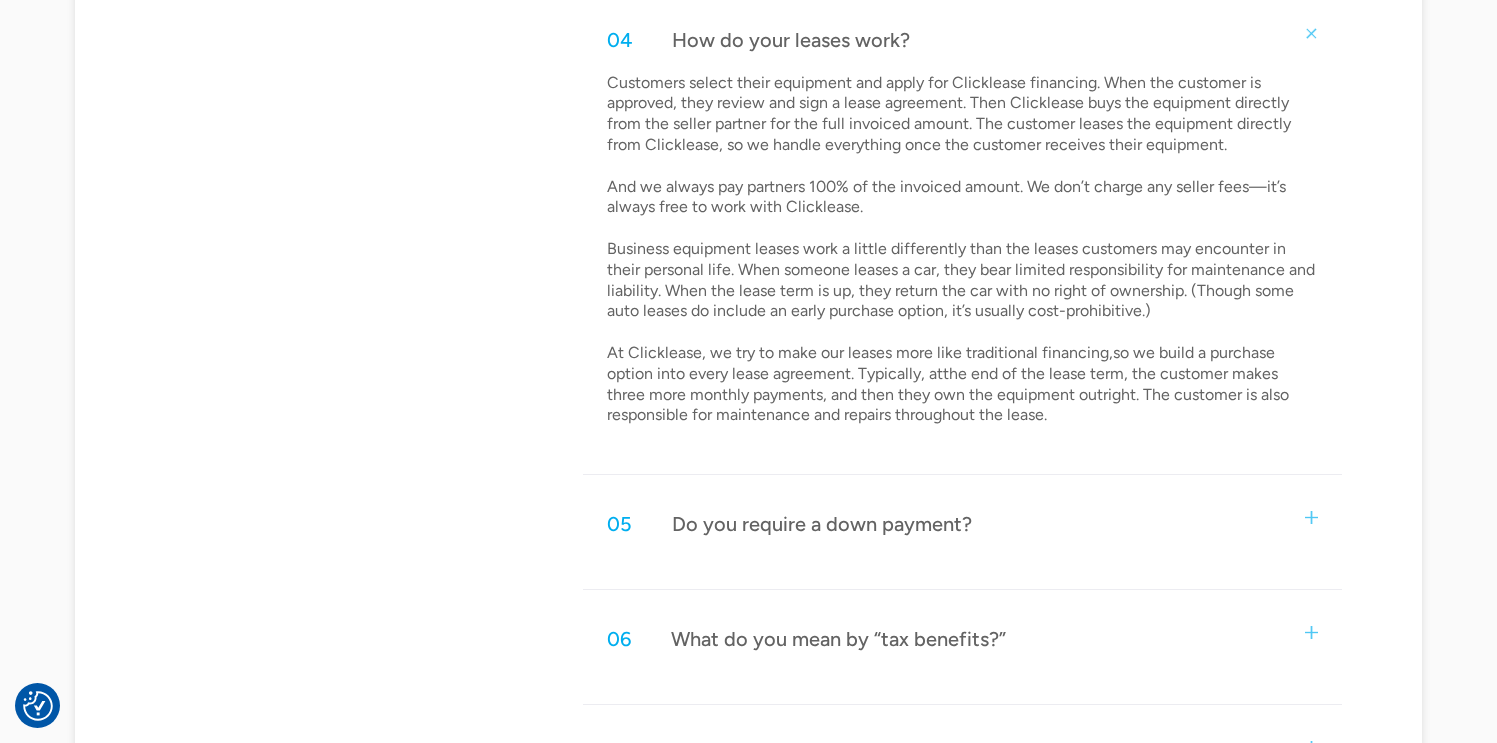 click on "Customers select their equipment and apply for Clicklease financing. When the customer is approved, they review and sign a lease agreement. Then Clicklease buys the equipment directly from the seller partner for the full invoiced amount. The customer leases the equipment directly from Clicklease, so we handle everything once the customer receives their equipment. And we always pay partners 100% of the invoiced amount. We don’t charge any seller fees—it’s always free to work with Clicklease. Business equipment leases work a little differently than the leases customers may encounter in their personal life. When someone leases a car, they bear limited responsibility for maintenance and liability. When the lease term is up, they return the car with no right of ownership. (Though some auto leases do include an early purchase option, it’s usually cost-prohibitive.)" at bounding box center (963, 250) 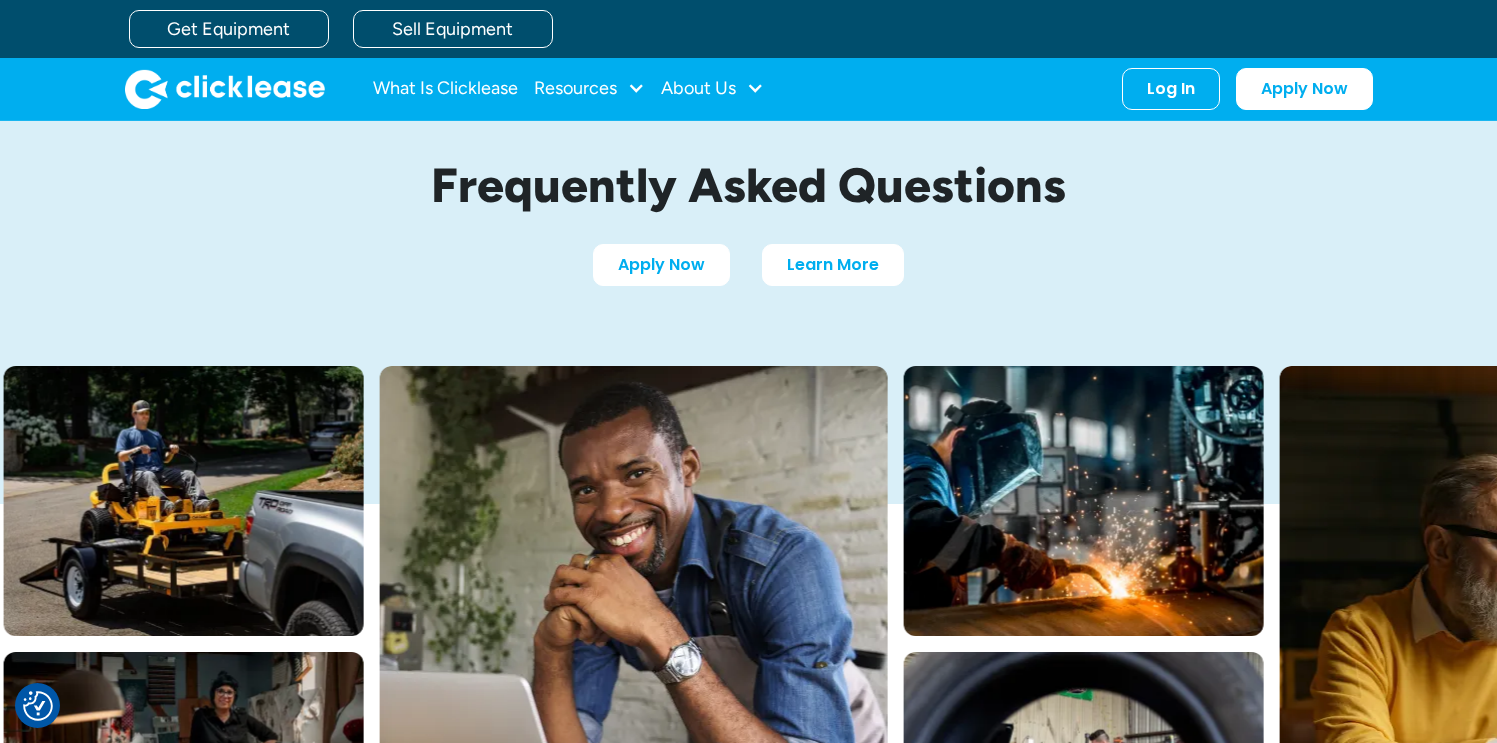 scroll, scrollTop: 0, scrollLeft: 0, axis: both 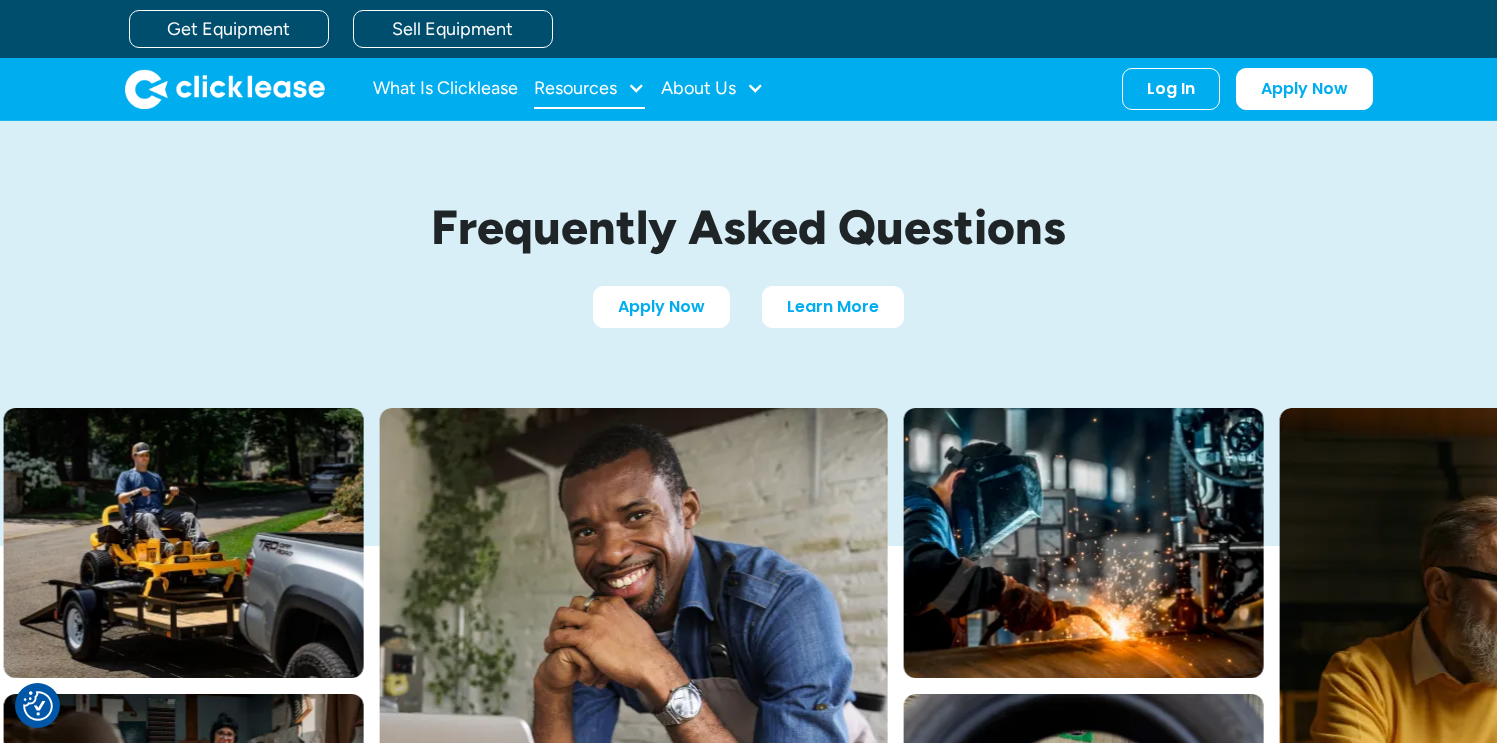 click on "Resources" at bounding box center (575, 88) 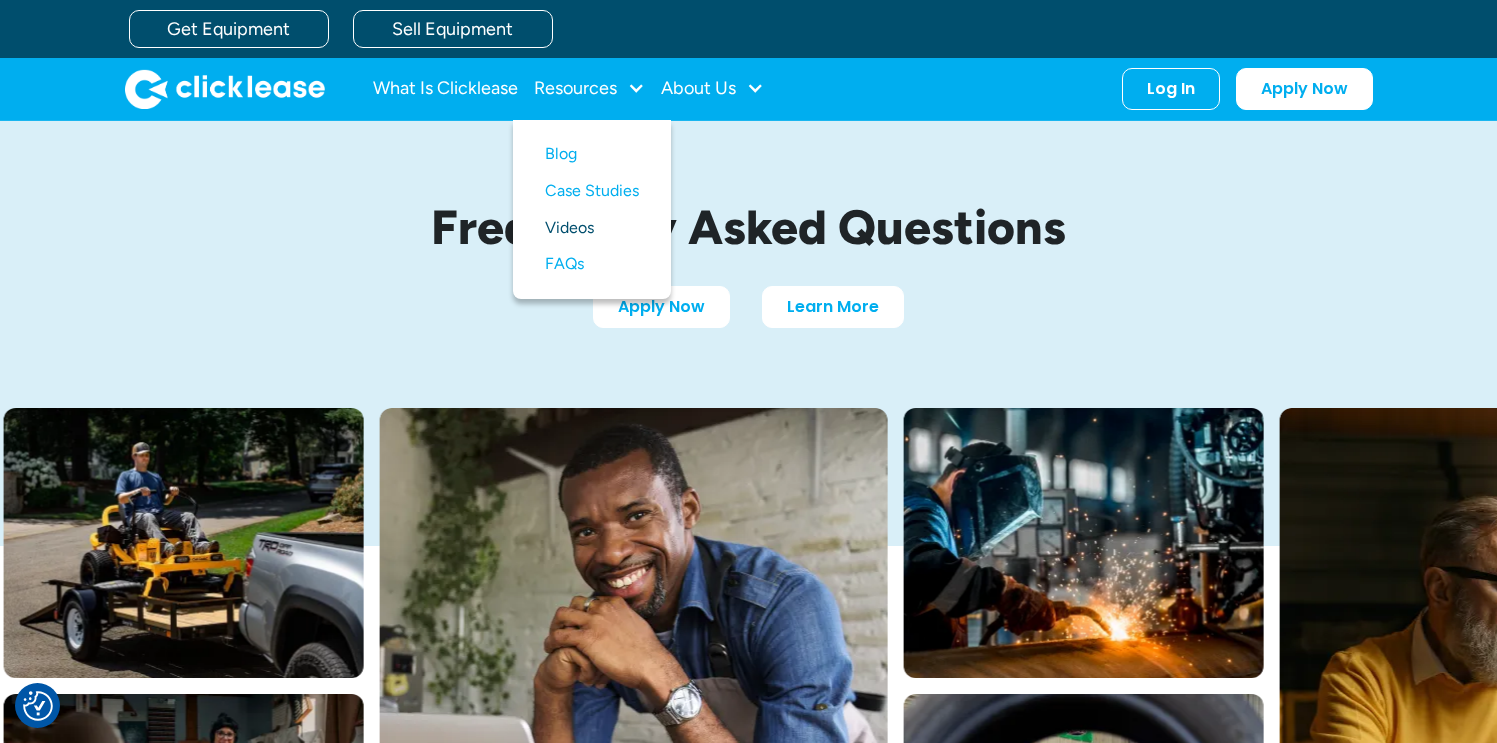 click on "Videos" at bounding box center [592, 228] 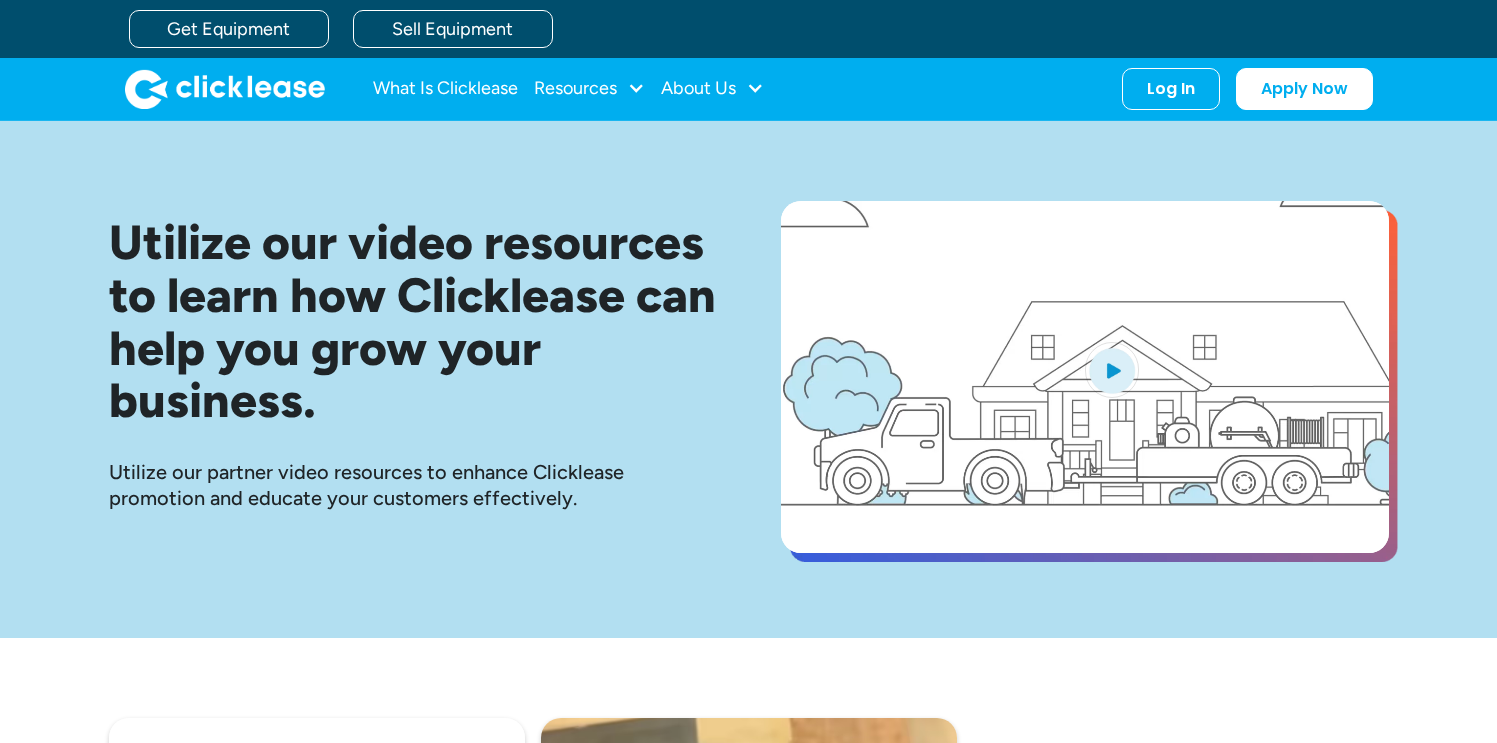 scroll, scrollTop: 0, scrollLeft: 0, axis: both 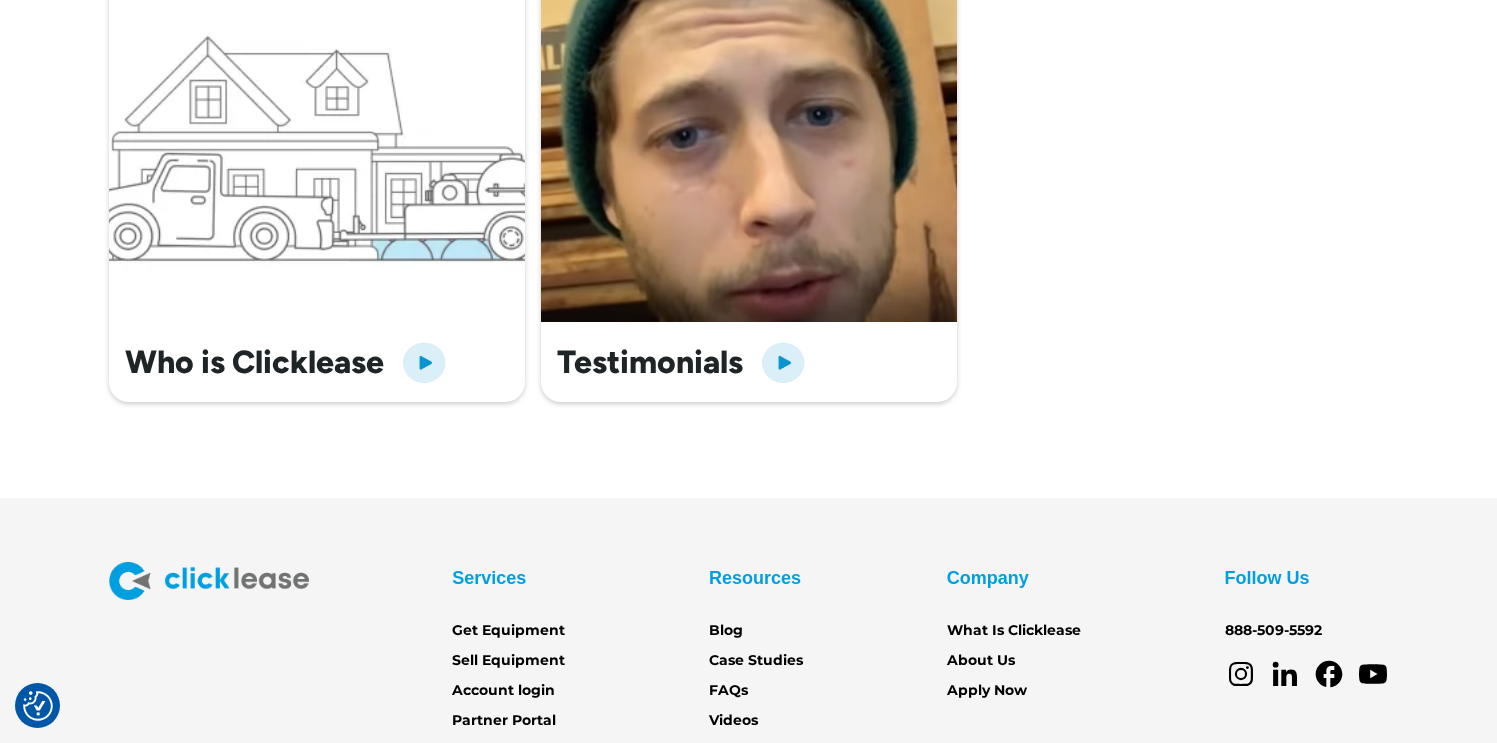 click at bounding box center [317, 97] 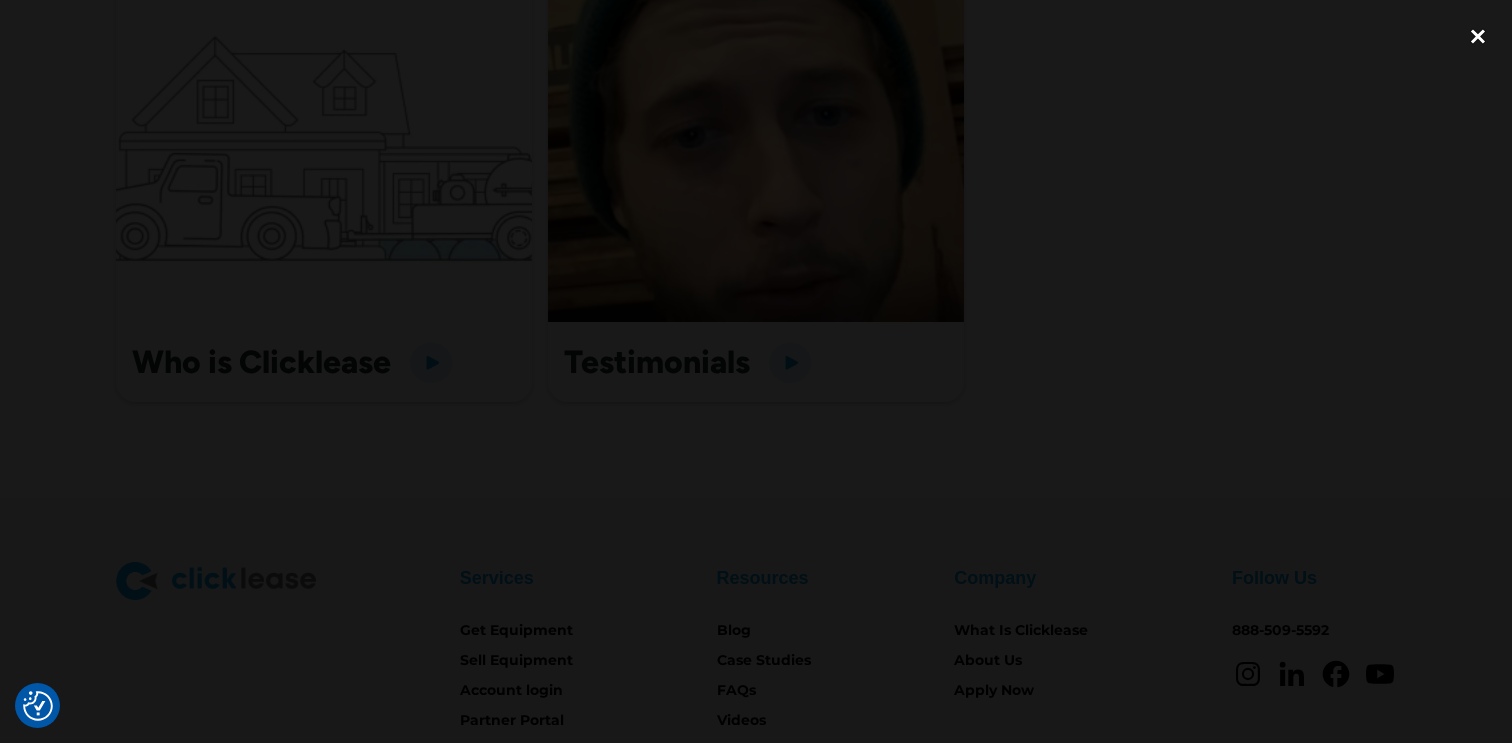 click at bounding box center [1478, 37] 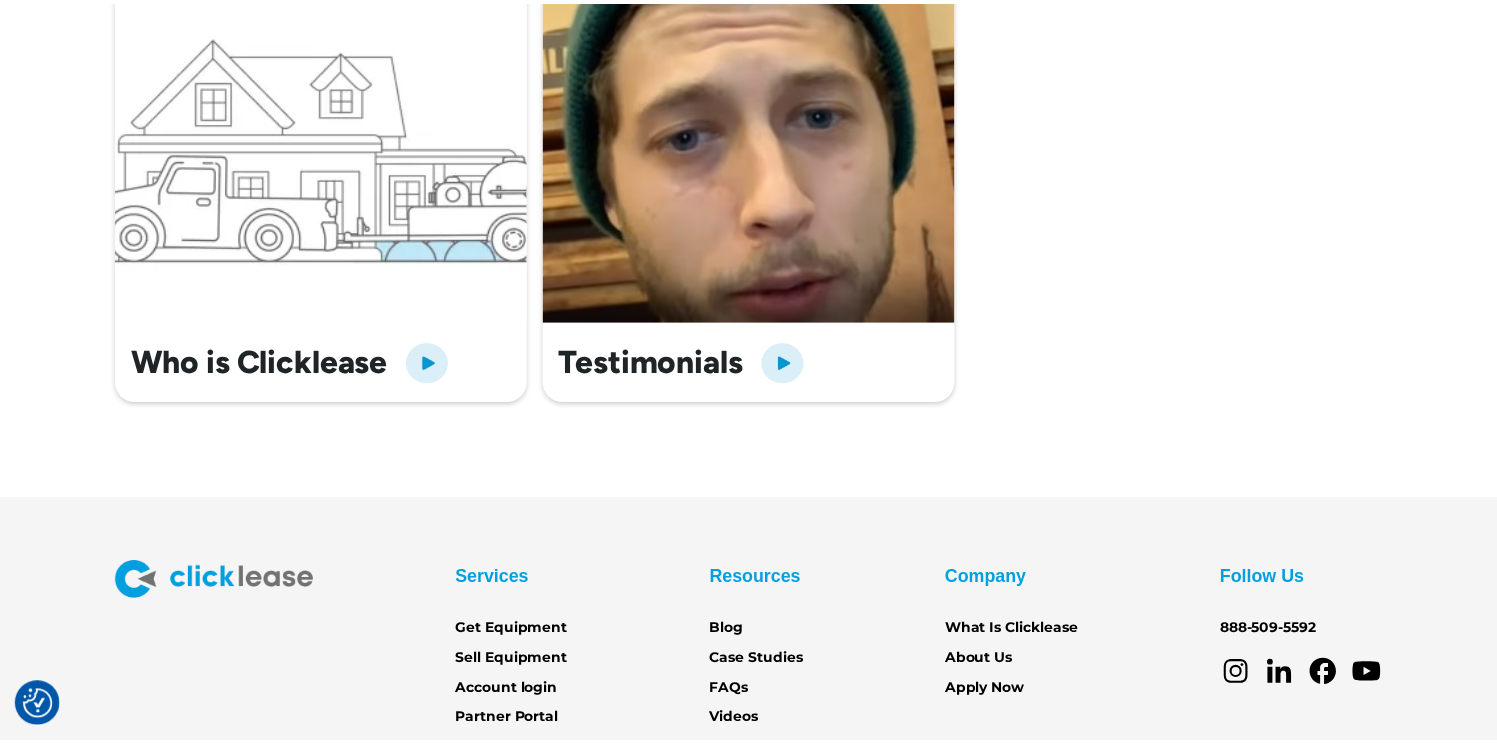 scroll, scrollTop: 718, scrollLeft: 0, axis: vertical 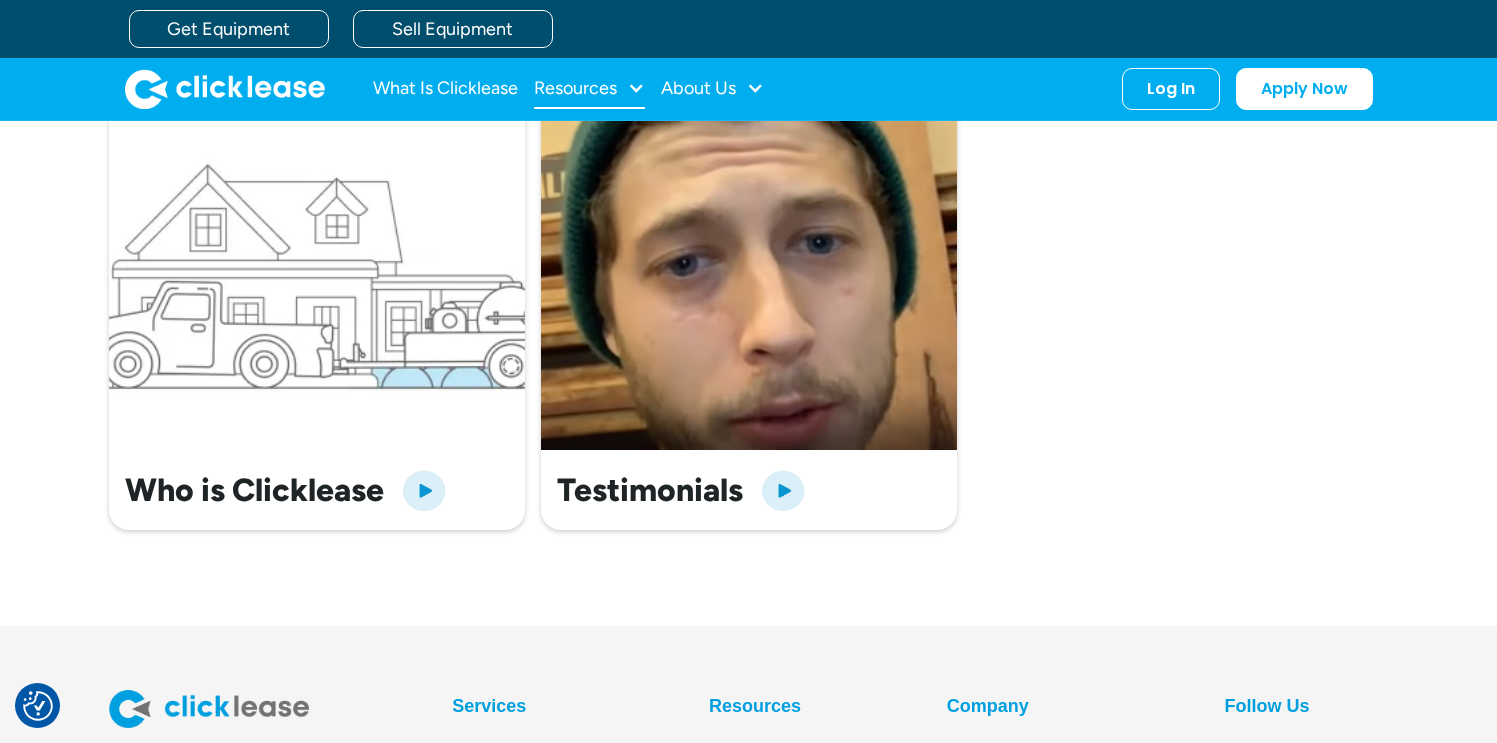 click on "Resources" at bounding box center [575, 88] 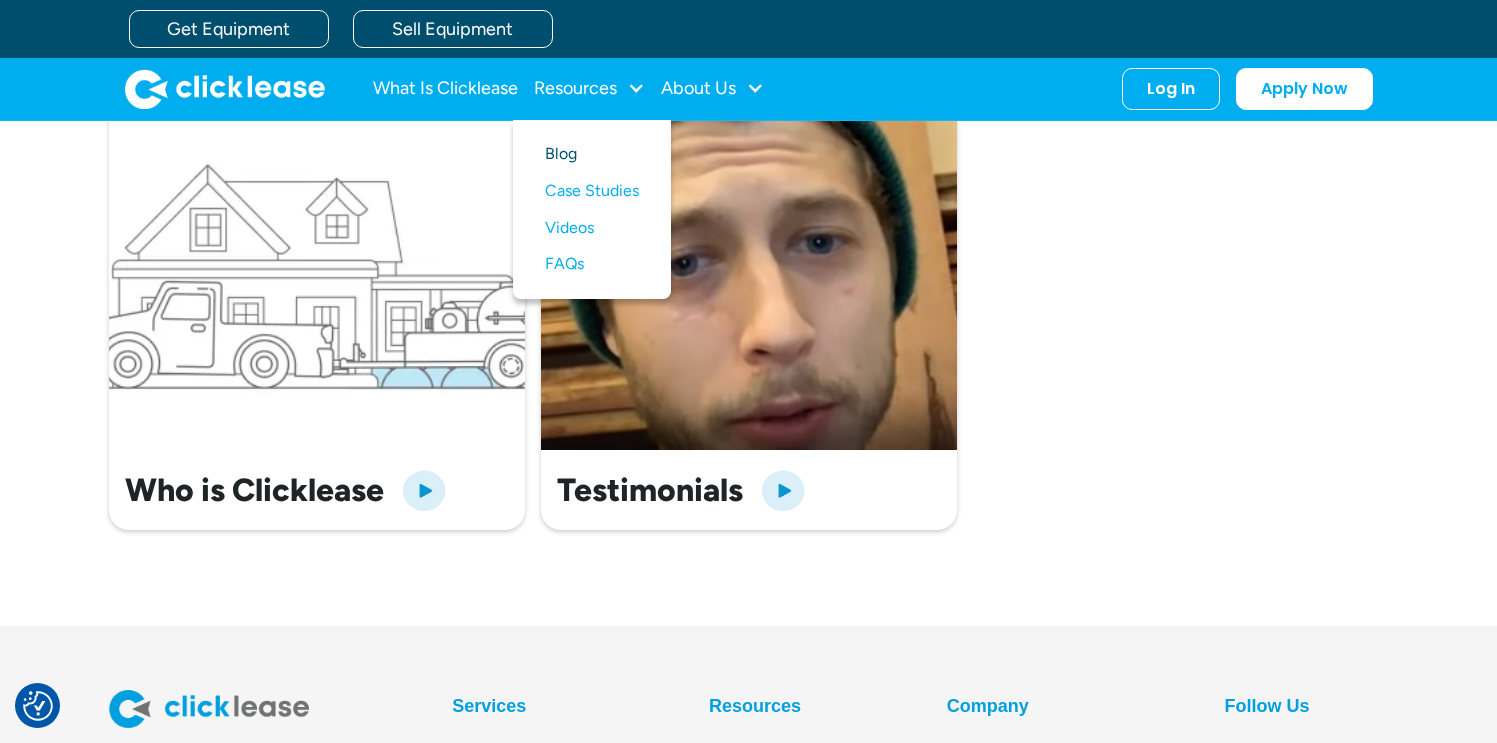 click on "Blog" at bounding box center [592, 154] 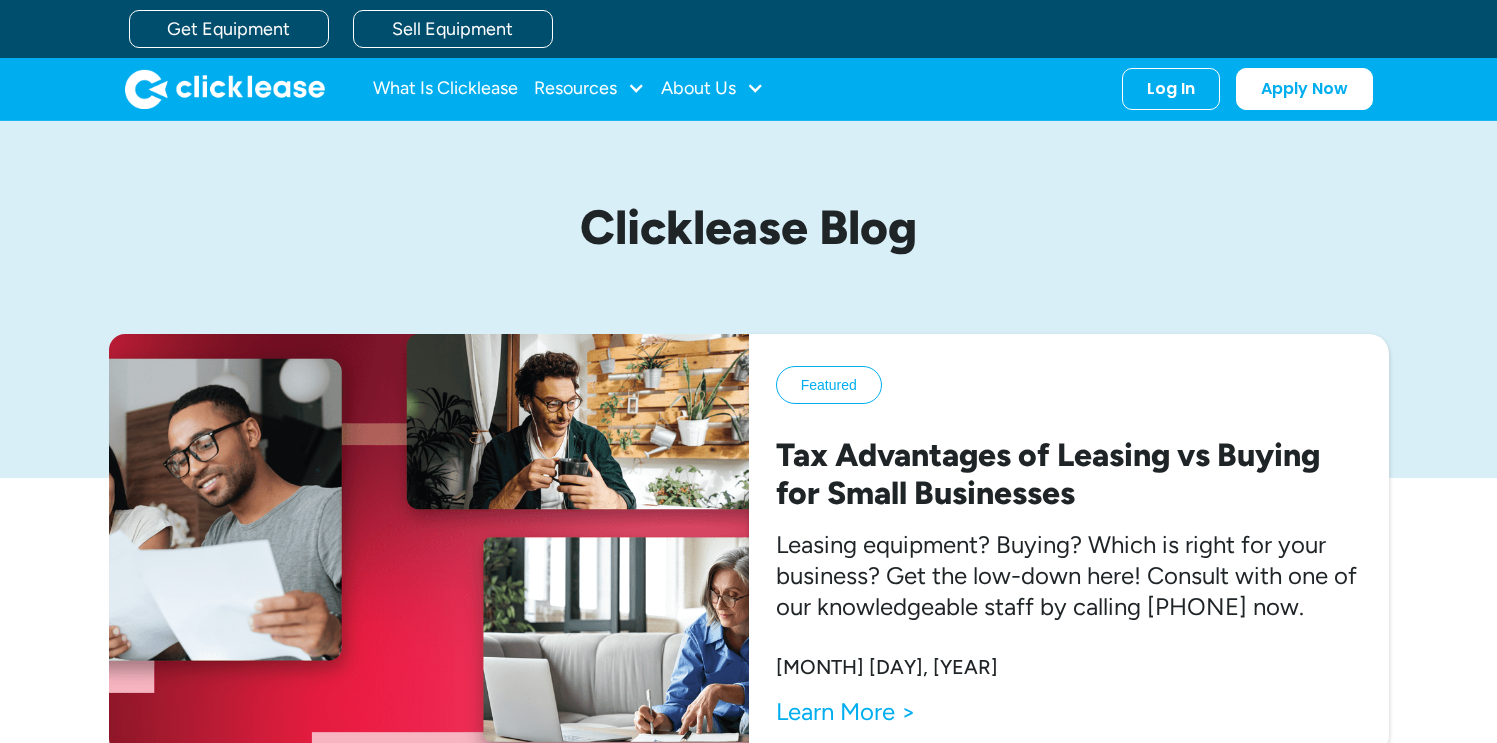 scroll, scrollTop: 0, scrollLeft: 0, axis: both 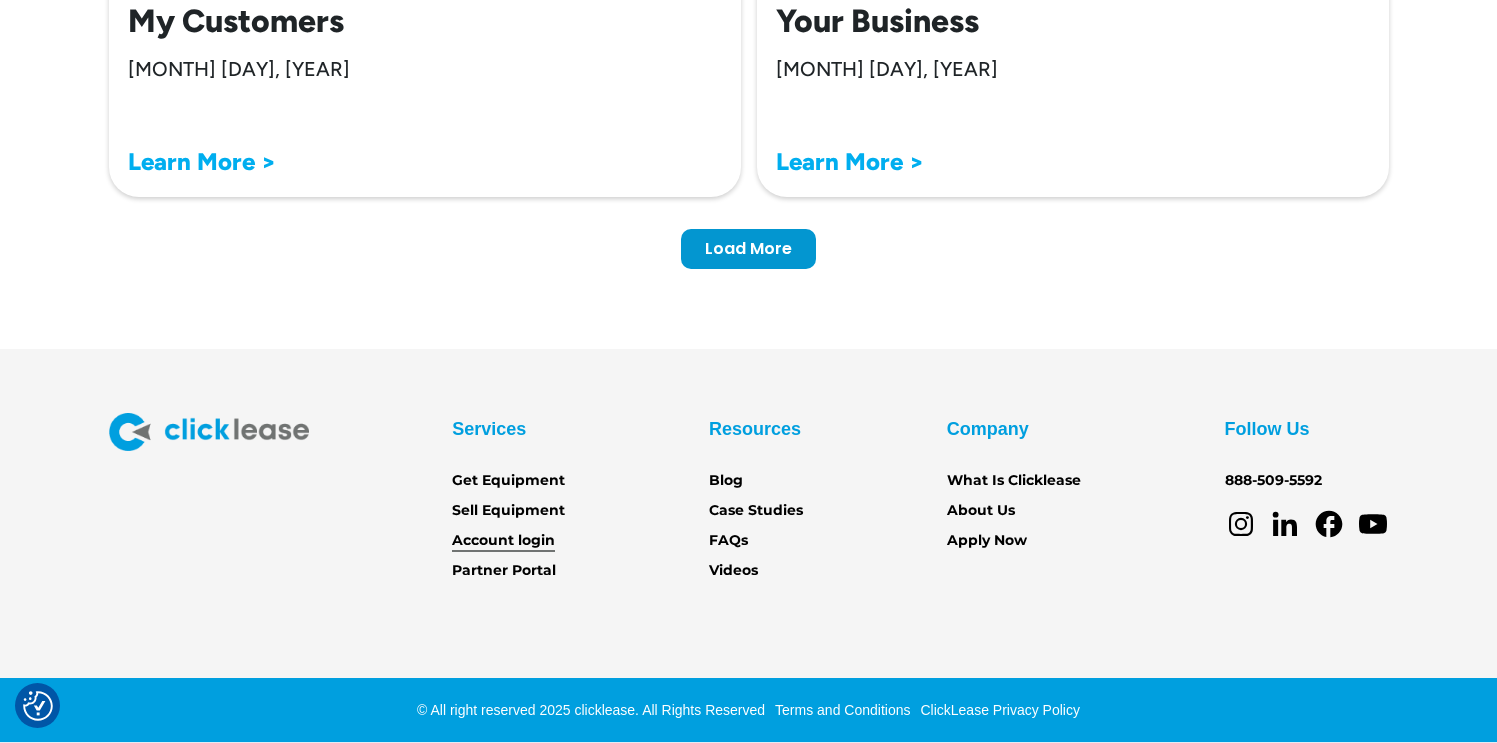 click on "Account login" at bounding box center [503, 541] 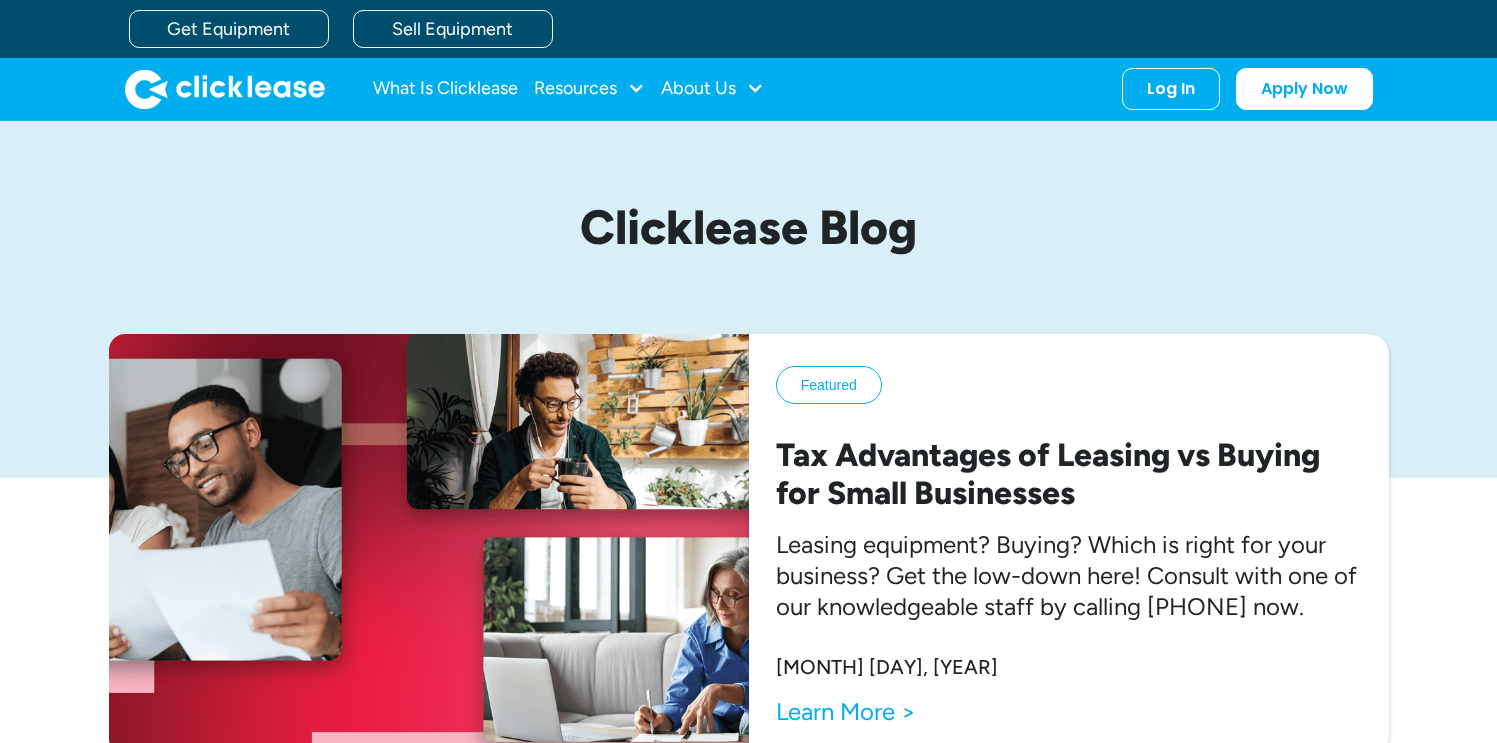 scroll, scrollTop: 6499, scrollLeft: 0, axis: vertical 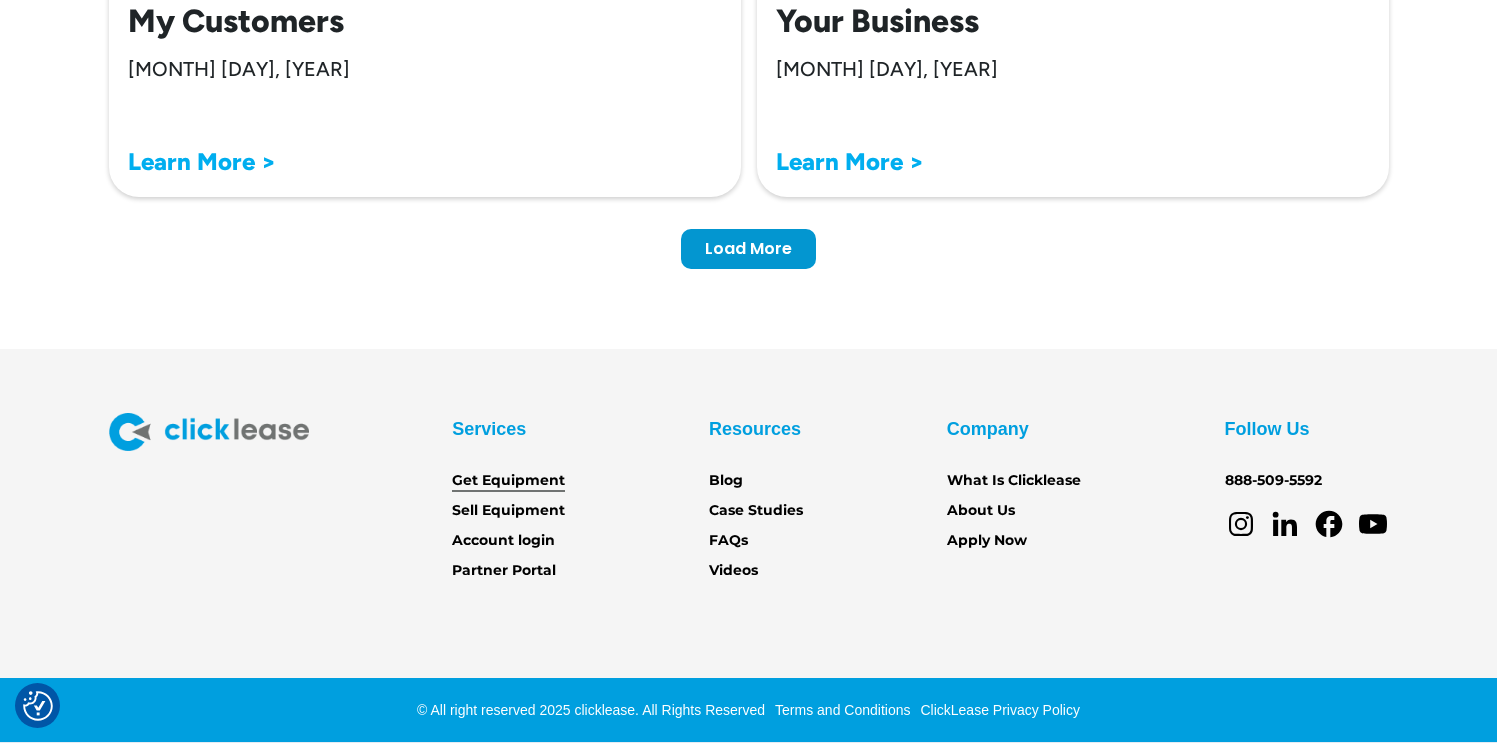 click on "Get Equipment" at bounding box center (508, 481) 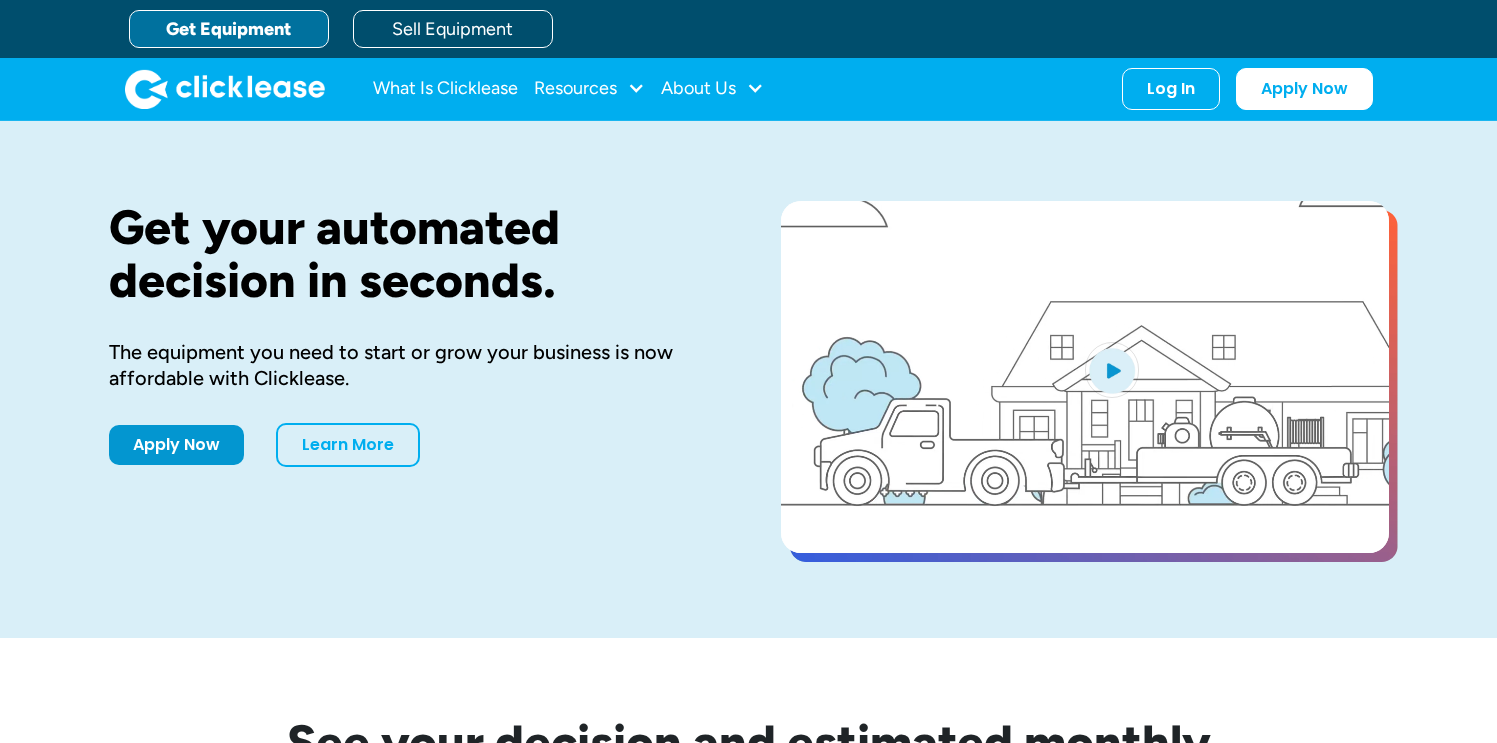 scroll, scrollTop: 0, scrollLeft: 0, axis: both 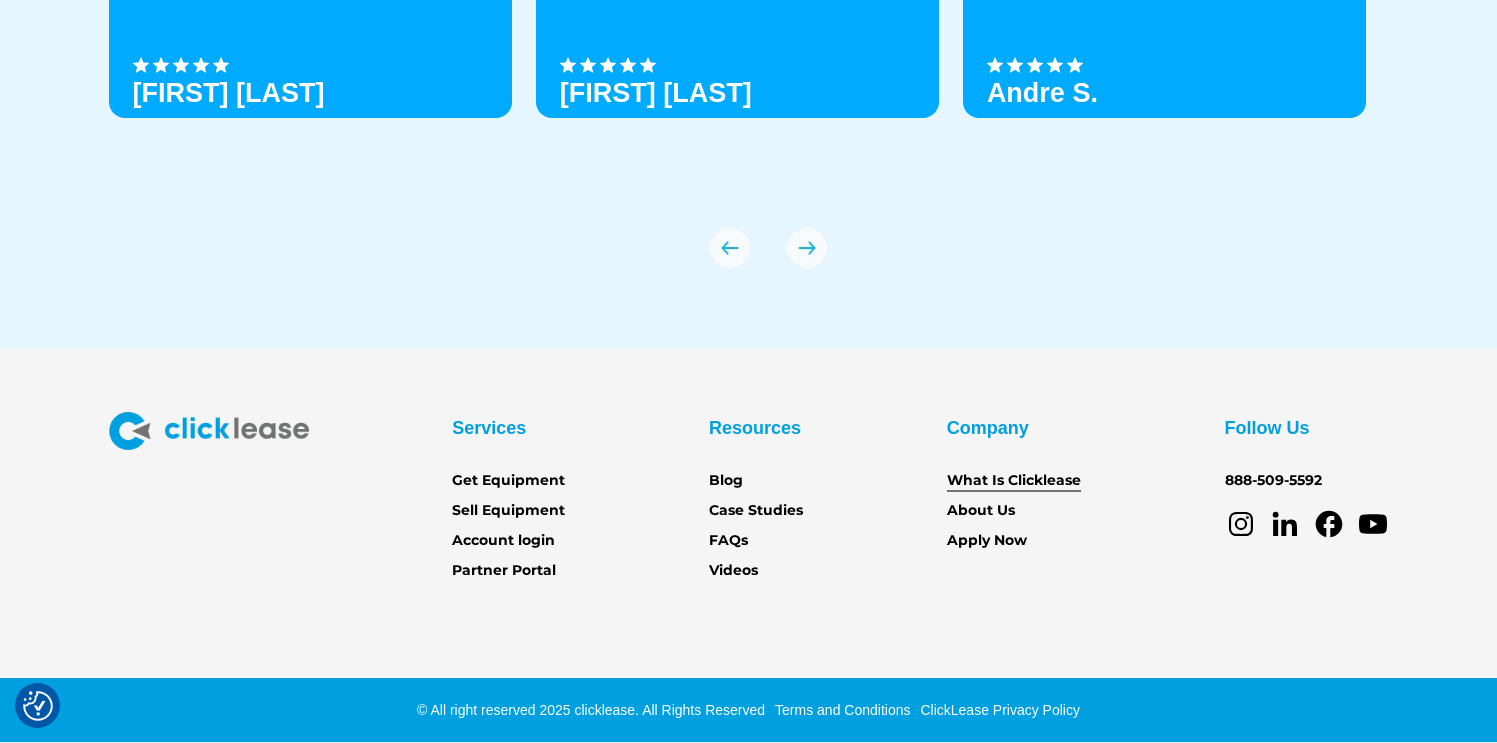 click on "What Is Clicklease" at bounding box center (1014, 481) 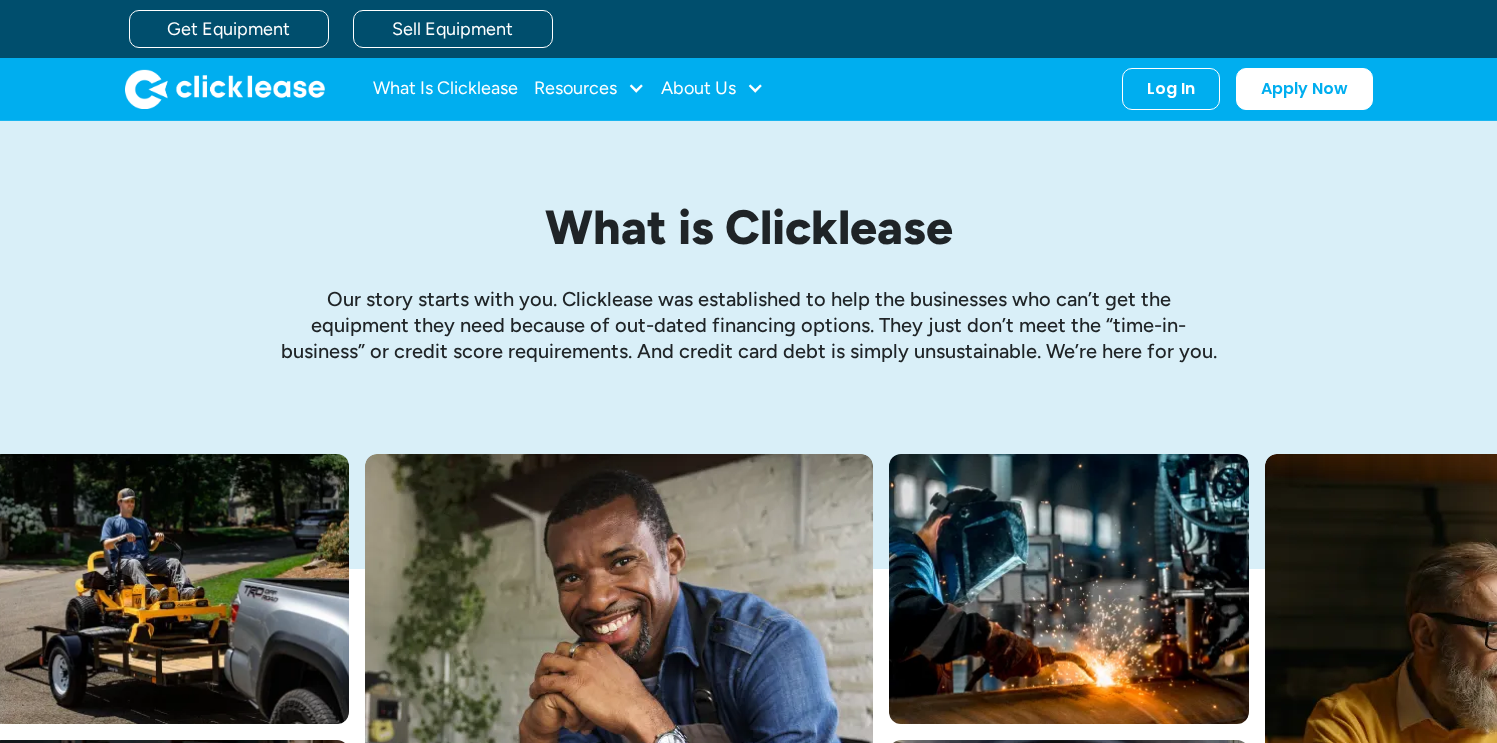 scroll, scrollTop: 0, scrollLeft: 0, axis: both 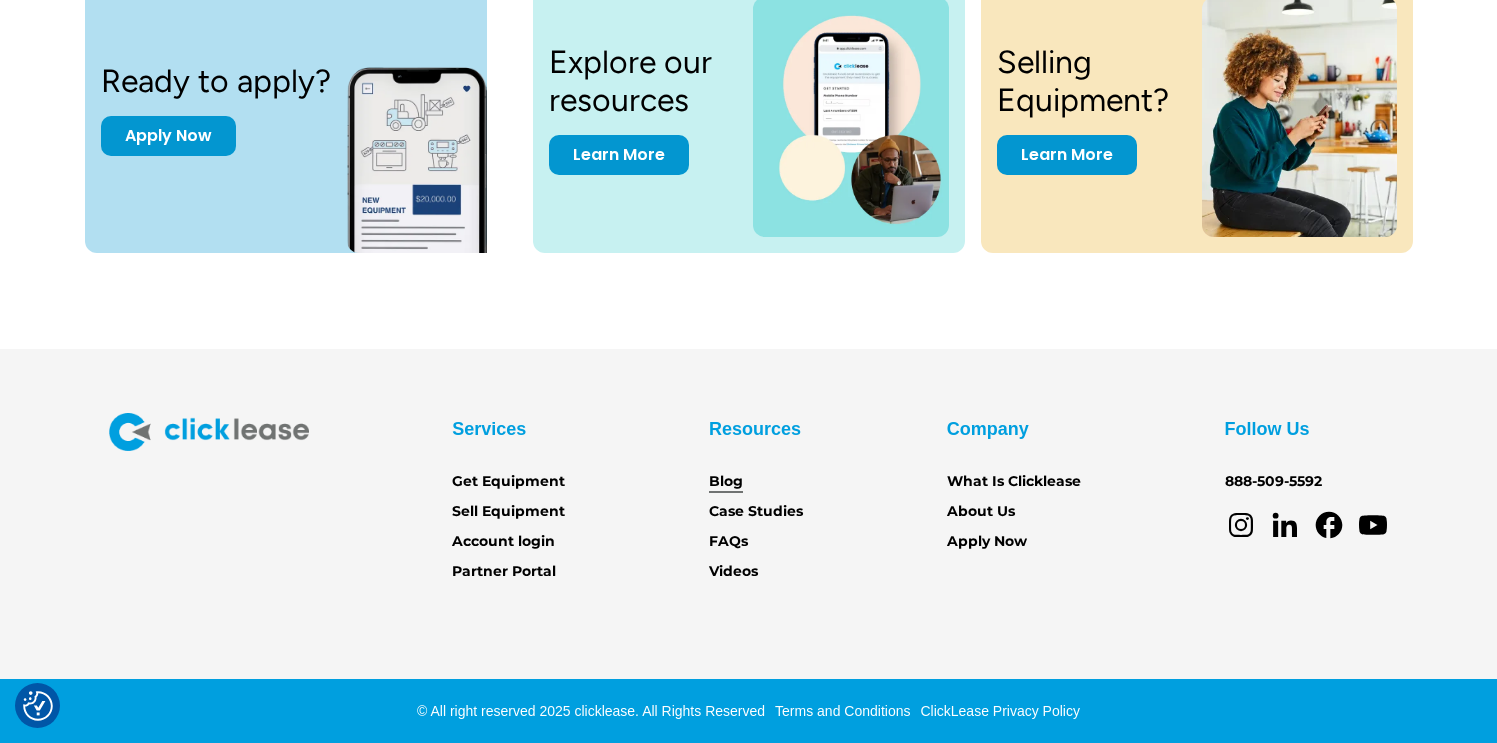 click on "Blog" at bounding box center (726, 482) 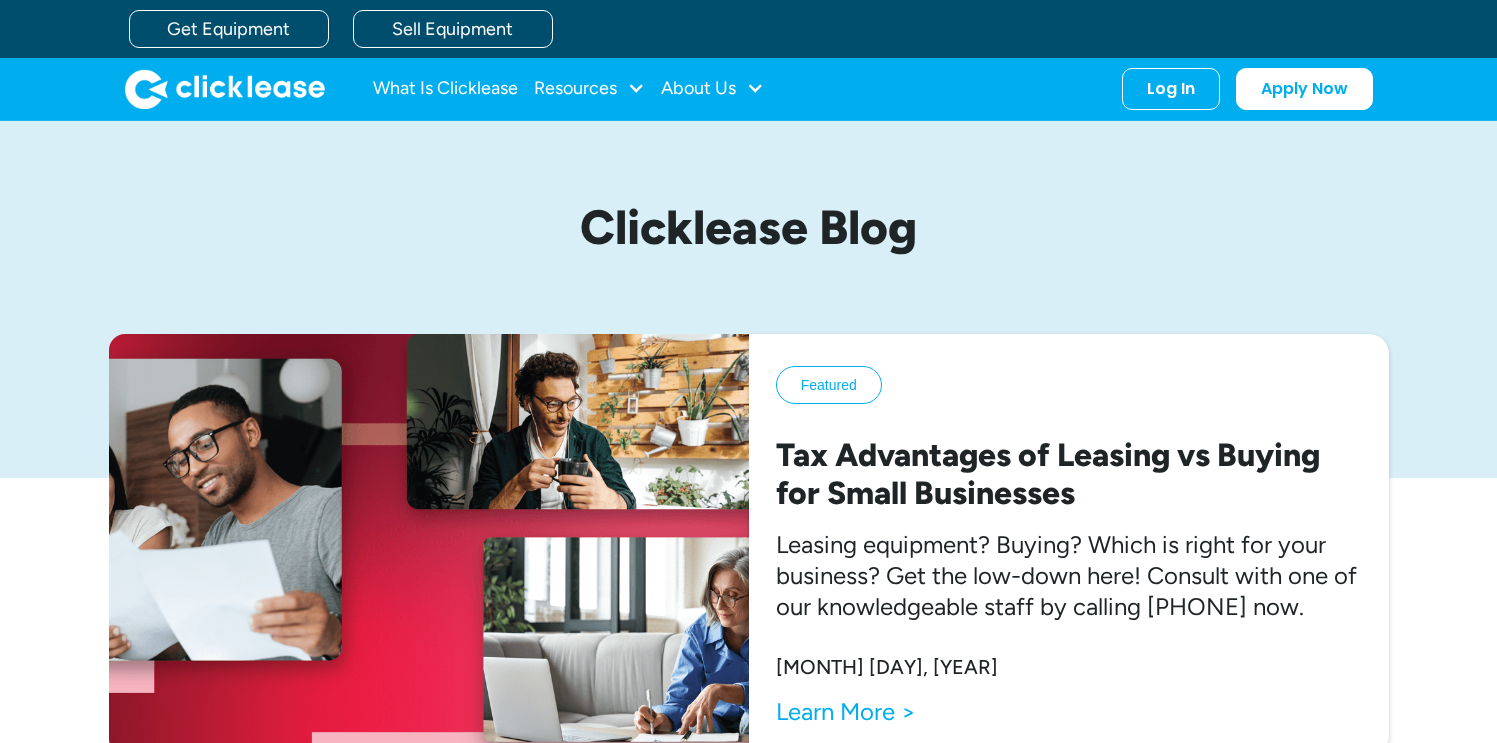 scroll, scrollTop: 0, scrollLeft: 0, axis: both 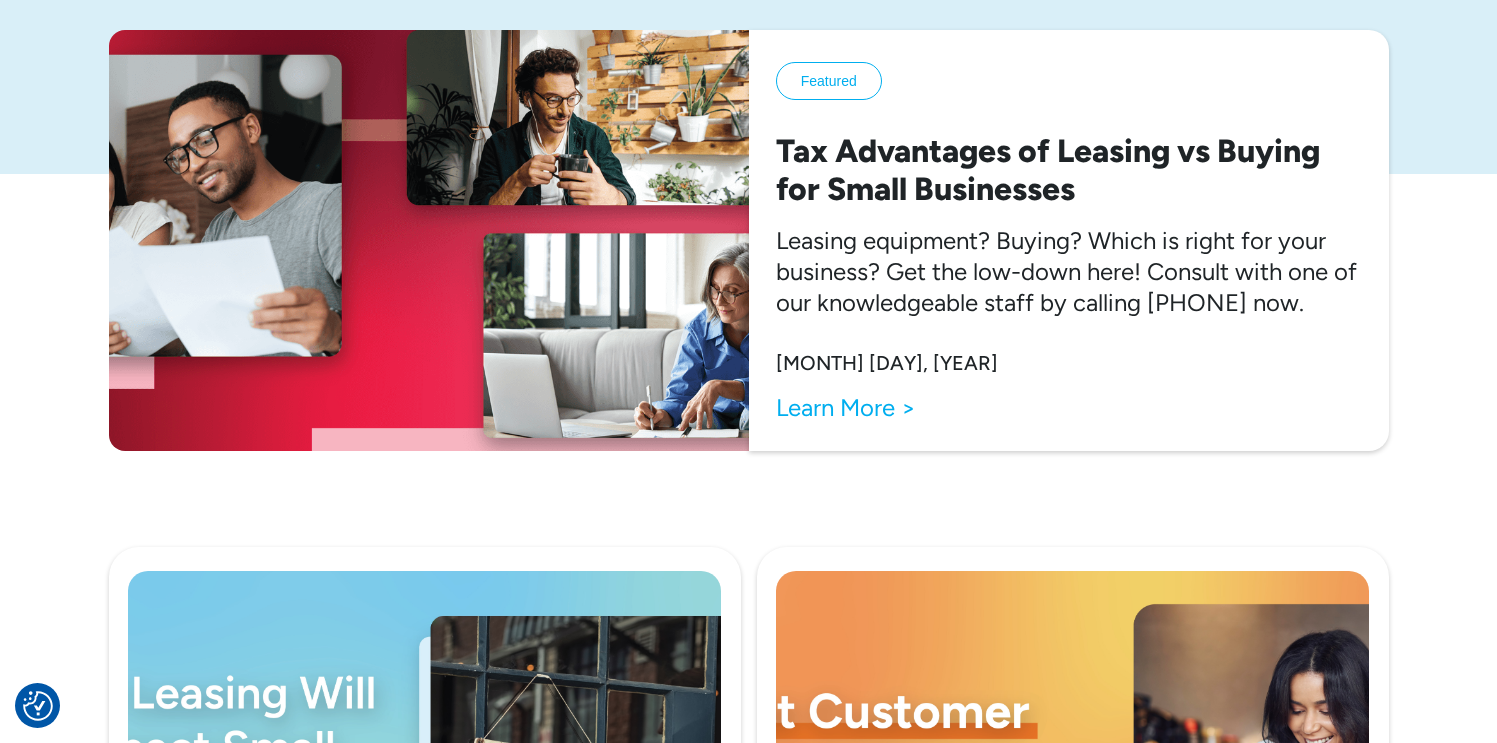 click on "Learn More >" at bounding box center (887, 407) 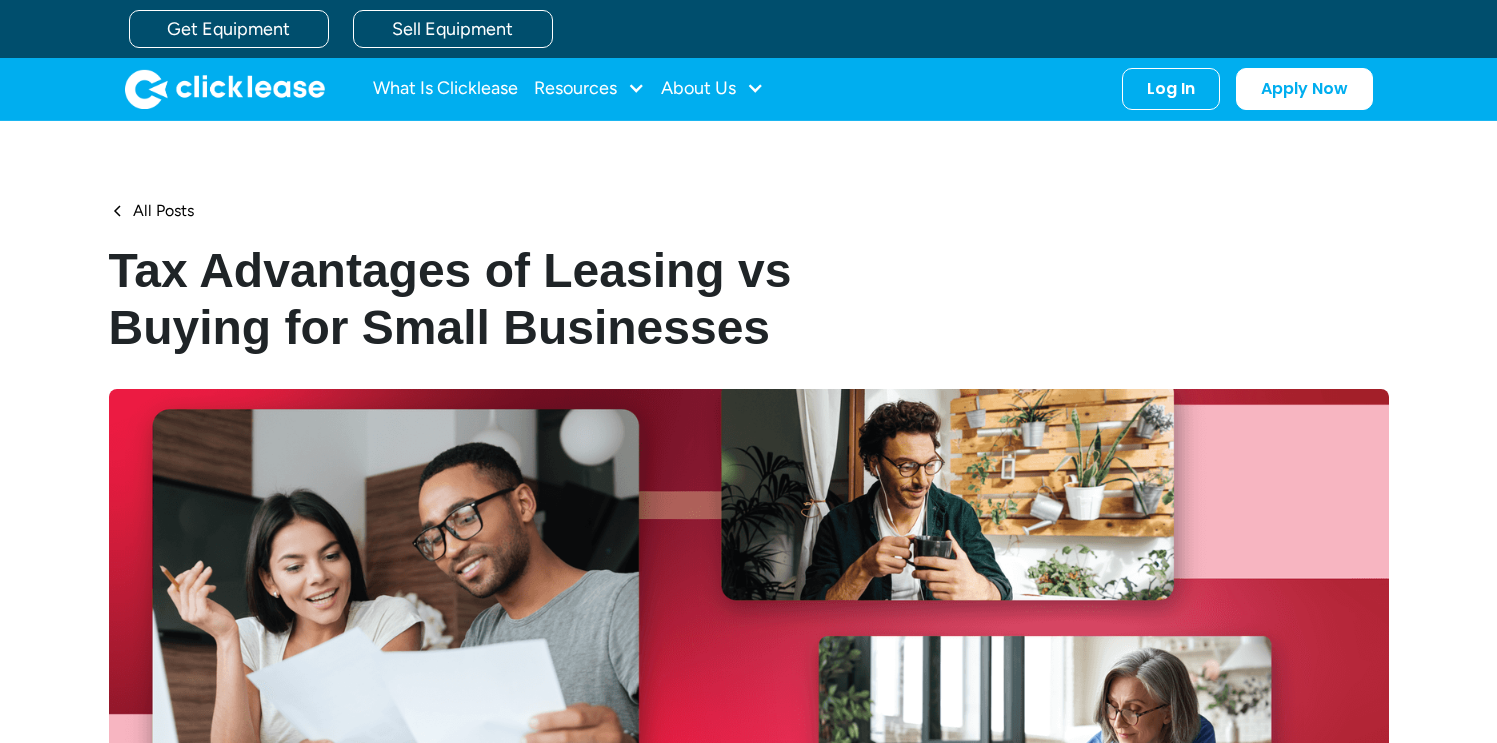 scroll, scrollTop: 0, scrollLeft: 0, axis: both 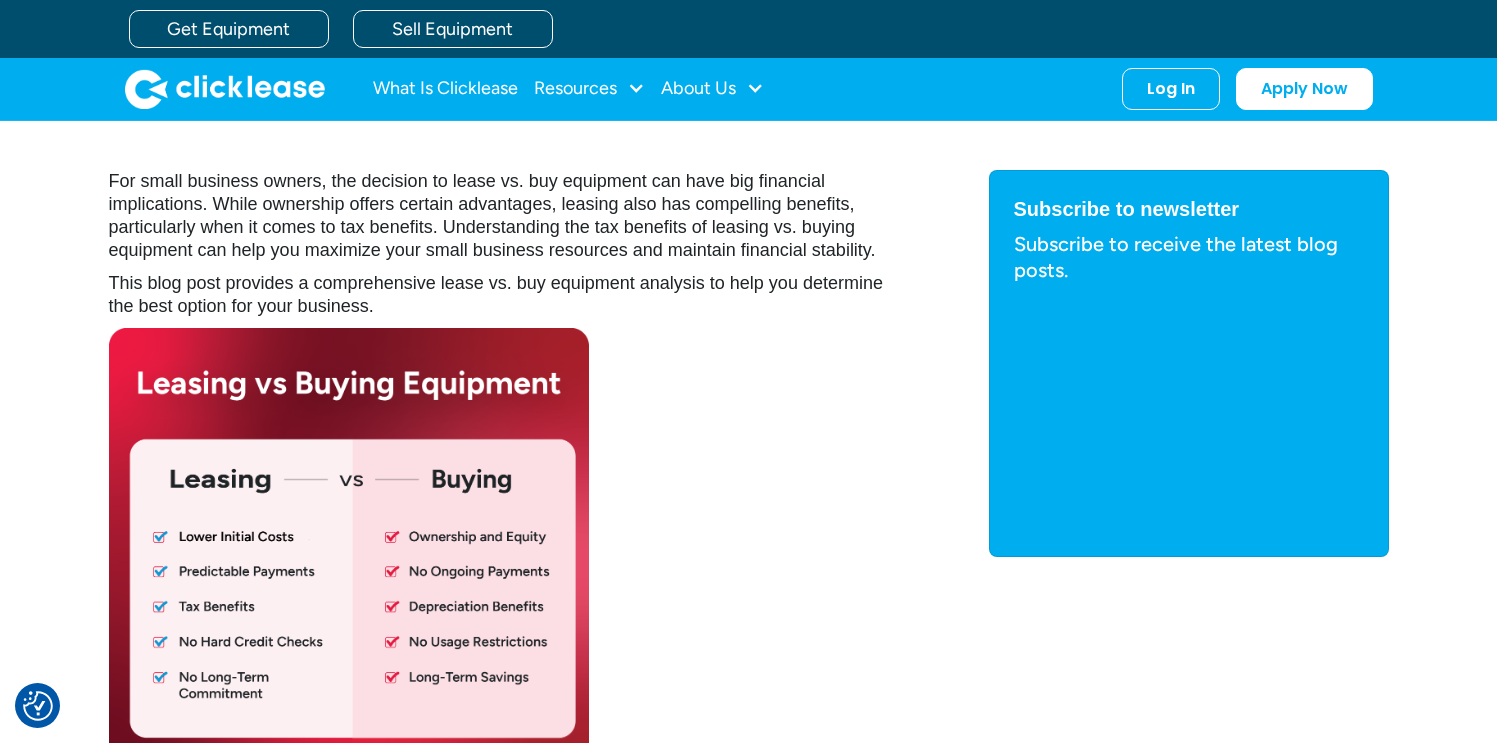 drag, startPoint x: 558, startPoint y: 200, endPoint x: 804, endPoint y: 219, distance: 246.73265 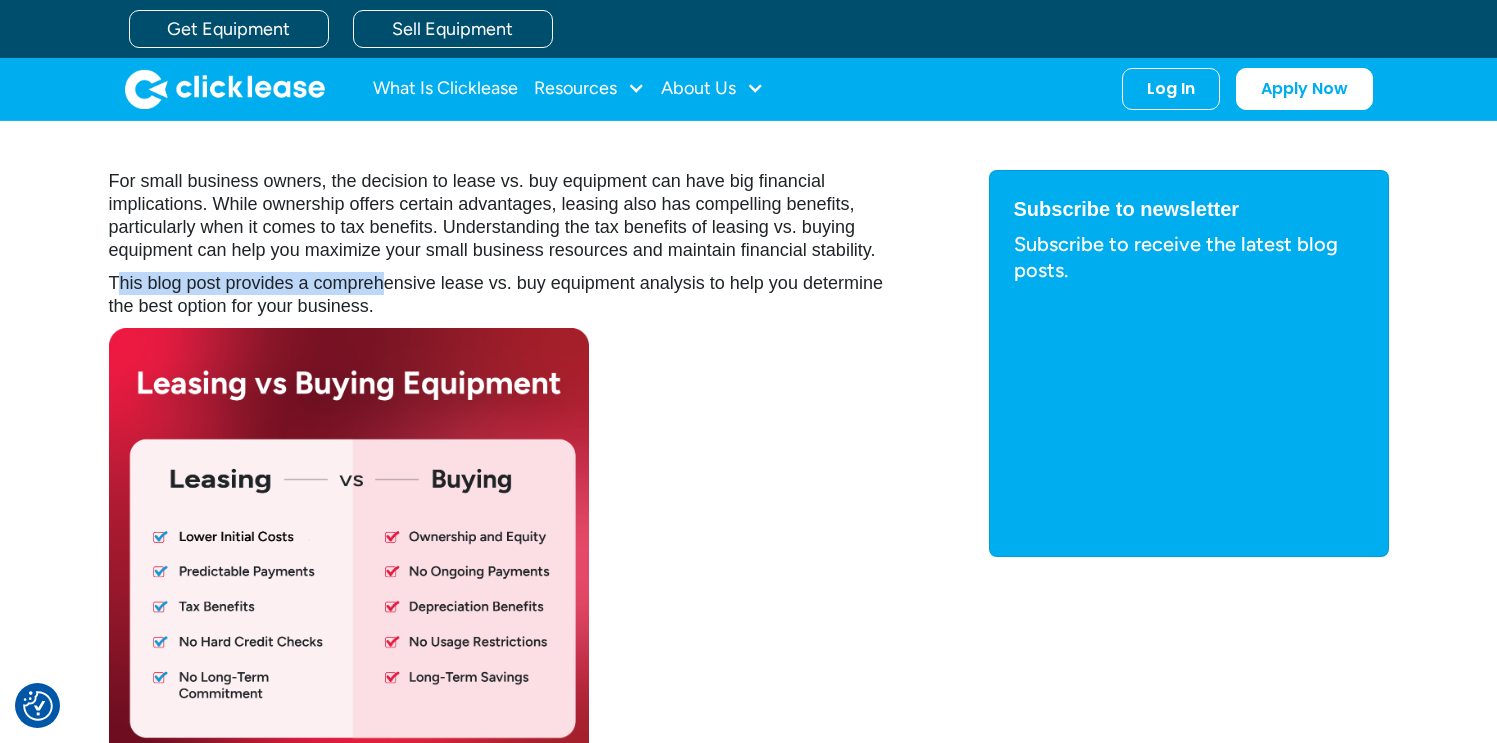 drag, startPoint x: 114, startPoint y: 280, endPoint x: 413, endPoint y: 285, distance: 299.0418 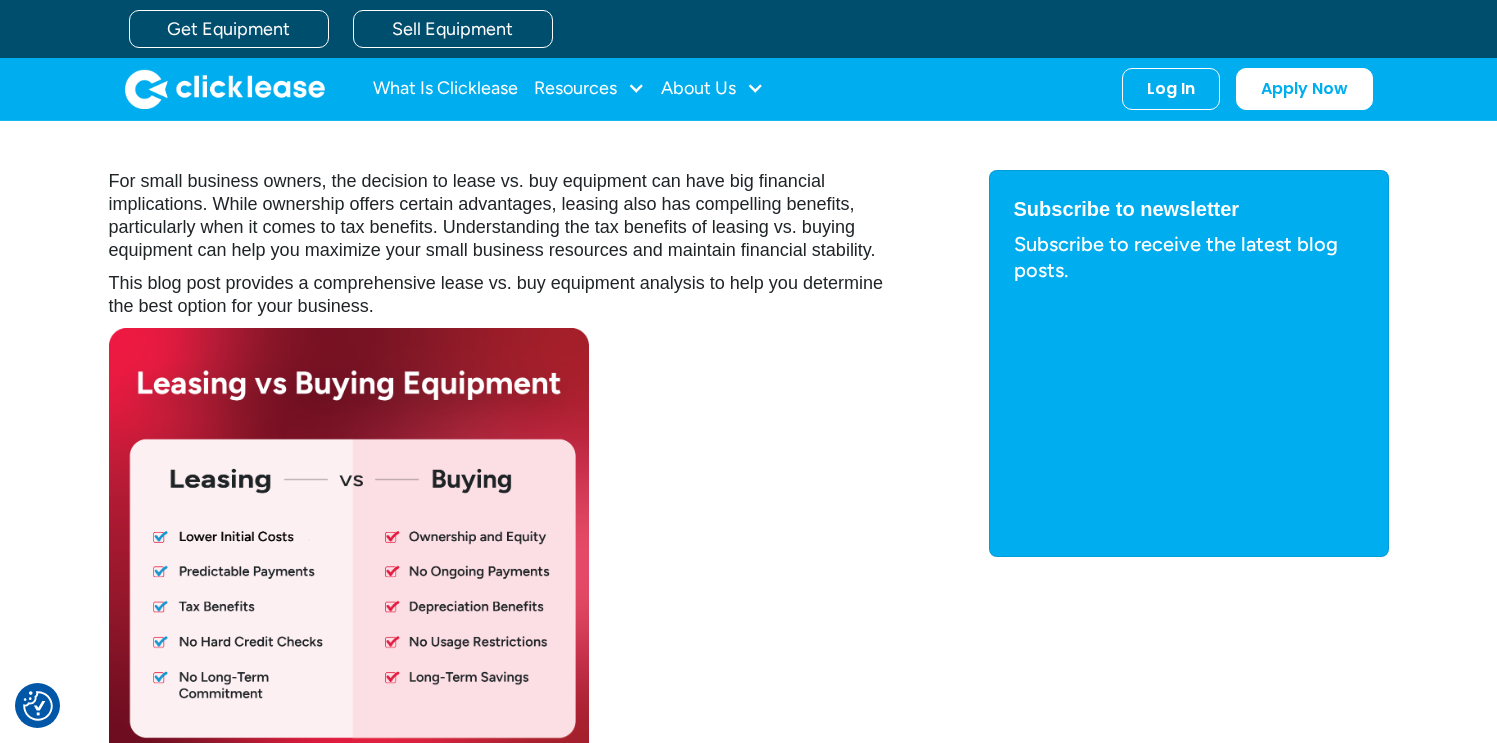 click on "This blog post provides a comprehensive lease vs. buy equipment analysis to help you determine the best option for your business." at bounding box center [509, 295] 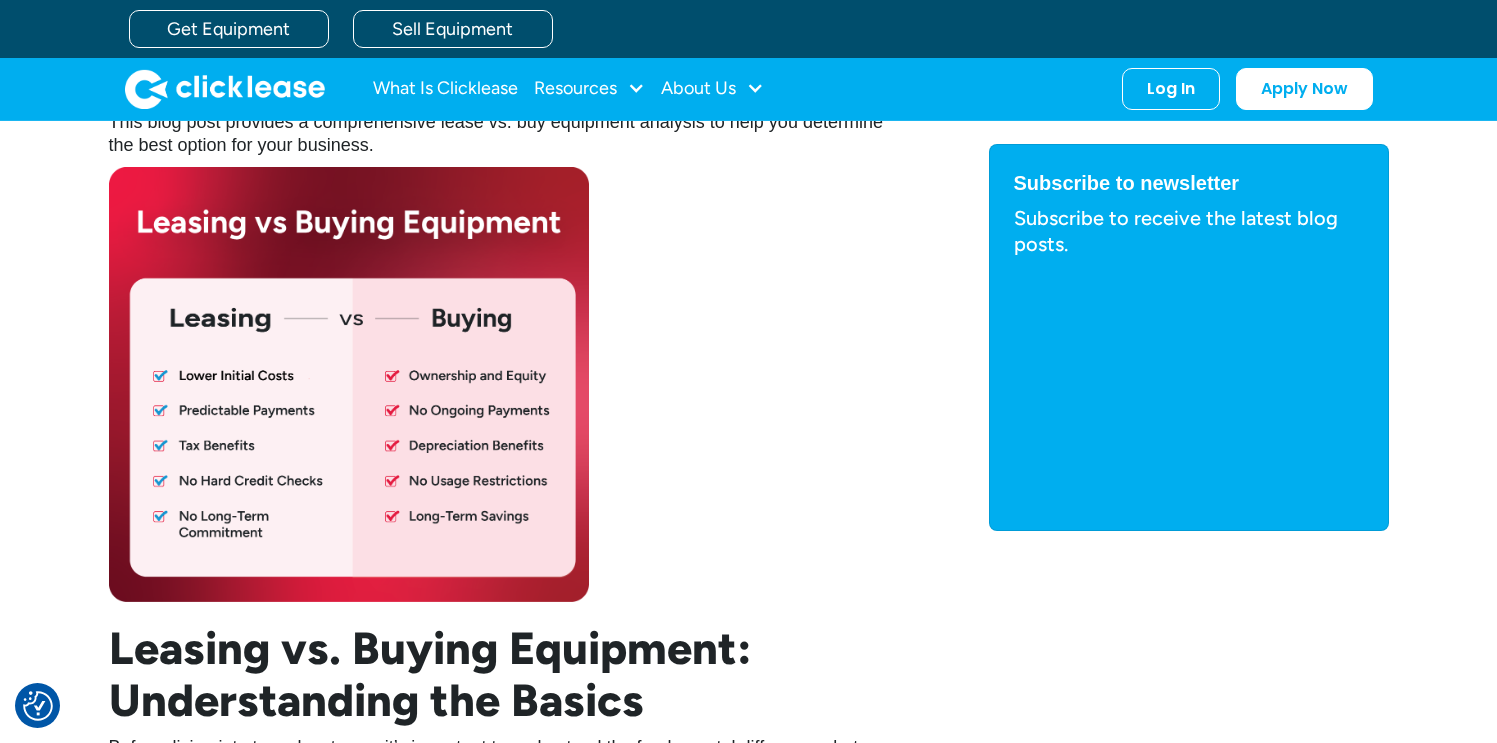scroll, scrollTop: 1072, scrollLeft: 0, axis: vertical 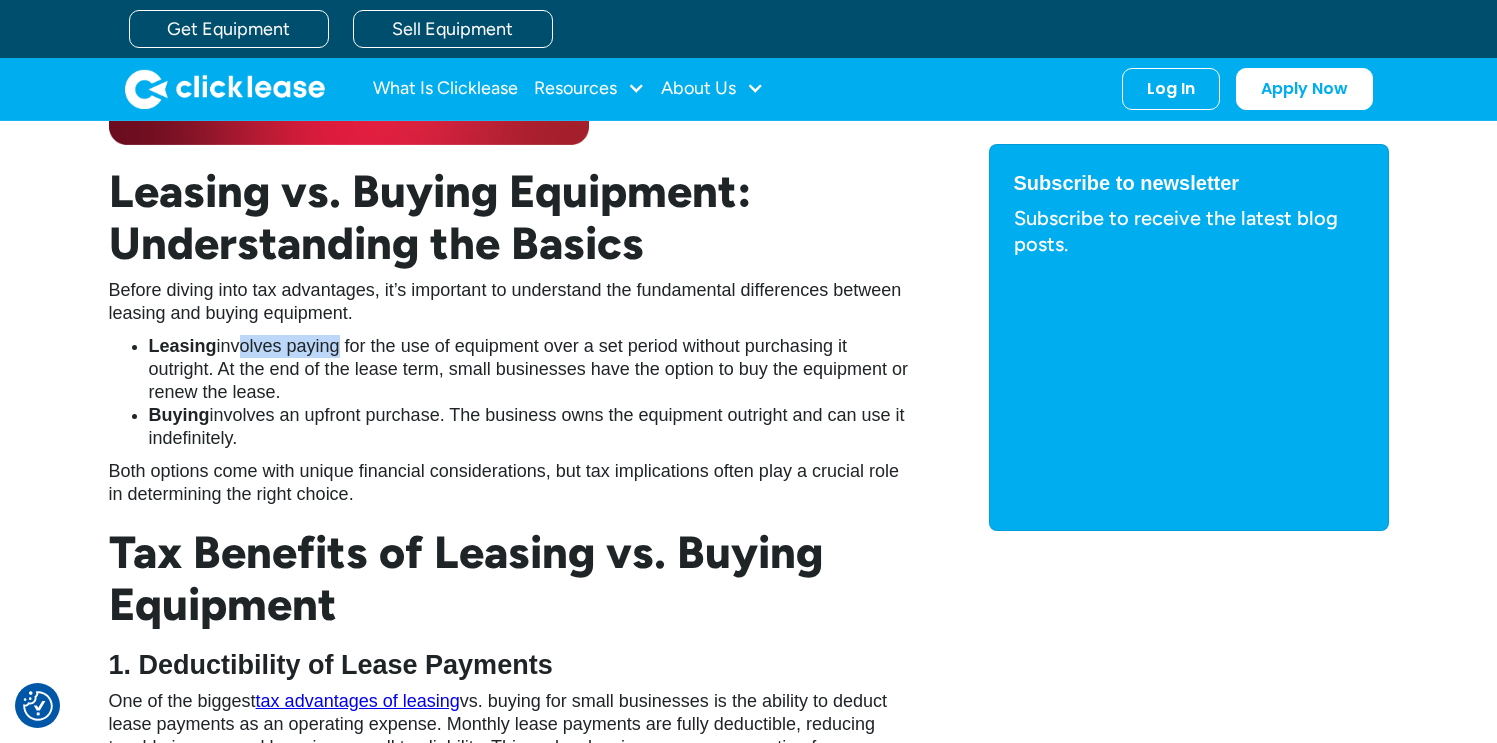 drag, startPoint x: 233, startPoint y: 350, endPoint x: 339, endPoint y: 349, distance: 106.004715 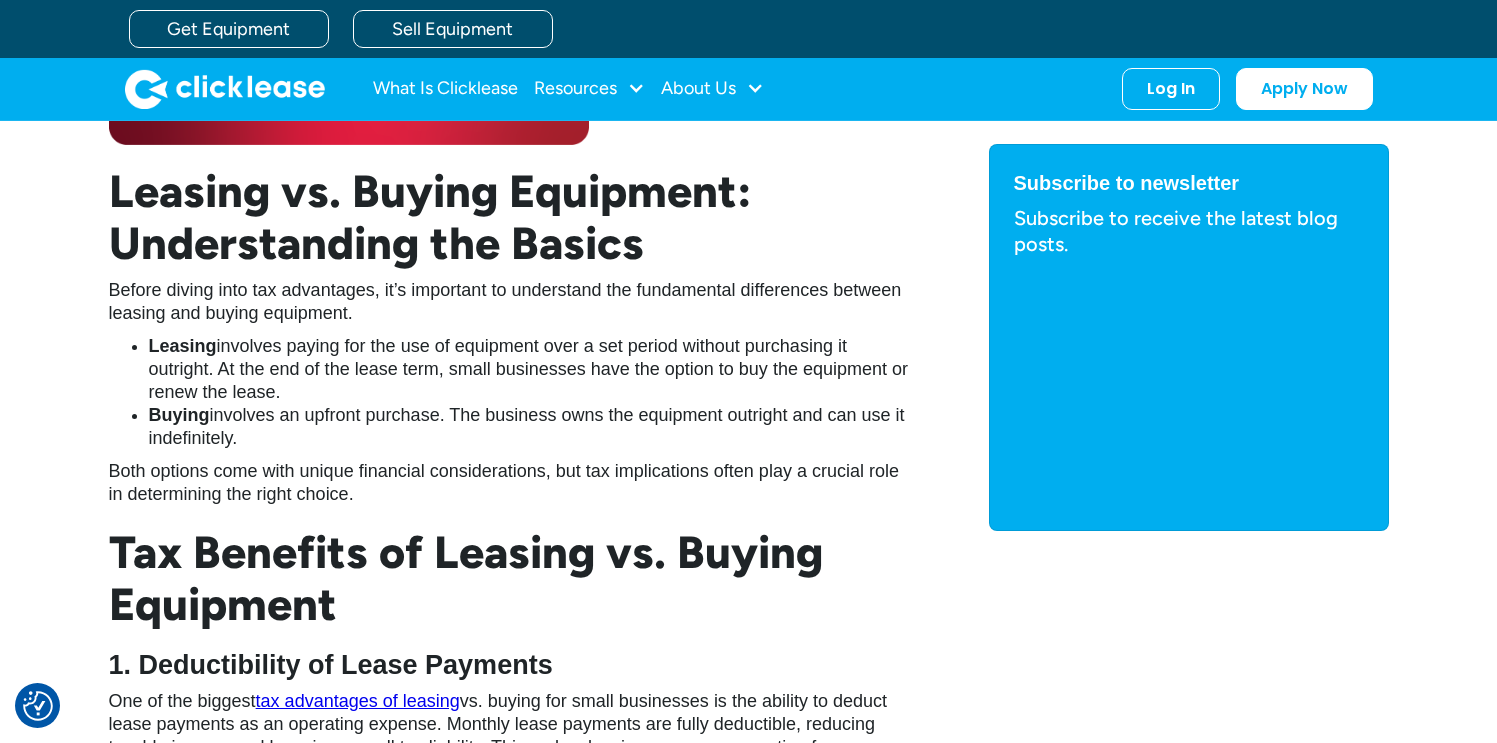 click on "Leasing  involves paying for the use of equipment over a set period without purchasing it outright. At the end of the lease term, small businesses have the option to buy the equipment or renew the lease." at bounding box center (529, 369) 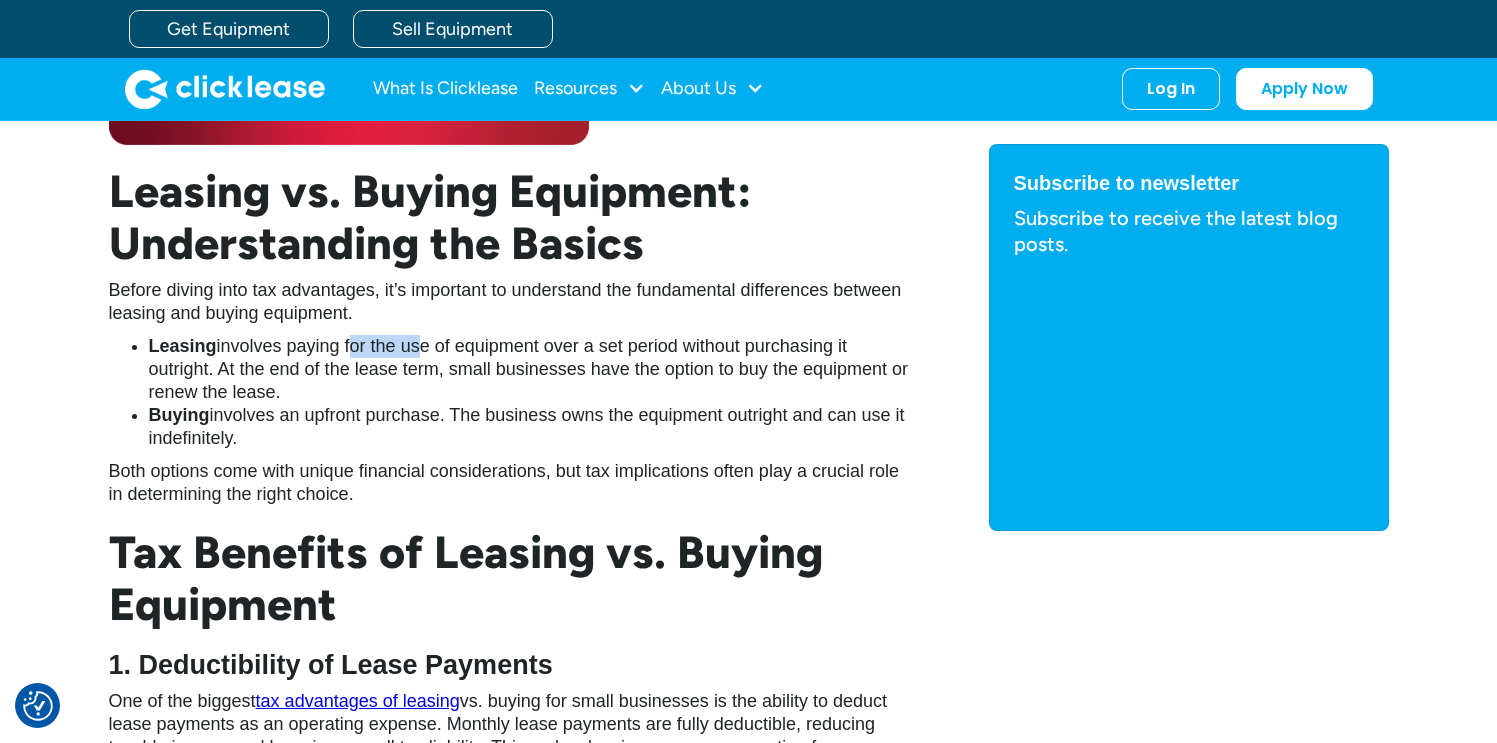 drag, startPoint x: 350, startPoint y: 350, endPoint x: 419, endPoint y: 348, distance: 69.02898 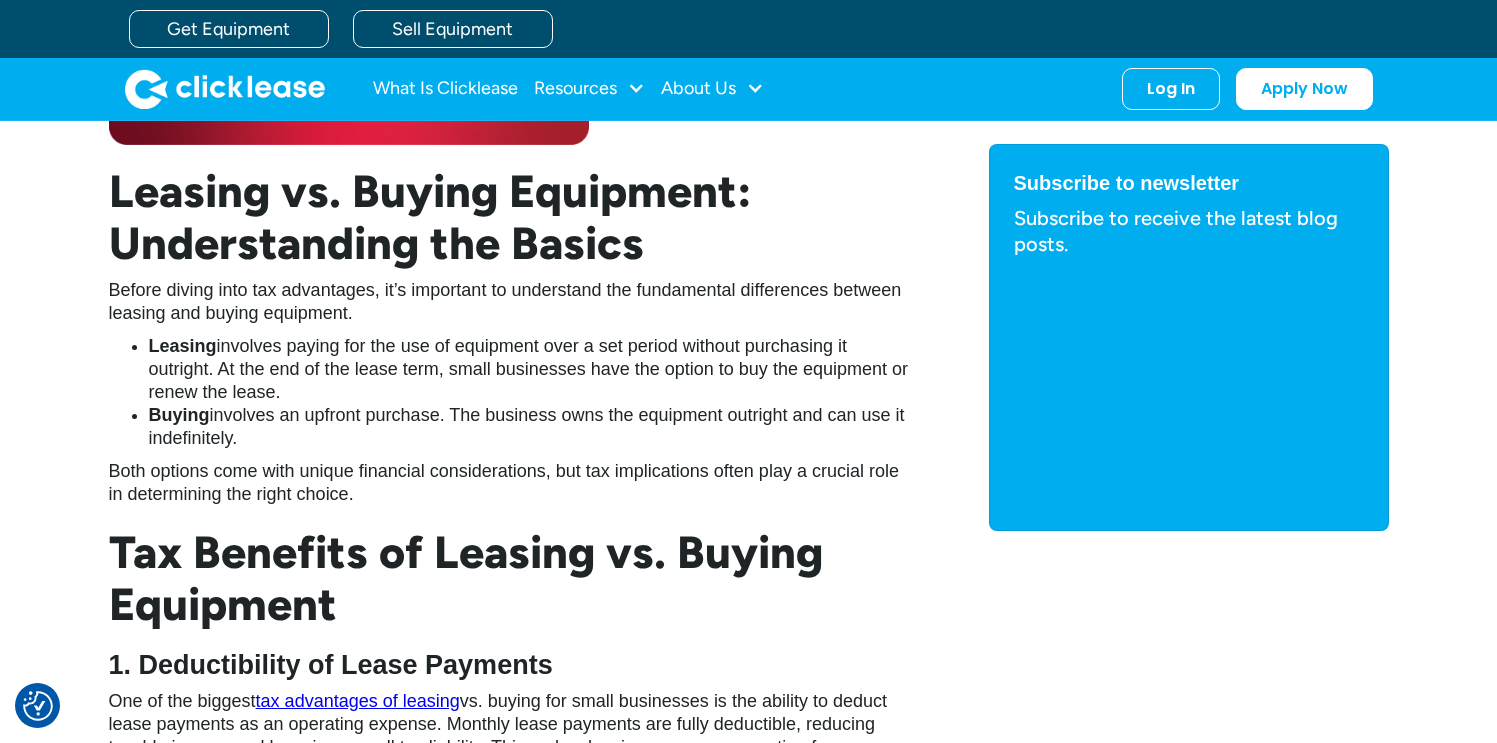 click on "Leasing  involves paying for the use of equipment over a set period without purchasing it outright. At the end of the lease term, small businesses have the option to buy the equipment or renew the lease." at bounding box center (529, 369) 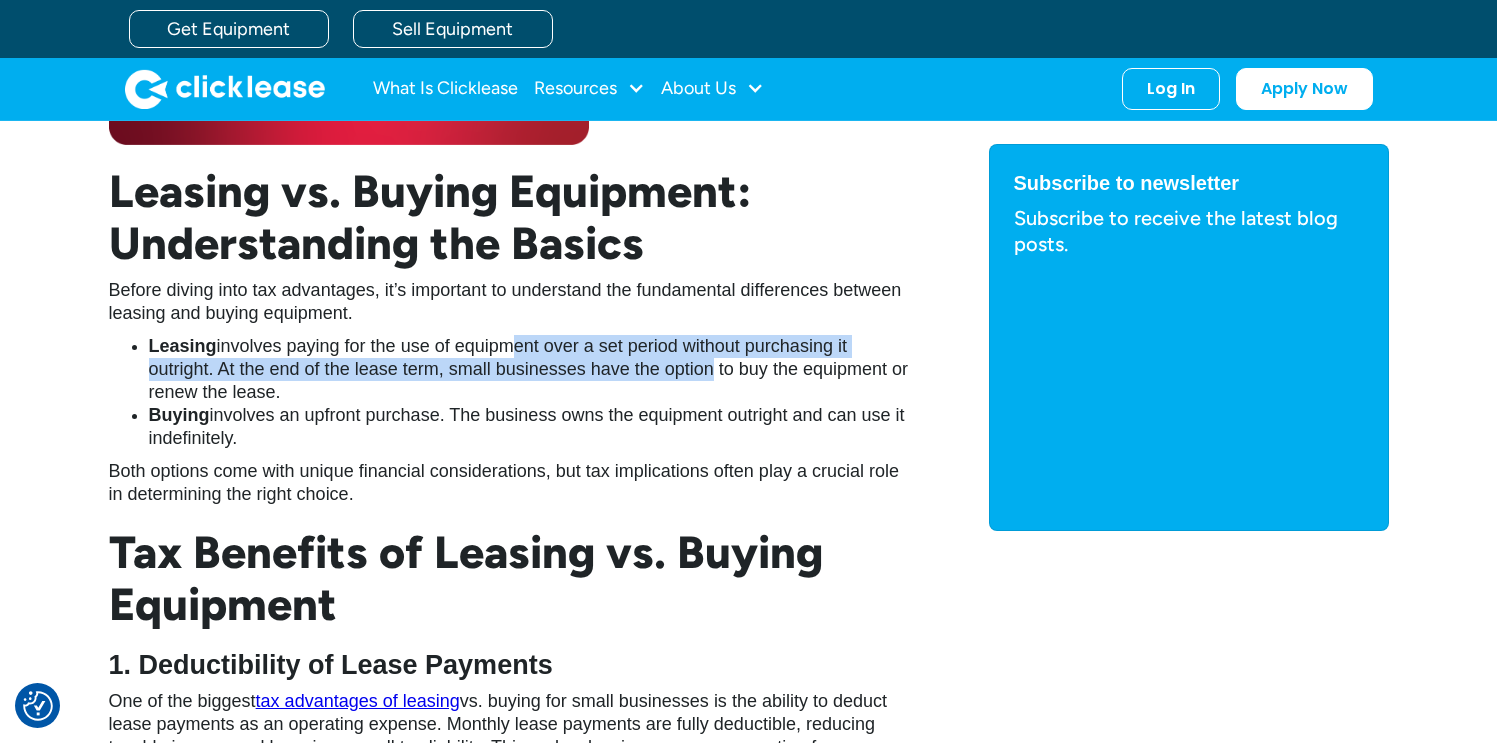 drag, startPoint x: 502, startPoint y: 348, endPoint x: 701, endPoint y: 361, distance: 199.42416 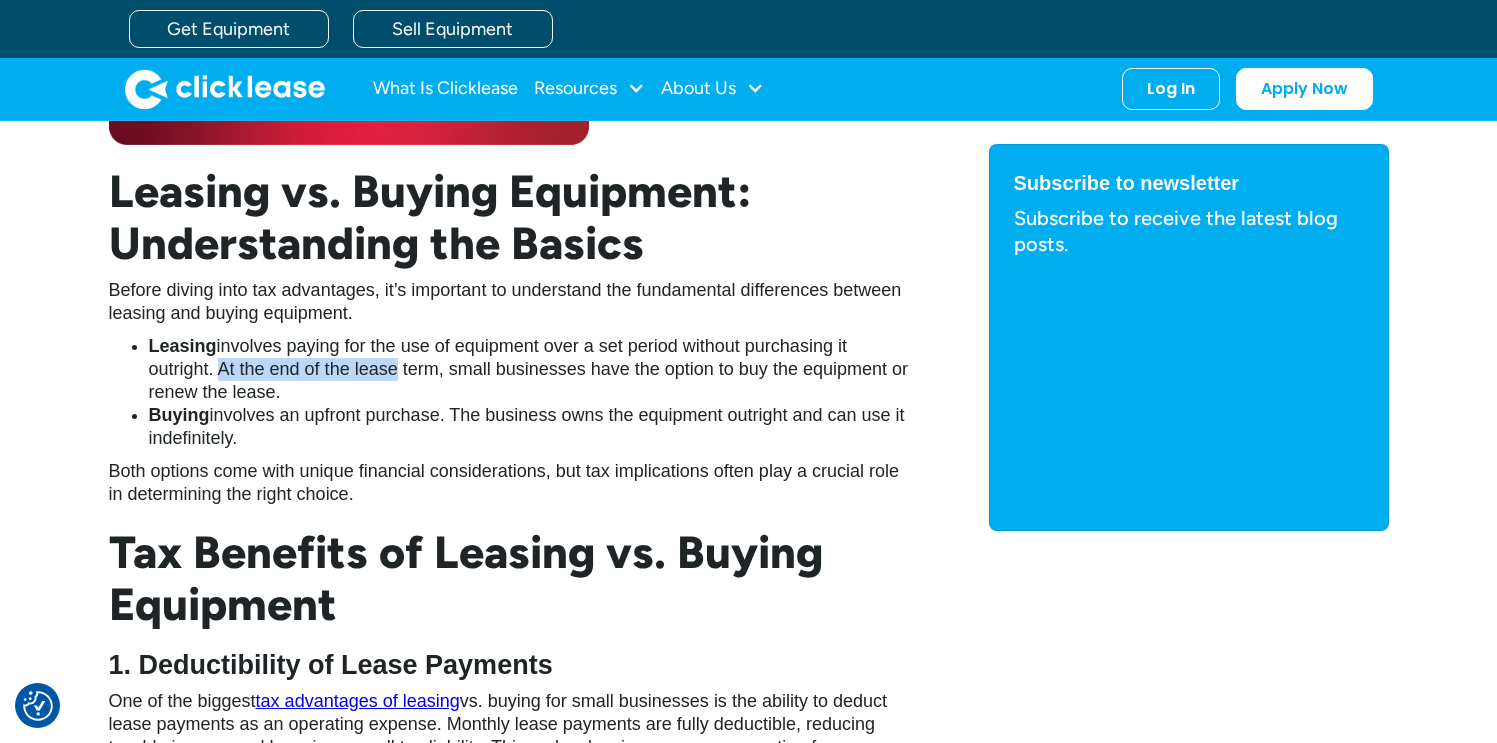 drag, startPoint x: 214, startPoint y: 368, endPoint x: 387, endPoint y: 380, distance: 173.41568 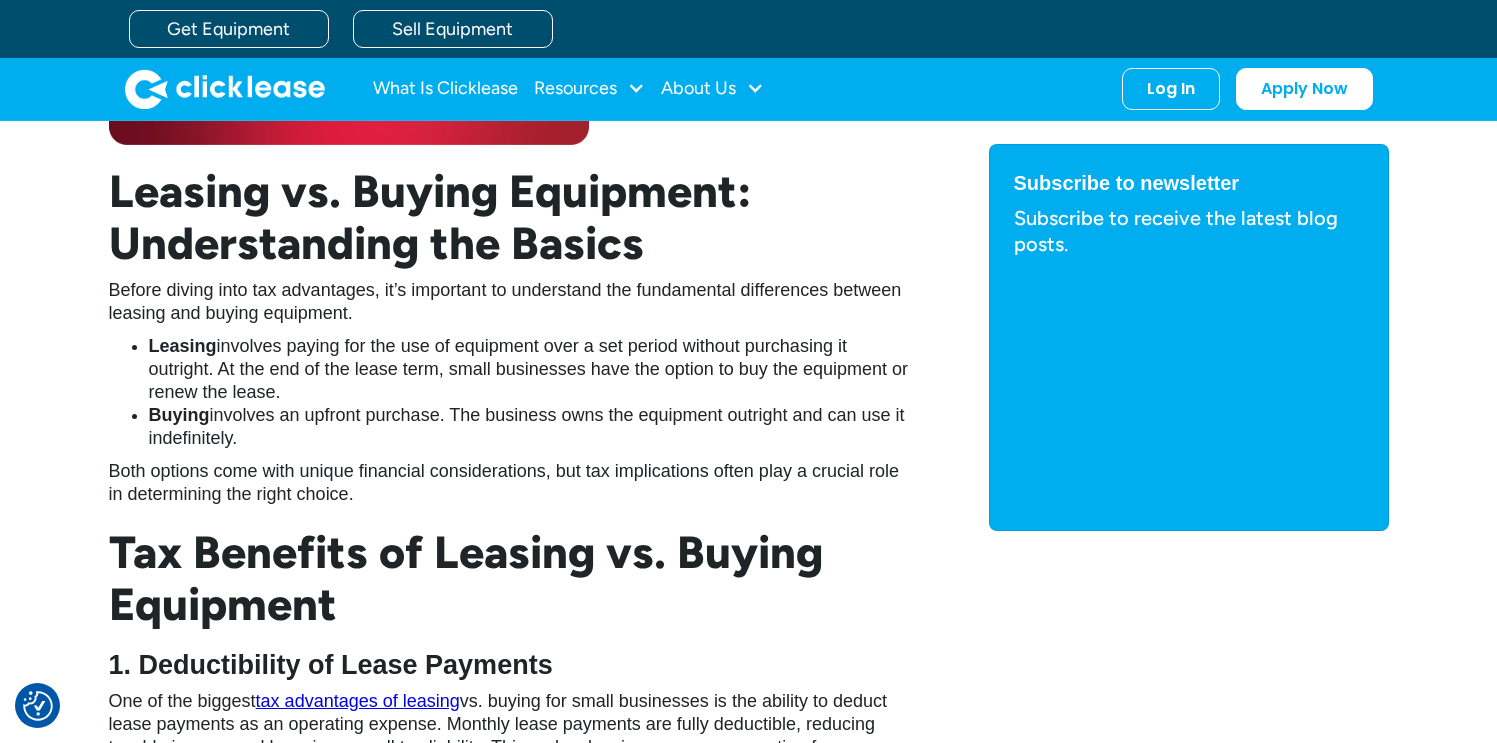 click on "Leasing  involves paying for the use of equipment over a set period without purchasing it outright. At the end of the lease term, small businesses have the option to buy the equipment or renew the lease." at bounding box center [529, 369] 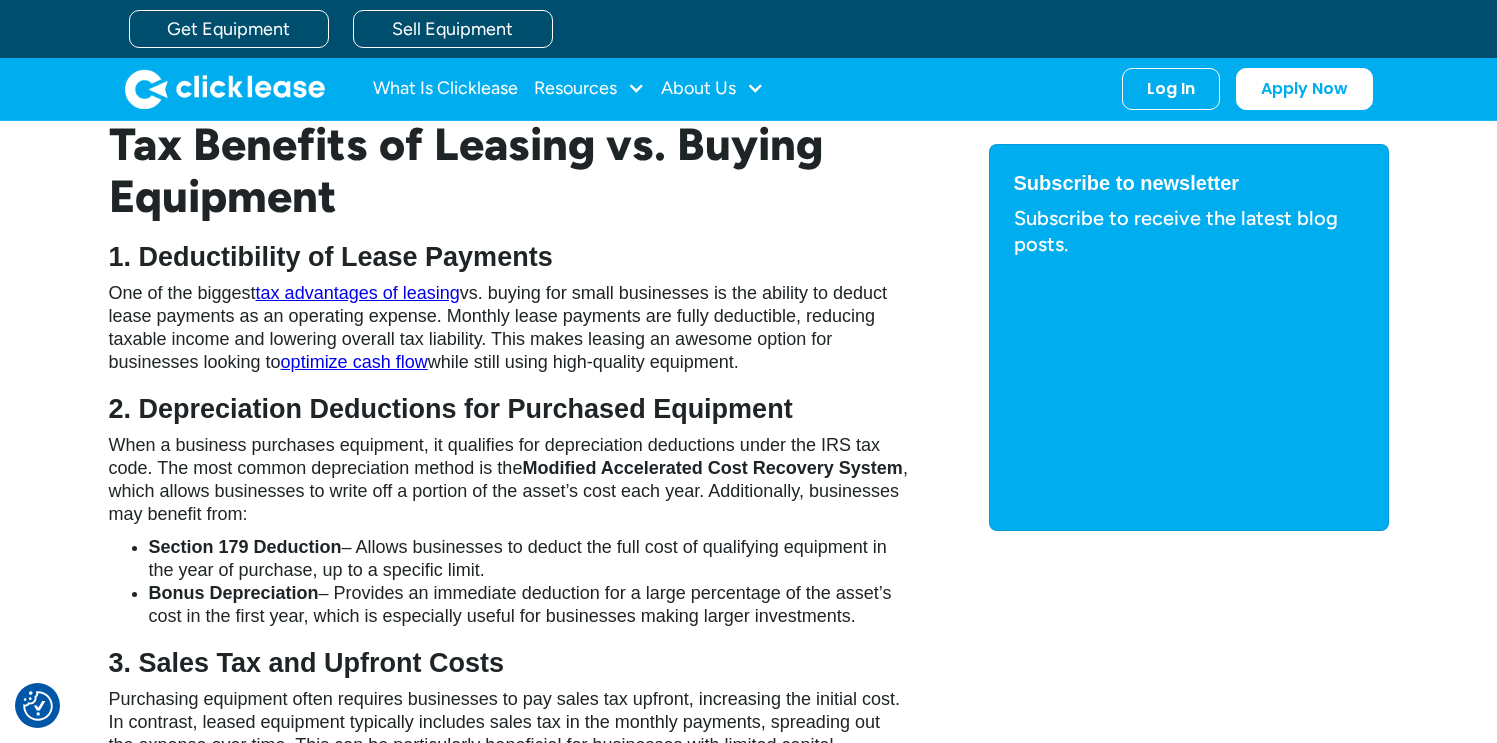 scroll, scrollTop: 1893, scrollLeft: 0, axis: vertical 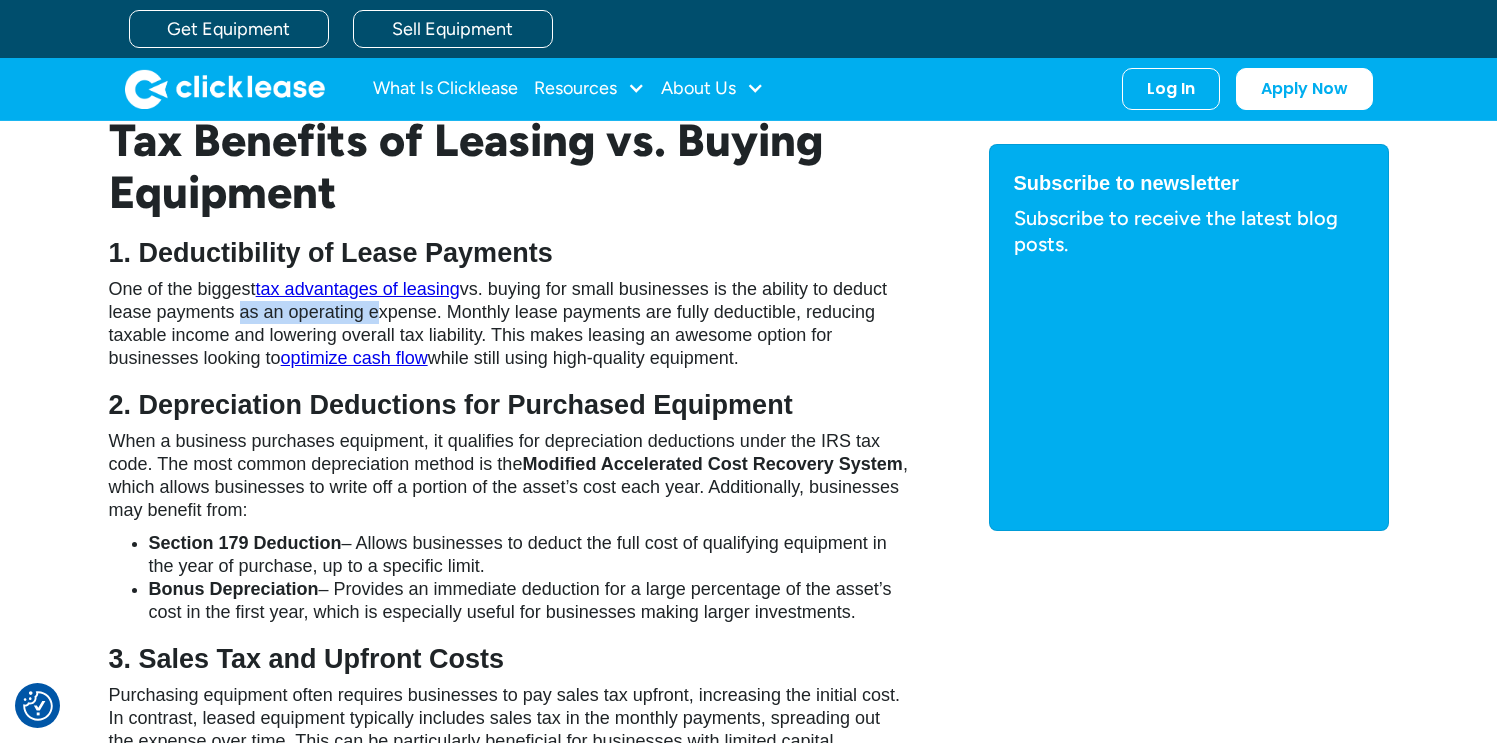 drag, startPoint x: 230, startPoint y: 317, endPoint x: 390, endPoint y: 316, distance: 160.00313 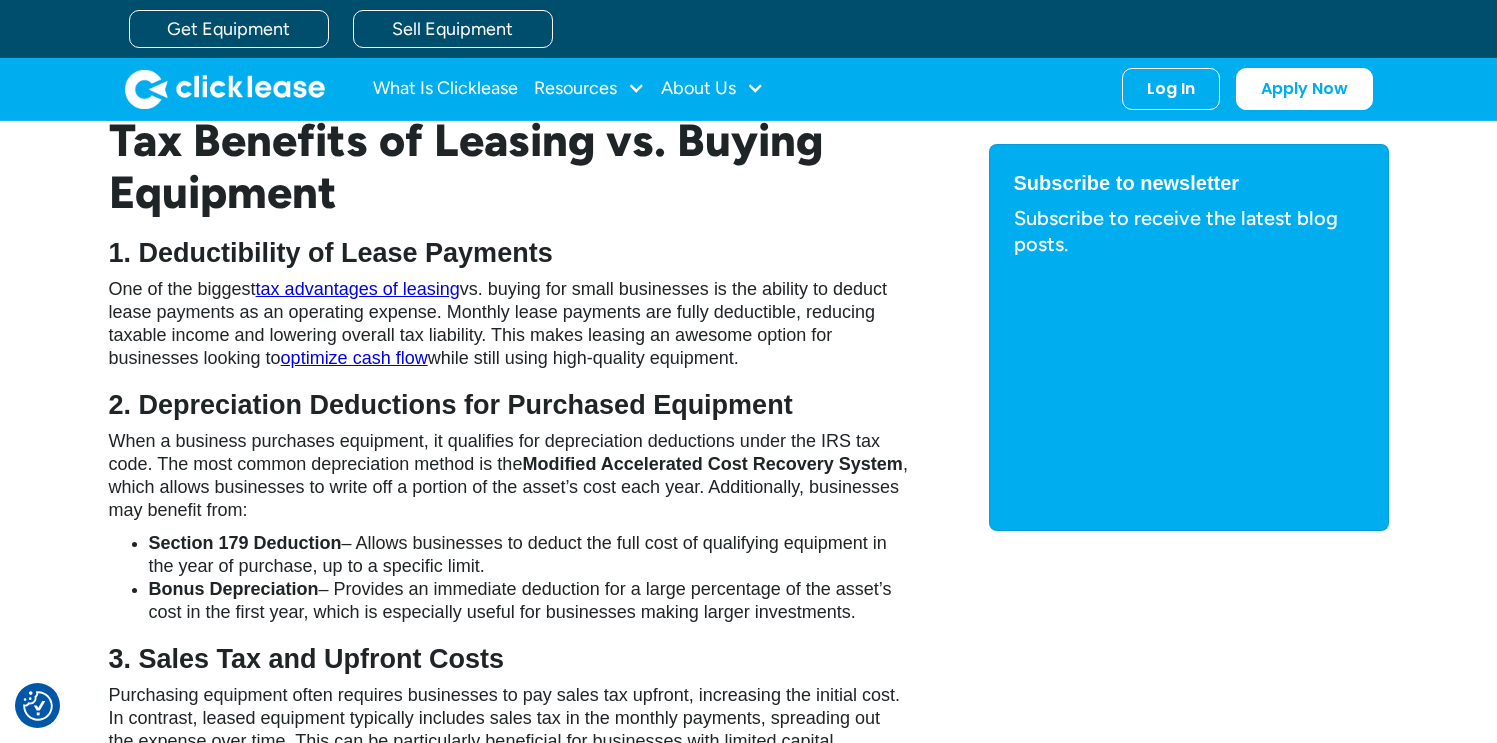 click on "One of the biggest  tax advantages of leasing  vs. buying for small businesses is the ability to deduct lease payments as an operating expense. Monthly lease payments are fully deductible, reducing taxable income and lowering overall tax liability. This makes leasing an awesome option for businesses looking to  optimize cash flow  while still using high-quality equipment." at bounding box center (509, 324) 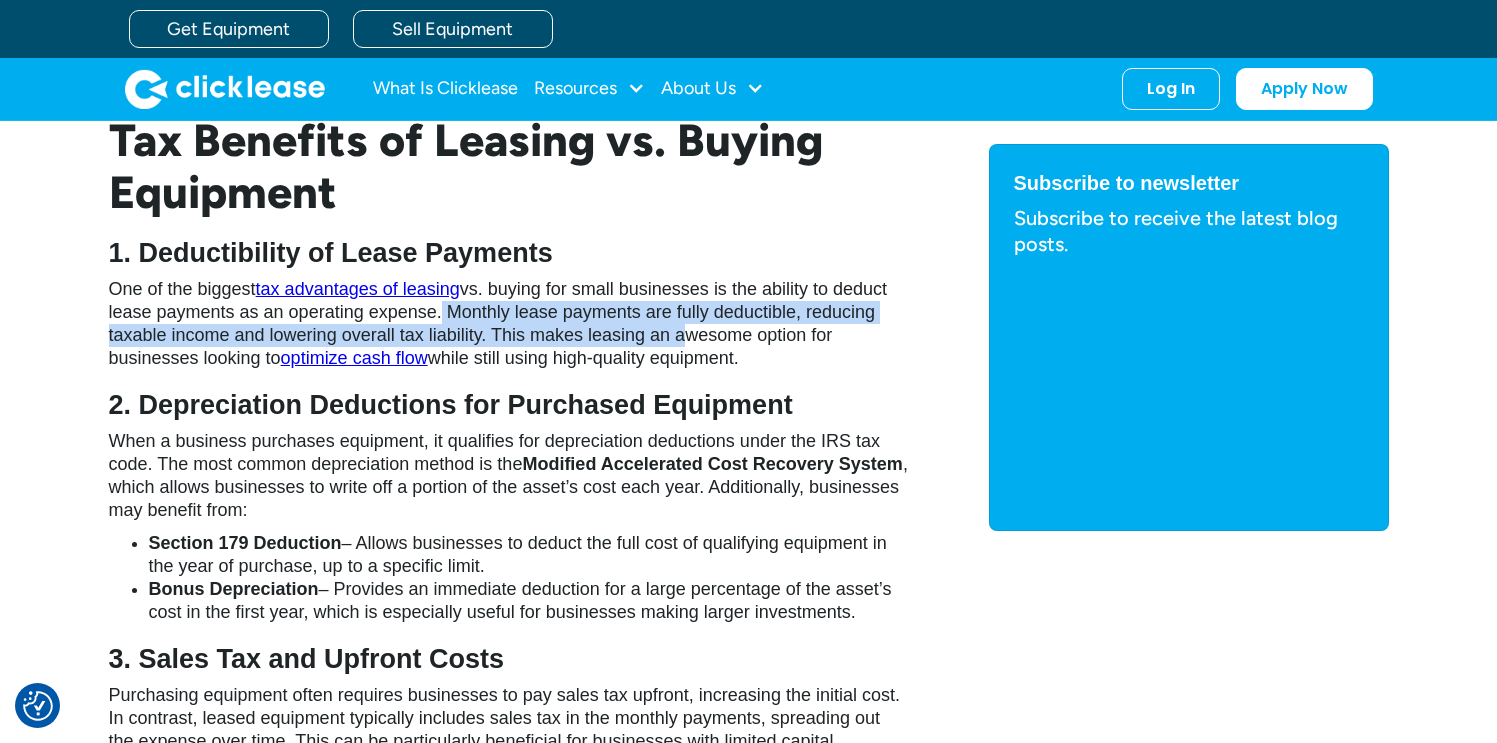 drag, startPoint x: 438, startPoint y: 311, endPoint x: 679, endPoint y: 339, distance: 242.62111 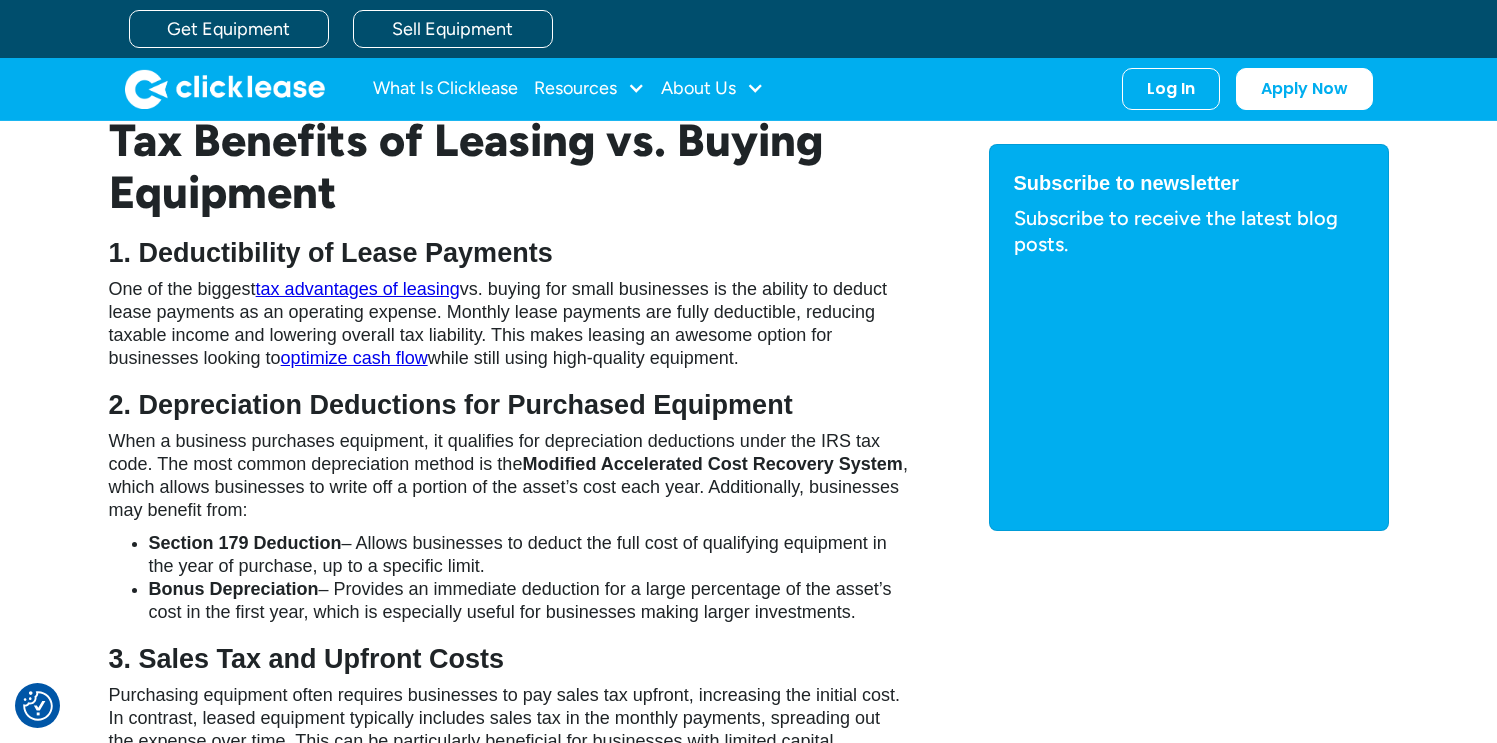 click on "One of the biggest  tax advantages of leasing  vs. buying for small businesses is the ability to deduct lease payments as an operating expense. Monthly lease payments are fully deductible, reducing taxable income and lowering overall tax liability. This makes leasing an awesome option for businesses looking to  optimize cash flow  while still using high-quality equipment." at bounding box center (509, 324) 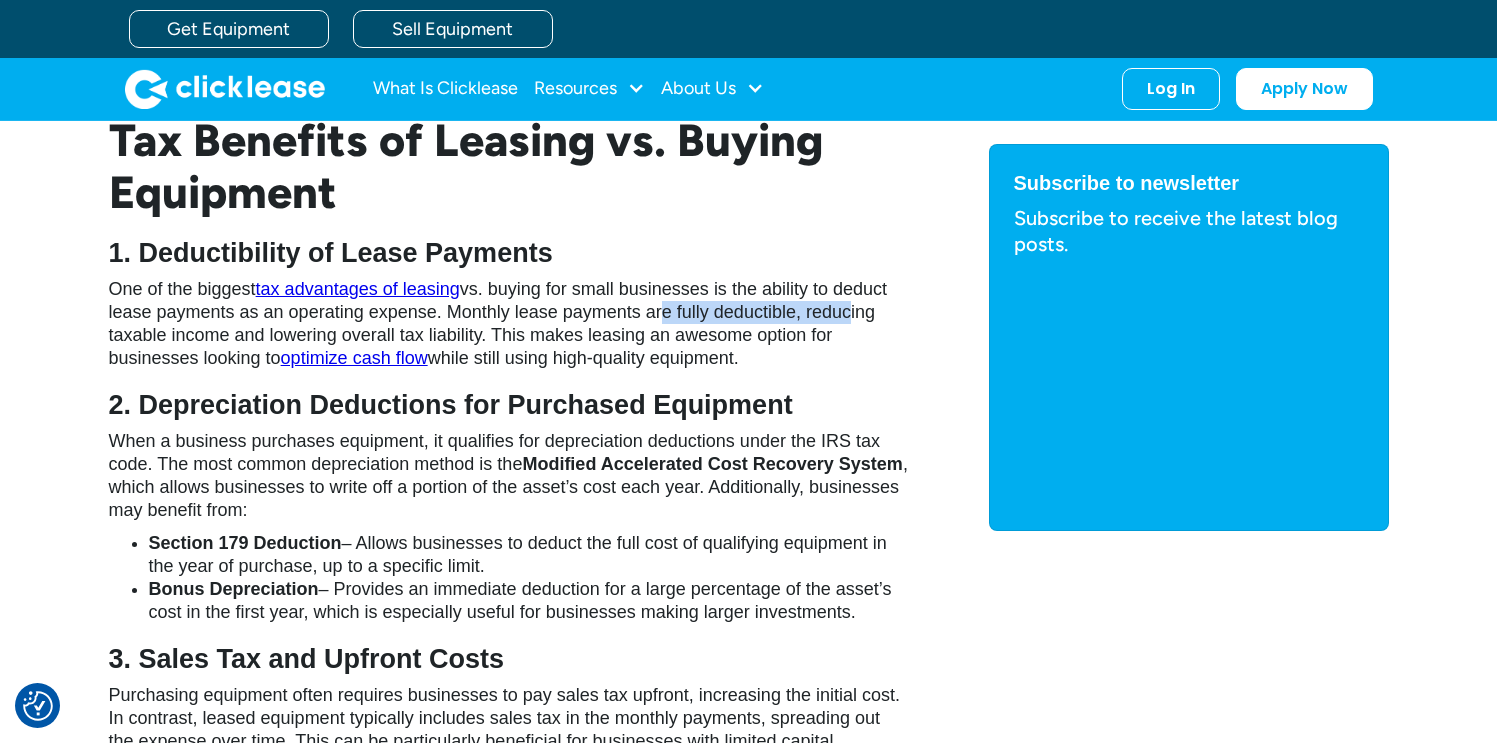 drag, startPoint x: 655, startPoint y: 314, endPoint x: 845, endPoint y: 315, distance: 190.00262 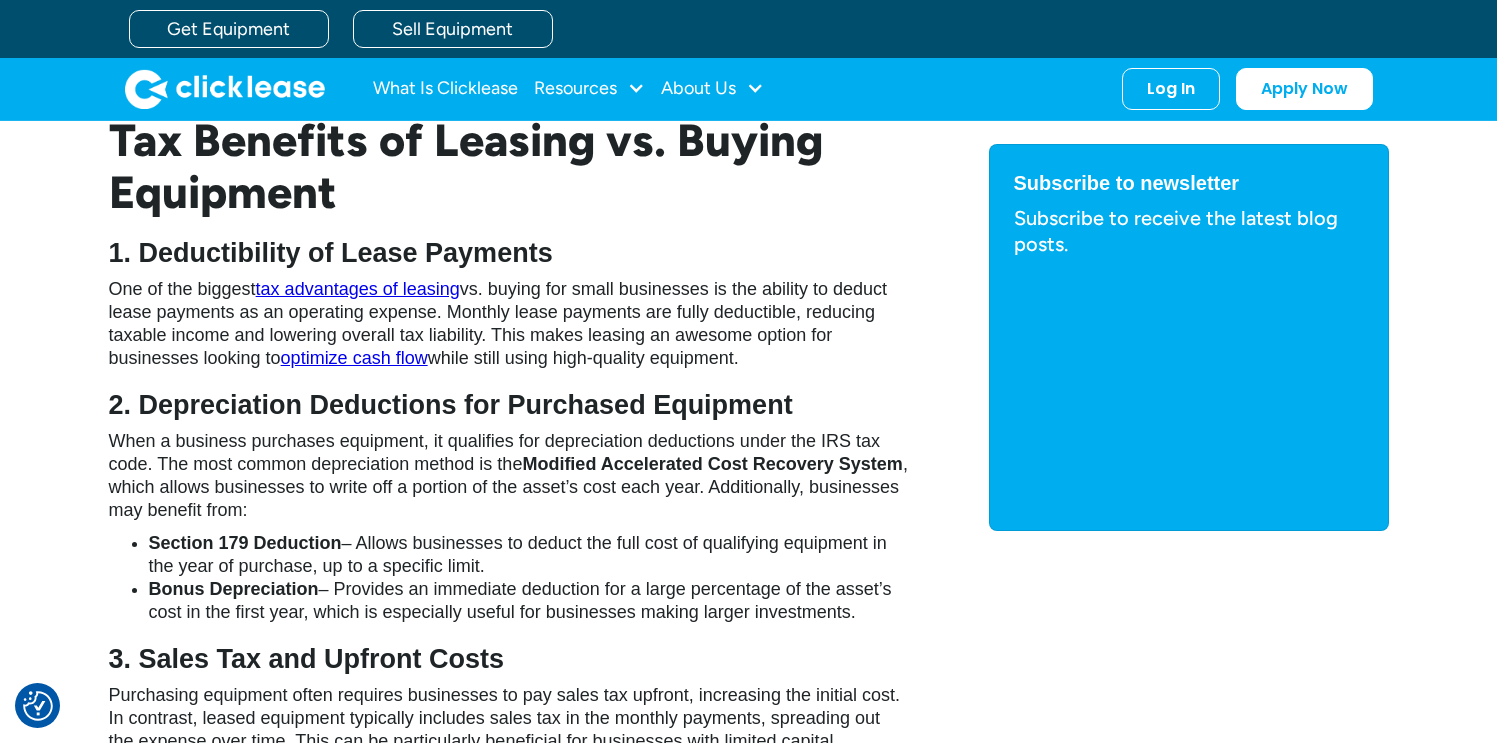 drag, startPoint x: 855, startPoint y: 339, endPoint x: 514, endPoint y: 342, distance: 341.01318 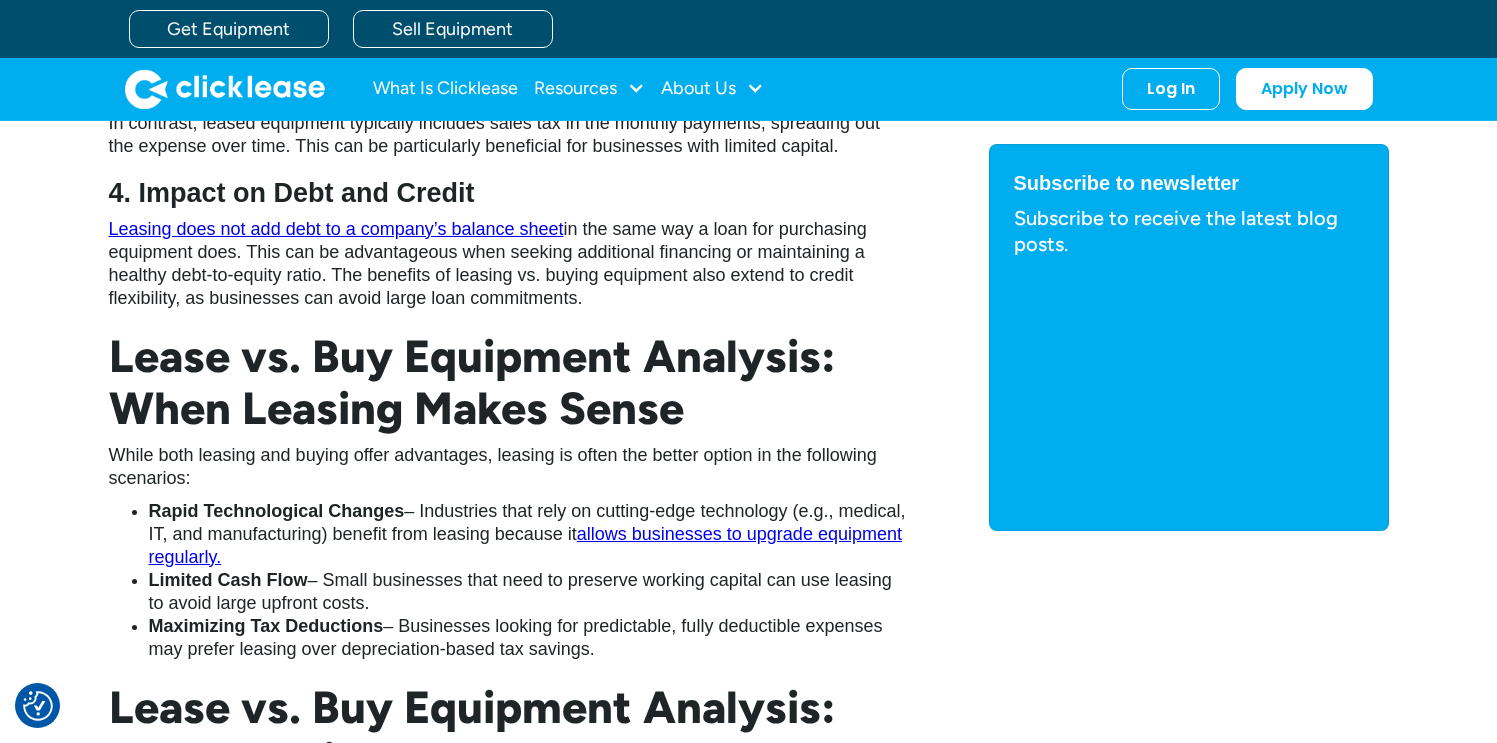 scroll, scrollTop: 2461, scrollLeft: 0, axis: vertical 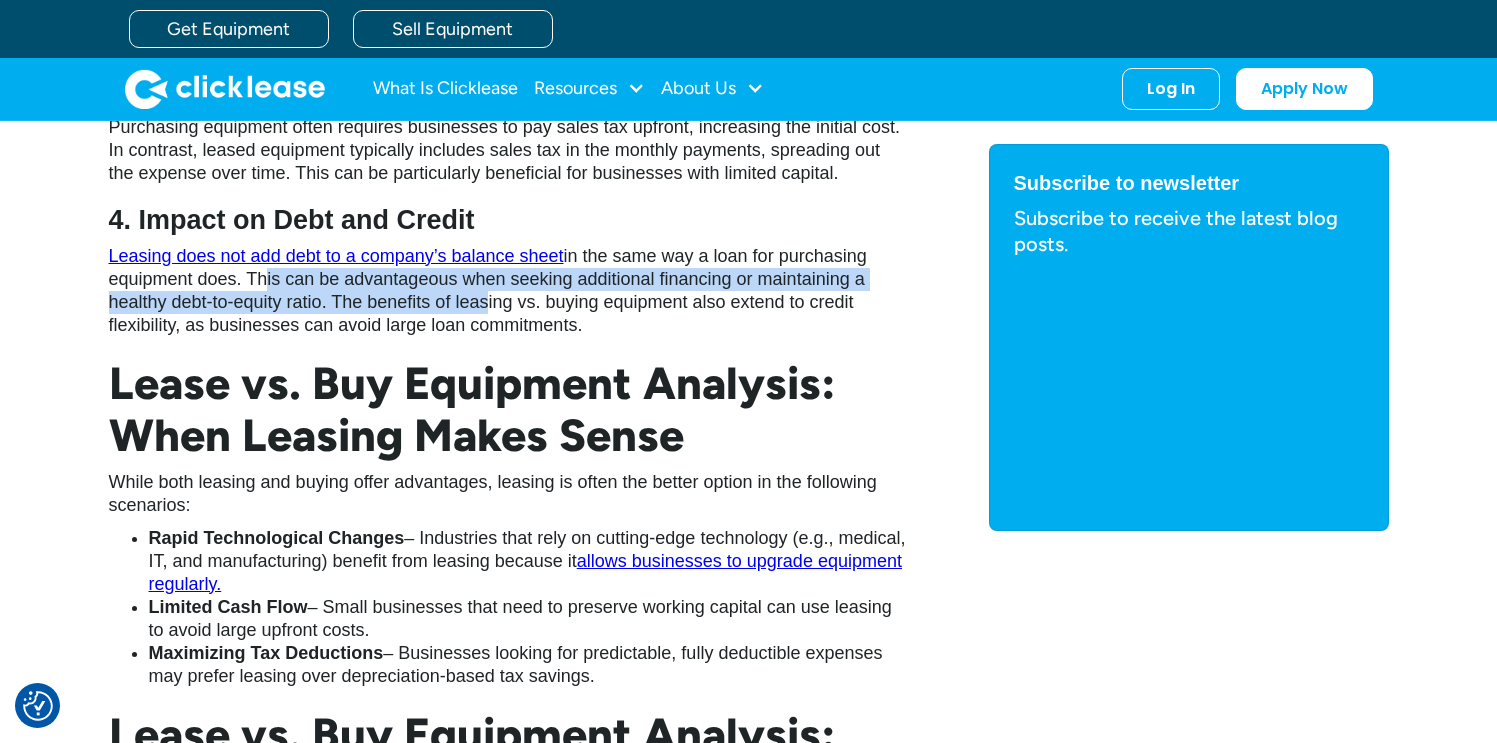 drag, startPoint x: 253, startPoint y: 276, endPoint x: 482, endPoint y: 296, distance: 229.8717 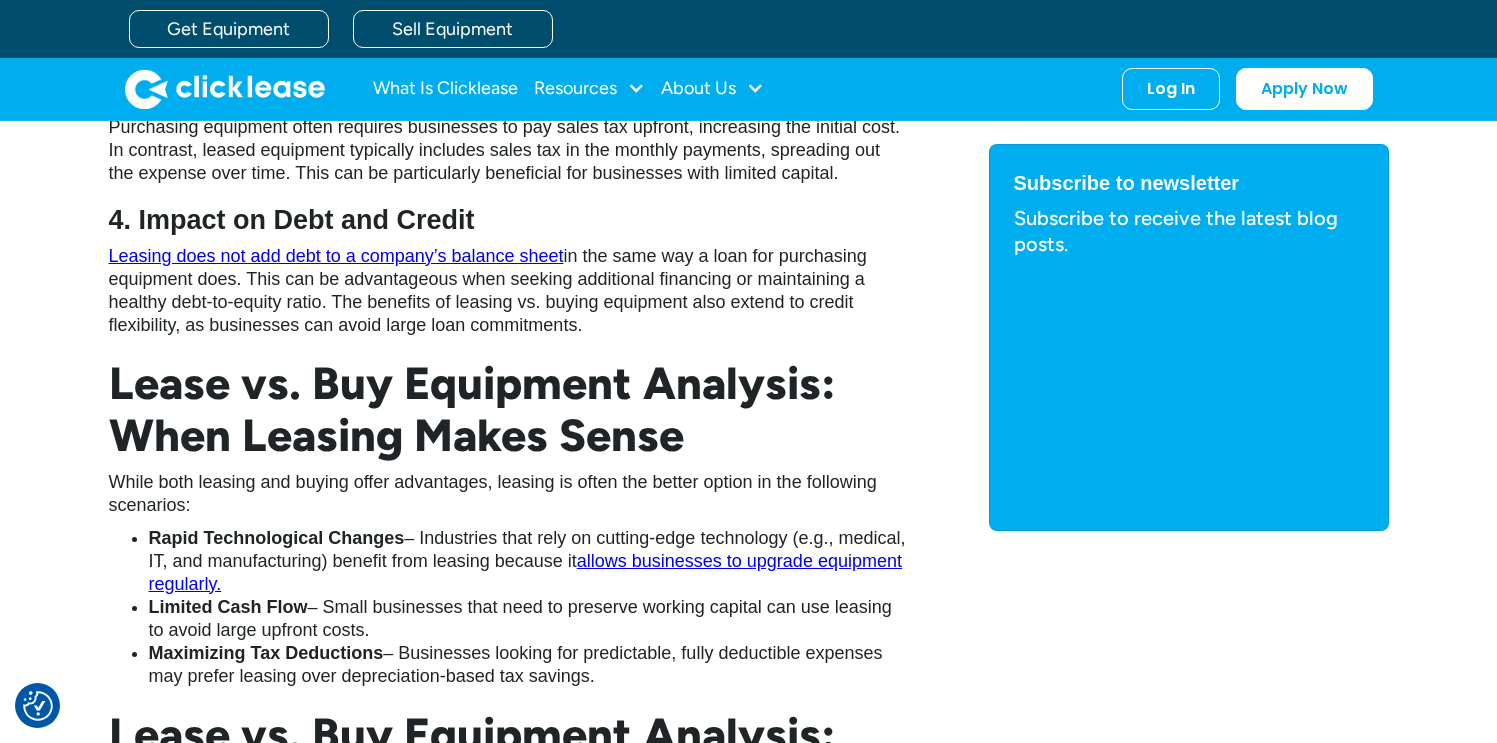 click on "Leasing does not add debt to a company’s balance sheet  in the same way a loan for purchasing equipment does. This can be advantageous when seeking additional financing or maintaining a healthy debt-to-equity ratio. The benefits of leasing vs. buying equipment also extend to credit flexibility, as businesses can avoid large loan commitments." at bounding box center (509, 291) 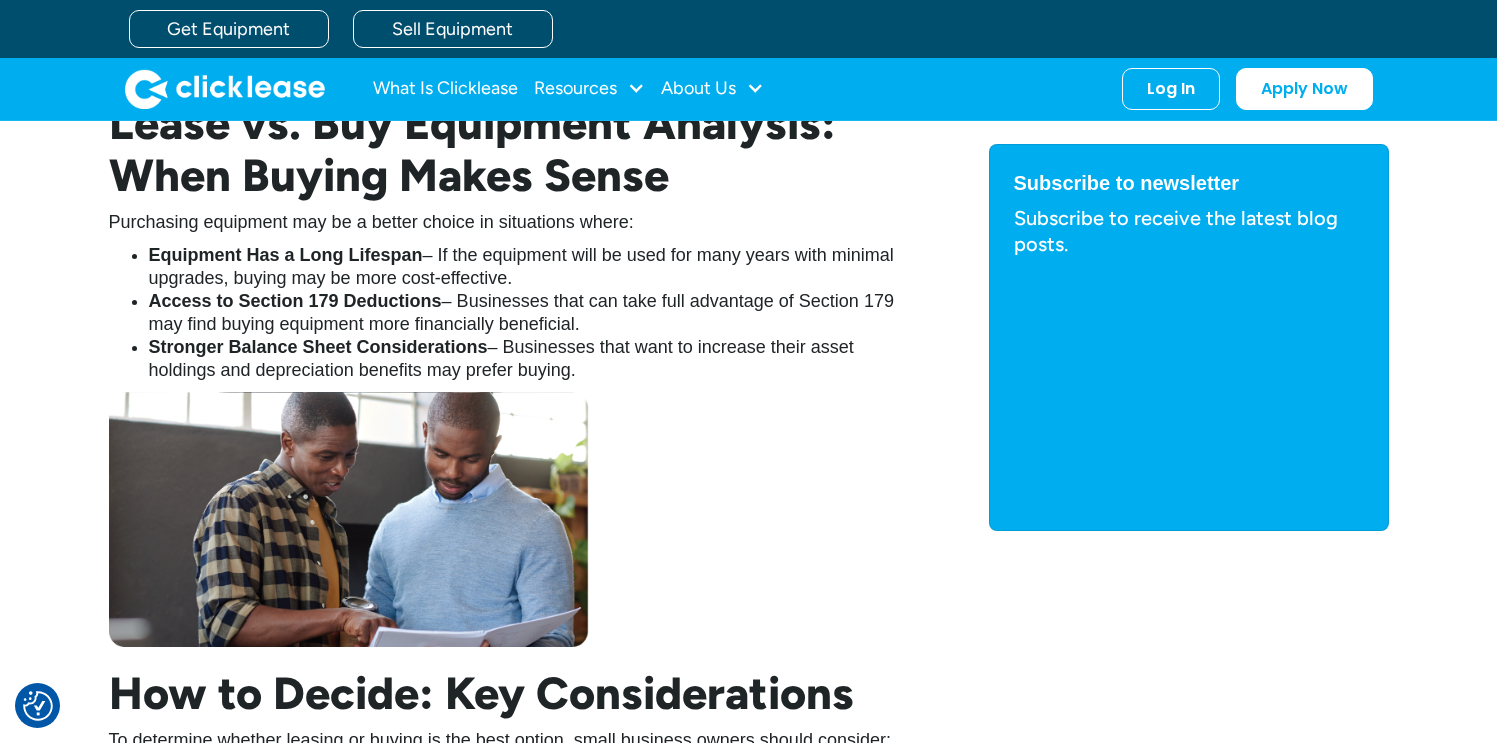 scroll, scrollTop: 3082, scrollLeft: 0, axis: vertical 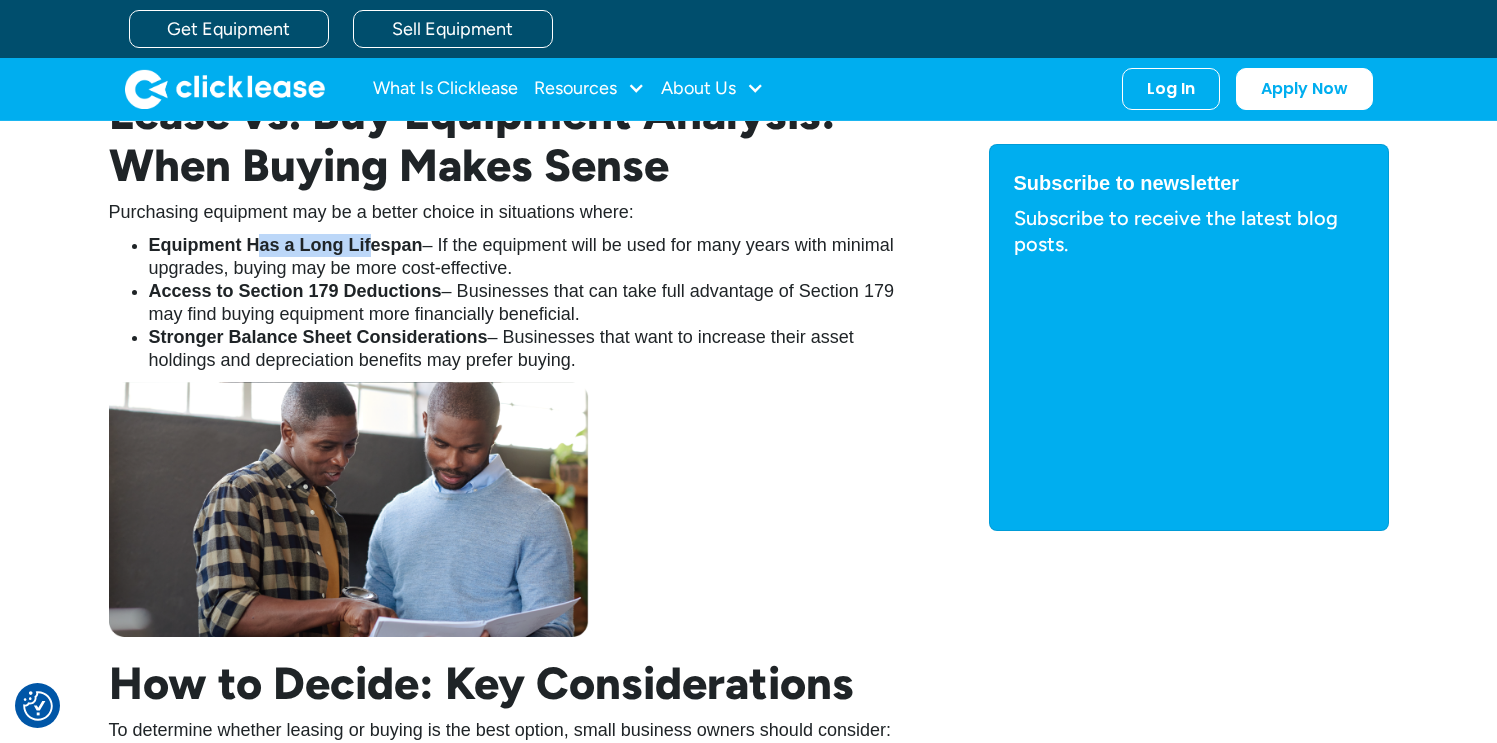 drag, startPoint x: 255, startPoint y: 247, endPoint x: 380, endPoint y: 244, distance: 125.035995 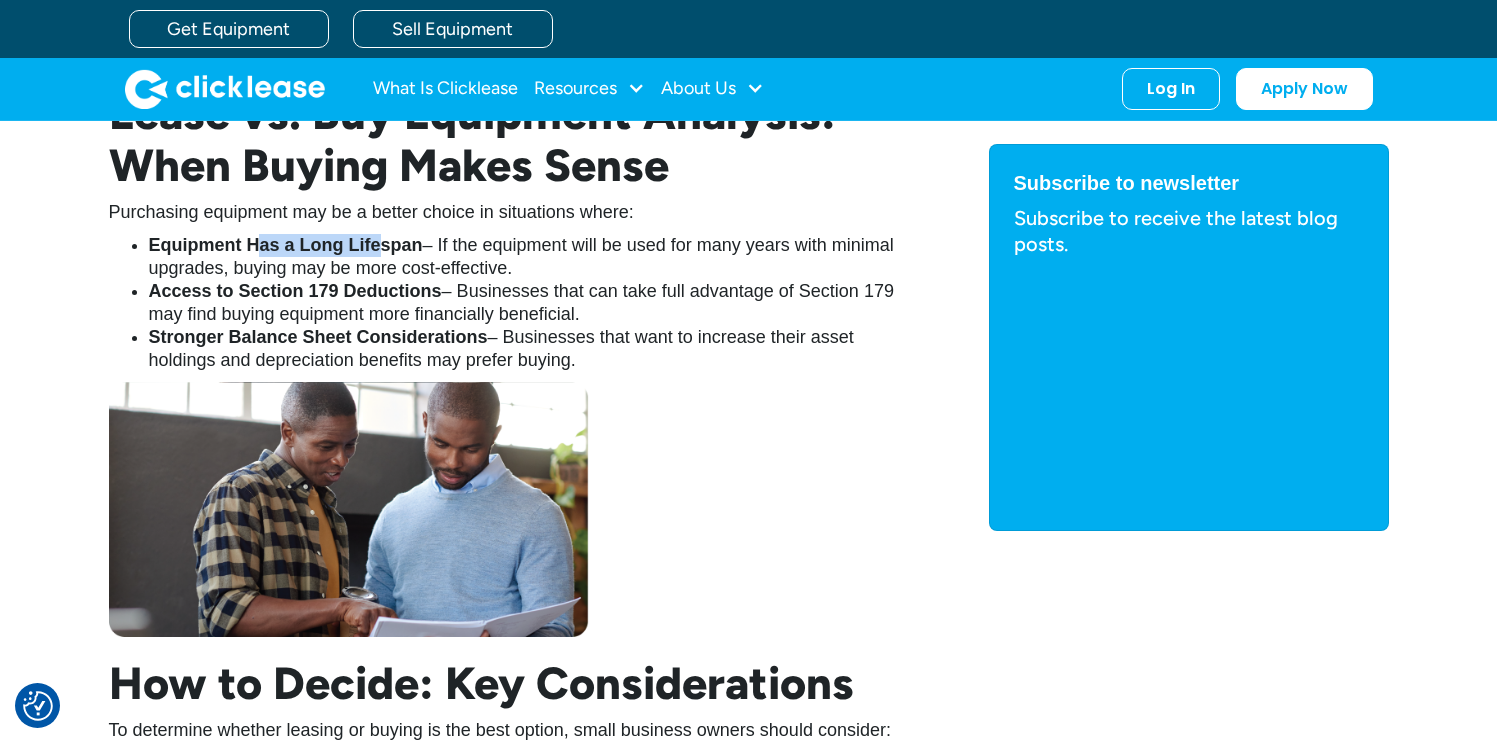 drag, startPoint x: 434, startPoint y: 240, endPoint x: 673, endPoint y: 258, distance: 239.67686 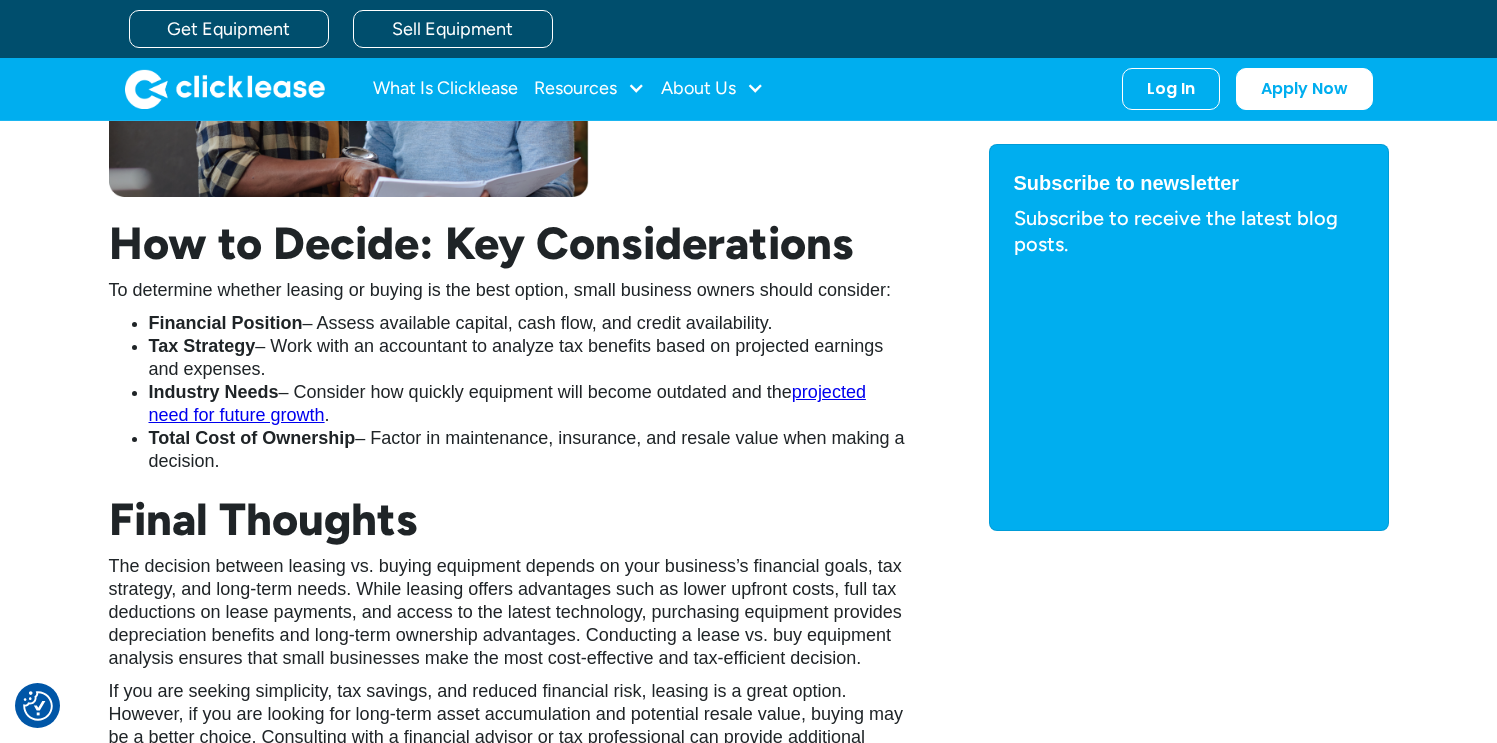 scroll, scrollTop: 3523, scrollLeft: 0, axis: vertical 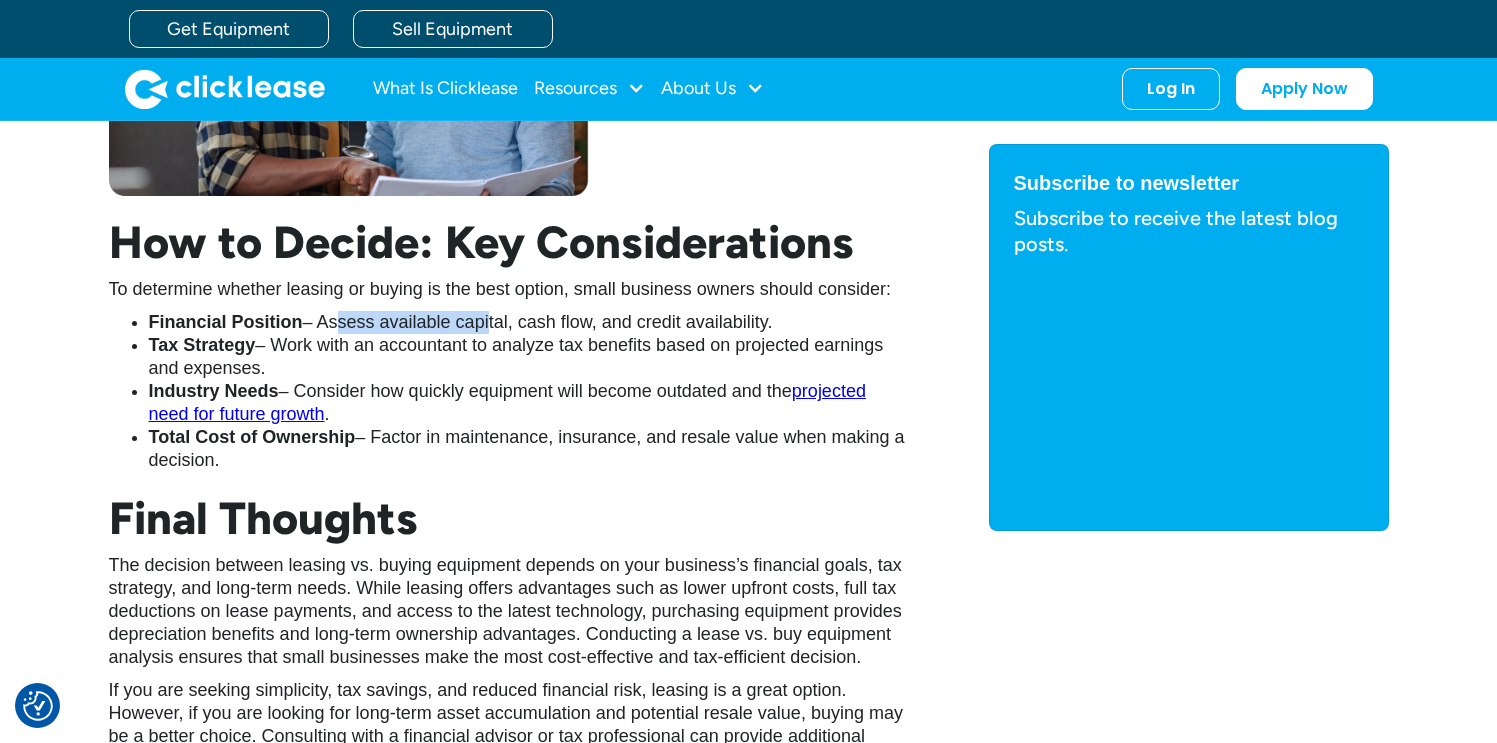 drag, startPoint x: 332, startPoint y: 328, endPoint x: 486, endPoint y: 329, distance: 154.00325 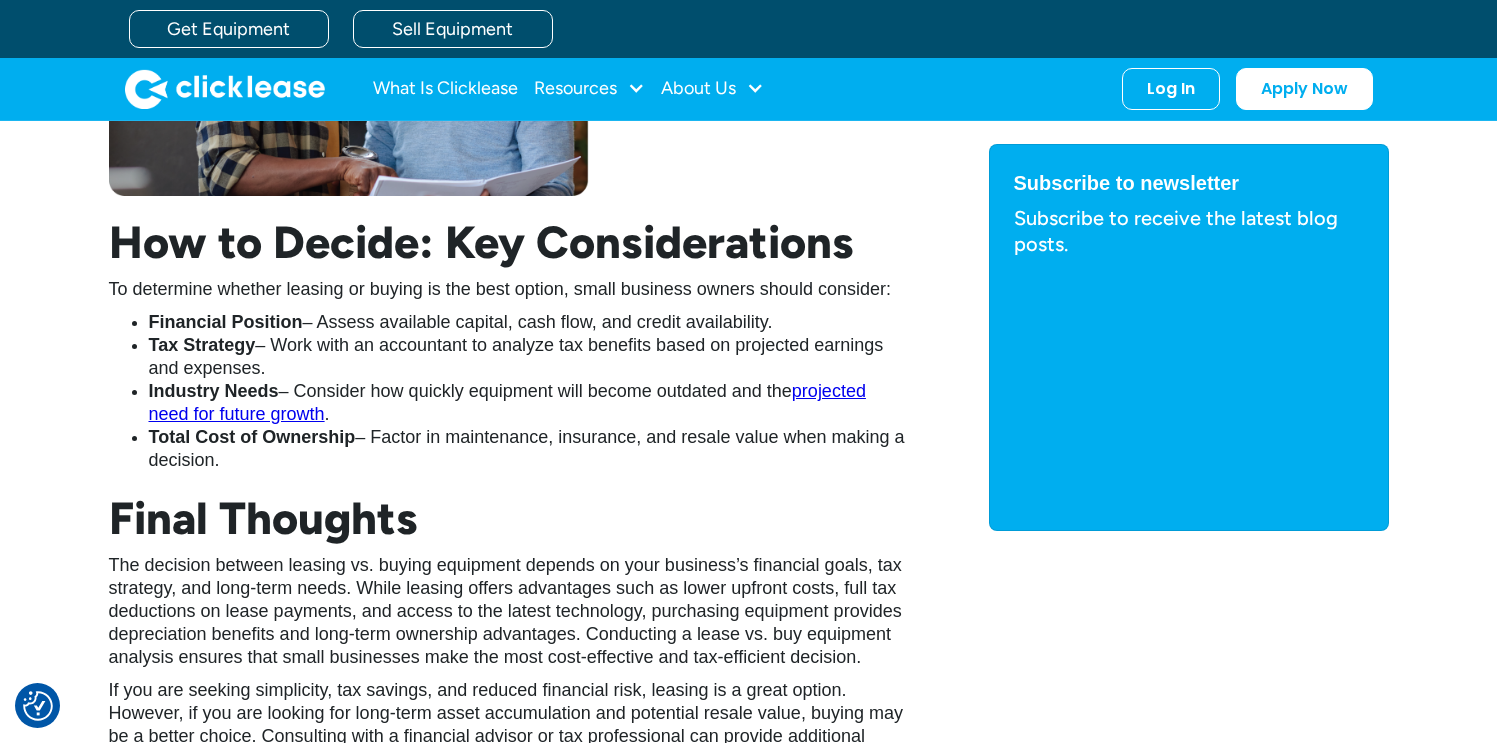 click on "For small business owners, the decision to lease vs. buy equipment can have big financial implications. While ownership offers certain advantages, leasing also has compelling benefits, particularly when it comes to tax benefits. Understanding the tax benefits of leasing vs. buying equipment can help you maximize your small business resources and maintain financial stability. This blog post provides a comprehensive lease vs. buy equipment analysis to help you determine the best option for your business. Leasing vs. Buying Equipment: Understanding the Basics Before diving into tax advantages, it’s important to understand the fundamental differences between leasing and buying equipment. Leasing  involves paying for the use of equipment over a set period without purchasing it outright. At the end of the lease term, small businesses have the option to buy the equipment or renew the lease. Buying  involves an upfront purchase. The business owns the equipment outright and can use it indefinitely. Limited Cash Flow" at bounding box center (748, -741) 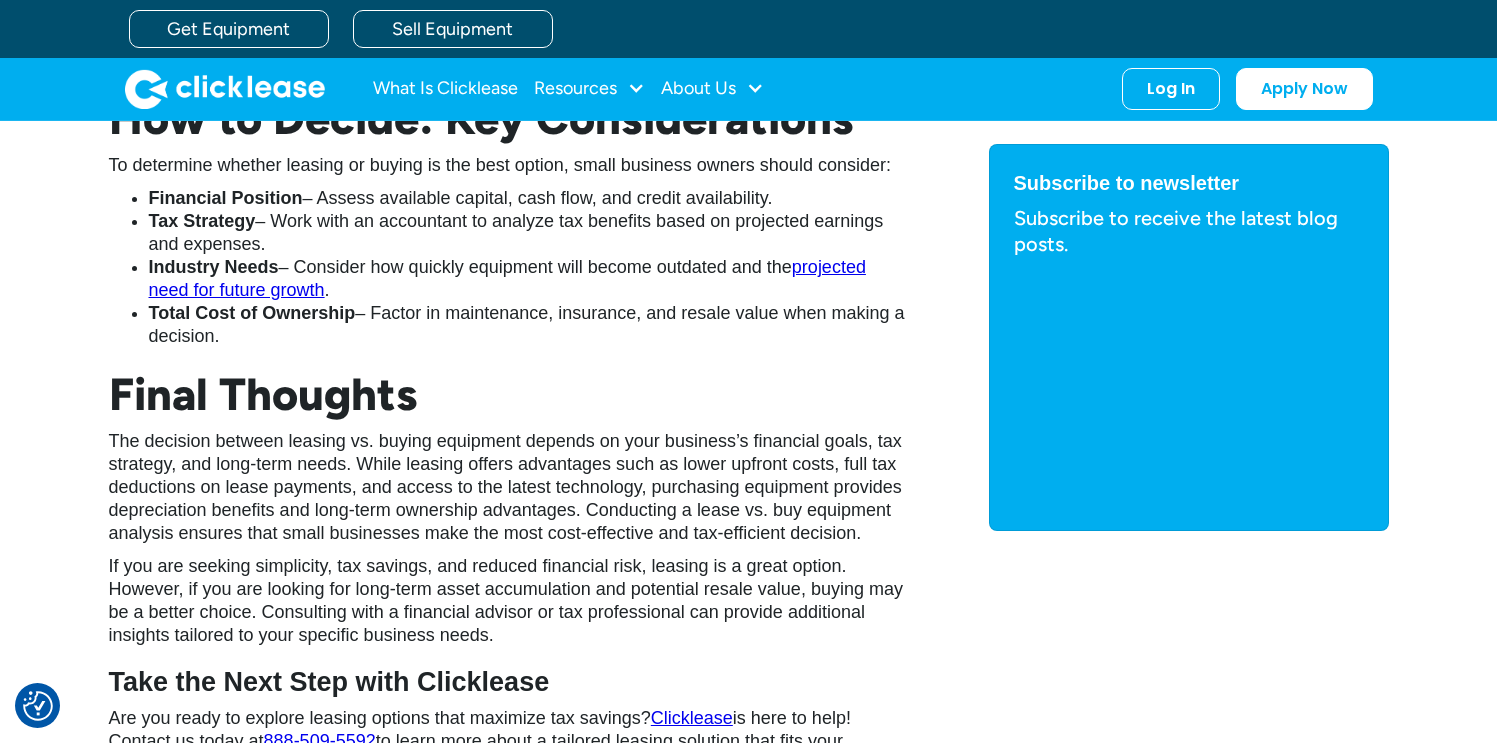 scroll, scrollTop: 3817, scrollLeft: 0, axis: vertical 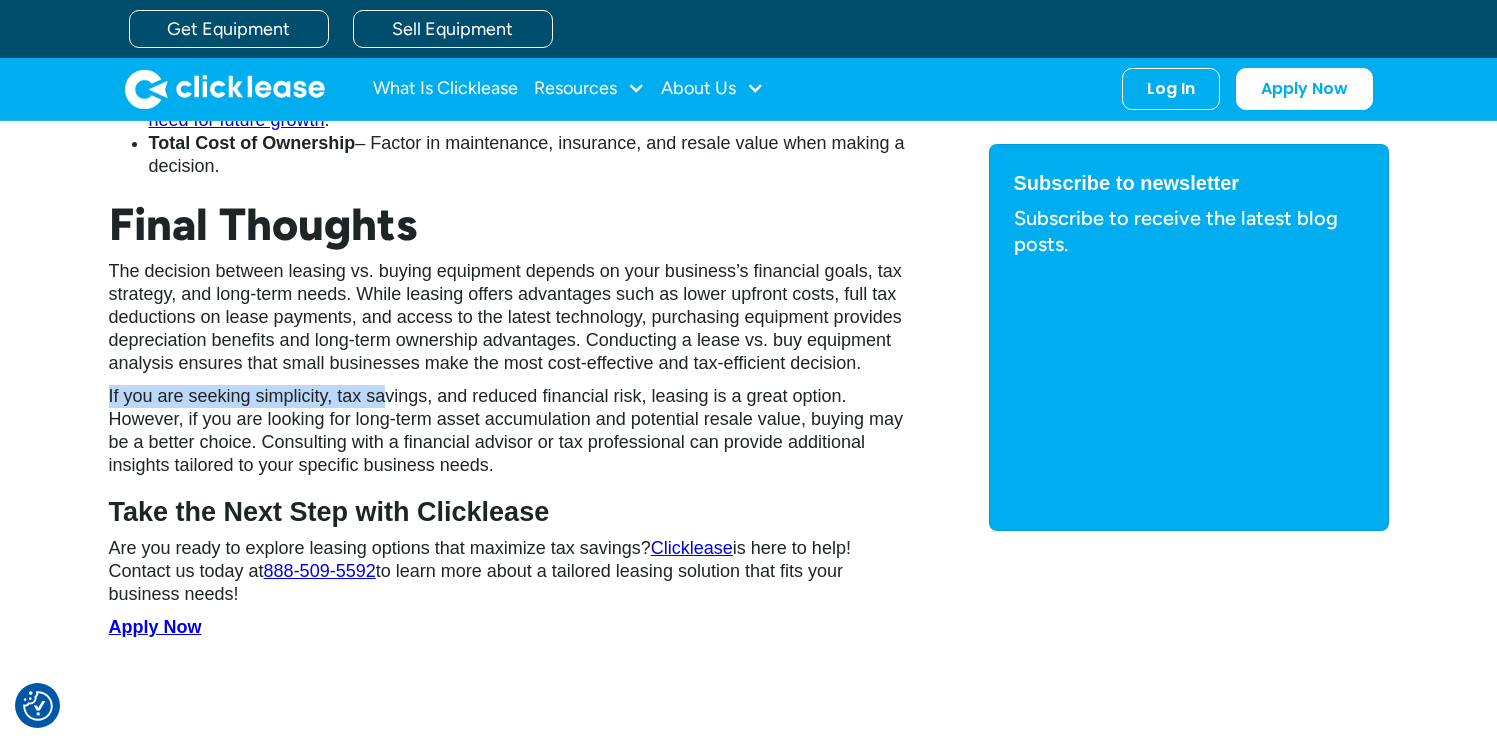 drag, startPoint x: 105, startPoint y: 390, endPoint x: 388, endPoint y: 390, distance: 283 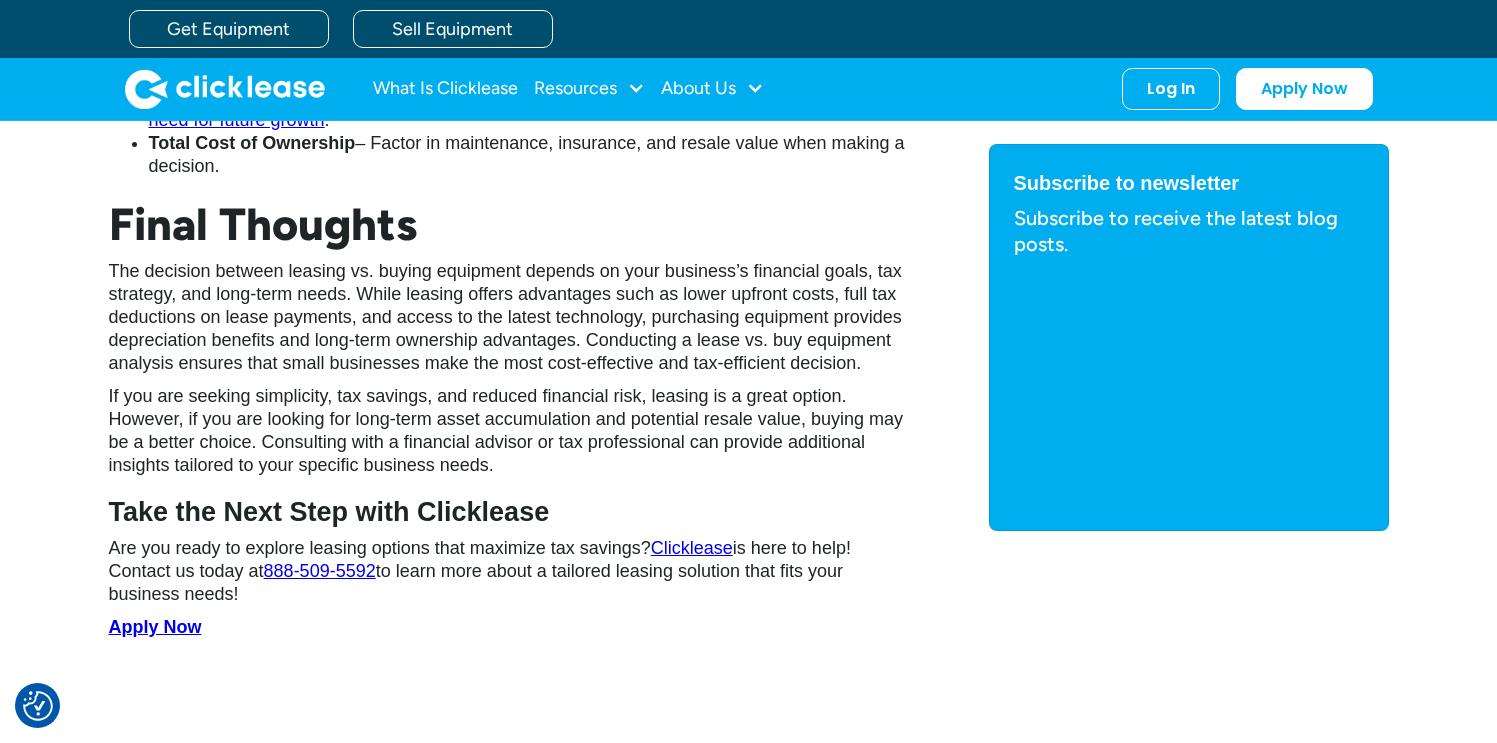 click on "If you are seeking simplicity, tax savings, and reduced financial risk, leasing is a great option. However, if you are looking for long-term asset accumulation and potential resale value, buying may be a better choice. Consulting with a financial advisor or tax professional can provide additional insights tailored to your specific business needs." at bounding box center (509, 431) 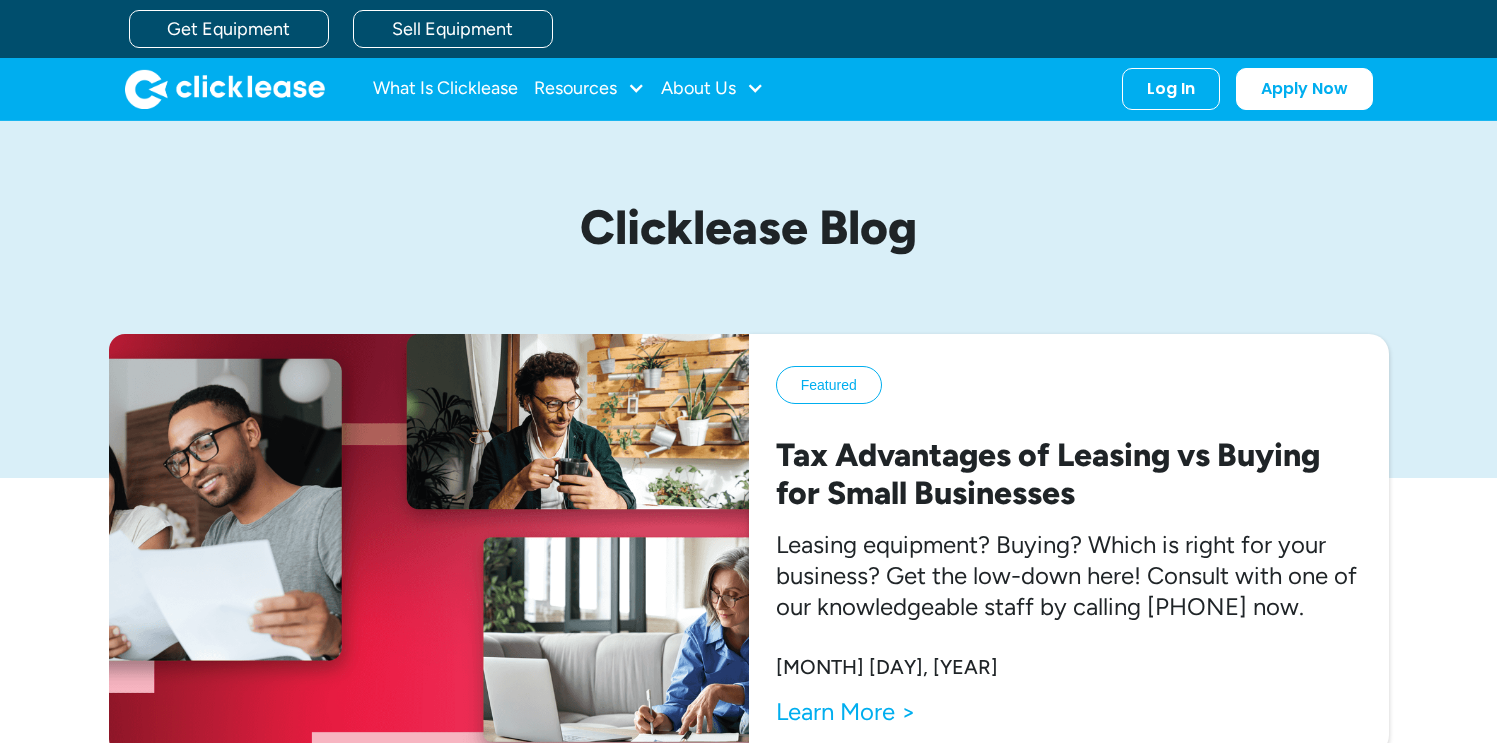 scroll, scrollTop: 304, scrollLeft: 0, axis: vertical 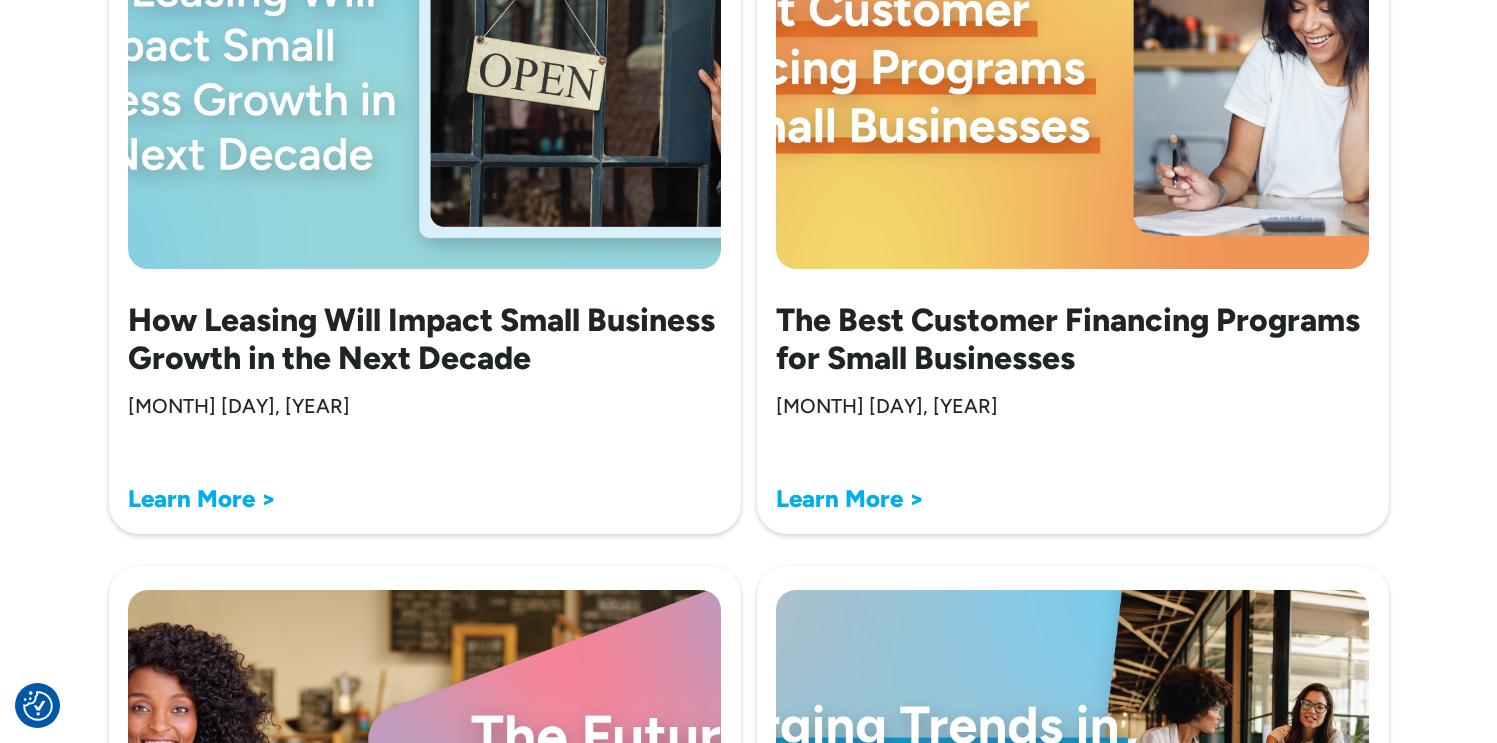click on "Learn More >" at bounding box center [850, 498] 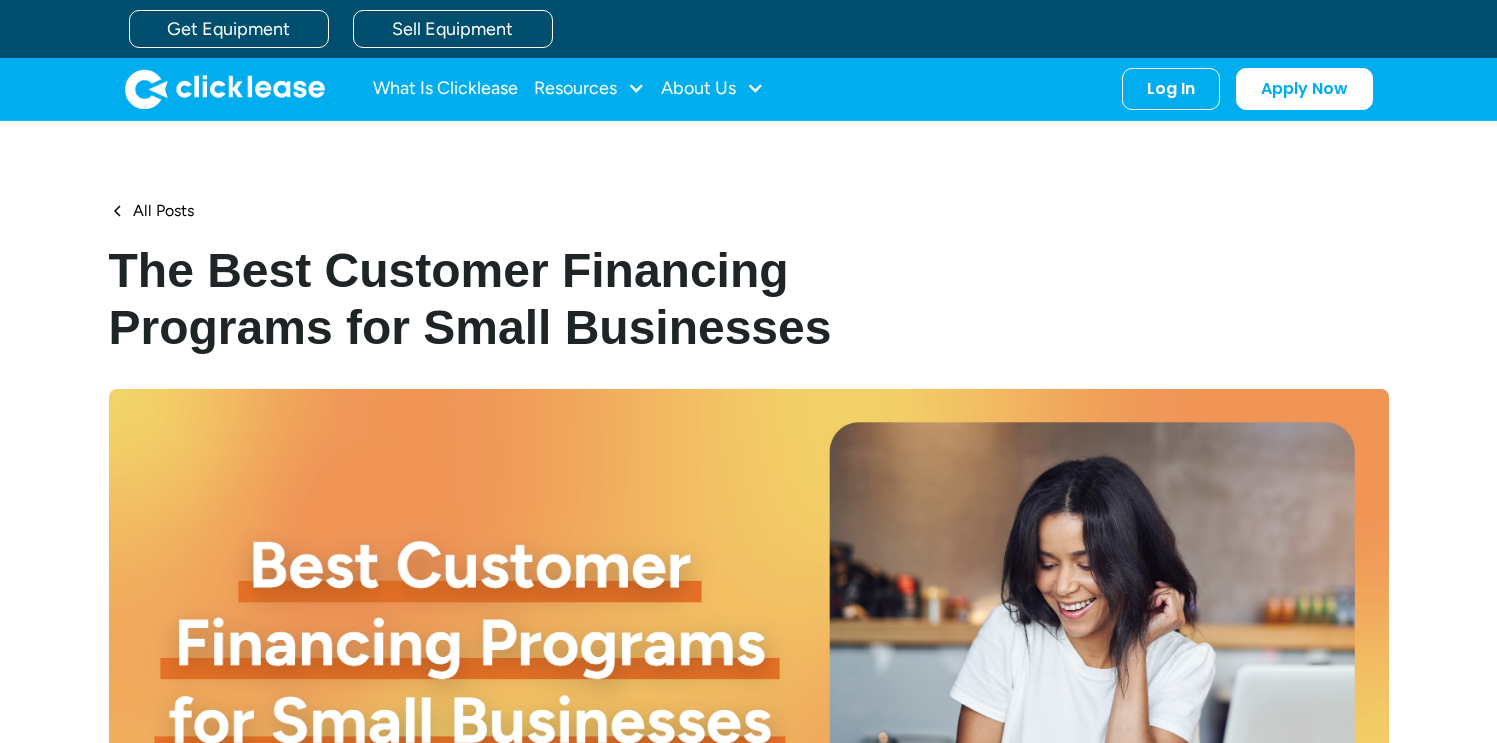 scroll, scrollTop: 0, scrollLeft: 0, axis: both 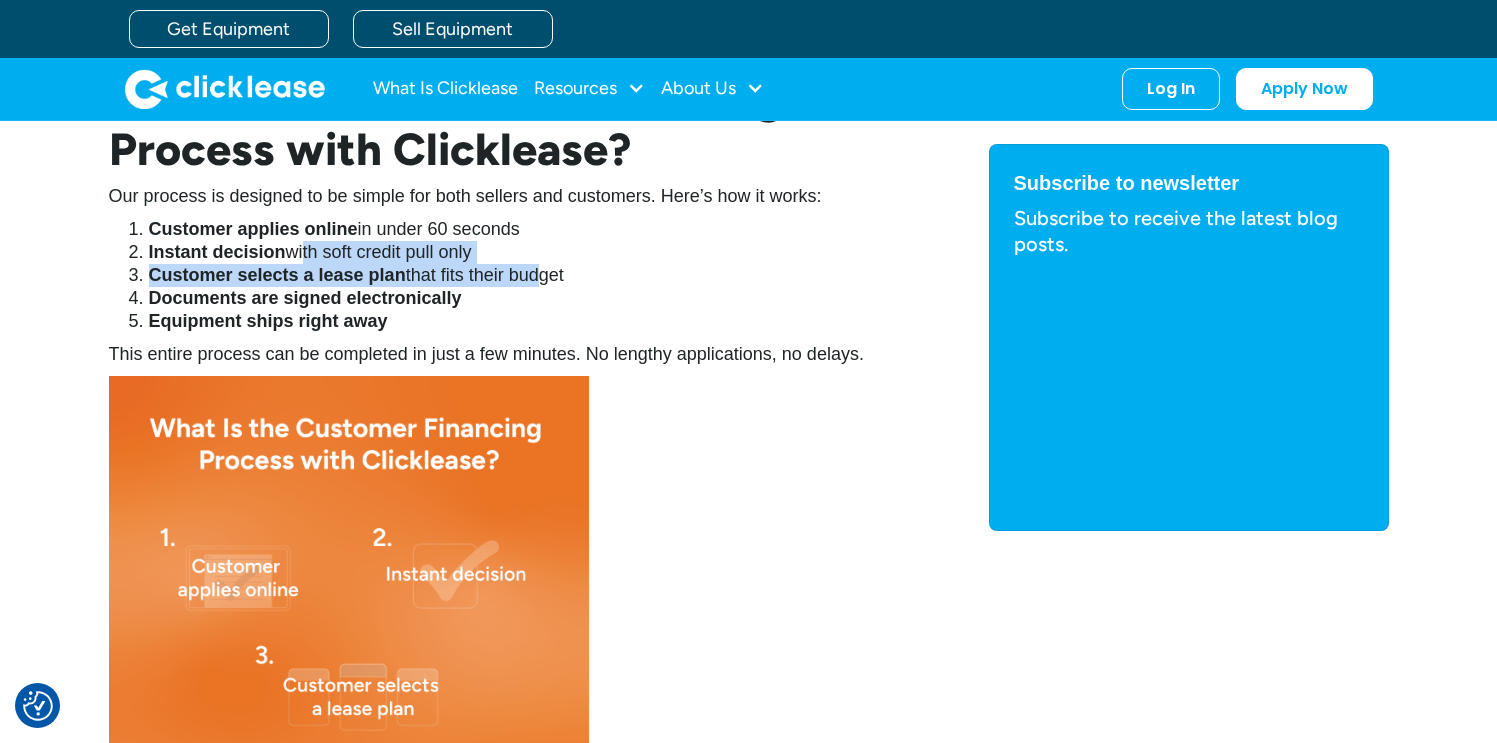 drag, startPoint x: 302, startPoint y: 256, endPoint x: 538, endPoint y: 285, distance: 237.7751 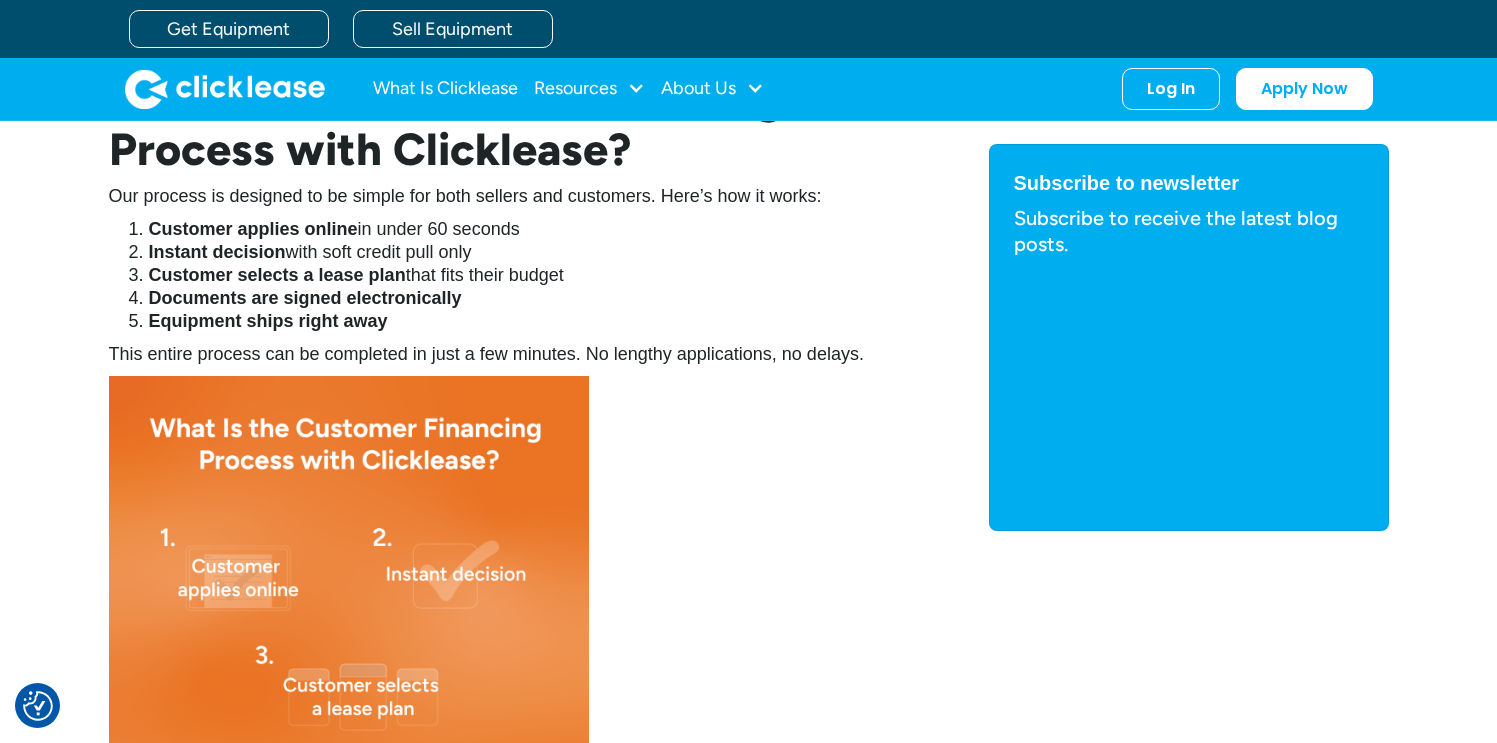 click on "Documents are signed electronically" at bounding box center [529, 298] 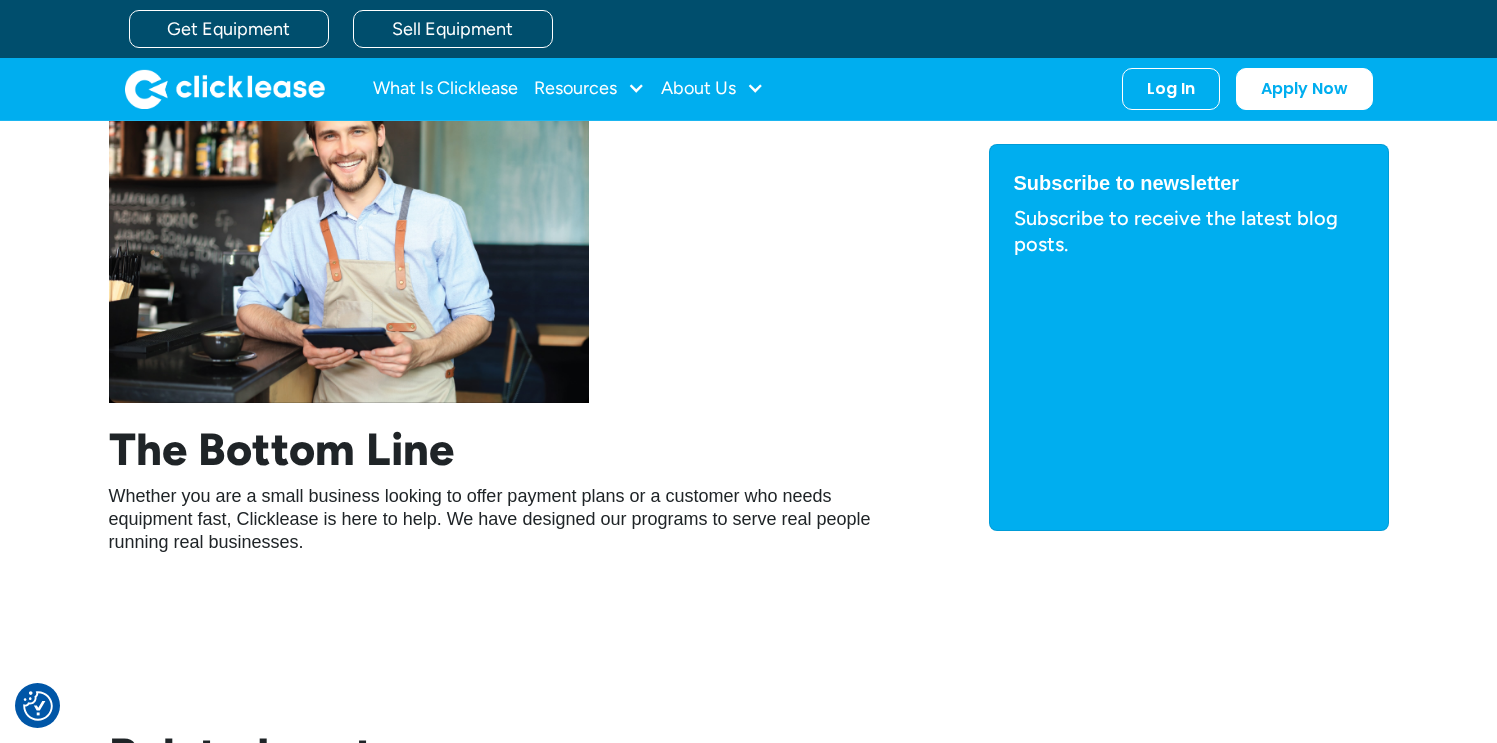 scroll, scrollTop: 4098, scrollLeft: 0, axis: vertical 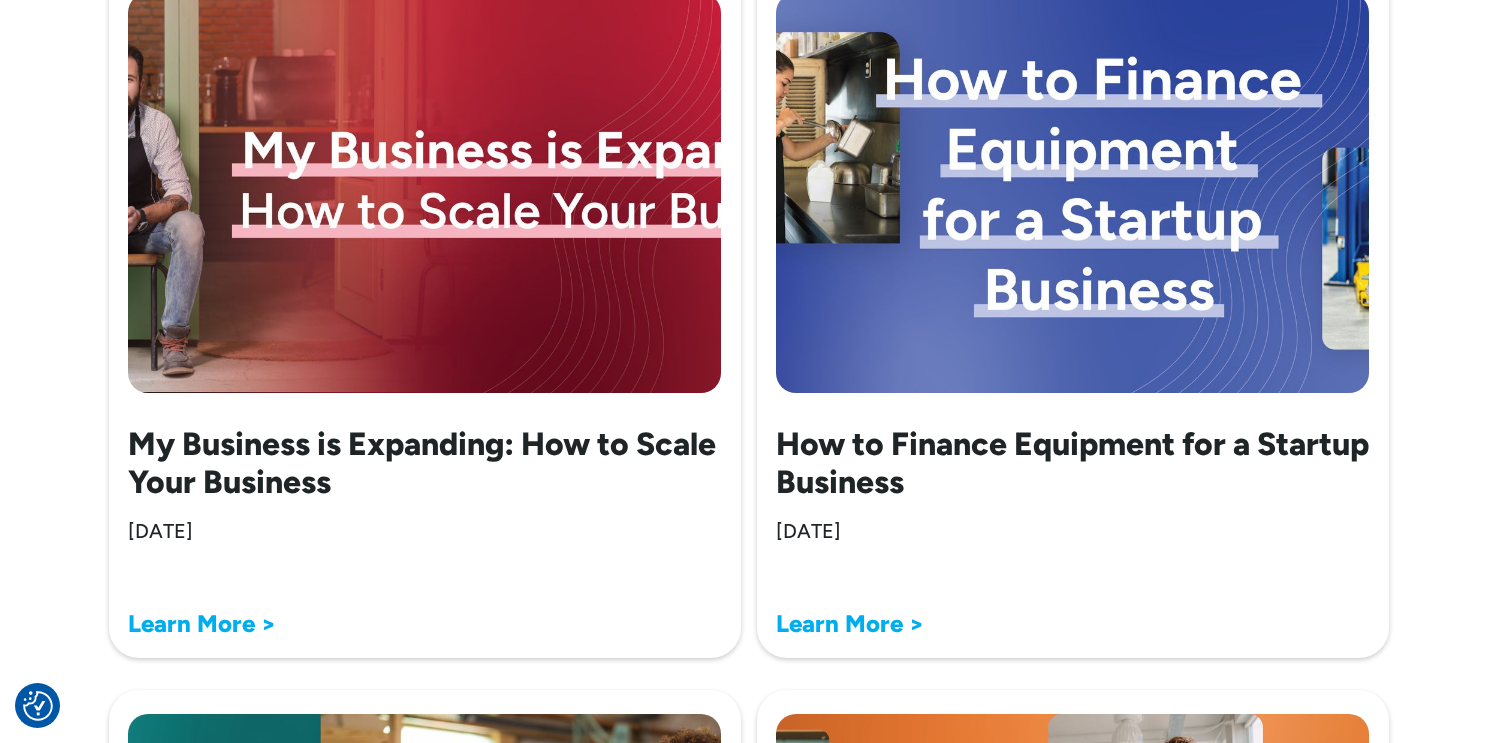 click on "Learn More >" at bounding box center (850, 623) 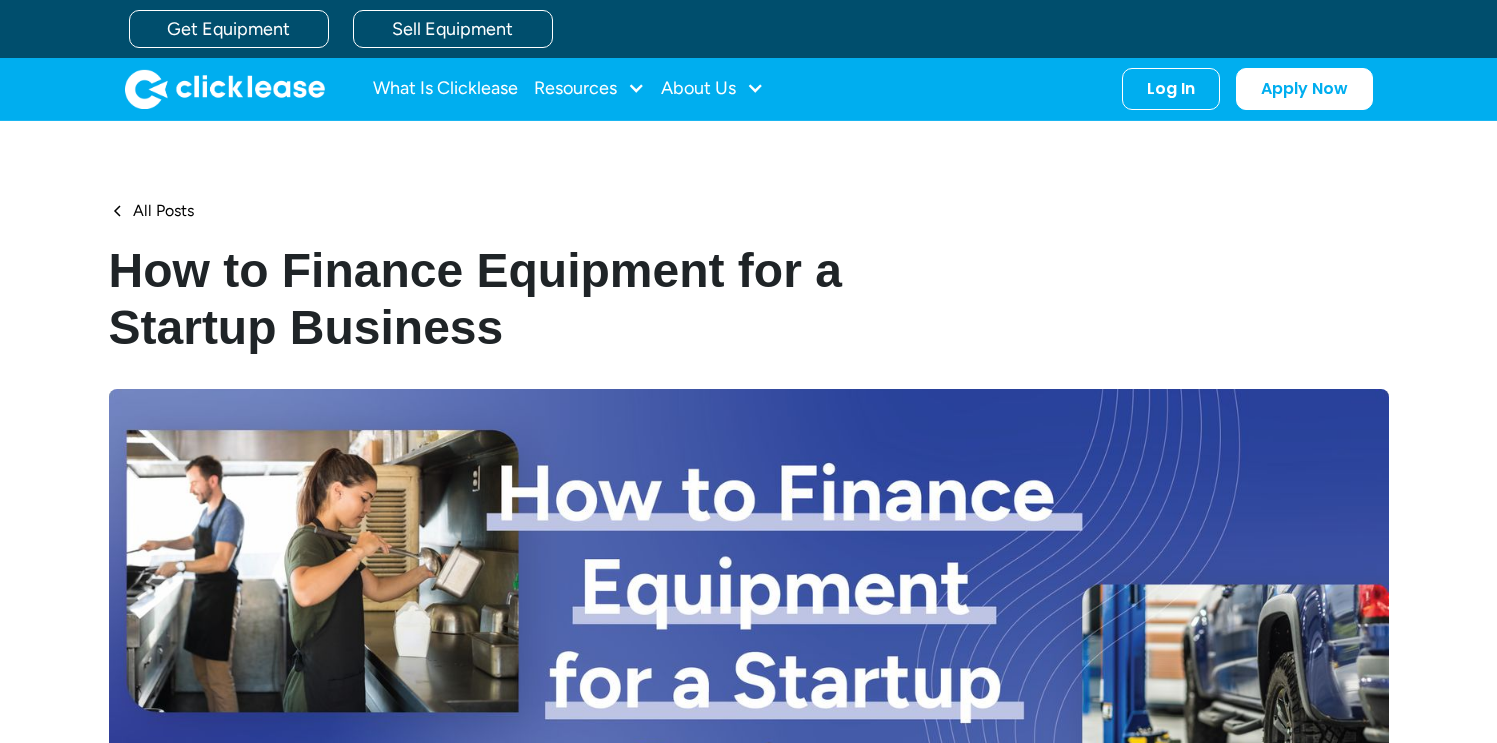 scroll, scrollTop: 0, scrollLeft: 0, axis: both 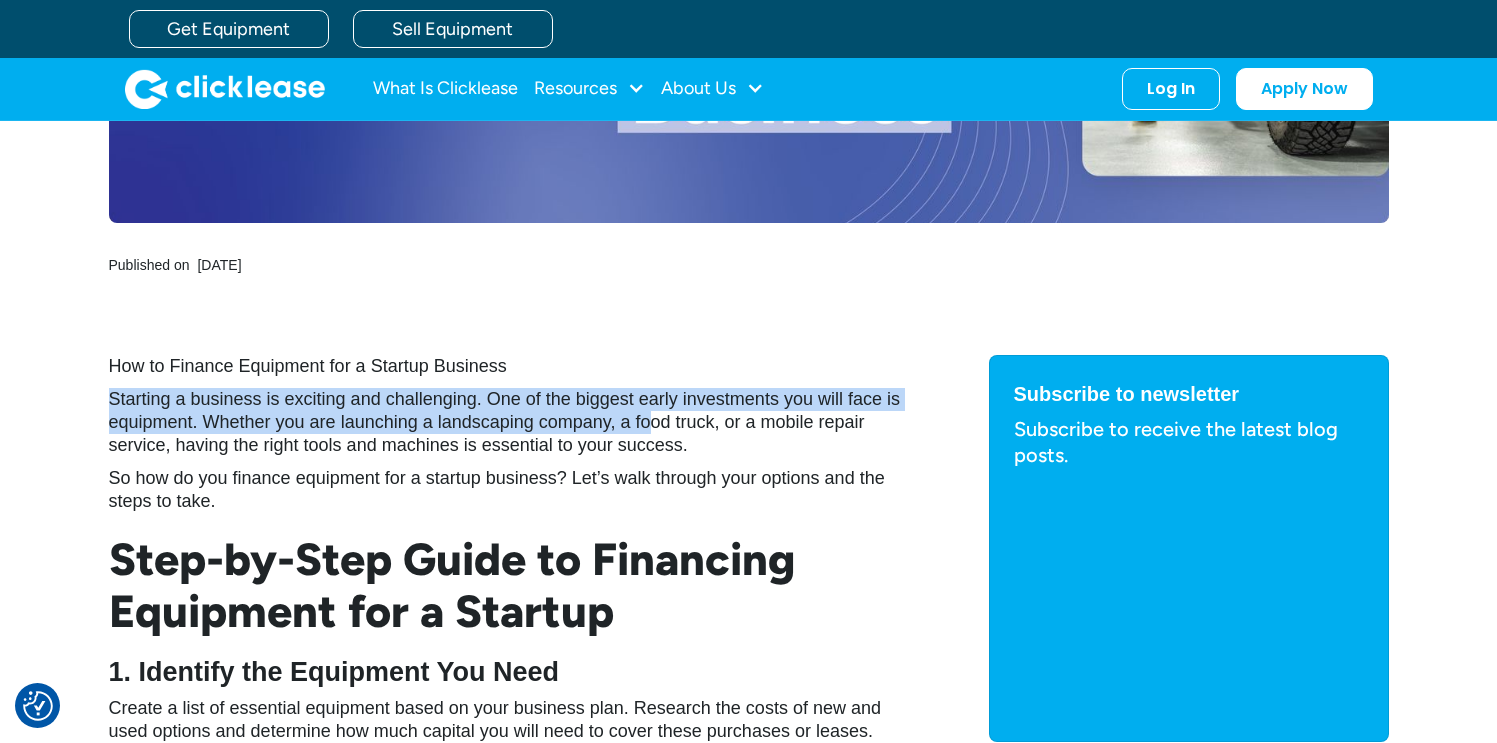 drag, startPoint x: 113, startPoint y: 400, endPoint x: 692, endPoint y: 425, distance: 579.5395 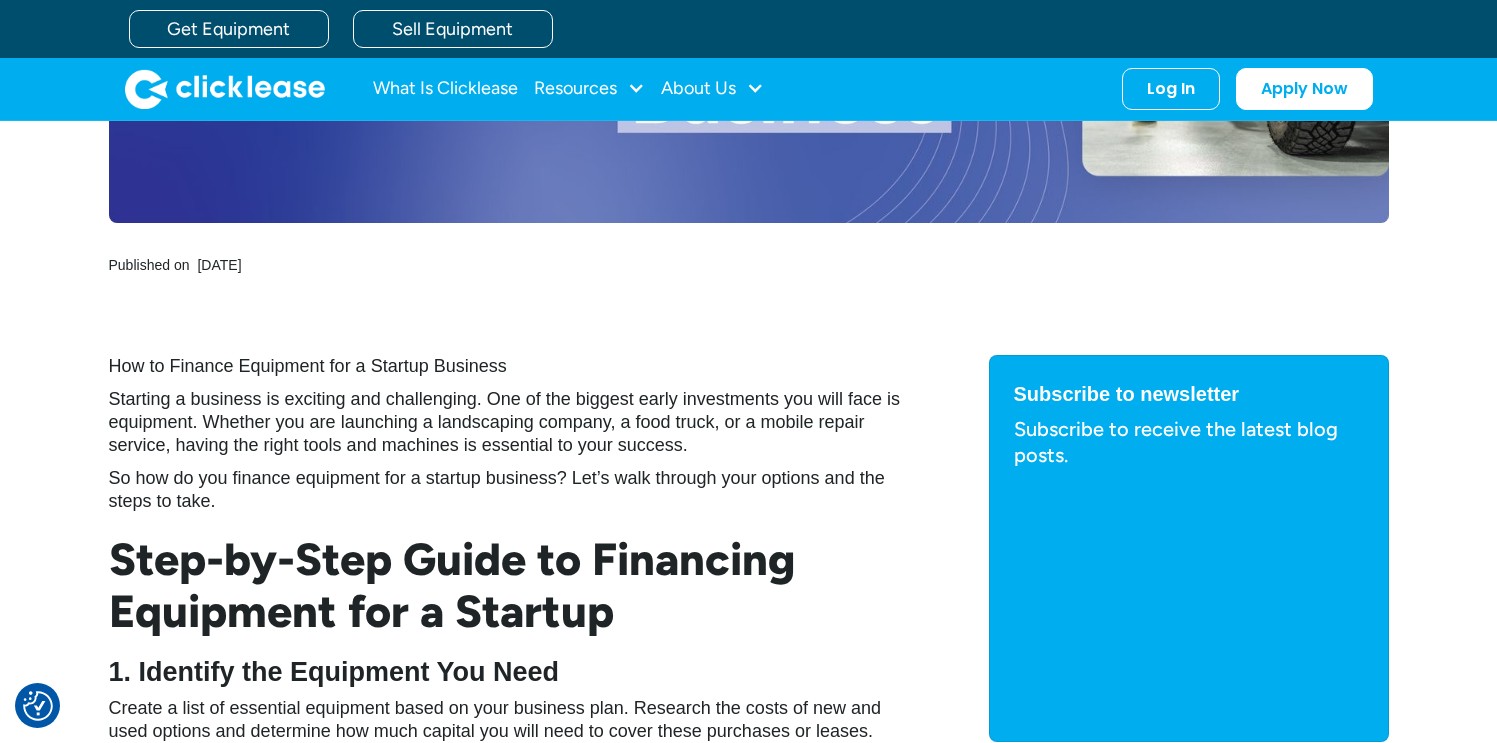 click on "How to Finance Equipment for a Startup Business Starting a business is exciting and challenging. One of the biggest early investments you will face is equipment. Whether you are launching a landscaping company, a food truck, or a mobile repair service, having the right tools and machines is essential to your success. So how do you finance equipment for a startup business? Let’s walk through your options and the steps to take. Step-by-Step Guide to Financing Equipment for a Startup 1. Identify the Equipment You Need Create a list of essential equipment based on your business plan. Research the costs of new and used options and determine how much capital you will need to cover these purchases or leases. 2. Check Your Credit Most lenders evaluate your personal credit score if your business is new. A higher score can give you access to better terms, but even  lower scores can qualify  through alternative lenders like Clicklease. 3. Explore Your Financing Options You have more choices than you might think. From" at bounding box center [509, 2442] 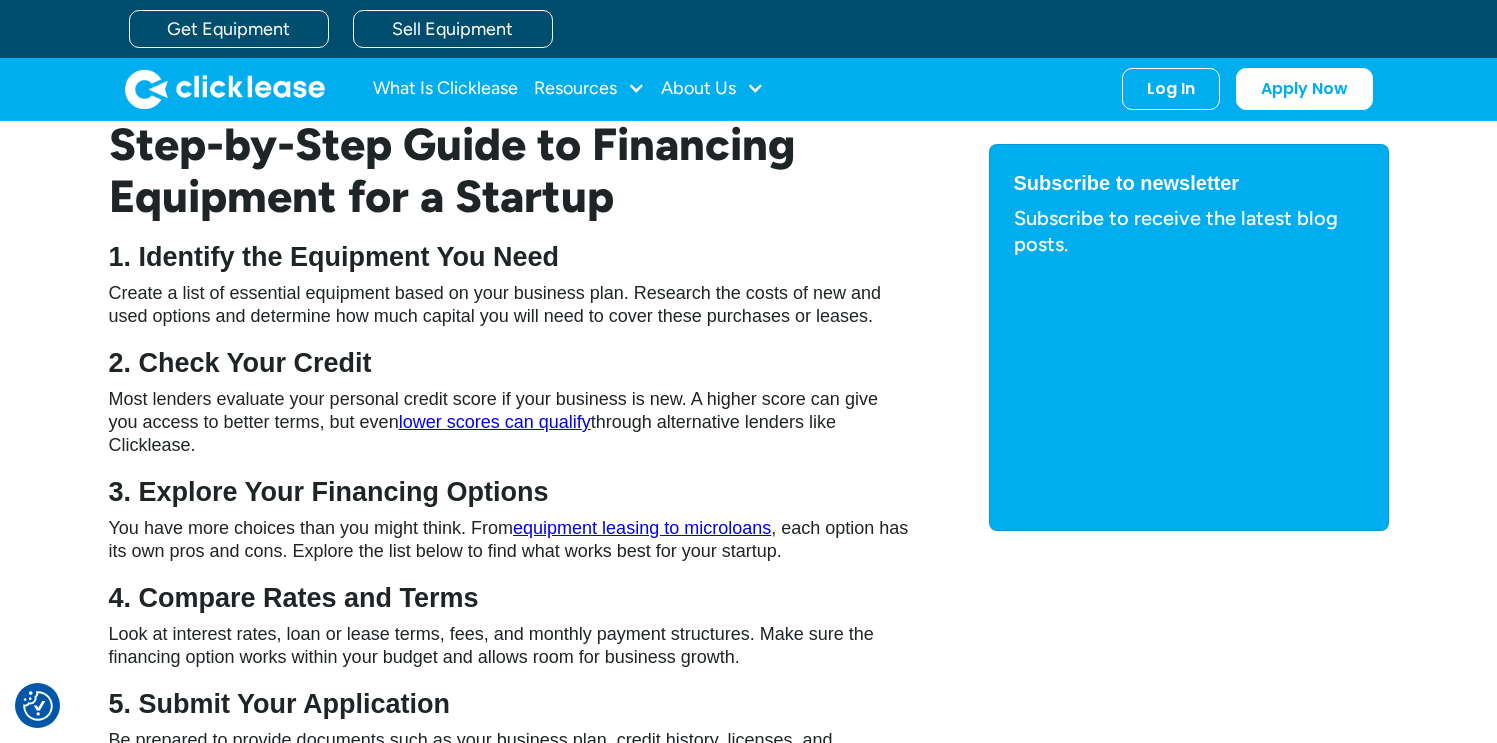 scroll, scrollTop: 1097, scrollLeft: 0, axis: vertical 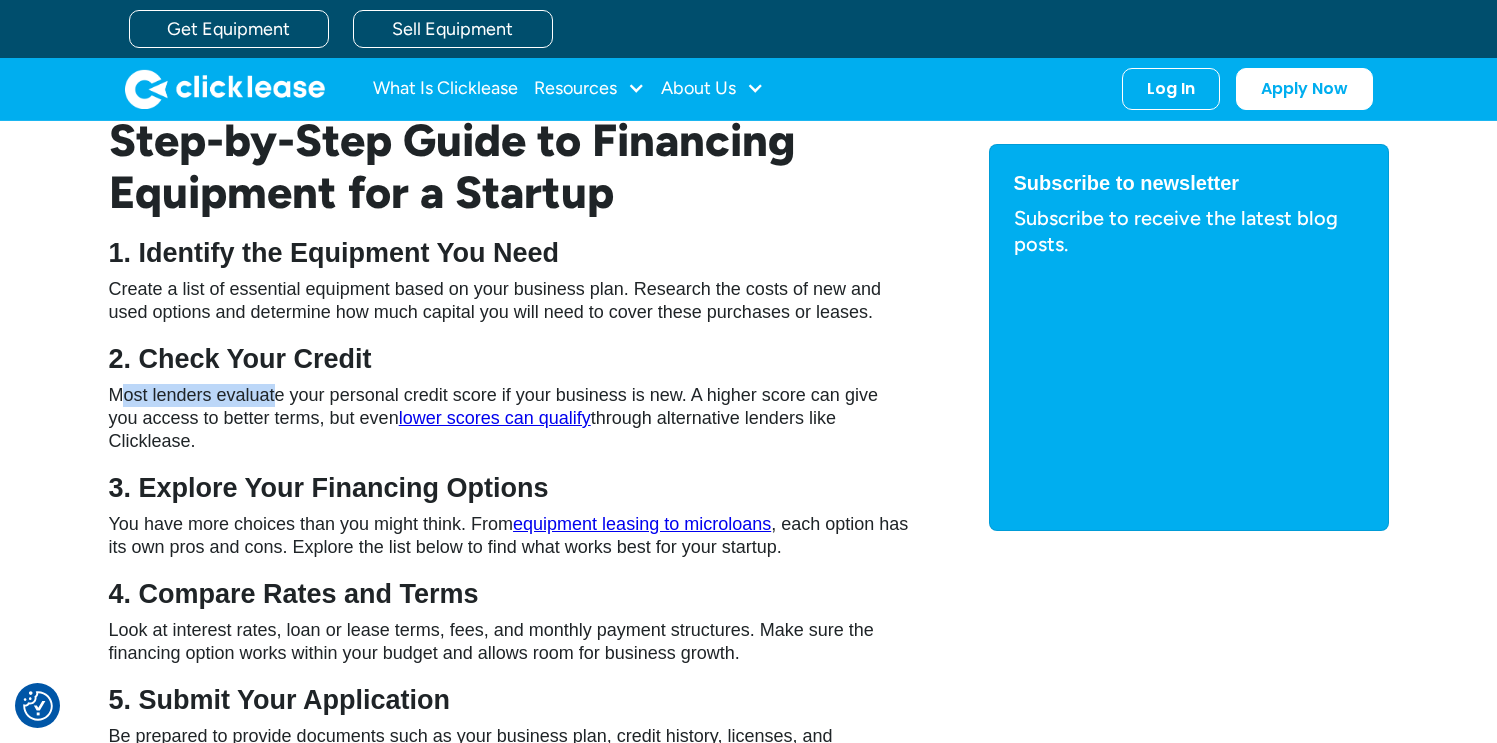 drag, startPoint x: 127, startPoint y: 402, endPoint x: 278, endPoint y: 422, distance: 152.31874 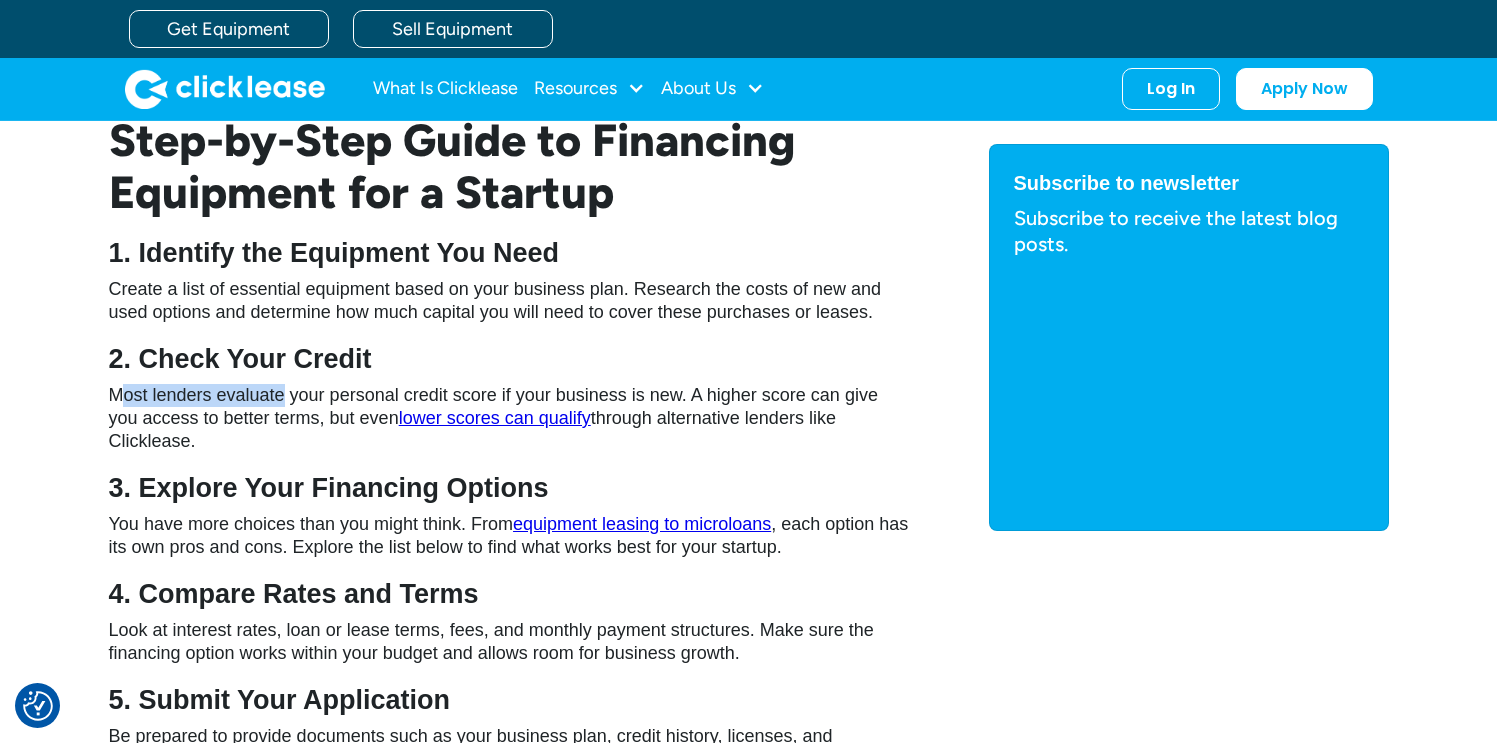 click on "Most lenders evaluate your personal credit score if your business is new. A higher score can give you access to better terms, but even  lower scores can qualify  through alternative lenders like Clicklease." at bounding box center (509, 418) 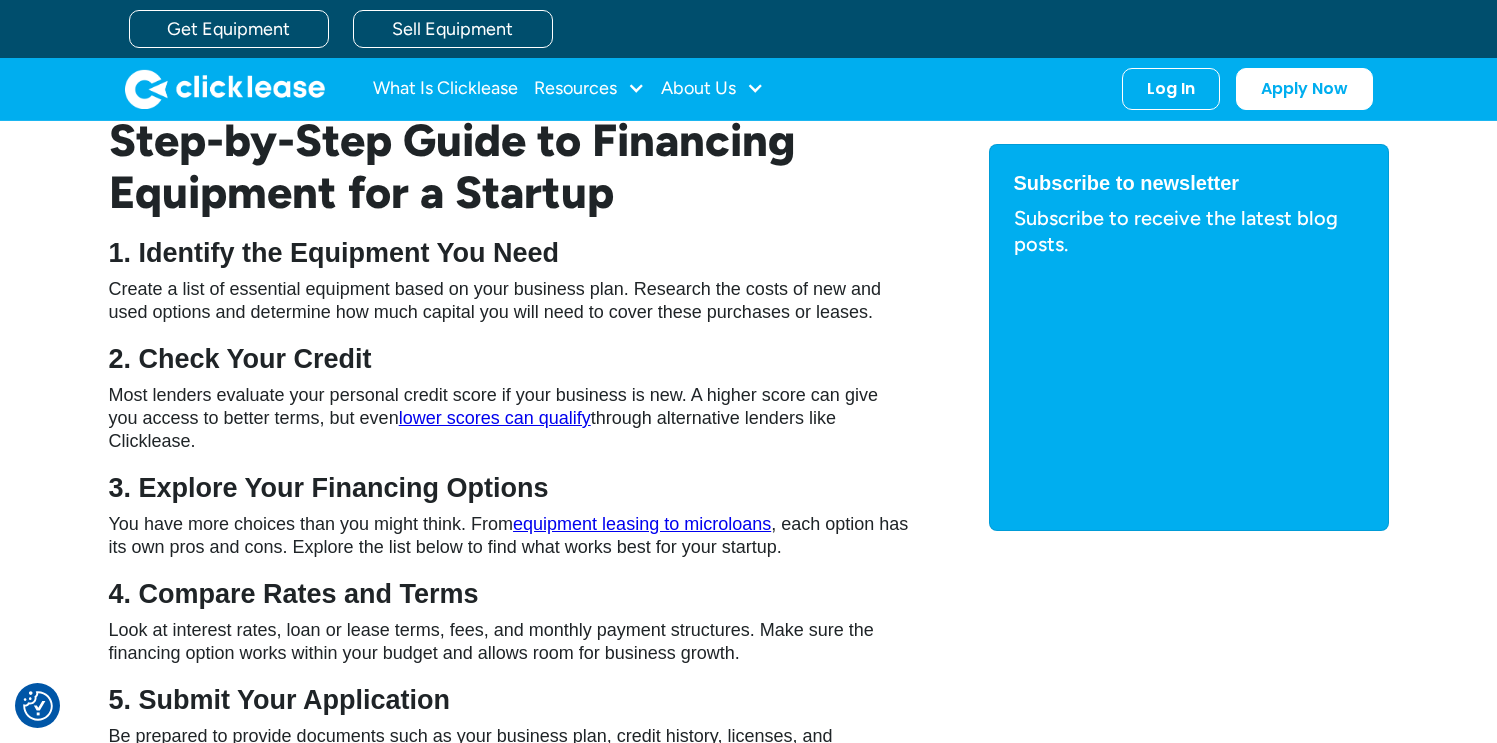 click on "Most lenders evaluate your personal credit score if your business is new. A higher score can give you access to better terms, but even  lower scores can qualify  through alternative lenders like Clicklease." at bounding box center [509, 418] 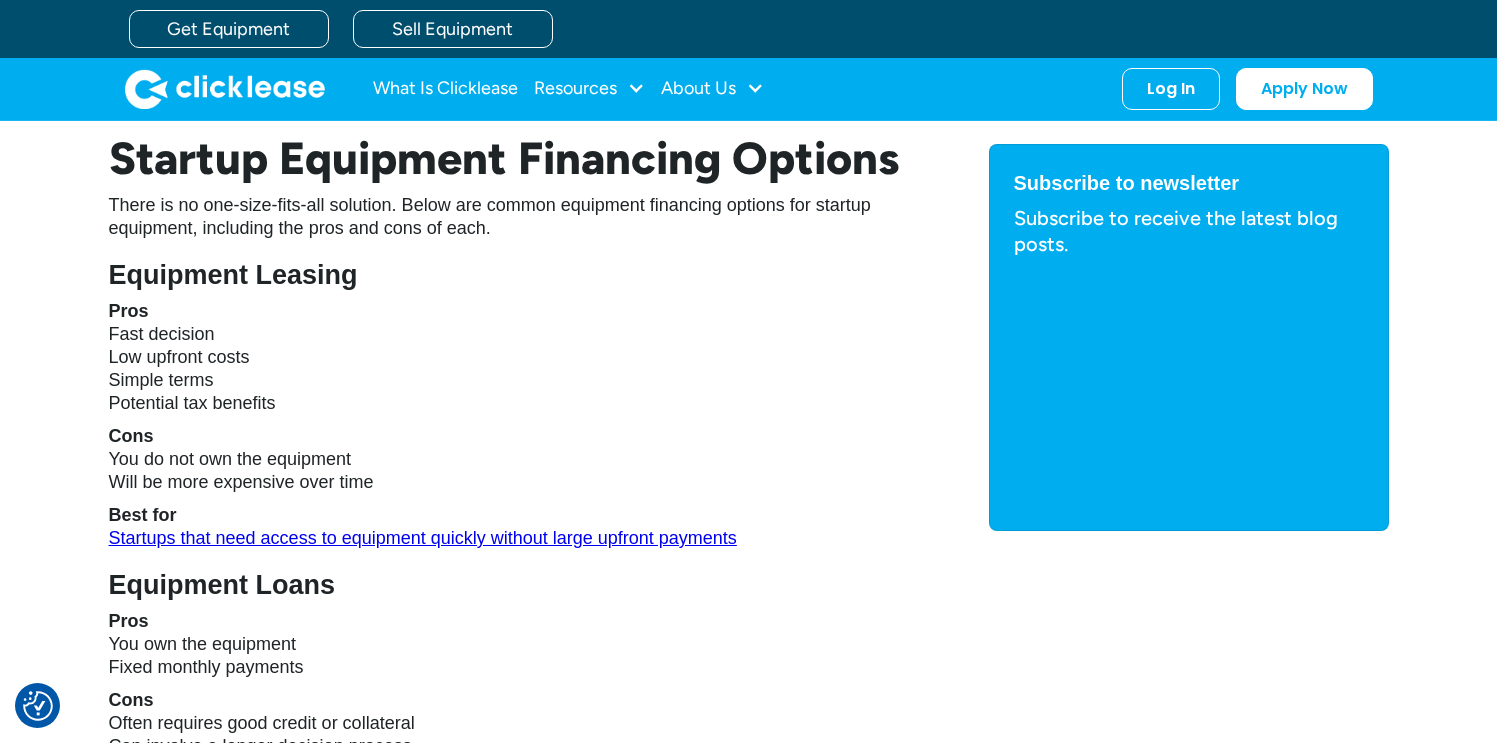 scroll, scrollTop: 2455, scrollLeft: 0, axis: vertical 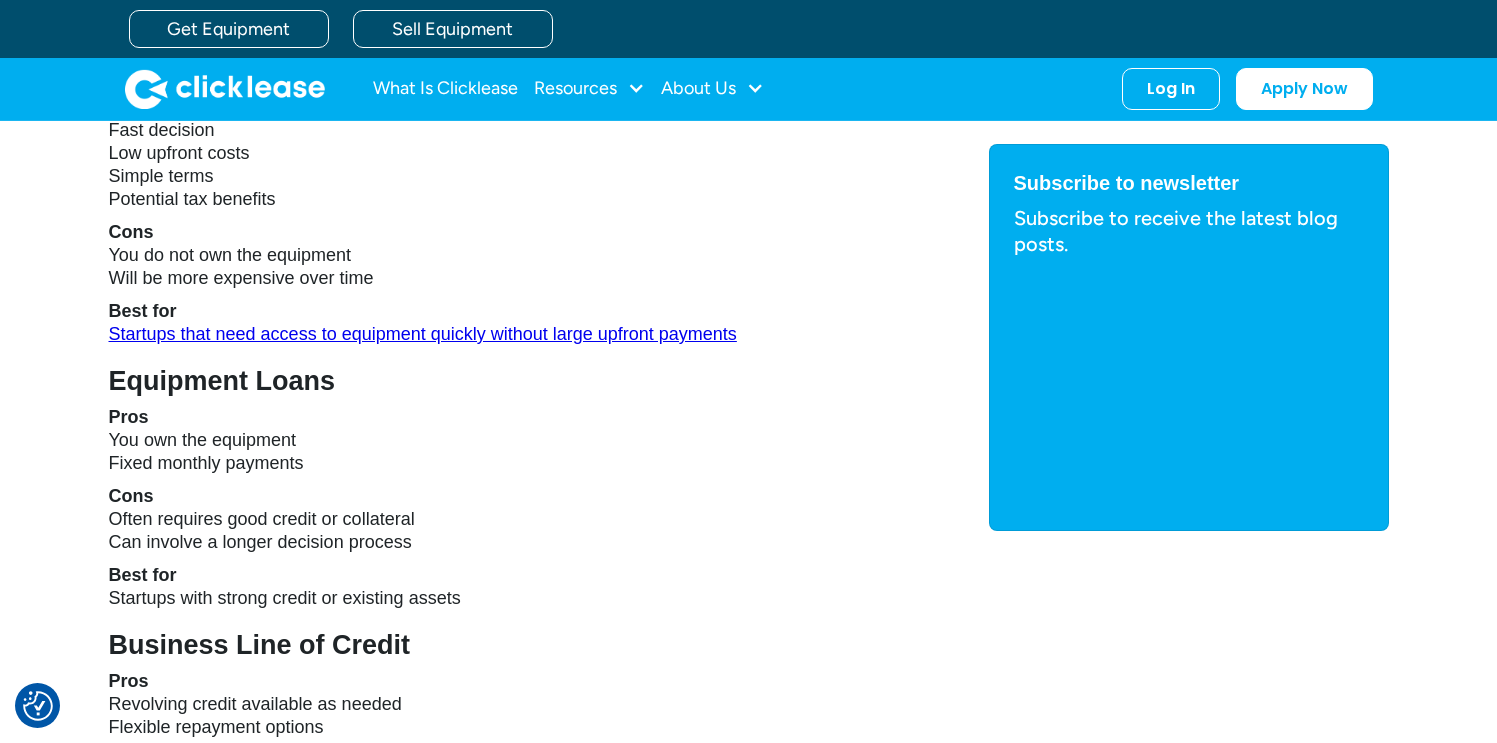 drag, startPoint x: 138, startPoint y: 442, endPoint x: 371, endPoint y: 442, distance: 233 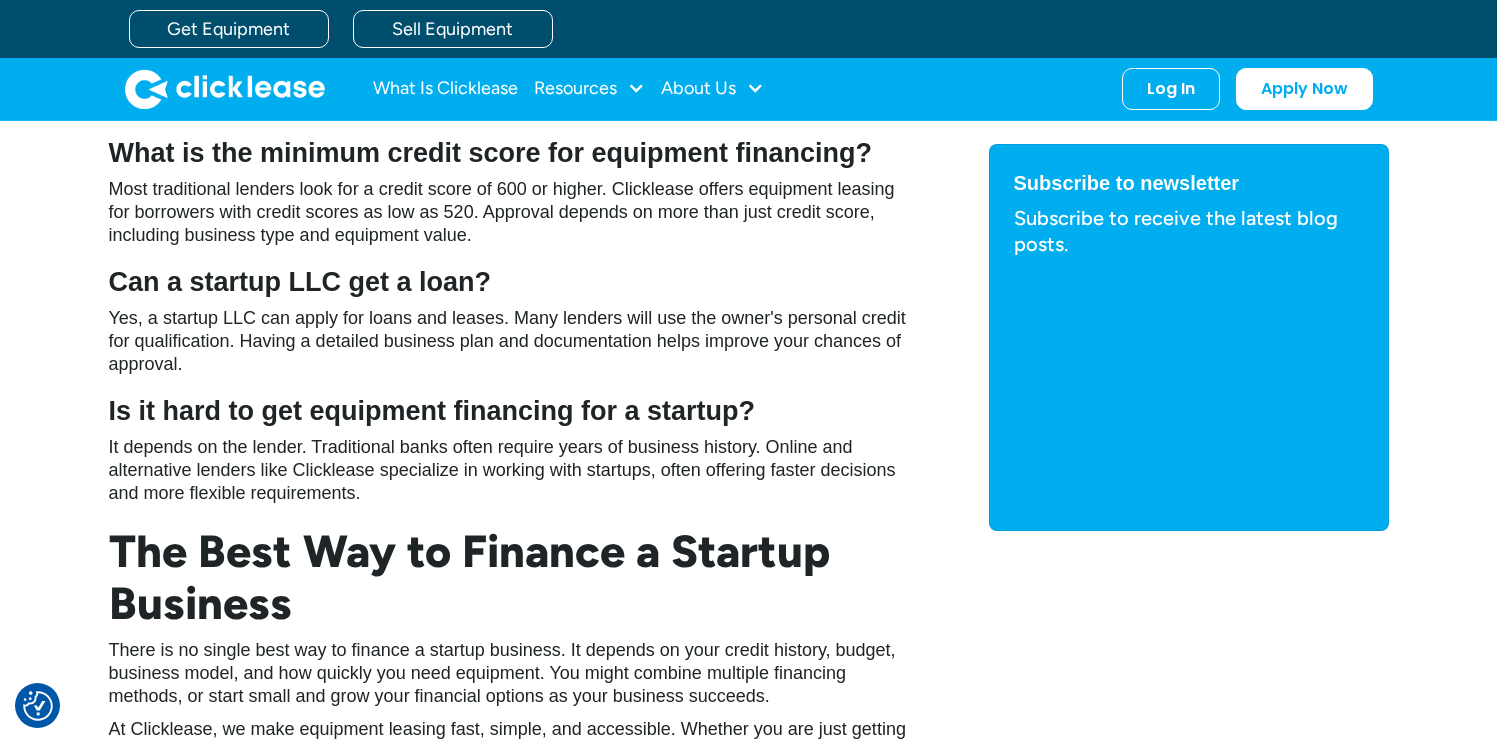 scroll, scrollTop: 4428, scrollLeft: 0, axis: vertical 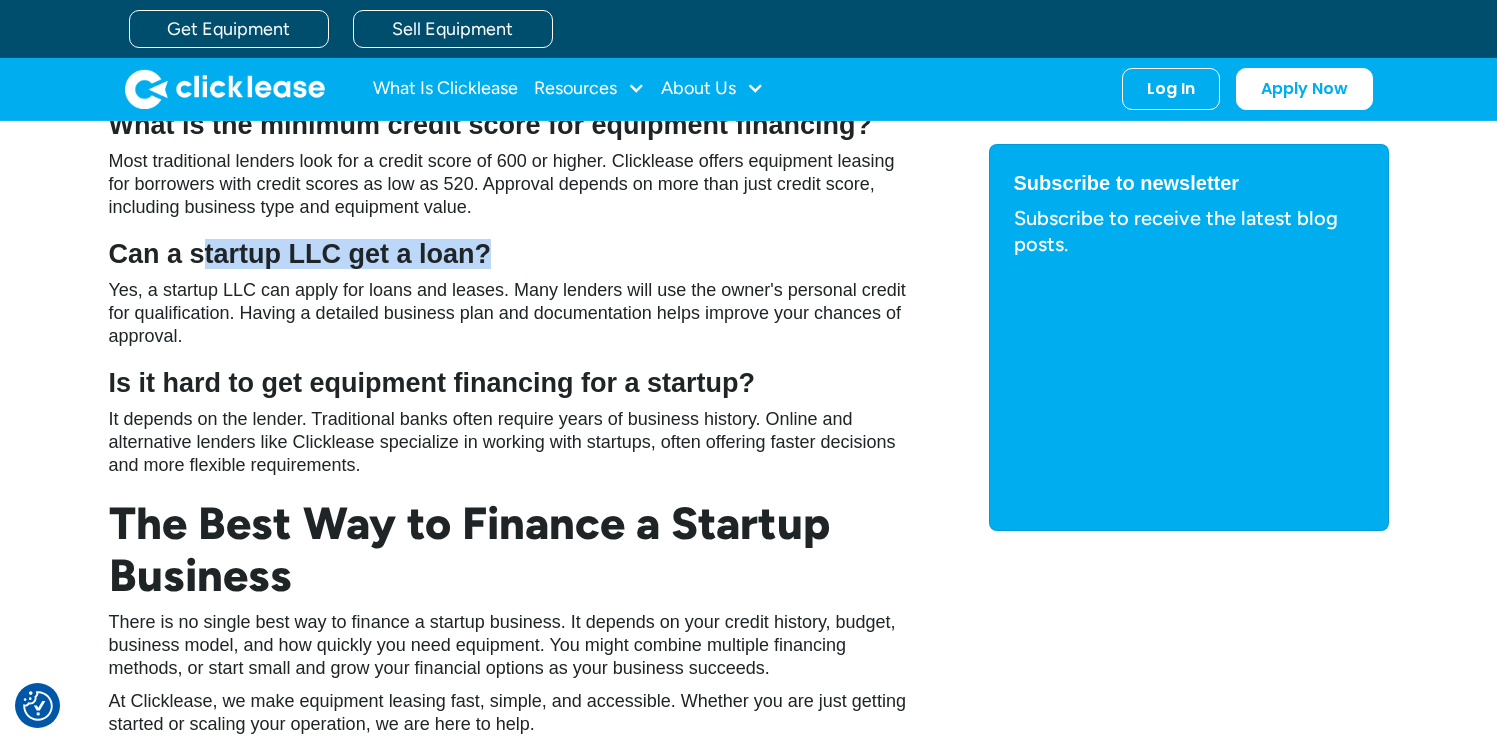 drag, startPoint x: 457, startPoint y: 256, endPoint x: 516, endPoint y: 256, distance: 59 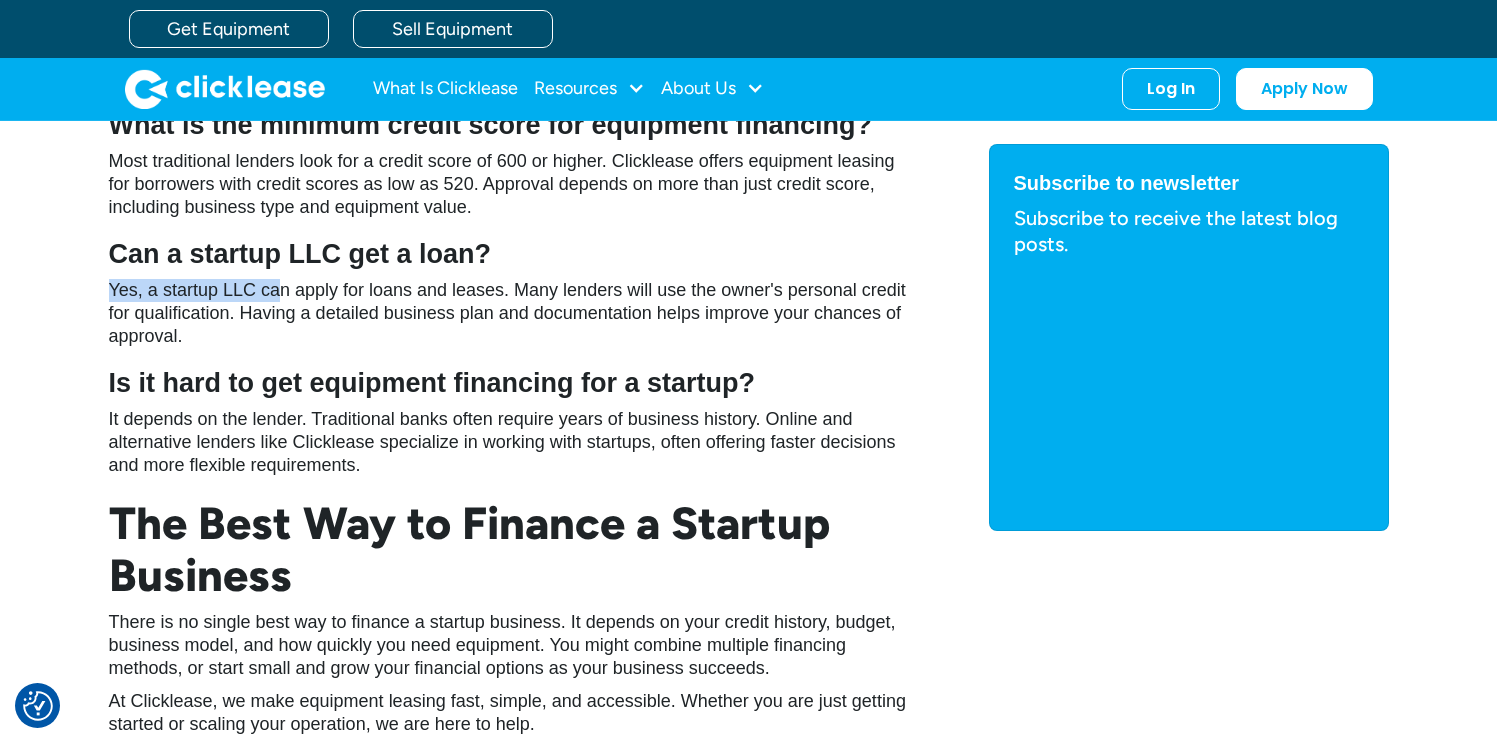 drag, startPoint x: 99, startPoint y: 289, endPoint x: 276, endPoint y: 295, distance: 177.10167 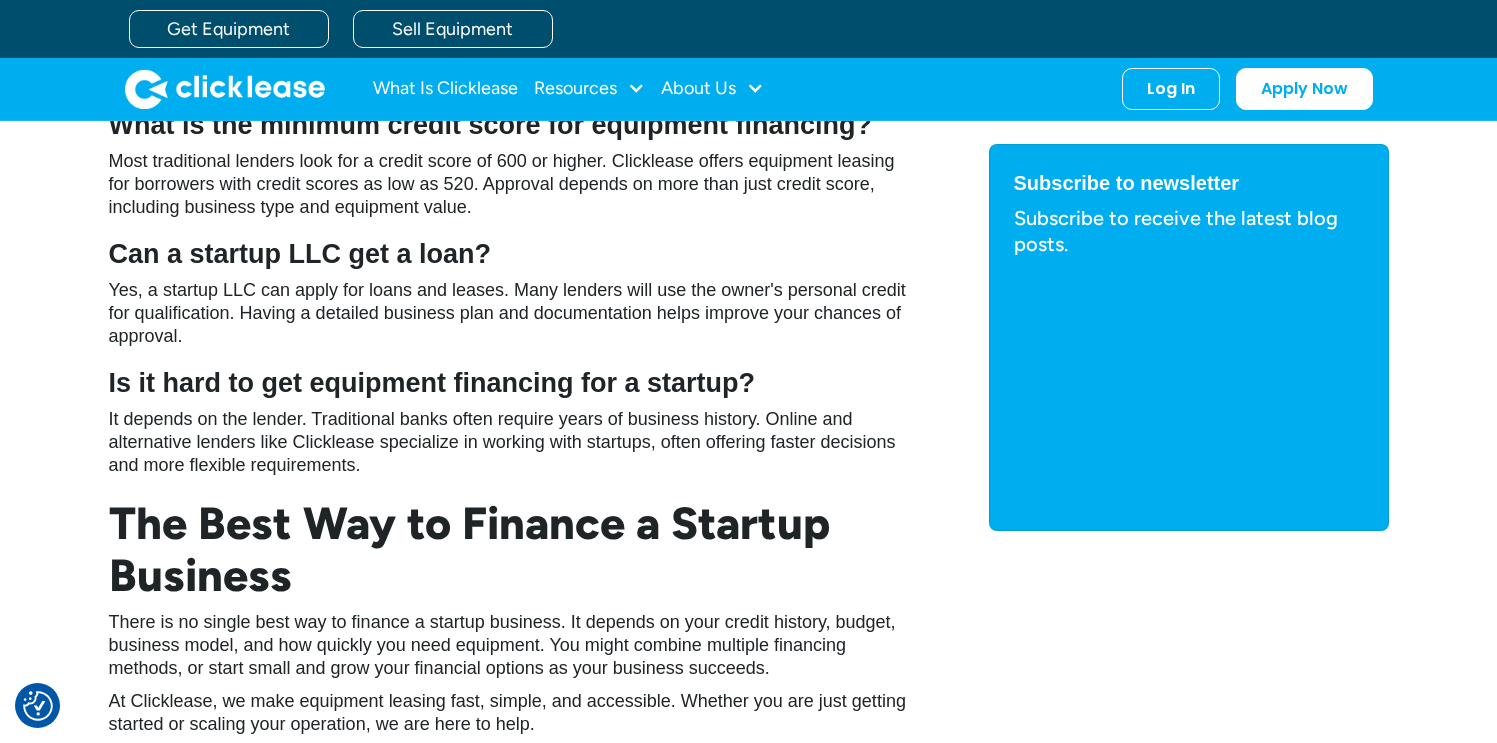 click on "Yes, a startup LLC can apply for loans and leases. Many lenders will use the owner's personal credit for qualification. Having a detailed business plan and documentation helps improve your chances of approval." at bounding box center (509, 313) 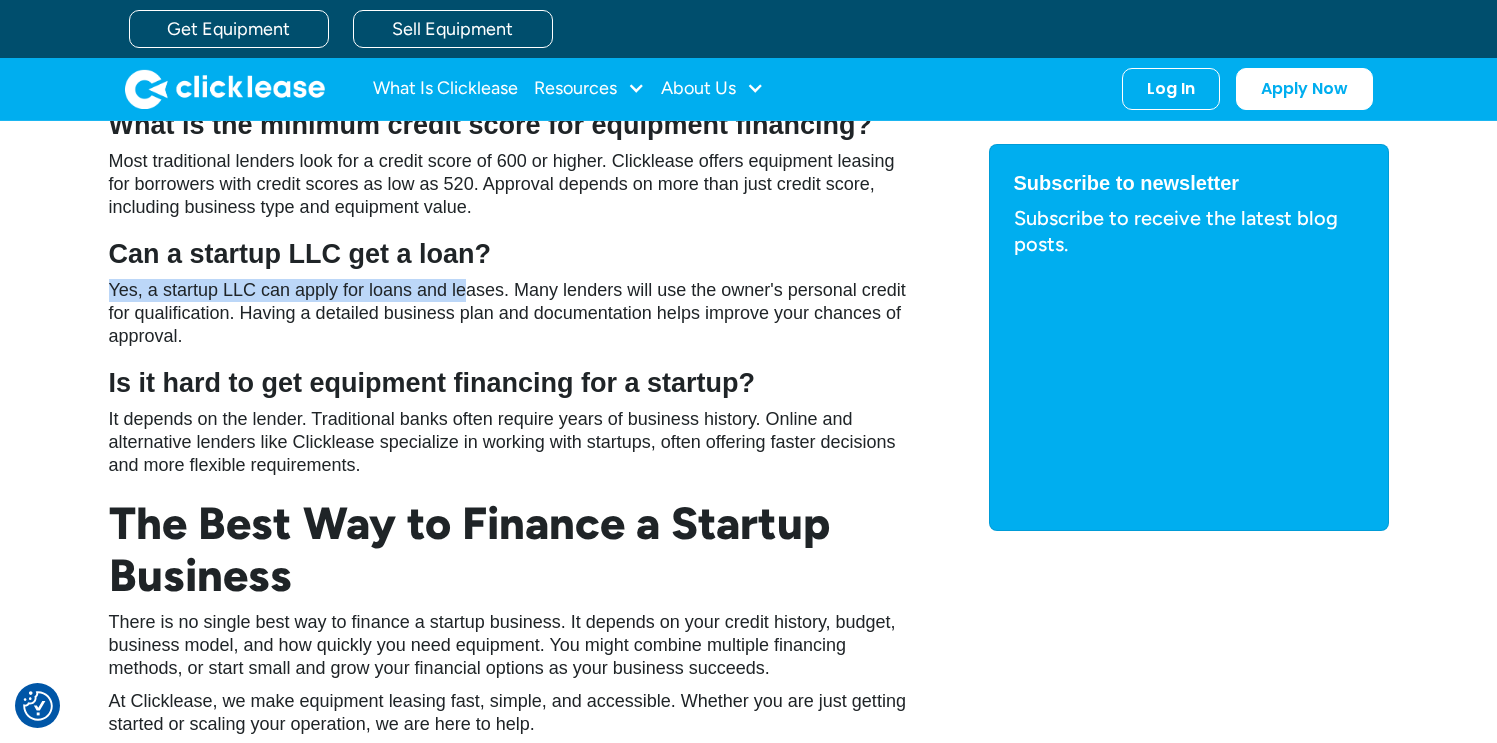 drag, startPoint x: 263, startPoint y: 274, endPoint x: 489, endPoint y: 300, distance: 227.49066 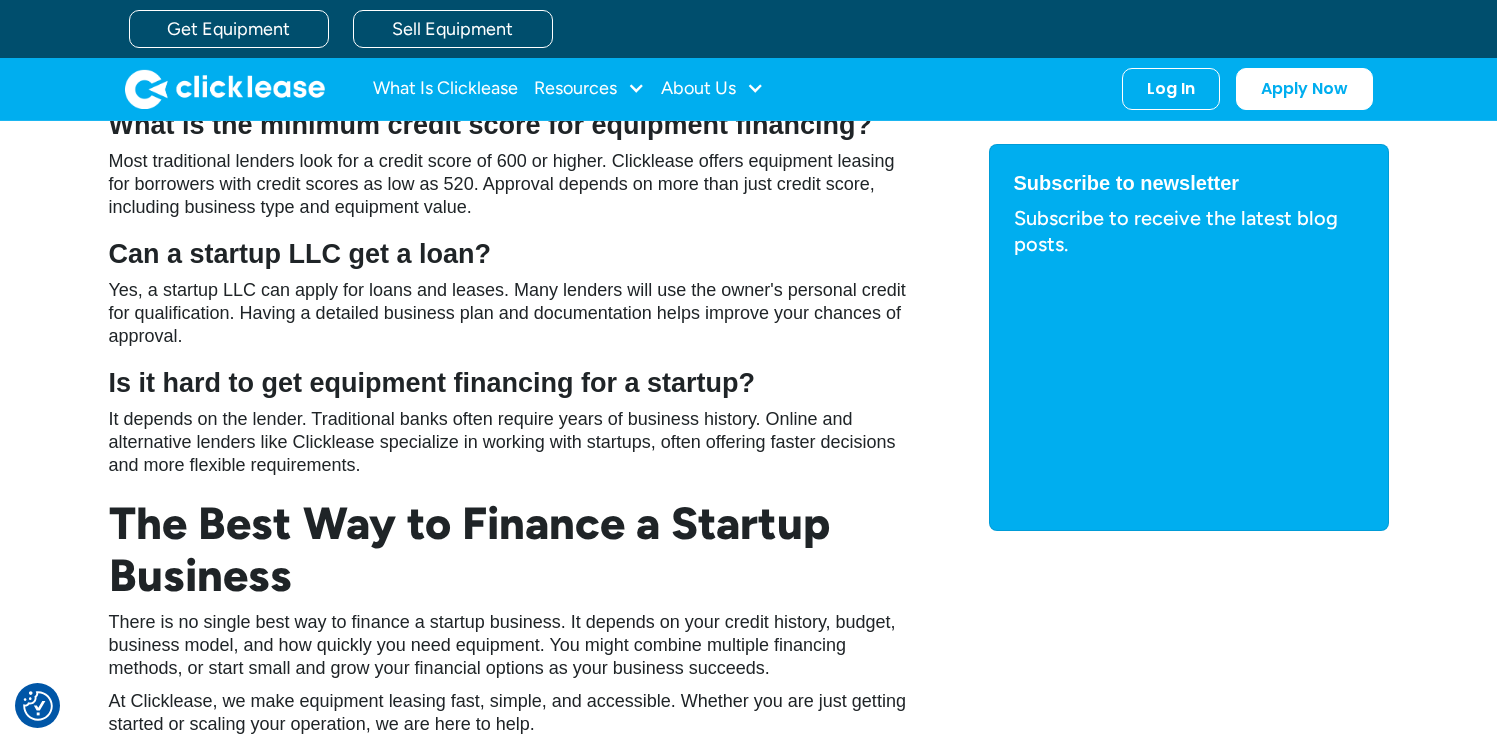 click on "Yes, a startup LLC can apply for loans and leases. Many lenders will use the owner's personal credit for qualification. Having a detailed business plan and documentation helps improve your chances of approval." at bounding box center [509, 313] 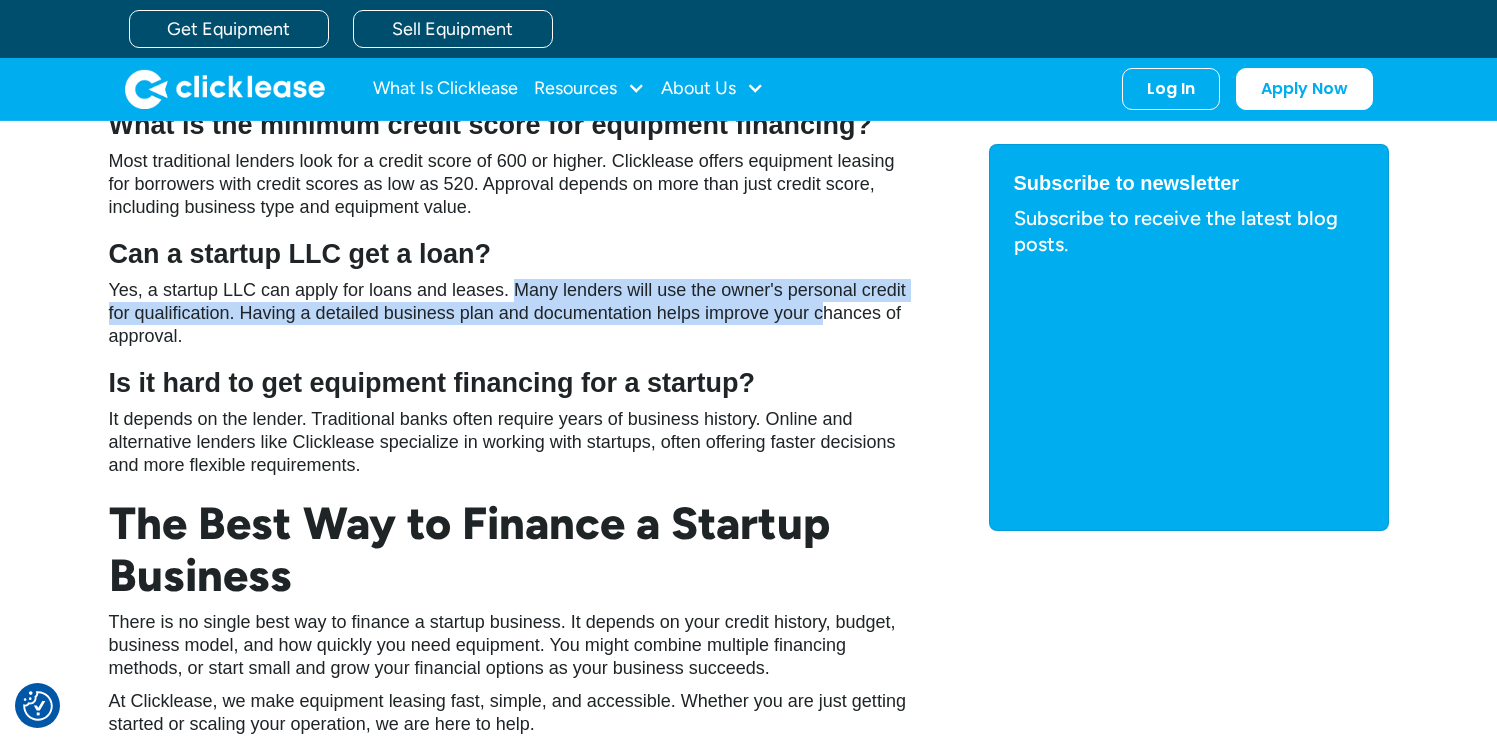 drag, startPoint x: 520, startPoint y: 288, endPoint x: 824, endPoint y: 312, distance: 304.9459 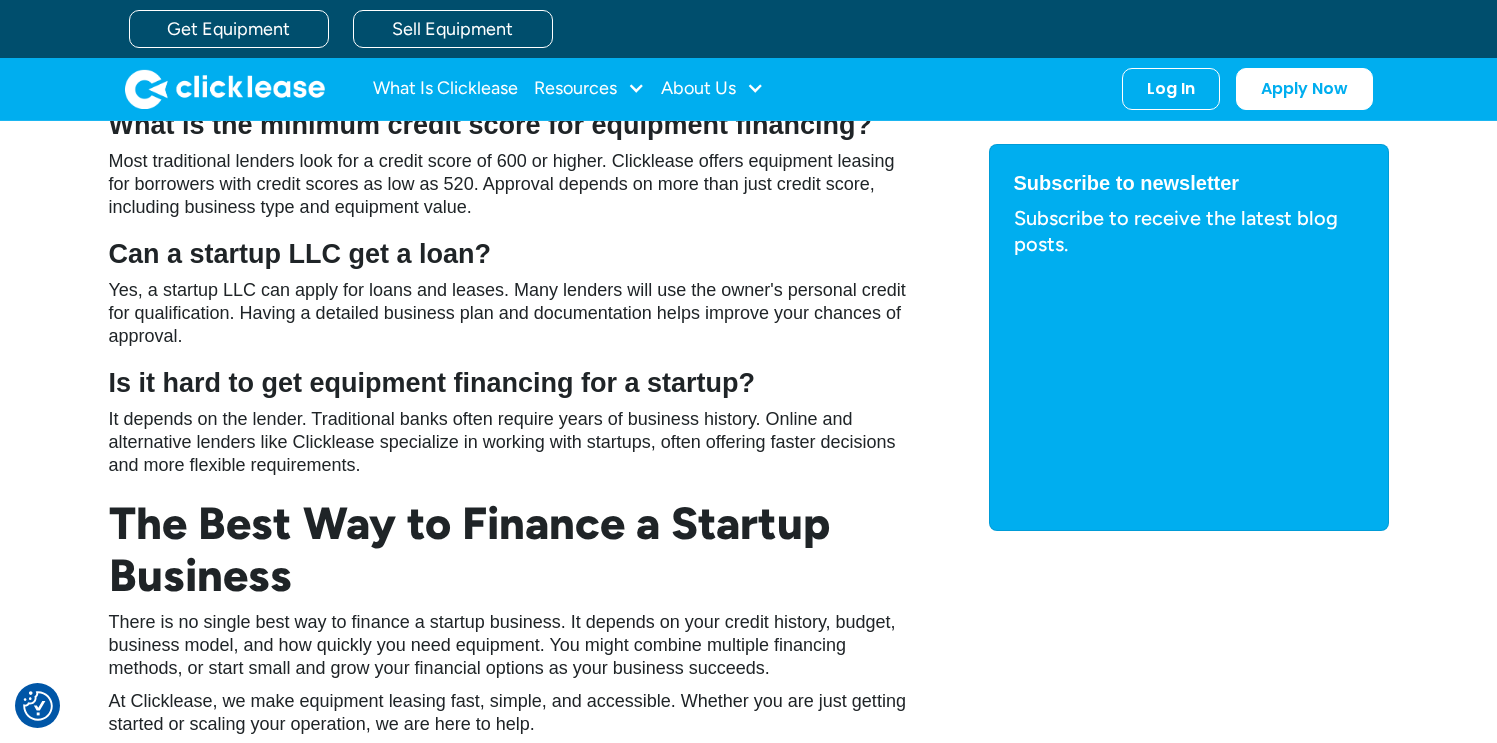 click on "Yes, a startup LLC can apply for loans and leases. Many lenders will use the owner's personal credit for qualification. Having a detailed business plan and documentation helps improve your chances of approval." at bounding box center [509, 313] 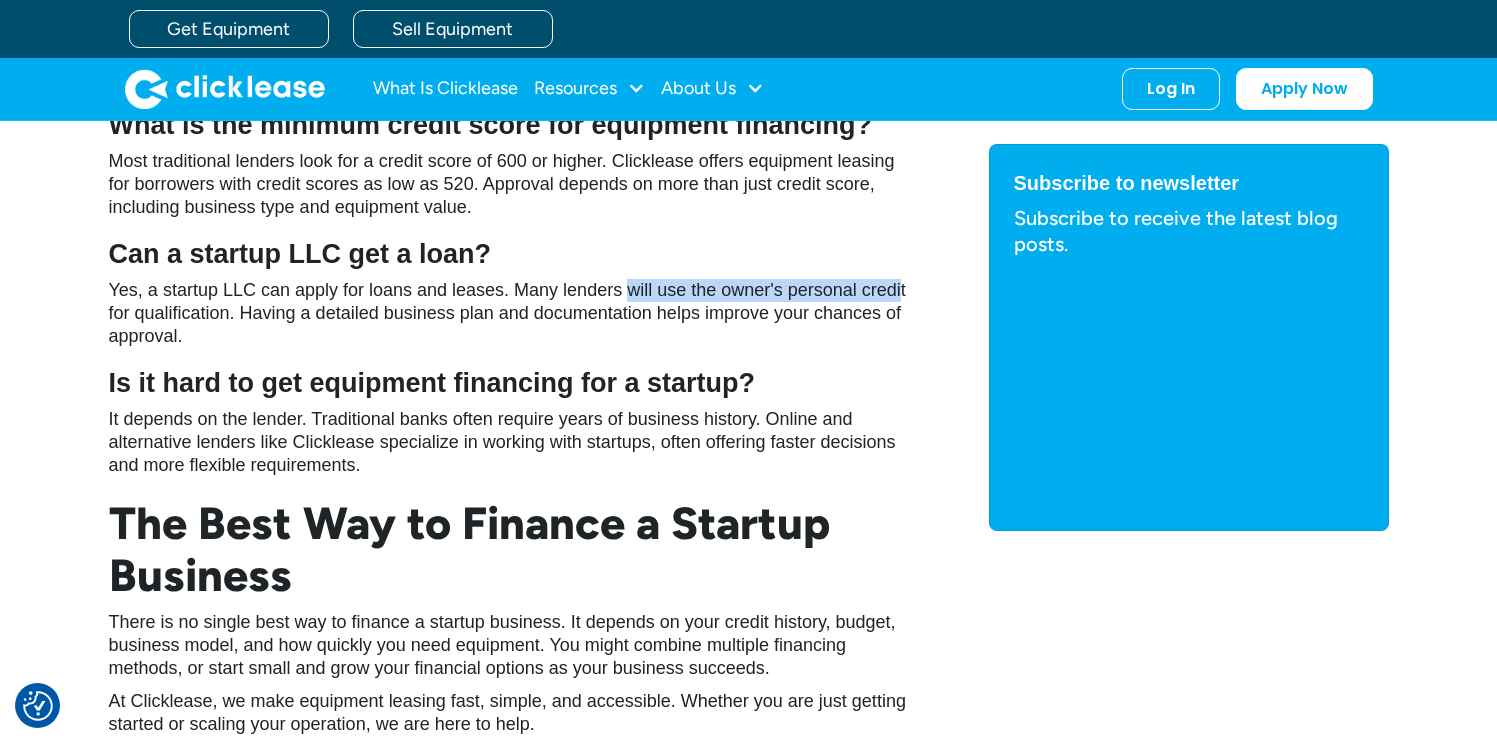 drag, startPoint x: 676, startPoint y: 287, endPoint x: 902, endPoint y: 300, distance: 226.37358 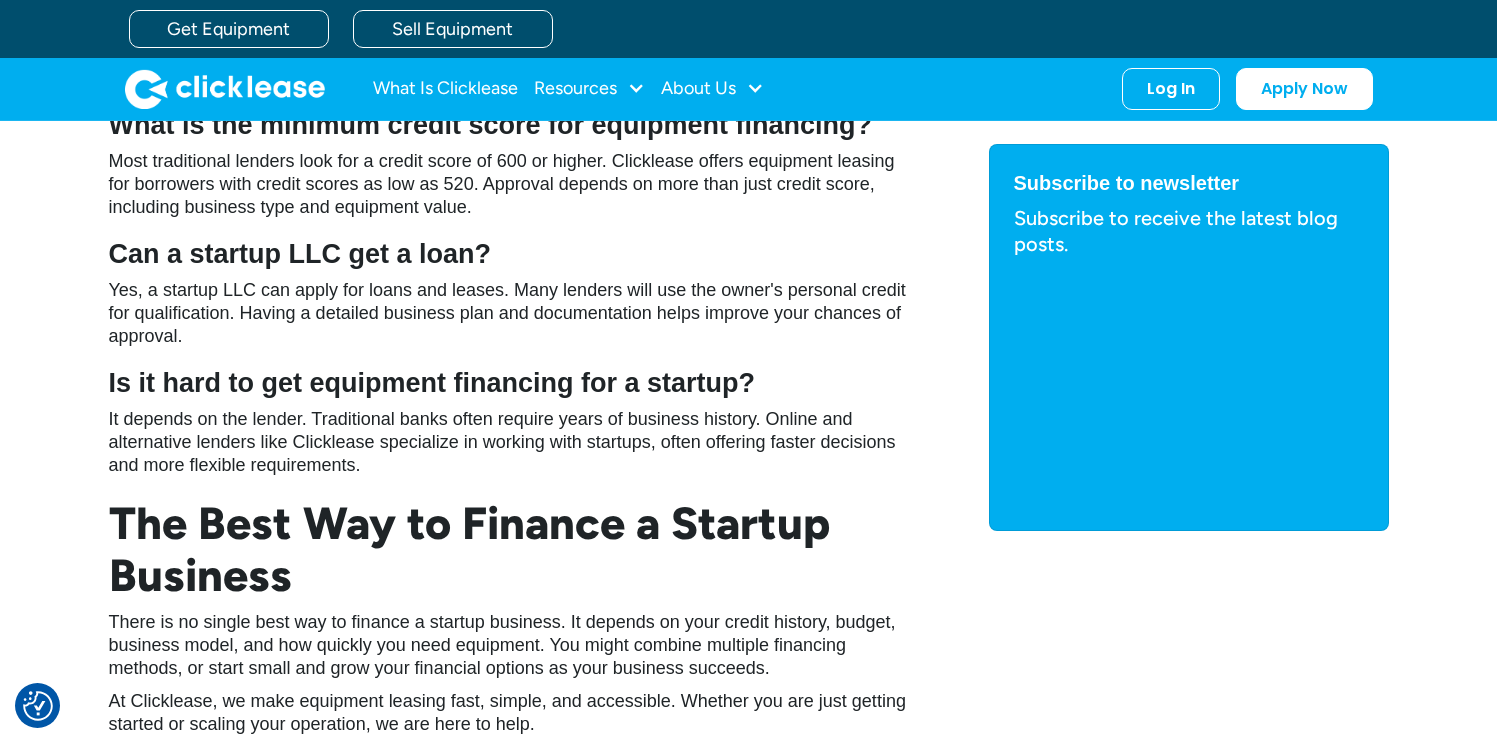 click on "Yes, a startup LLC can apply for loans and leases. Many lenders will use the owner's personal credit for qualification. Having a detailed business plan and documentation helps improve your chances of approval." at bounding box center [509, 313] 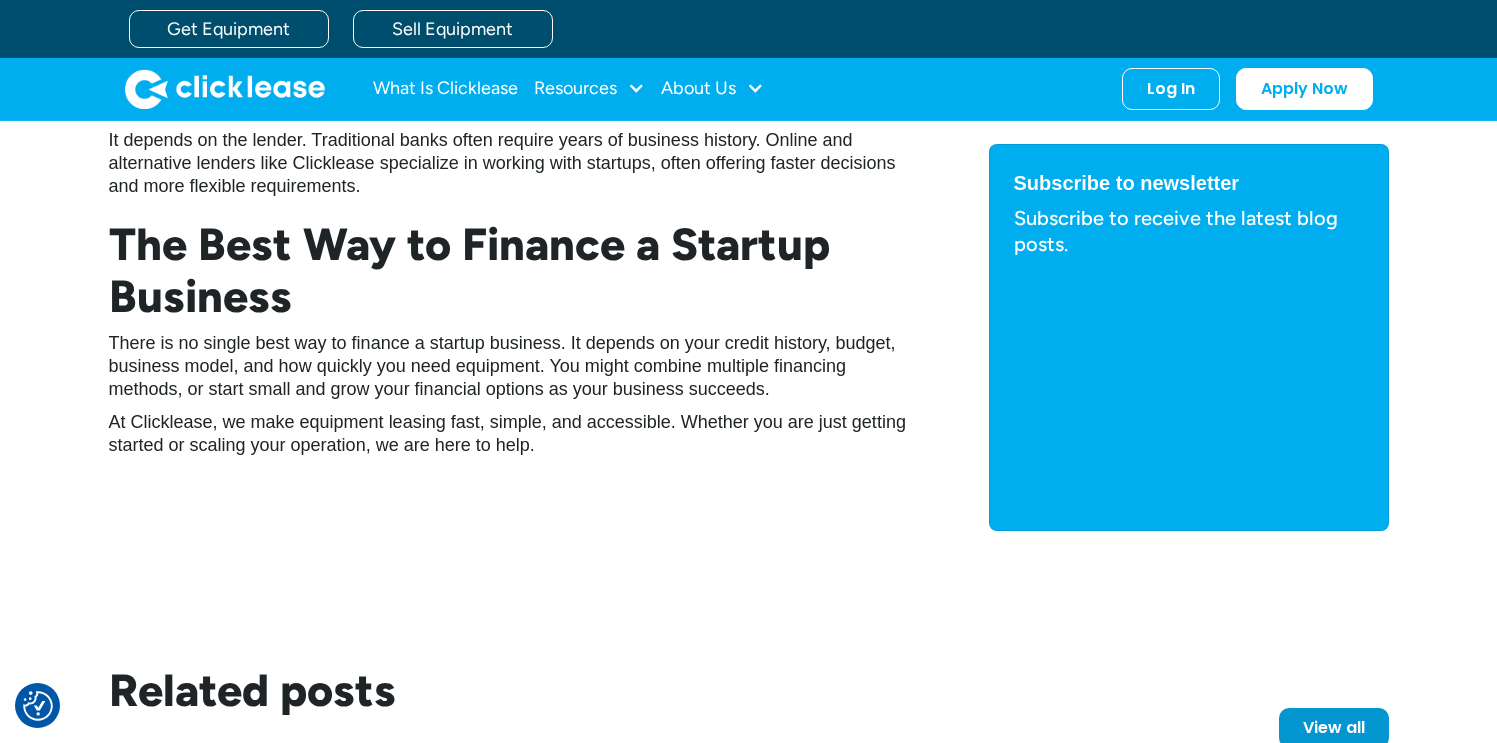scroll, scrollTop: 4451, scrollLeft: 0, axis: vertical 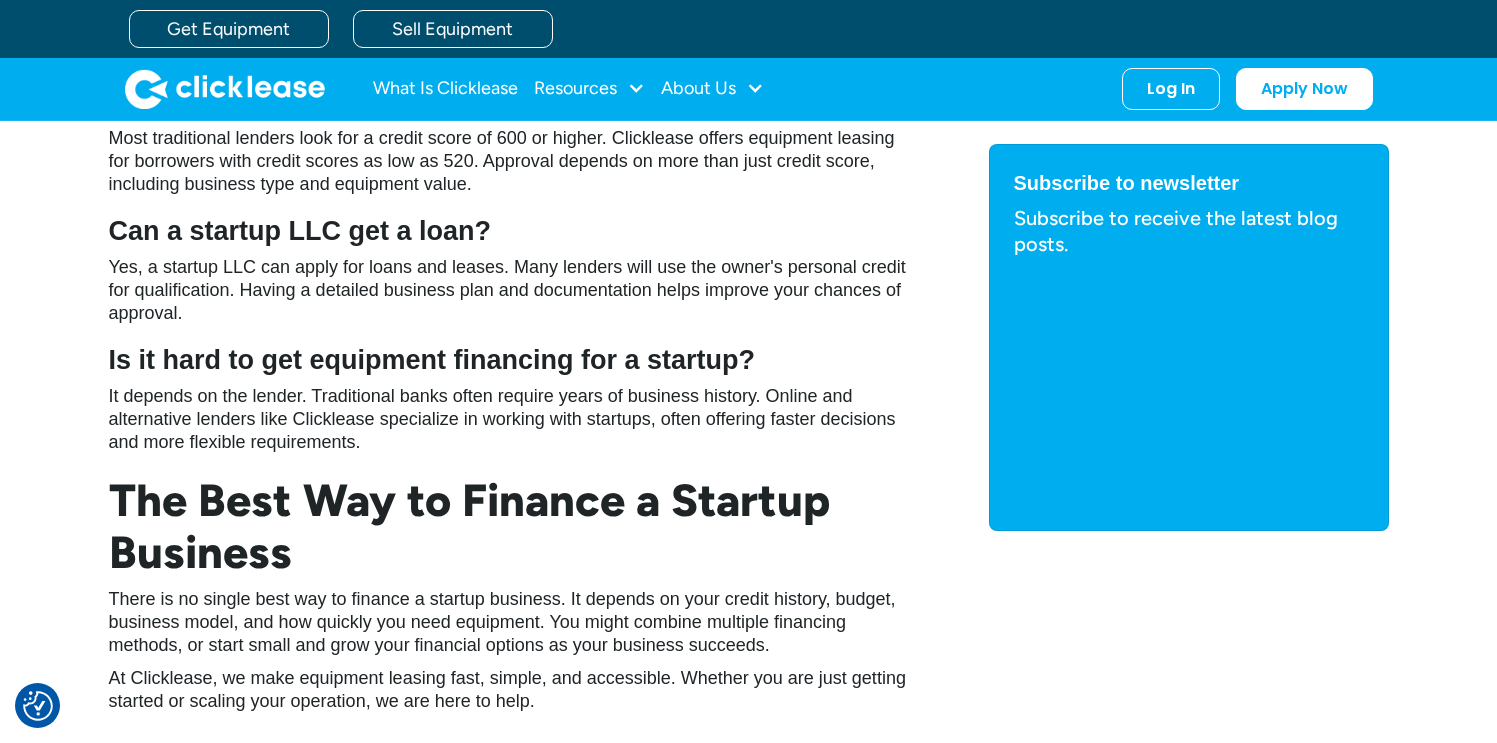 click on "How to Finance Equipment for a Startup Business Starting a business is exciting and challenging. One of the biggest early investments you will face is equipment. Whether you are launching a landscaping company, a food truck, or a mobile repair service, having the right tools and machines is essential to your success. So how do you finance equipment for a startup business? Let’s walk through your options and the steps to take. Step-by-Step Guide to Financing Equipment for a Startup 1. Identify the Equipment You Need Create a list of essential equipment based on your business plan. Research the costs of new and used options and determine how much capital you will need to cover these purchases or leases. 2. Check Your Credit Most lenders evaluate your personal credit score if your business is new. A higher score can give you access to better terms, but even  lower scores can qualify  through alternative lenders like Clicklease. 3. Explore Your Financing Options You have more choices than you might think. From" at bounding box center [748, -1299] 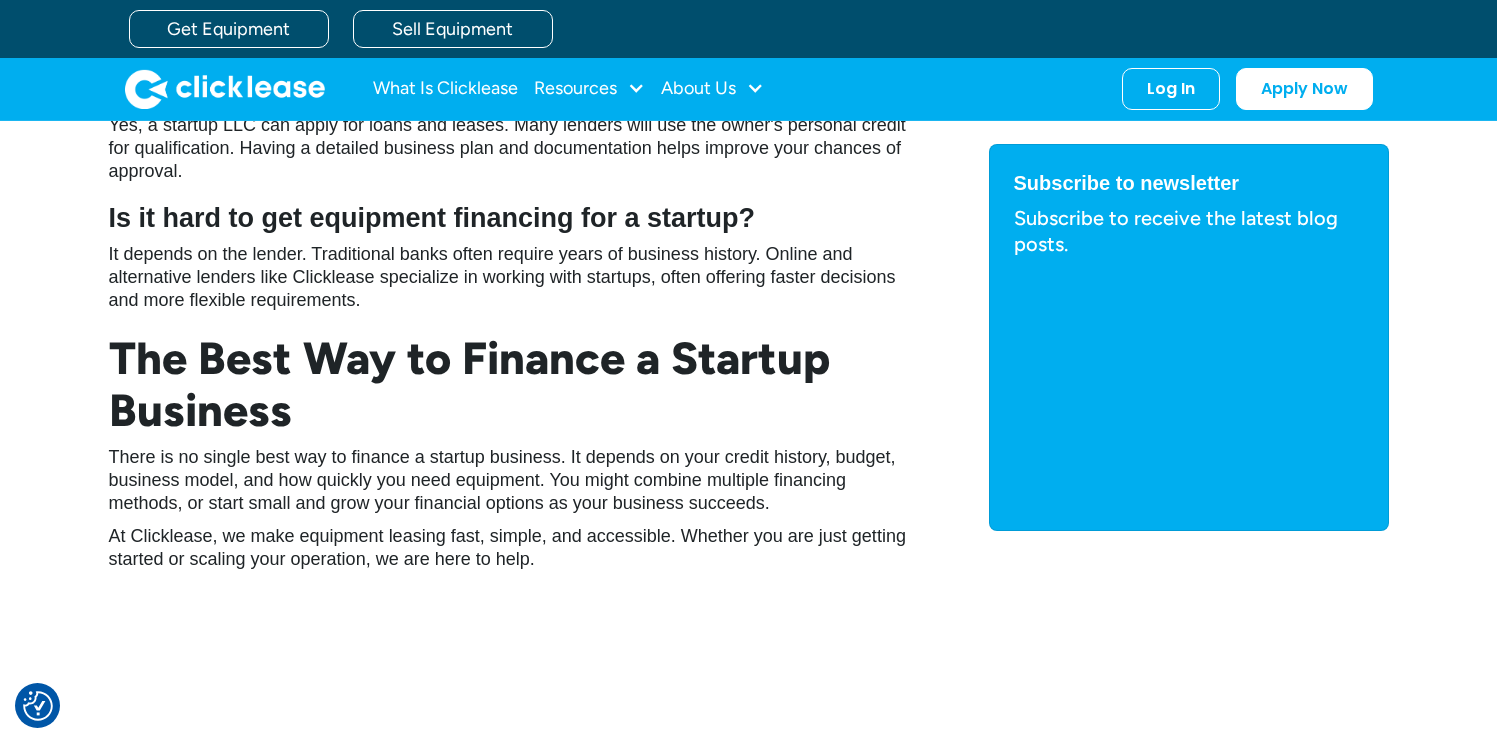 scroll, scrollTop: 4663, scrollLeft: 0, axis: vertical 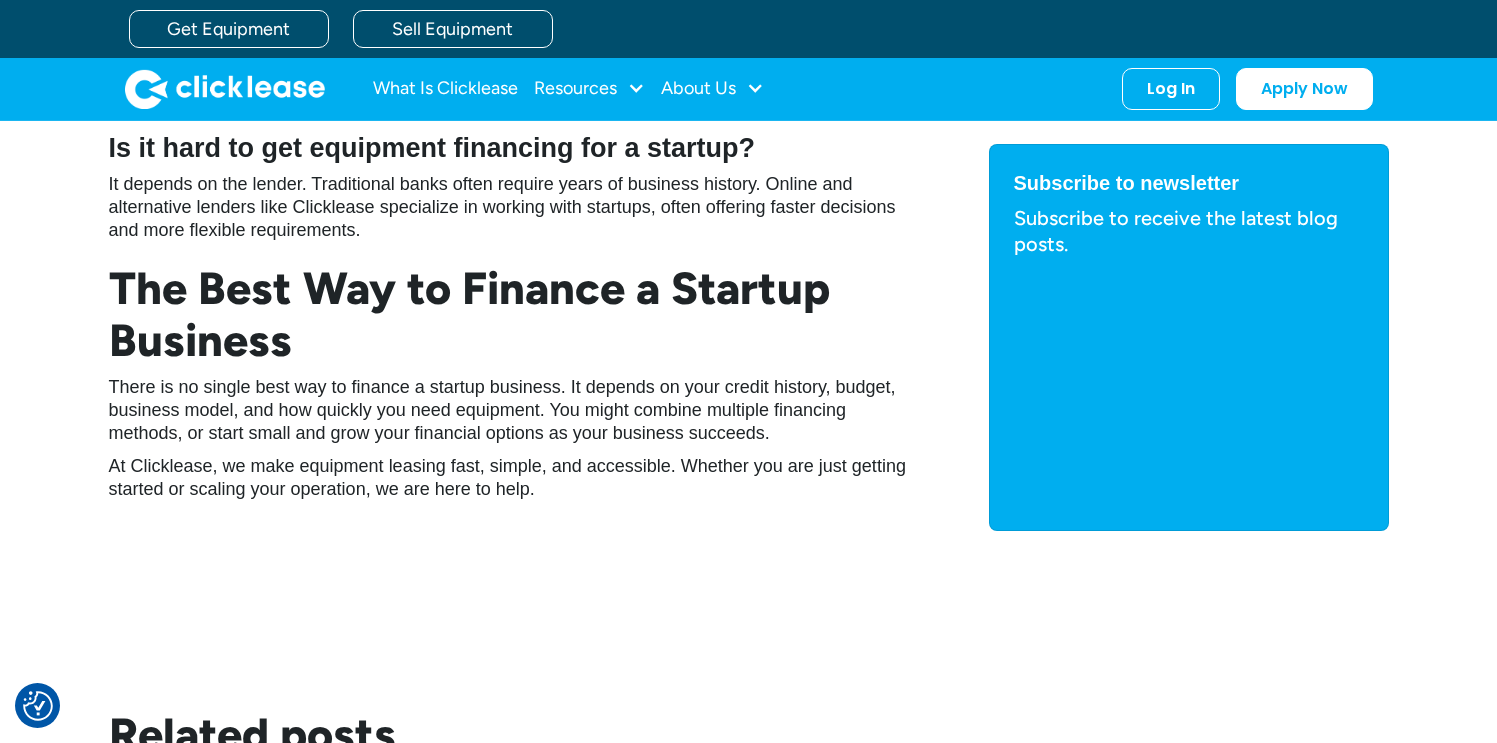 click on "How to Finance Equipment for a Startup Business Starting a business is exciting and challenging. One of the biggest early investments you will face is equipment. Whether you are launching a landscaping company, a food truck, or a mobile repair service, having the right tools and machines is essential to your success. So how do you finance equipment for a startup business? Let’s walk through your options and the steps to take. Step-by-Step Guide to Financing Equipment for a Startup 1. Identify the Equipment You Need Create a list of essential equipment based on your business plan. Research the costs of new and used options and determine how much capital you will need to cover these purchases or leases. 2. Check Your Credit Most lenders evaluate your personal credit score if your business is new. A higher score can give you access to better terms, but even  lower scores can qualify  through alternative lenders like Clicklease. 3. Explore Your Financing Options You have more choices than you might think. From" at bounding box center [748, -1511] 